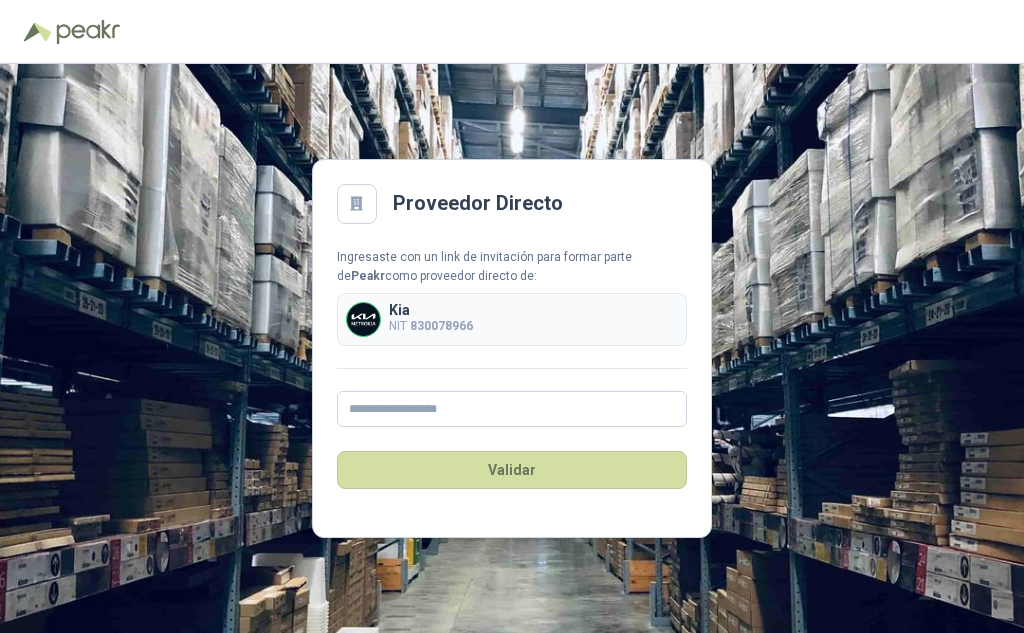 scroll, scrollTop: 0, scrollLeft: 0, axis: both 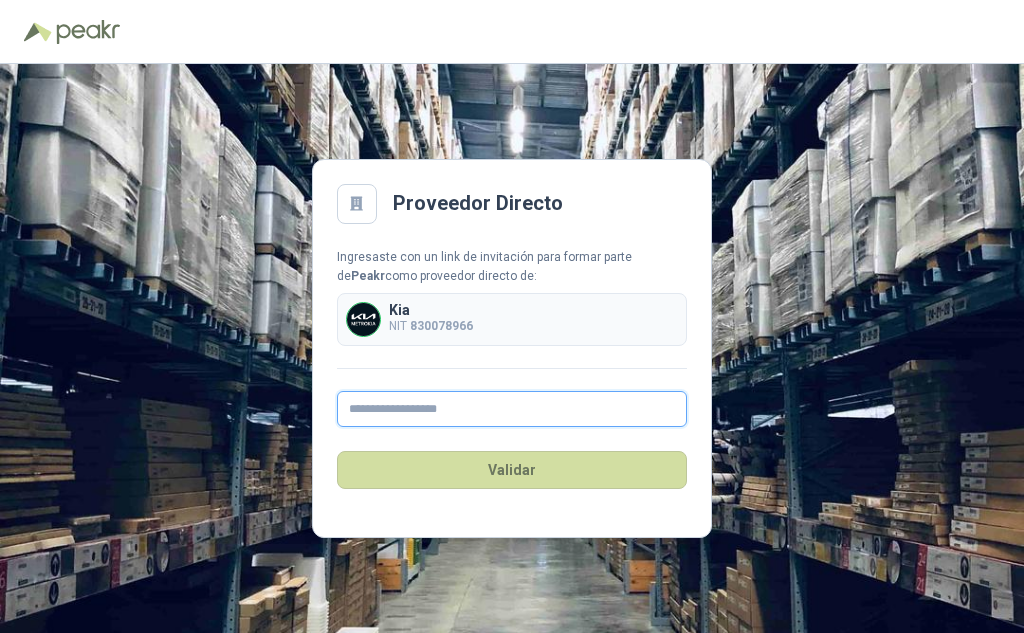 click at bounding box center [512, 409] 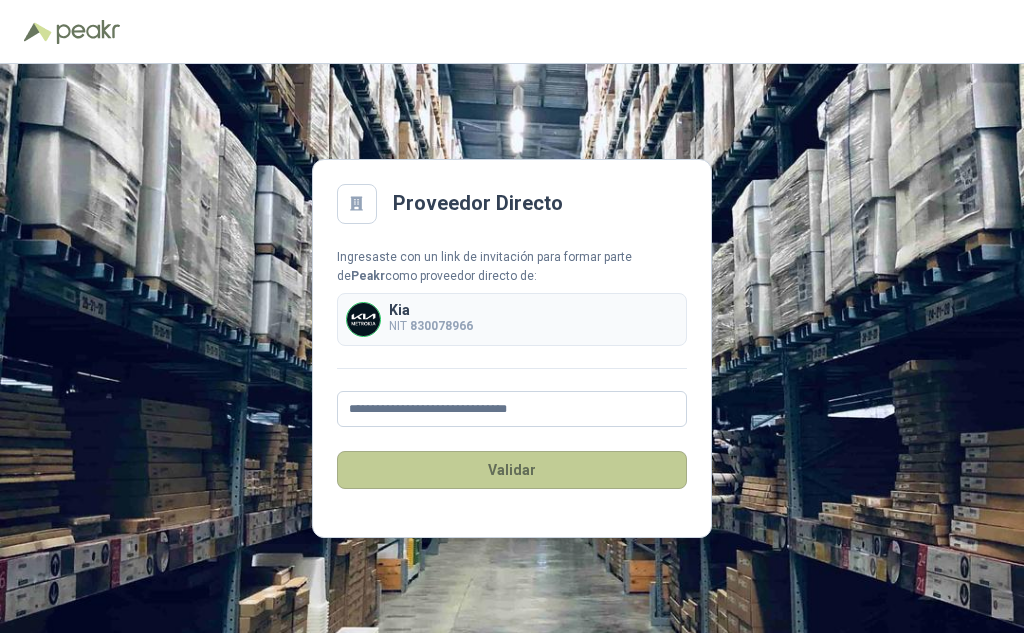 click on "Validar" at bounding box center [512, 470] 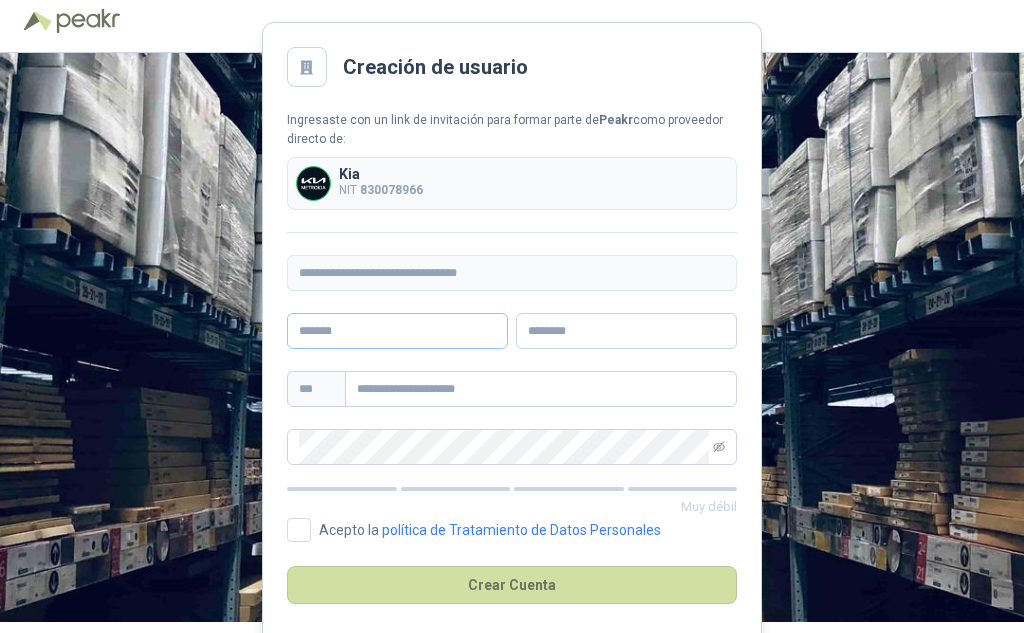 scroll, scrollTop: 0, scrollLeft: 0, axis: both 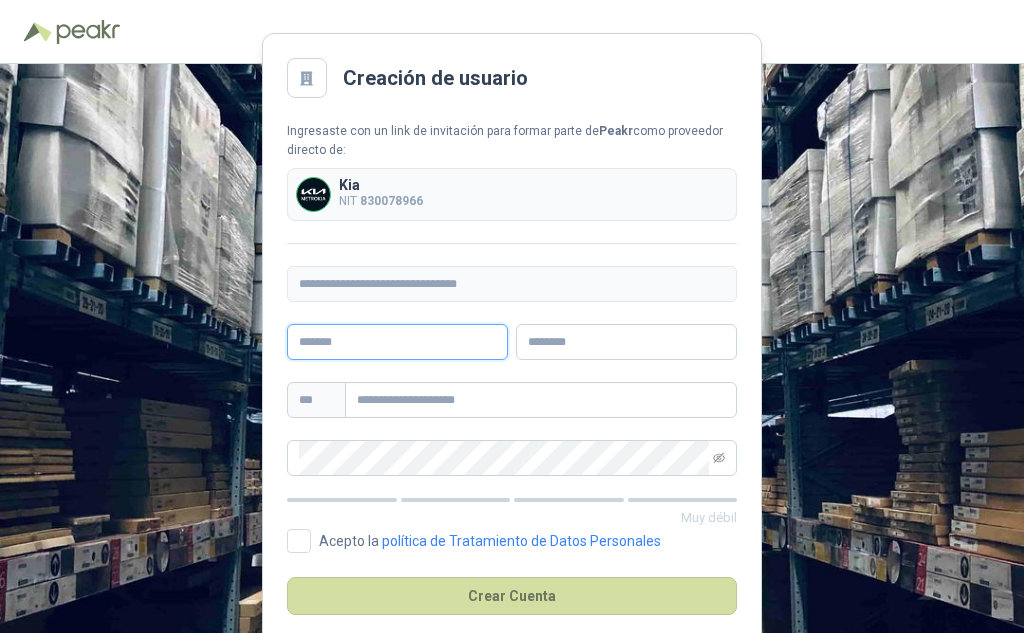 click at bounding box center (397, 342) 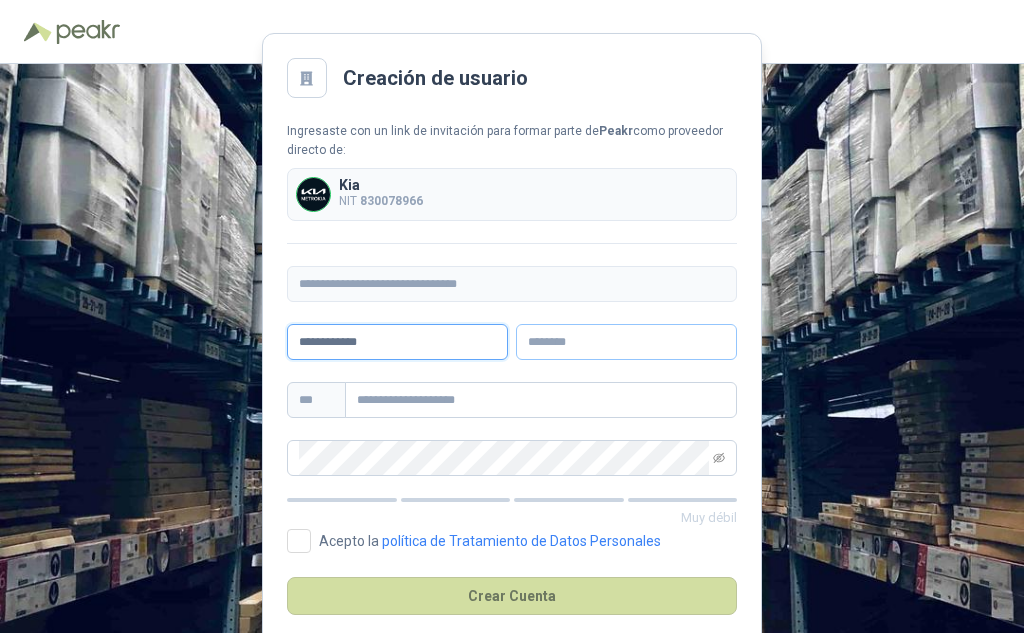 type on "**********" 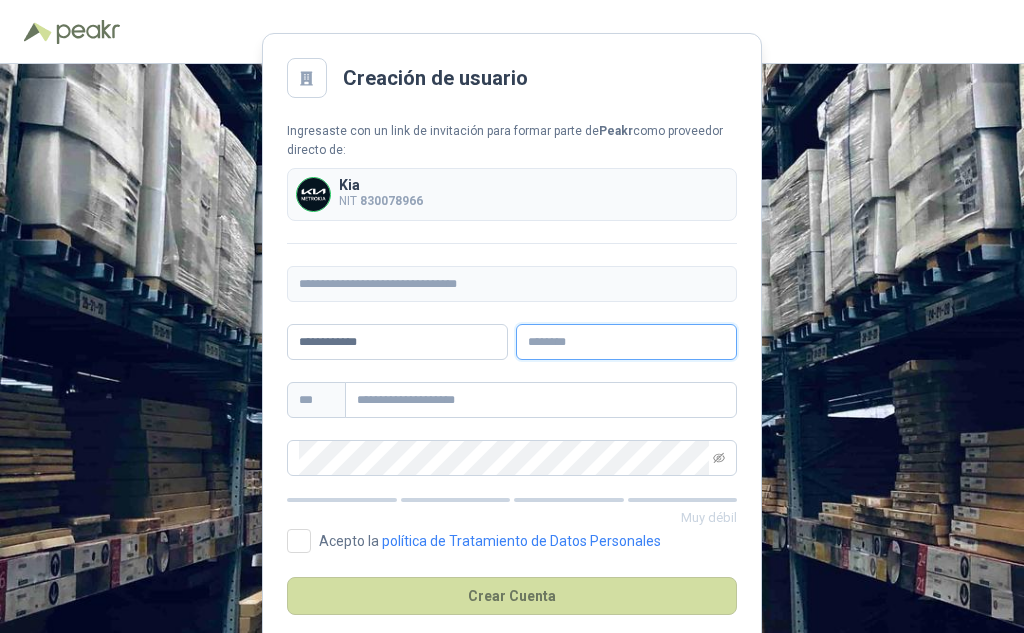 click at bounding box center (626, 342) 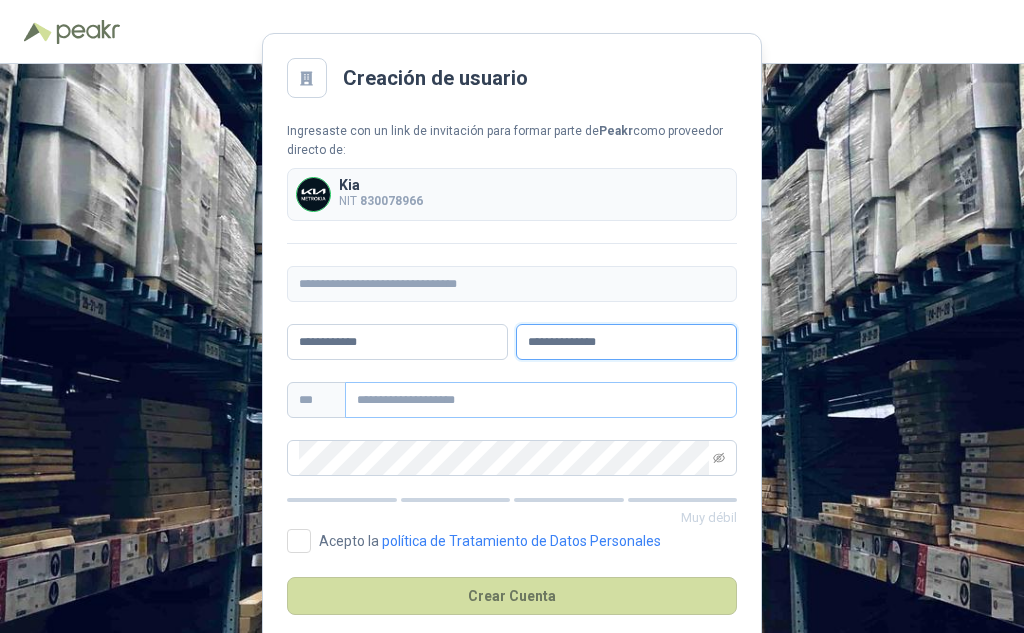 type on "**********" 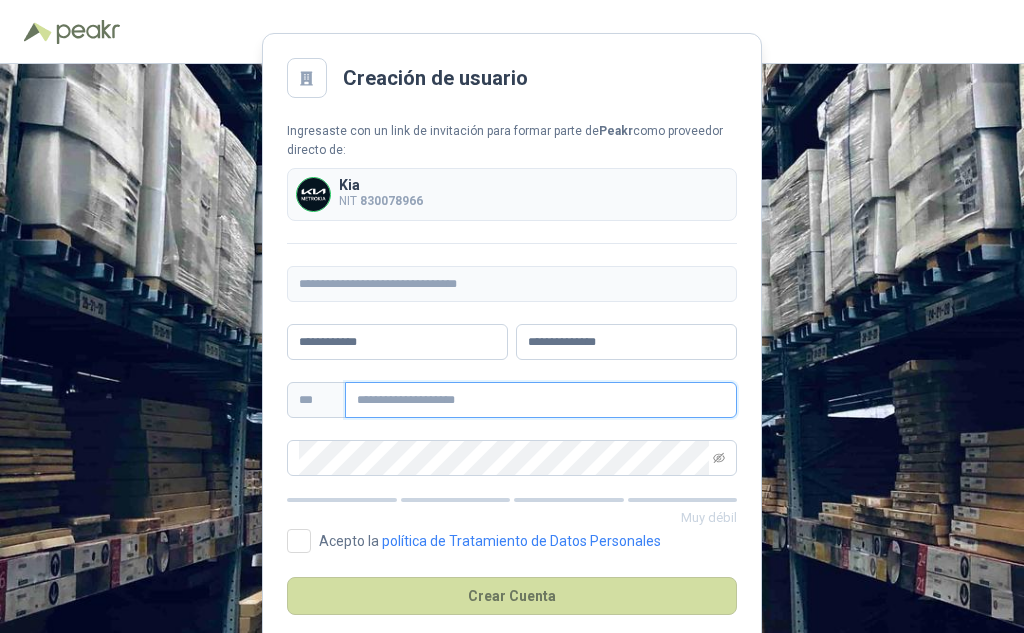 click at bounding box center [541, 400] 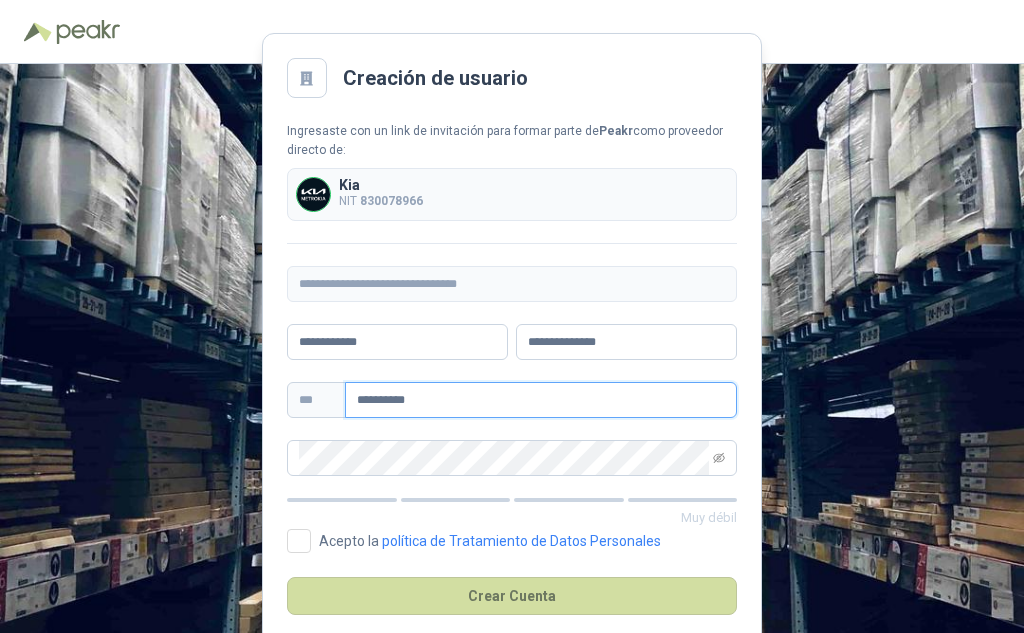 type on "**********" 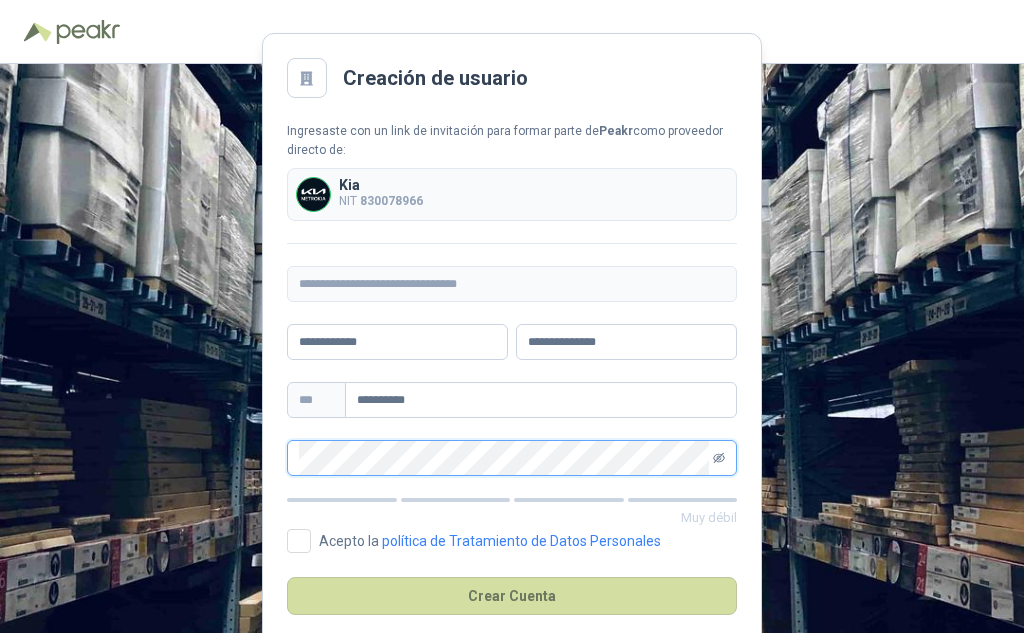 click 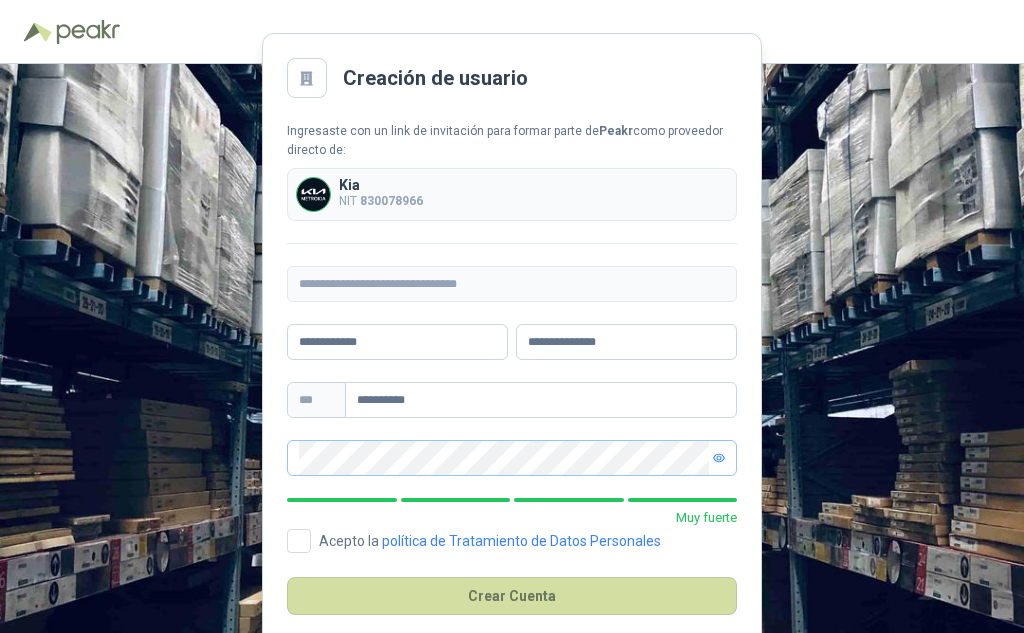 click on "Muy fuerte" at bounding box center (512, 518) 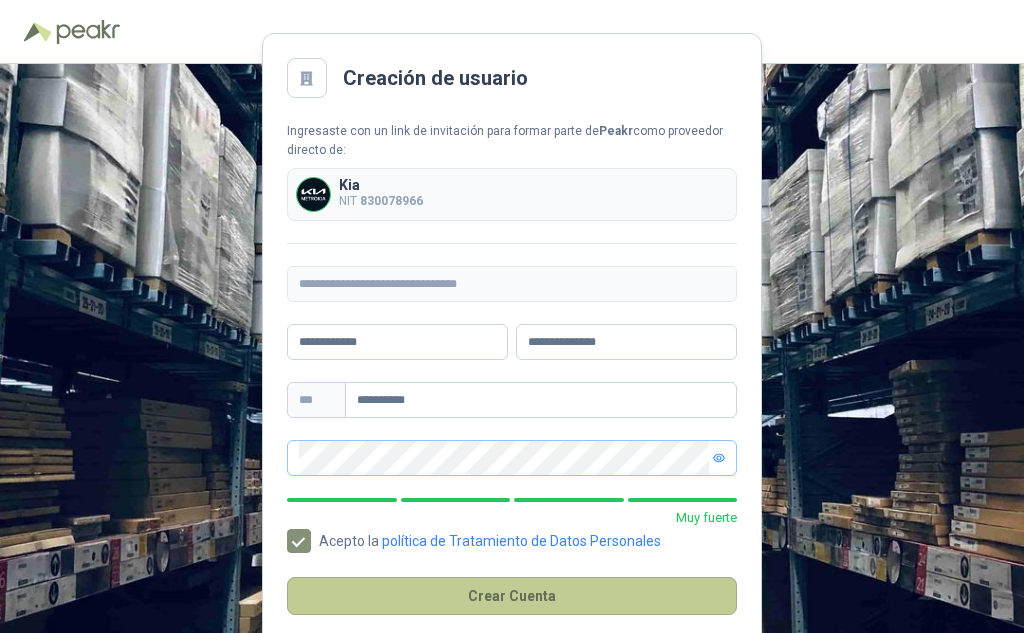 click on "Crear Cuenta" at bounding box center (512, 596) 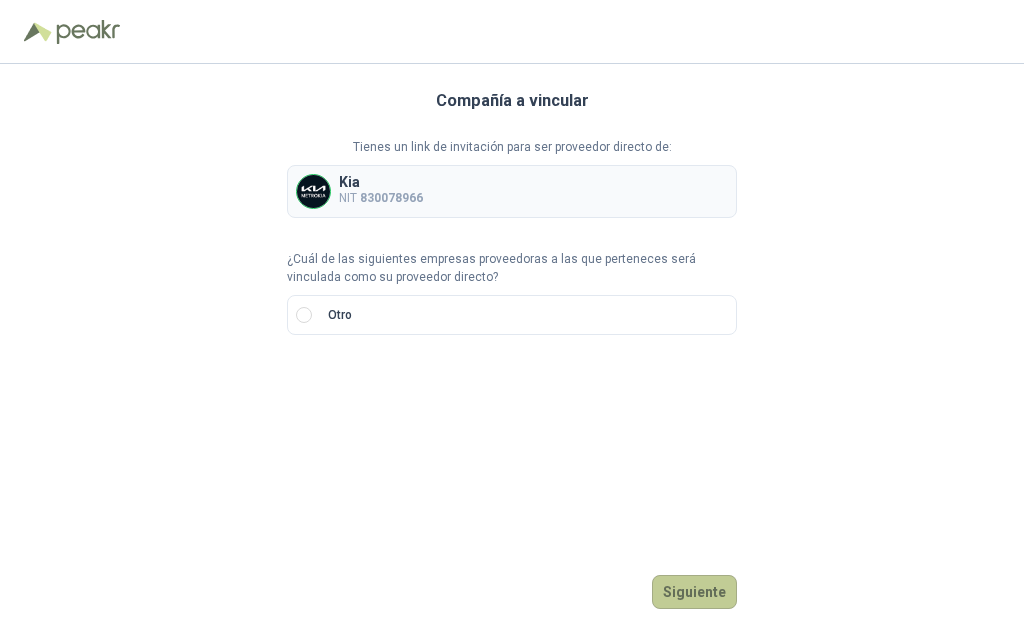 click on "Siguiente" at bounding box center (694, 592) 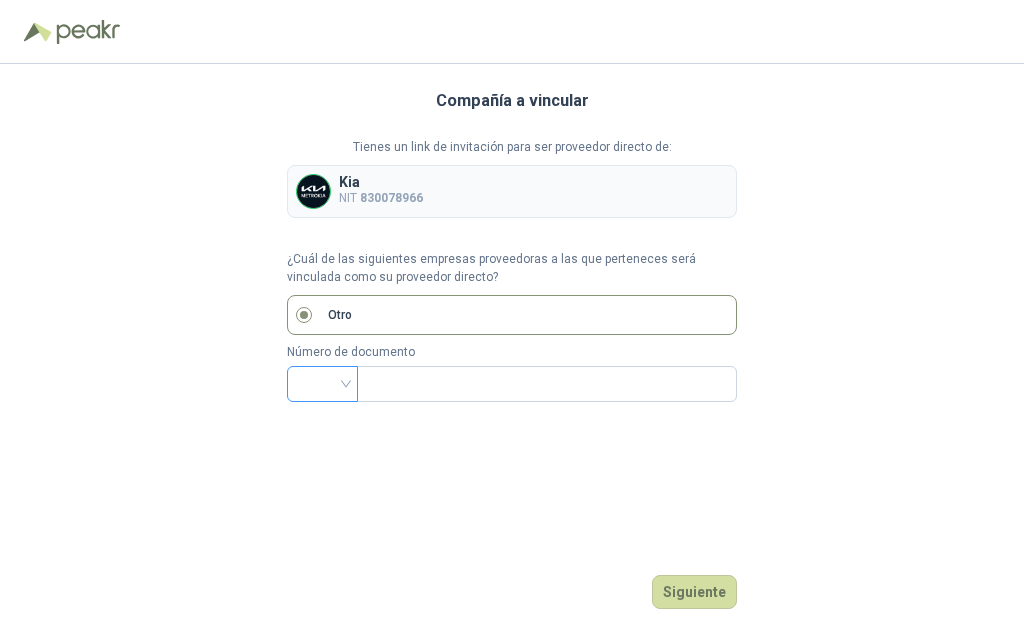 click at bounding box center (322, 382) 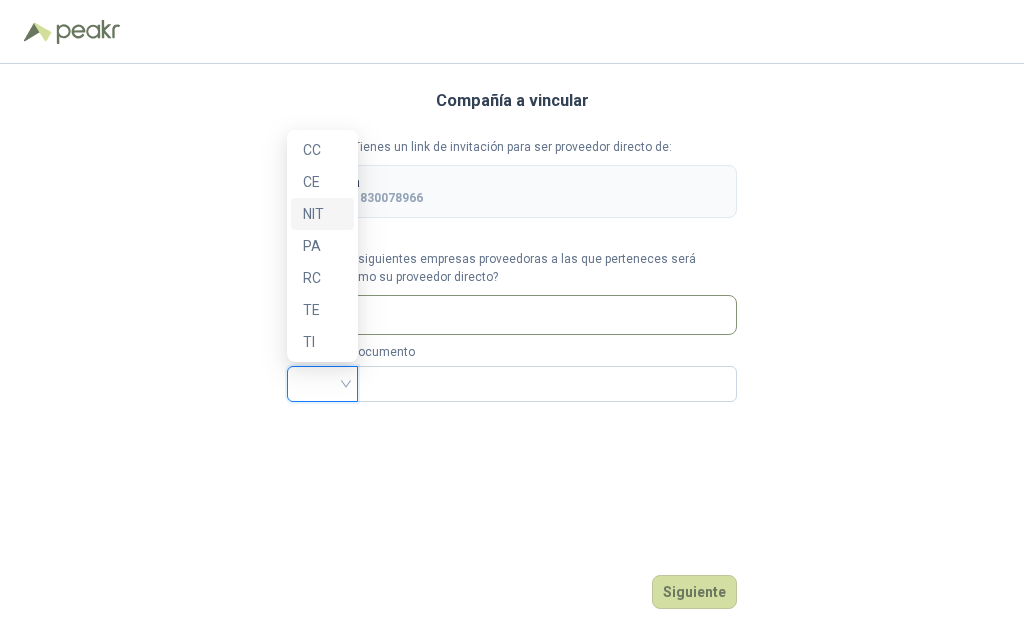 click on "NIT" at bounding box center (322, 214) 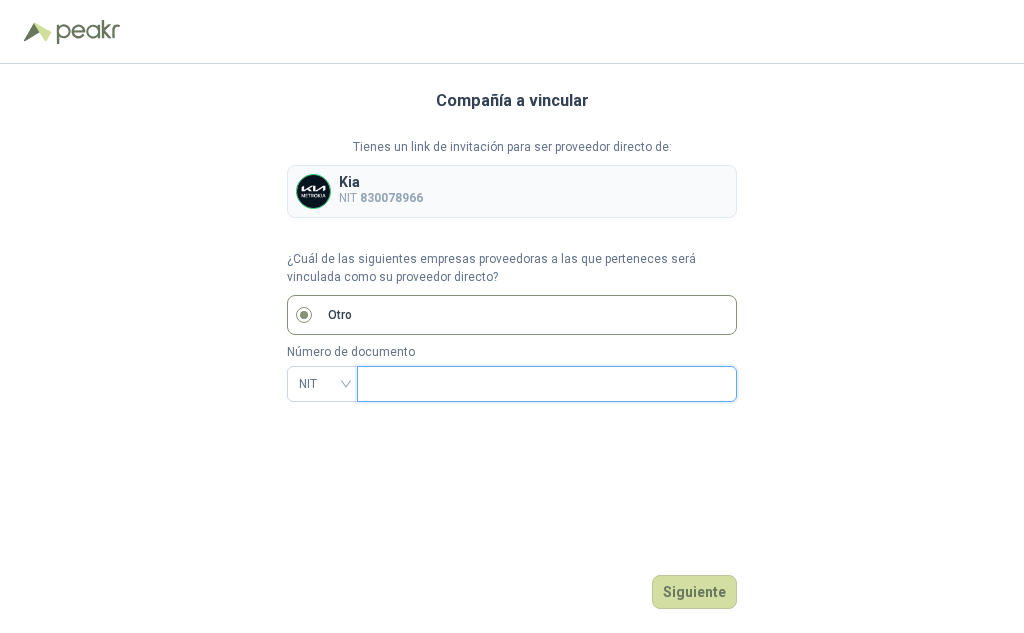 click at bounding box center (545, 384) 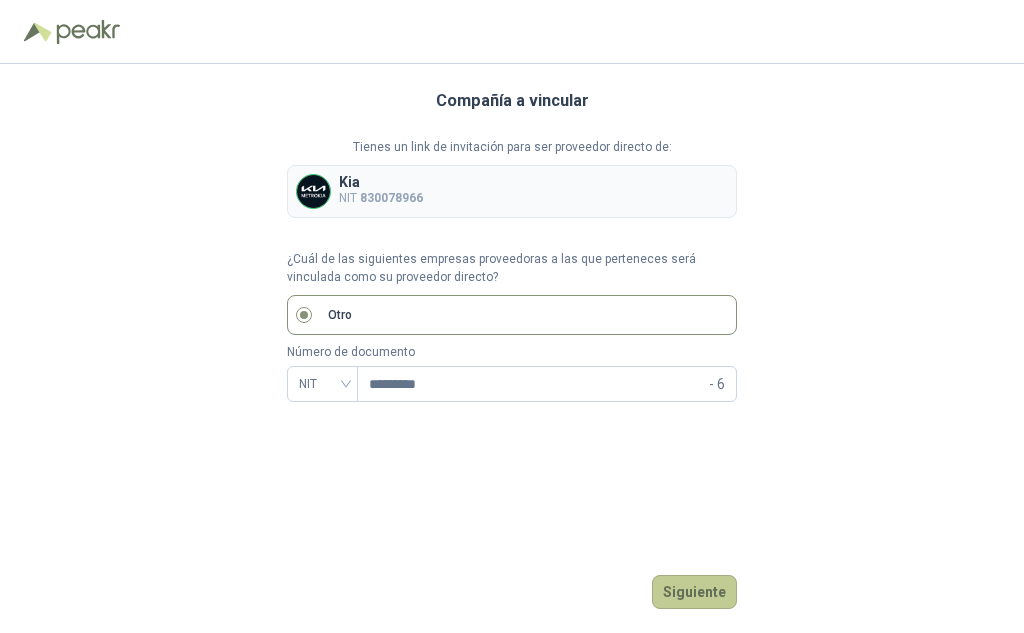 click on "Siguiente" at bounding box center [694, 592] 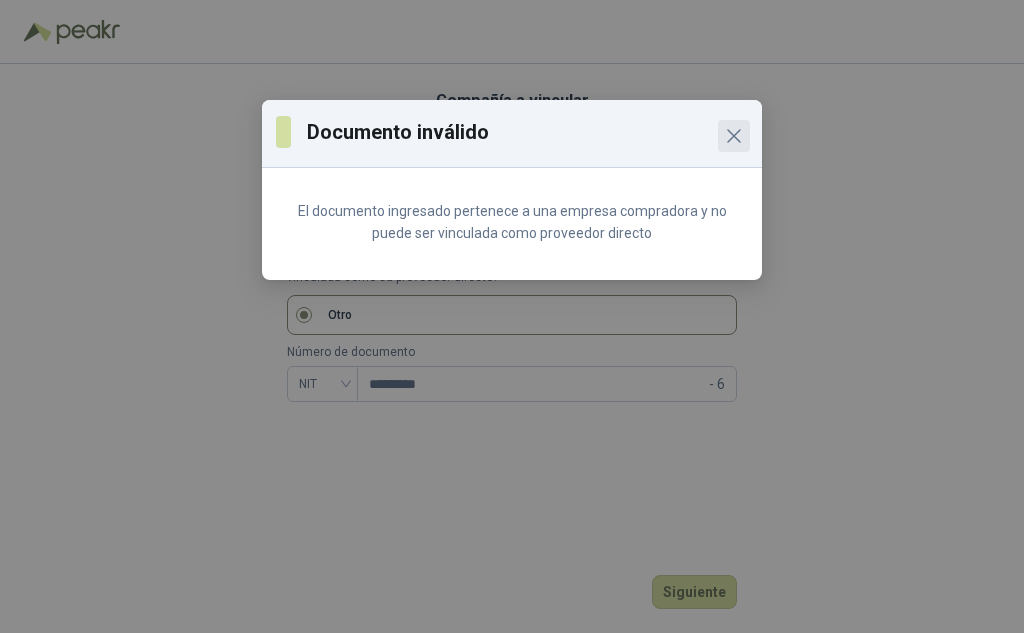 click 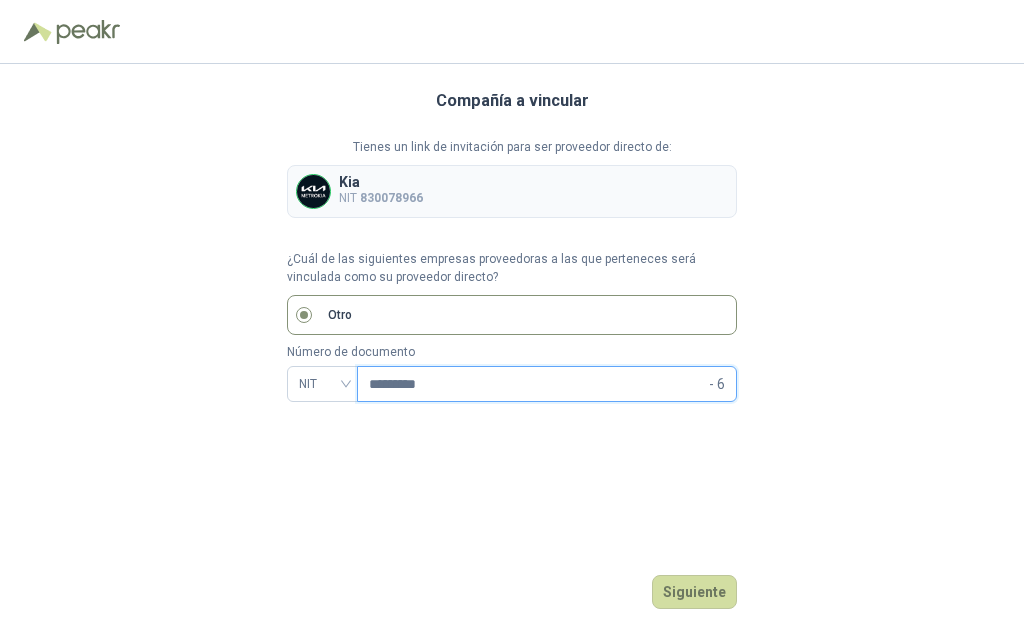 click on "*********" at bounding box center (537, 384) 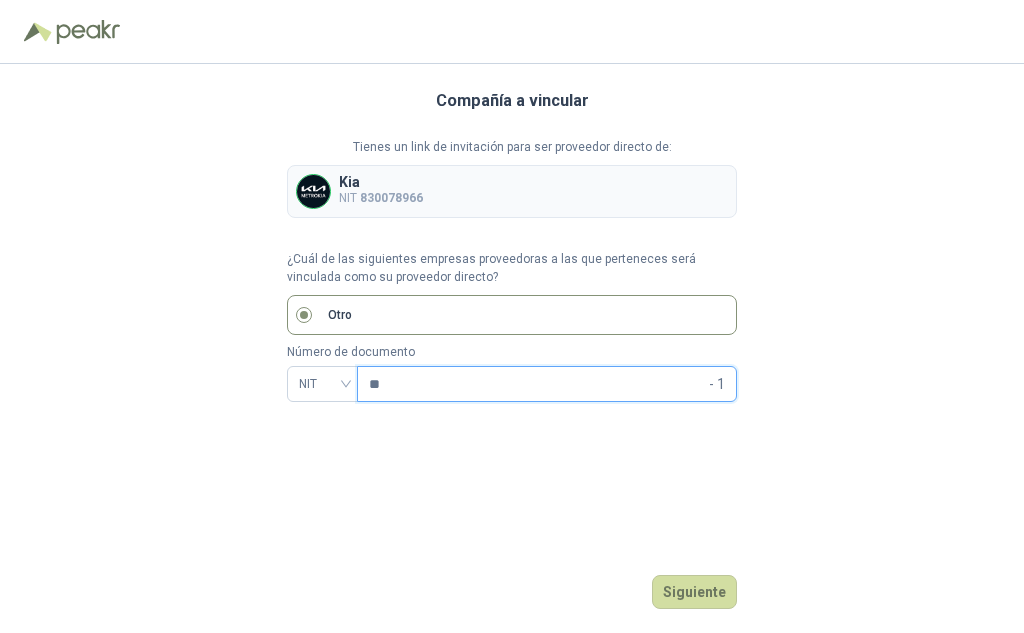 type on "*" 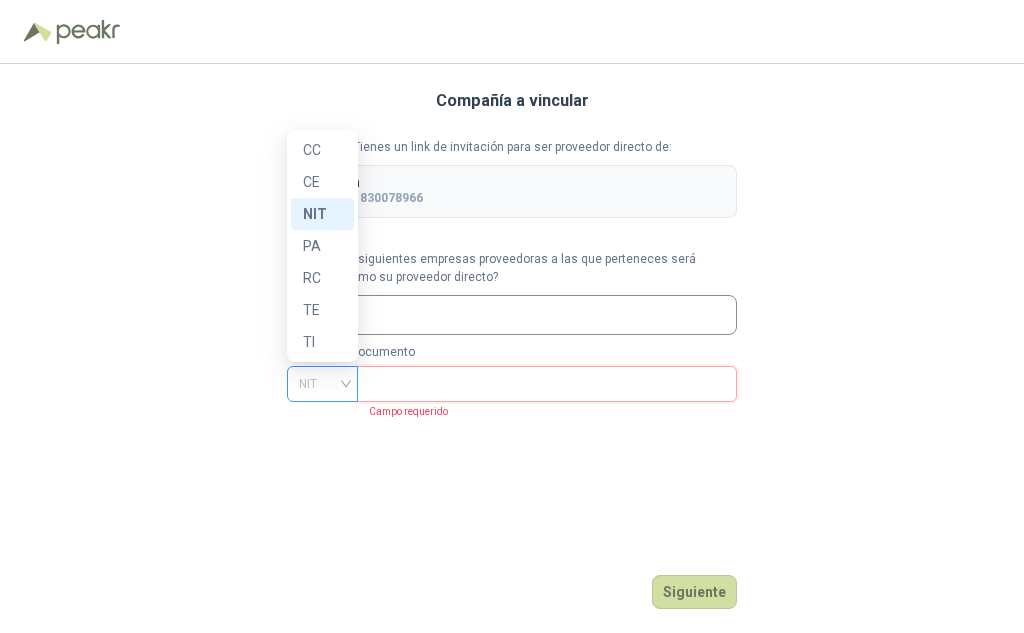click on "NIT" at bounding box center [322, 384] 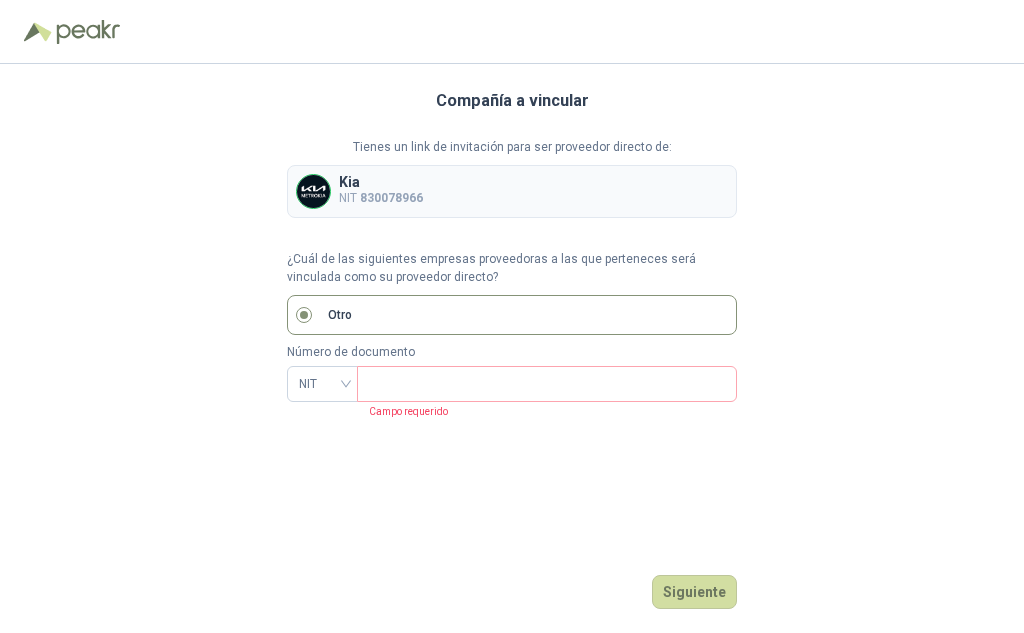 click on "Compañía a vincular Tienes un link de invitación para ser proveedor directo de: Kia NIT   830078966 ¿Cuál de las siguientes empresas proveedoras a las que perteneces será vinculada como su proveedor directo? Otro Número de documento NIT   Campo requerido Siguiente" at bounding box center [512, 348] 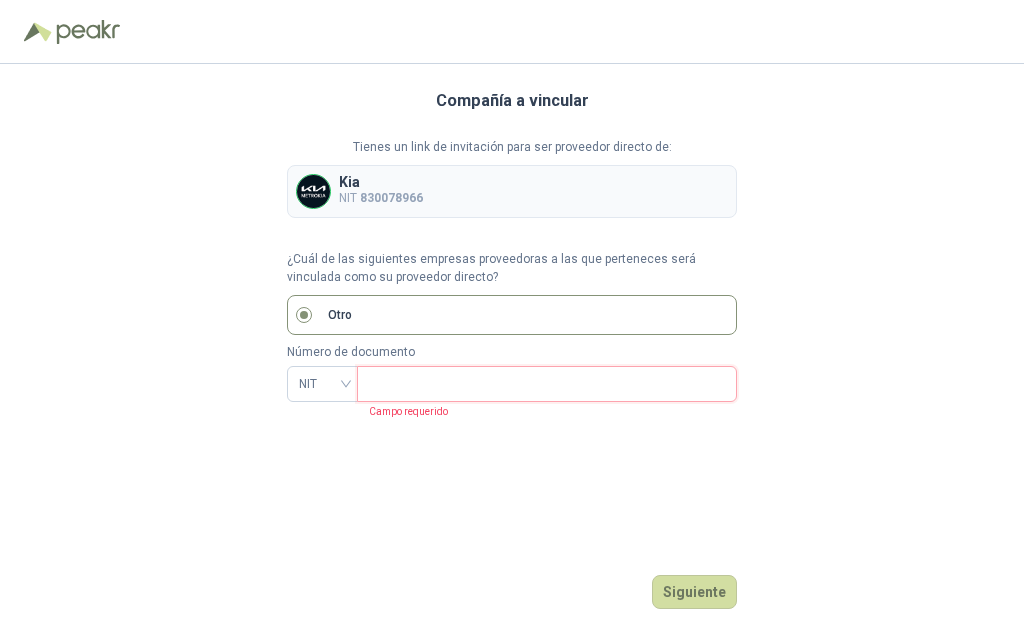 click at bounding box center [545, 384] 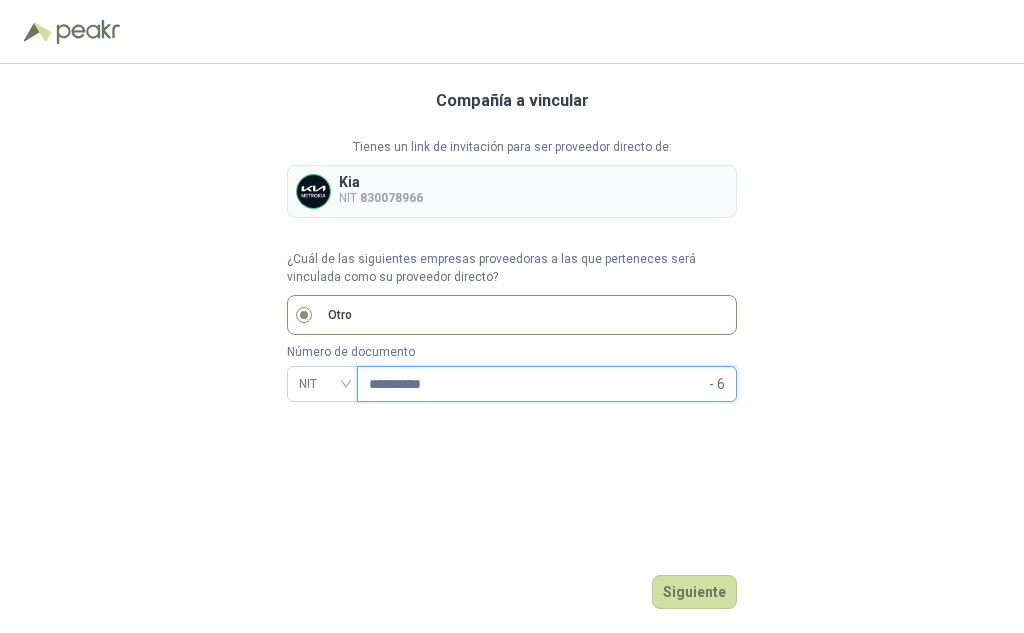 click on "**********" at bounding box center (537, 384) 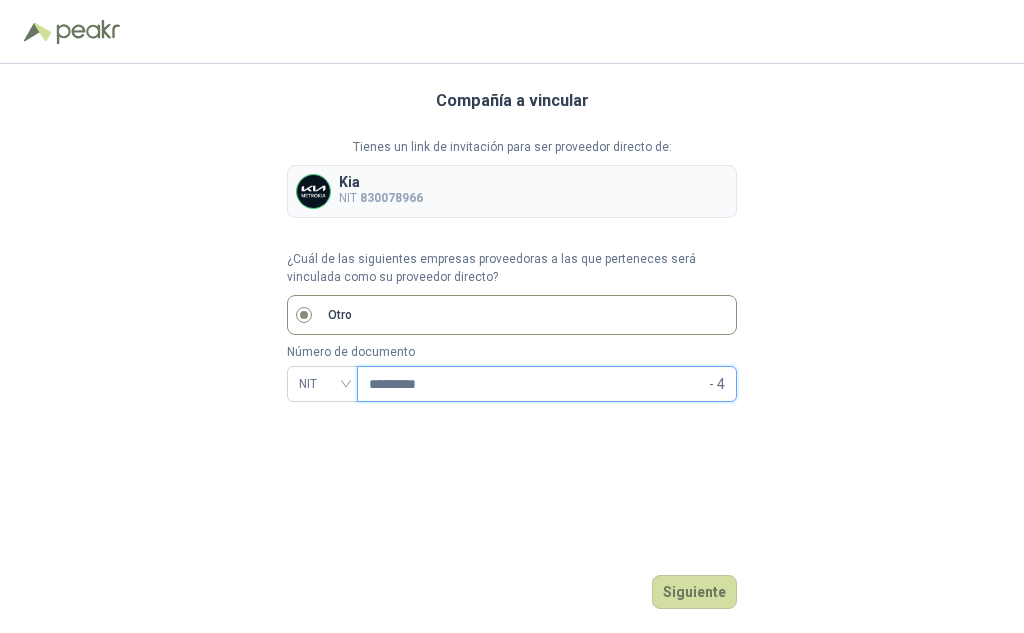 type on "*********" 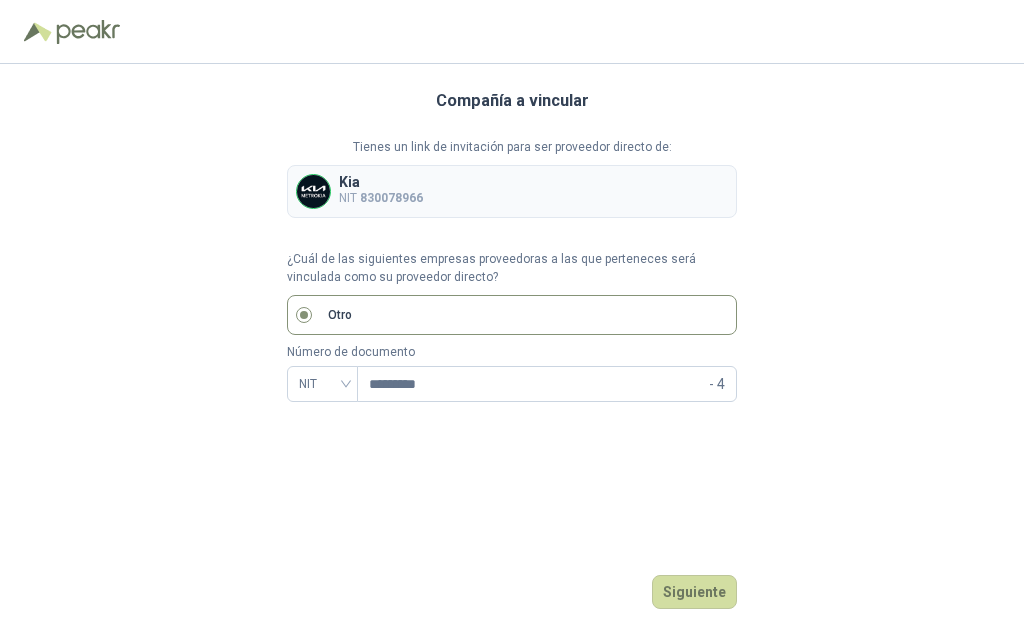 click on "Compañía a vincular Tienes un link de invitación para ser proveedor directo de: Kia NIT   830078966 ¿Cuál de las siguientes empresas proveedoras a las que perteneces será vinculada como su proveedor directo? Otro Número de documento NIT ********* - 4 Siguiente" at bounding box center (512, 348) 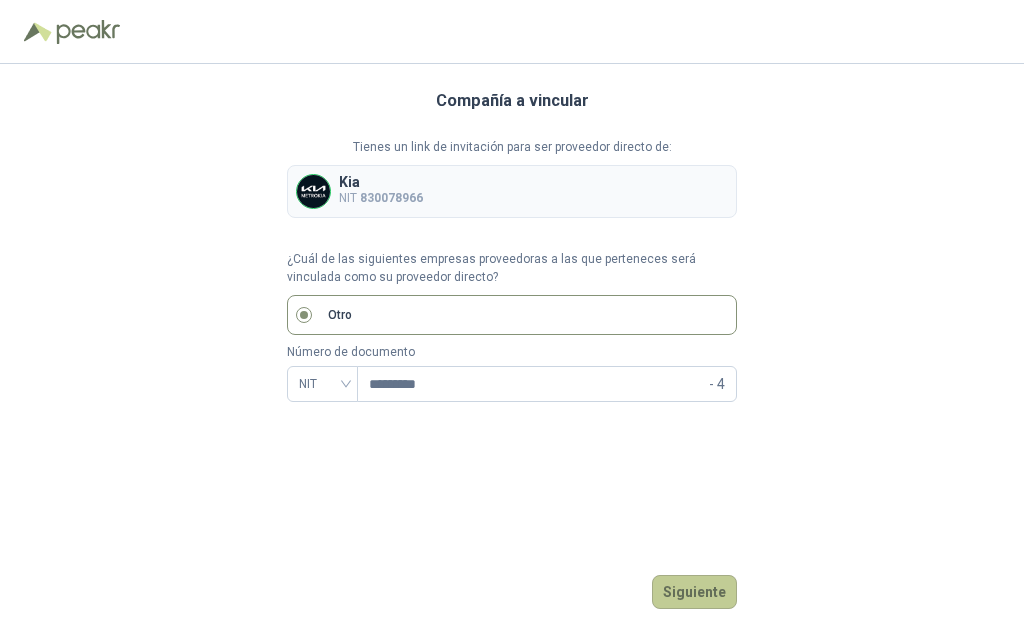 click on "Siguiente" at bounding box center (694, 592) 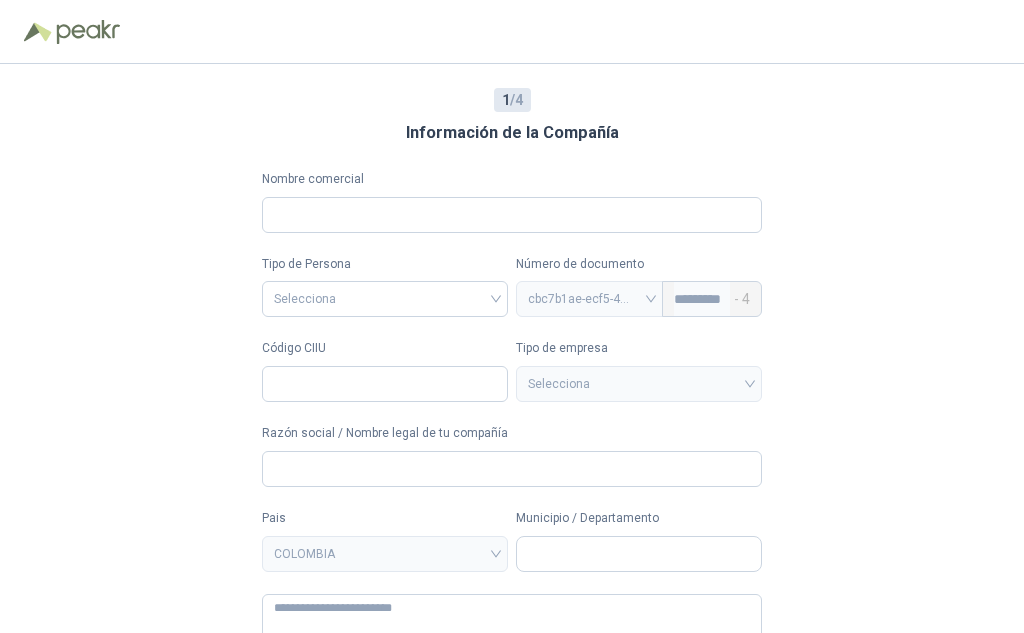 type 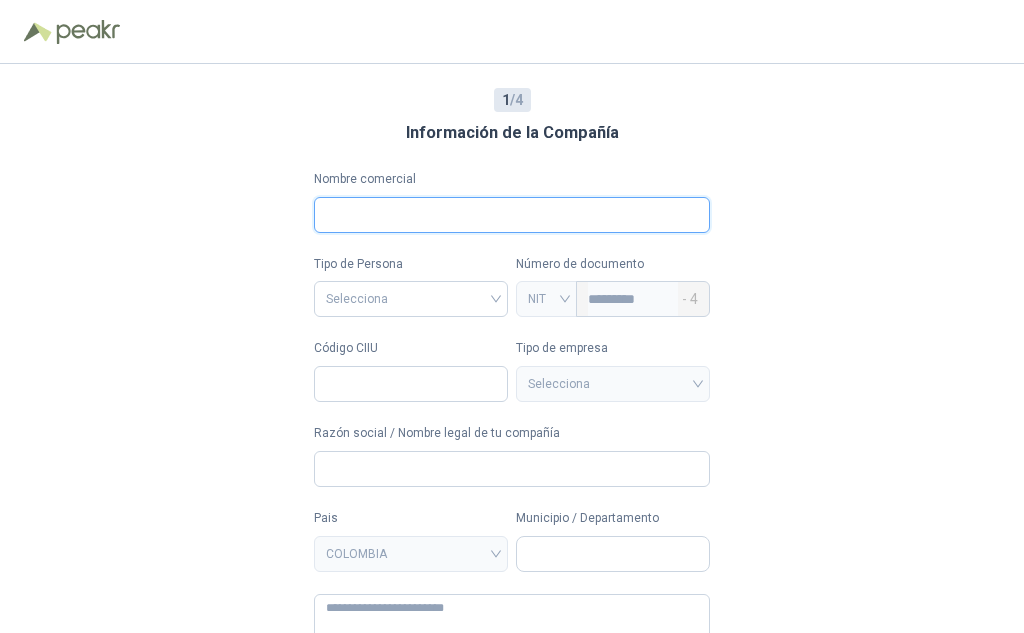 click on "Nombre comercial" at bounding box center [512, 215] 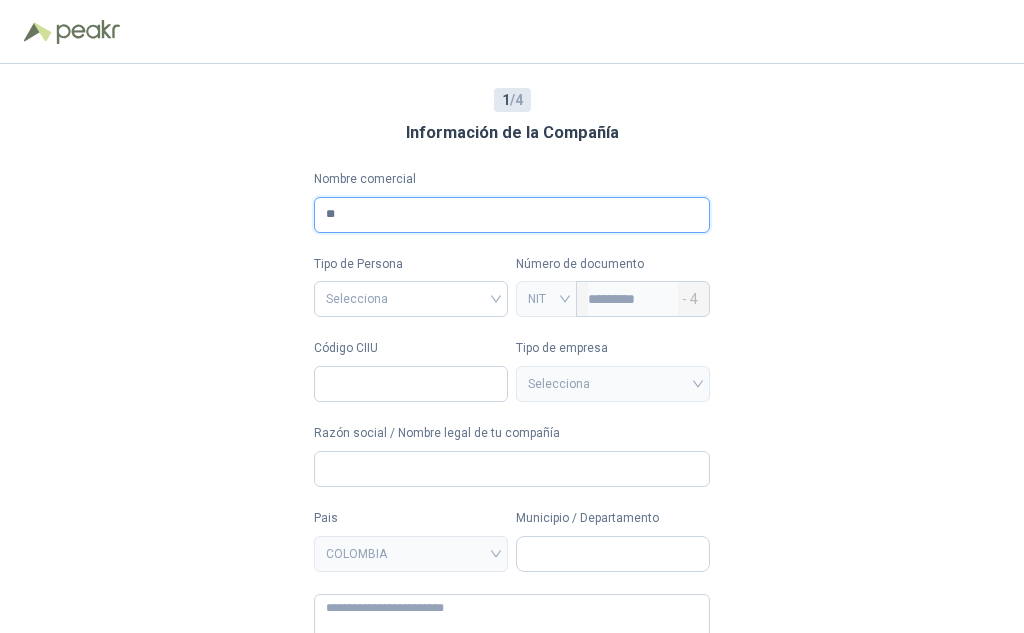 type on "*" 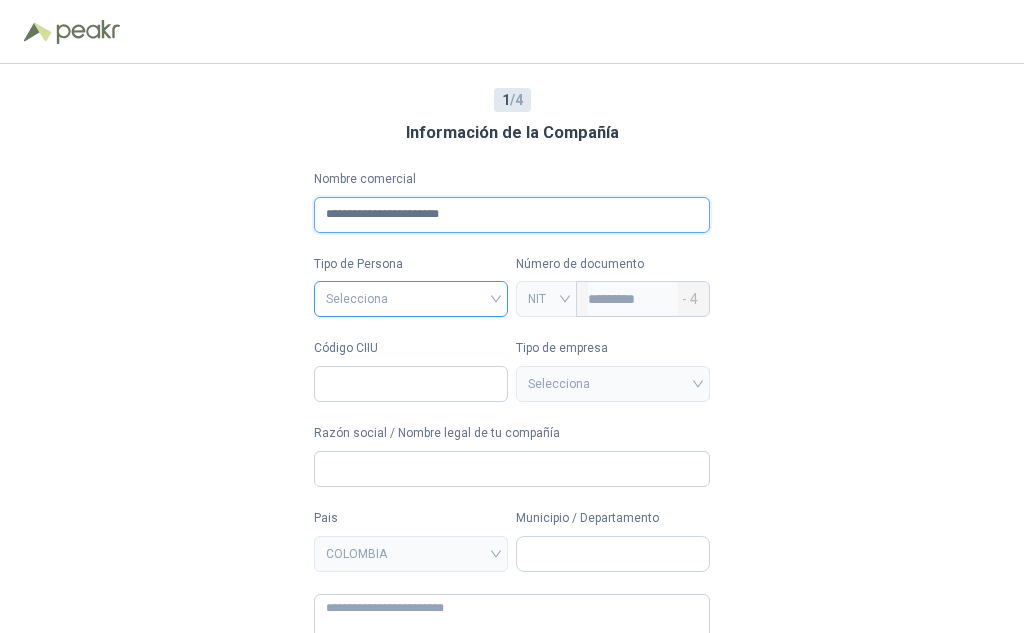 type on "**********" 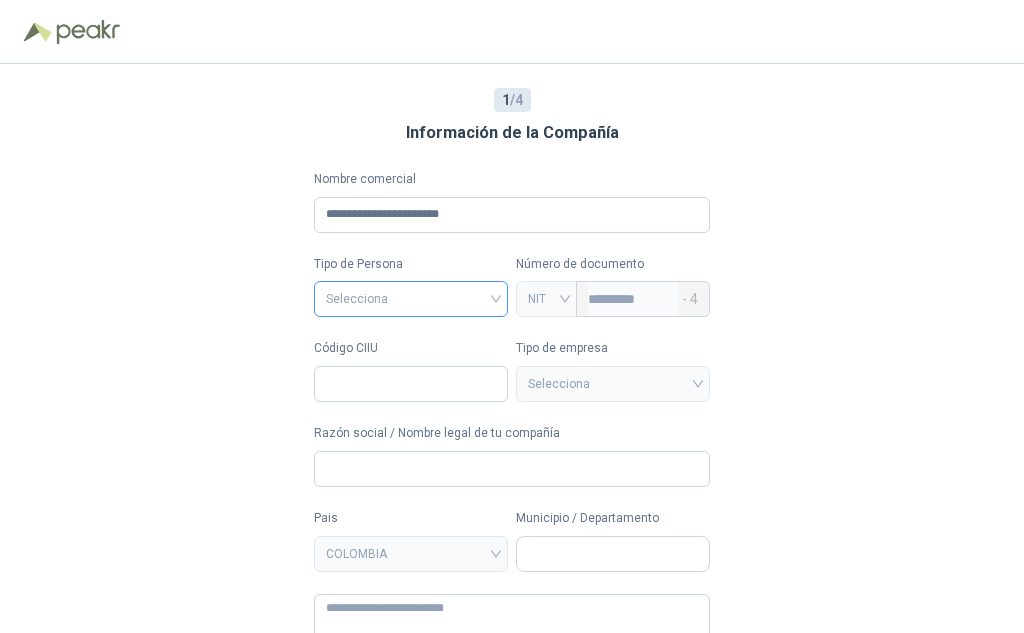 click at bounding box center [411, 297] 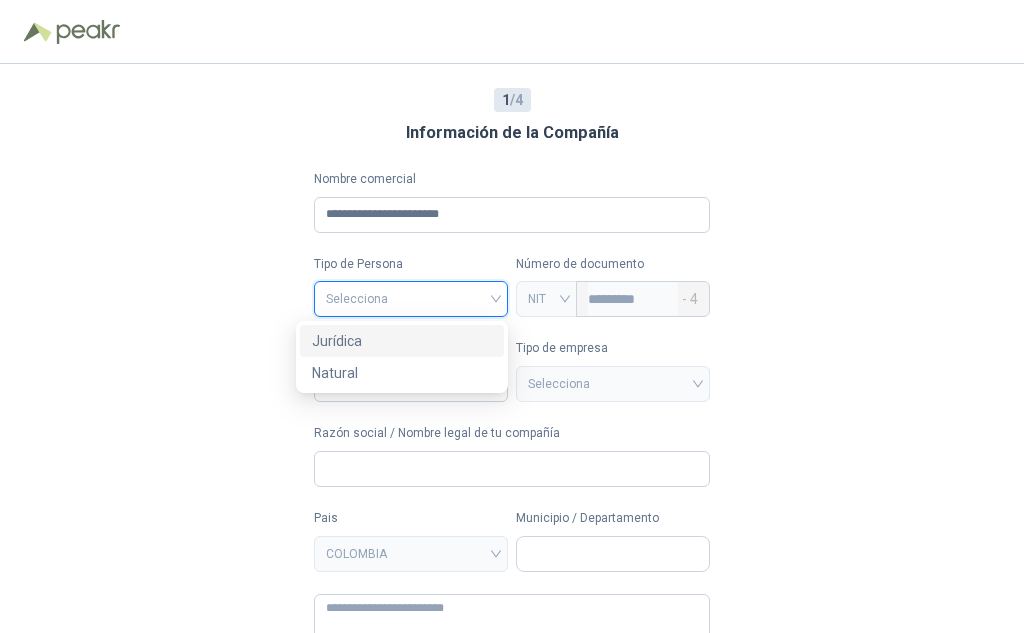 click on "Jurídica" at bounding box center [402, 341] 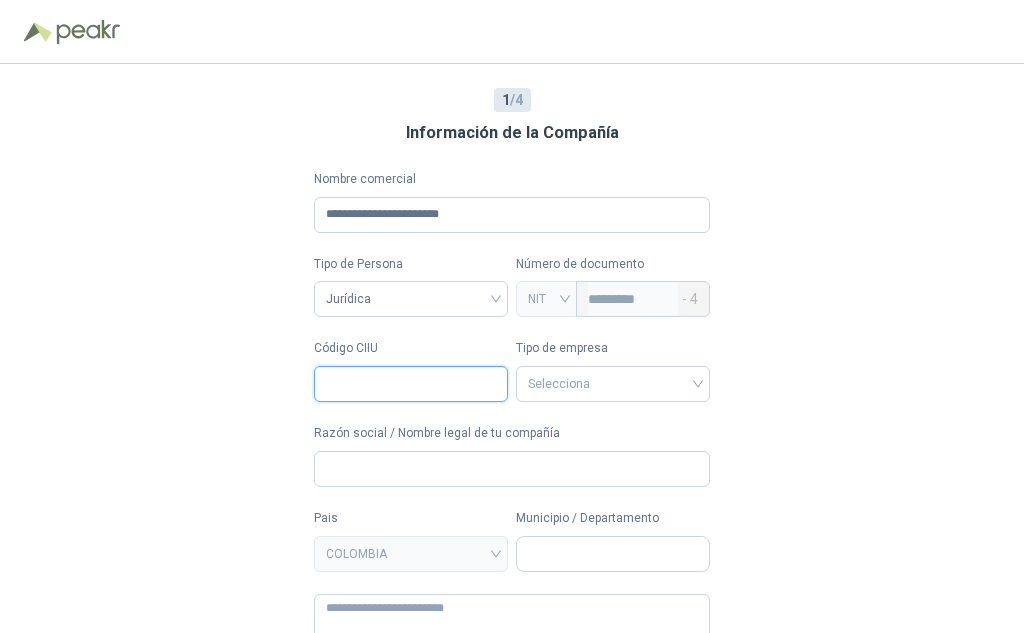 click on "Código CIIU" at bounding box center (411, 384) 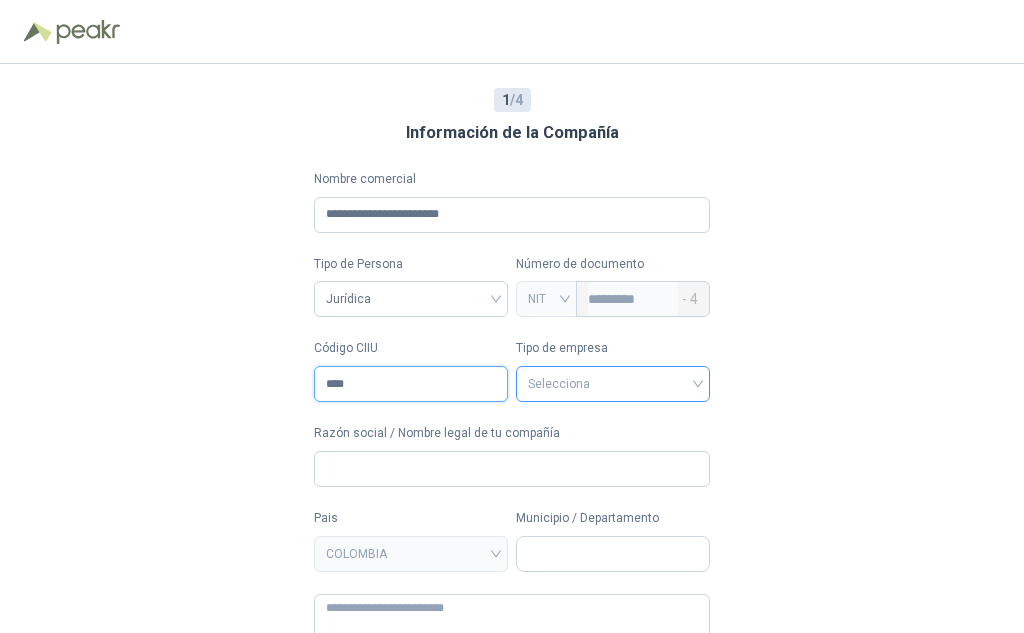type on "****" 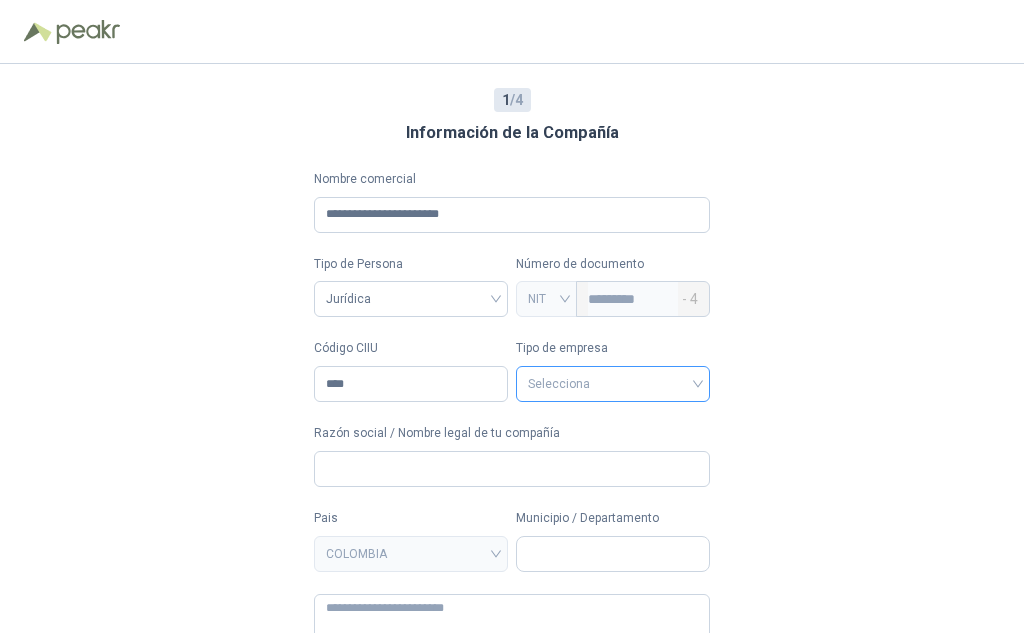 click at bounding box center (613, 382) 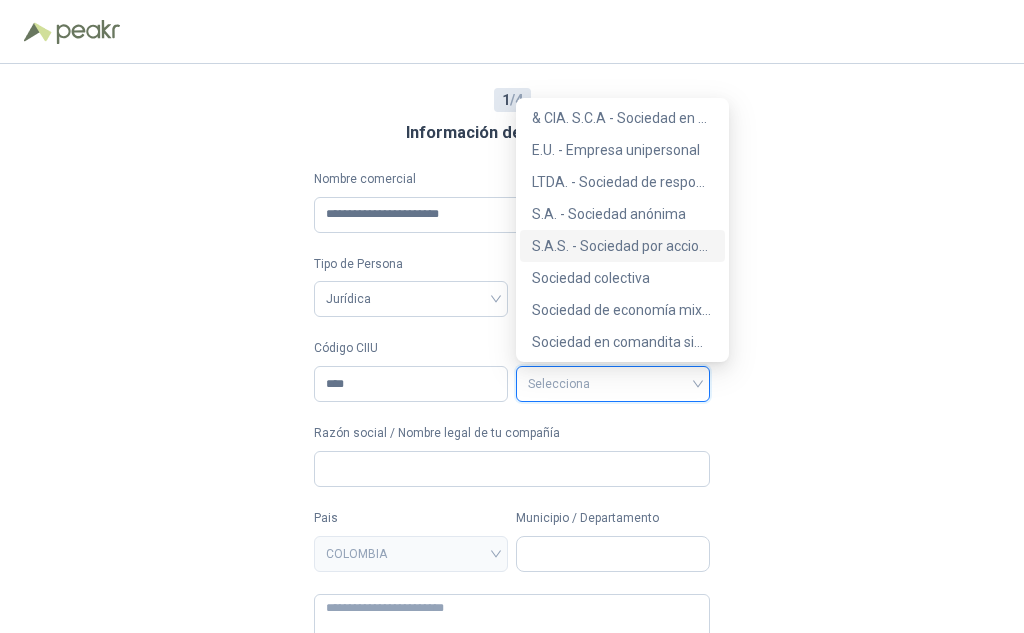 click on "S.A.S. - Sociedad por acciones simplificada" at bounding box center (622, 246) 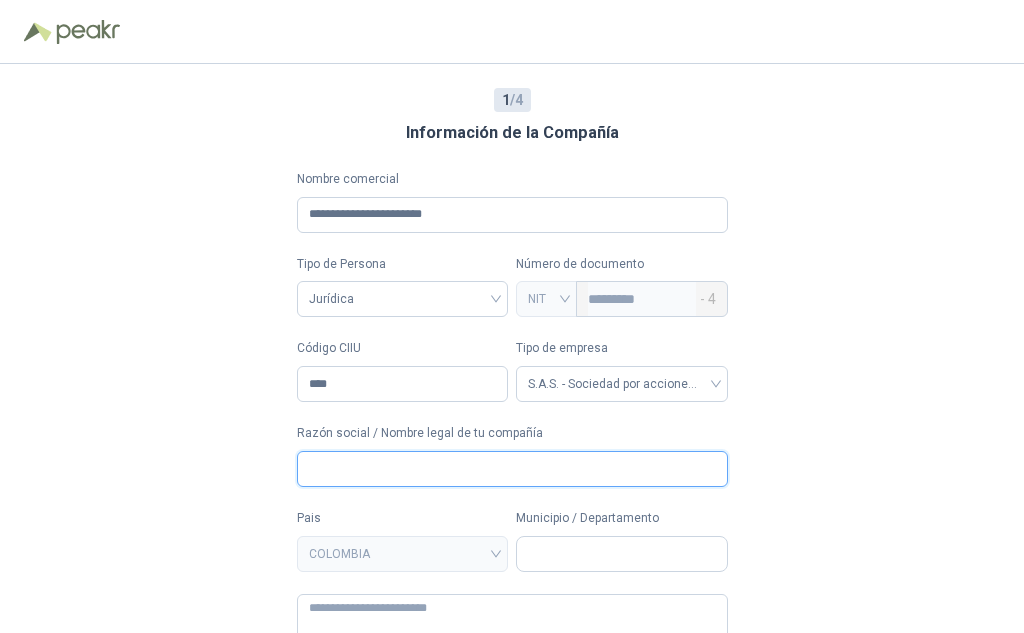 click on "Razón social / Nombre legal de tu compañía" at bounding box center [512, 469] 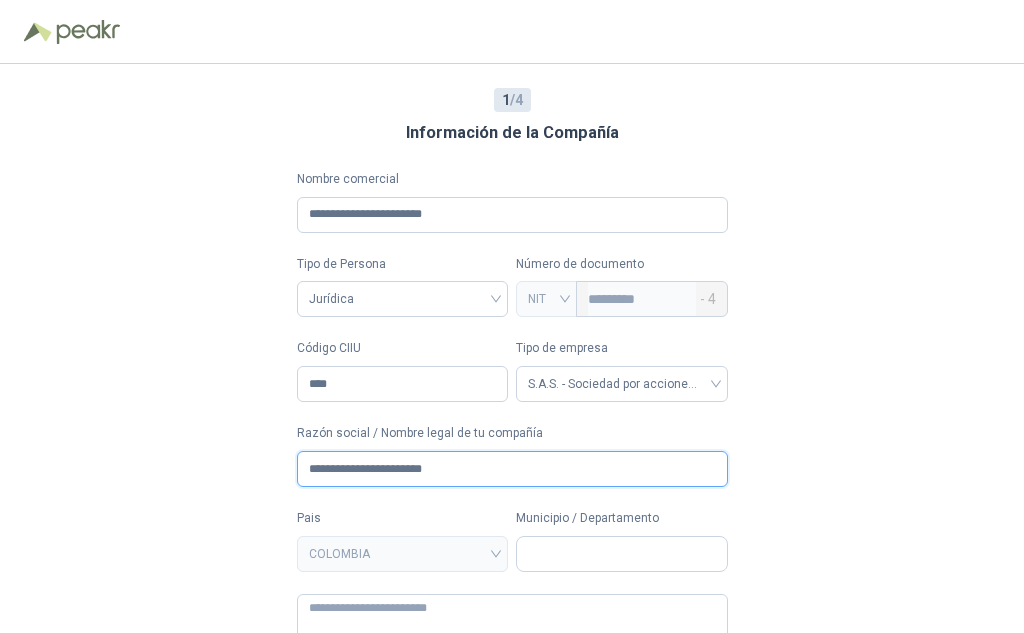 scroll, scrollTop: 86, scrollLeft: 0, axis: vertical 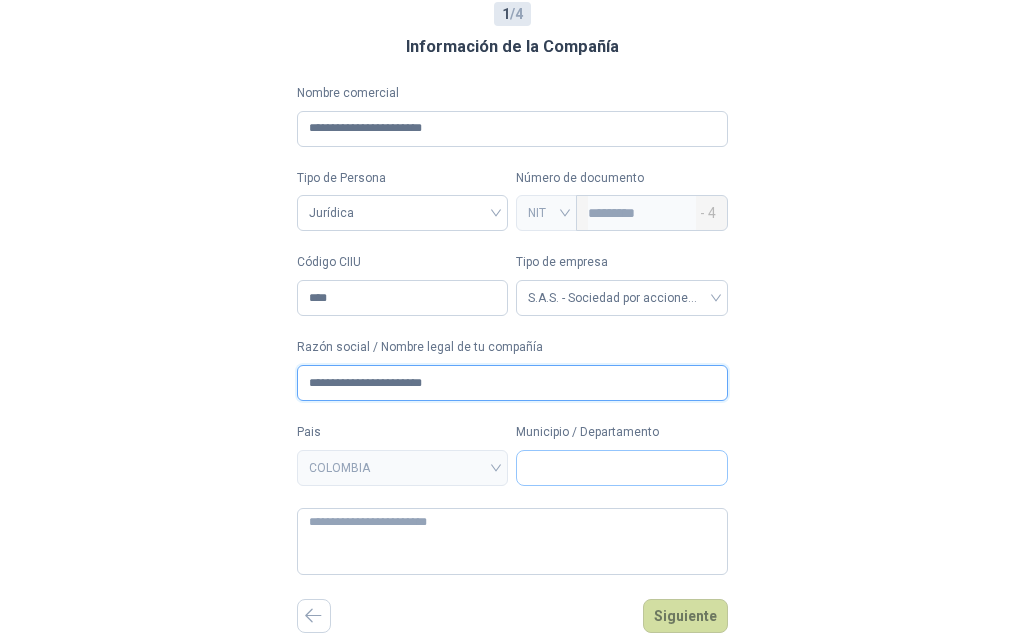 type on "**********" 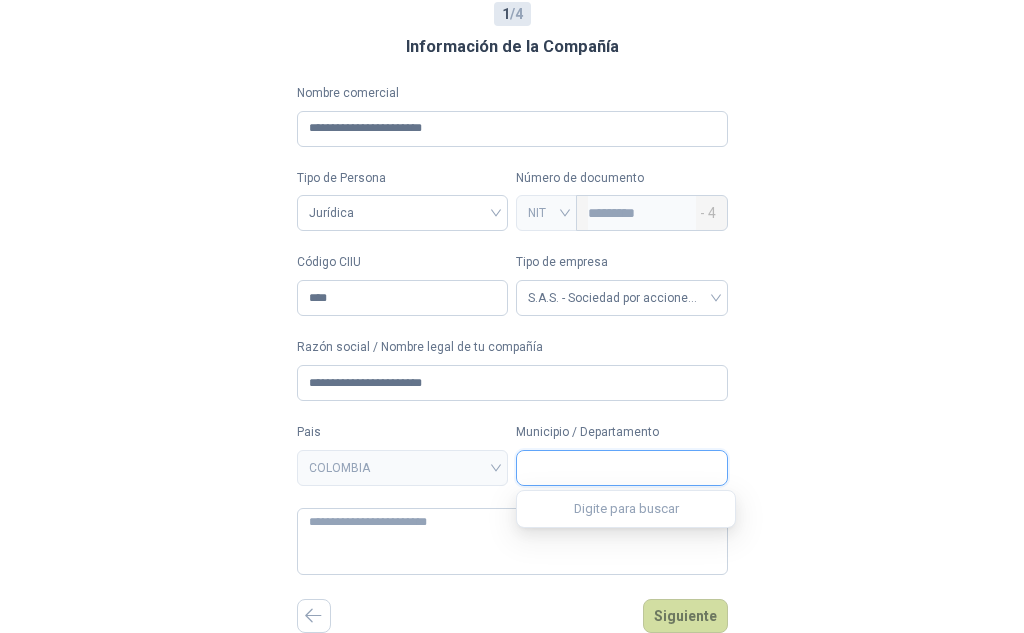 click on "Municipio / Departamento" at bounding box center (622, 468) 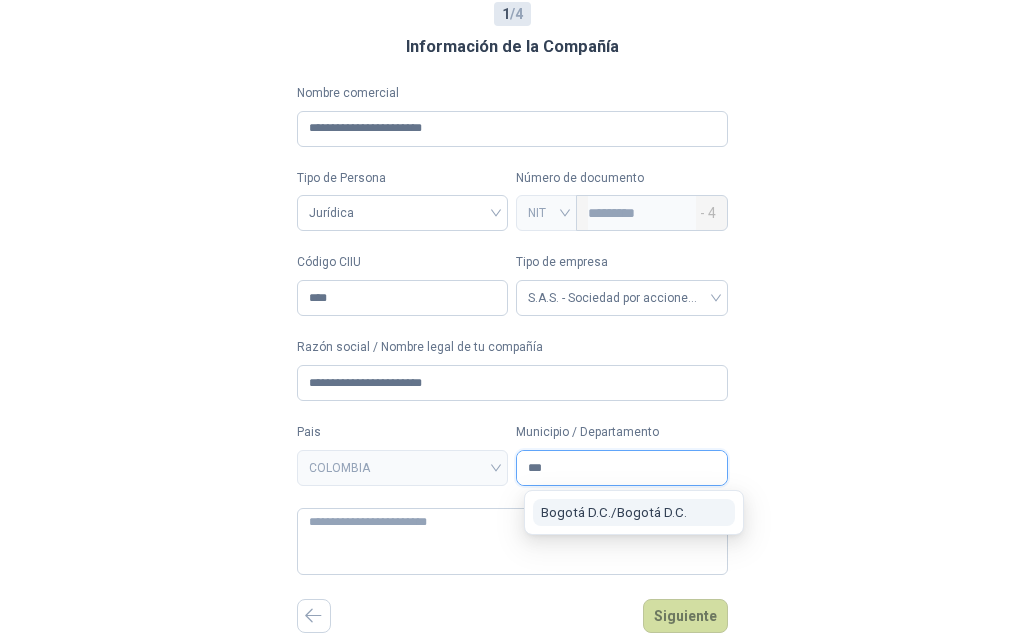 scroll, scrollTop: 0, scrollLeft: 0, axis: both 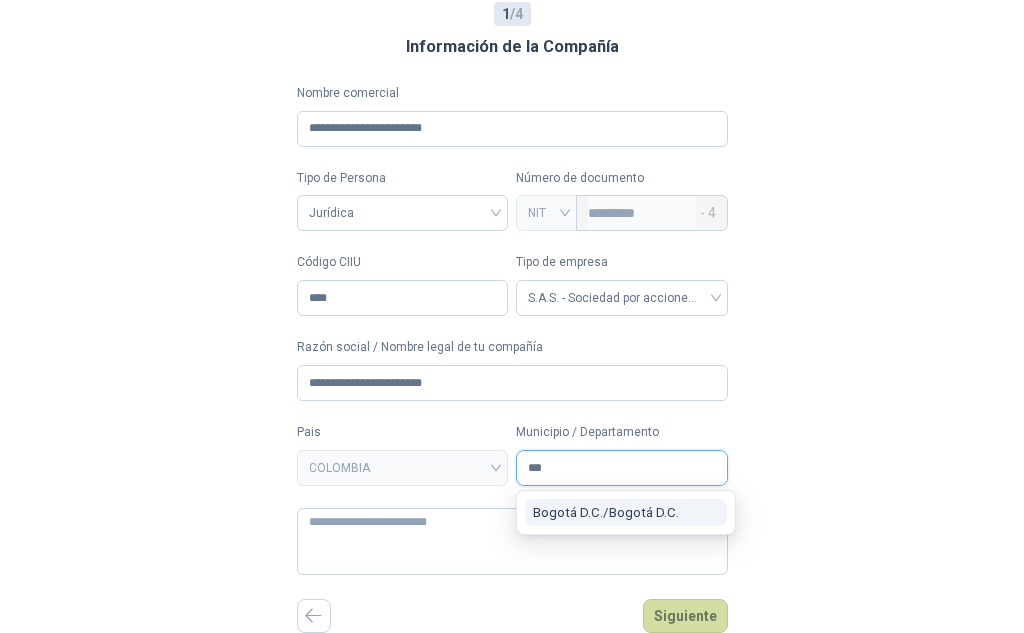 type on "***" 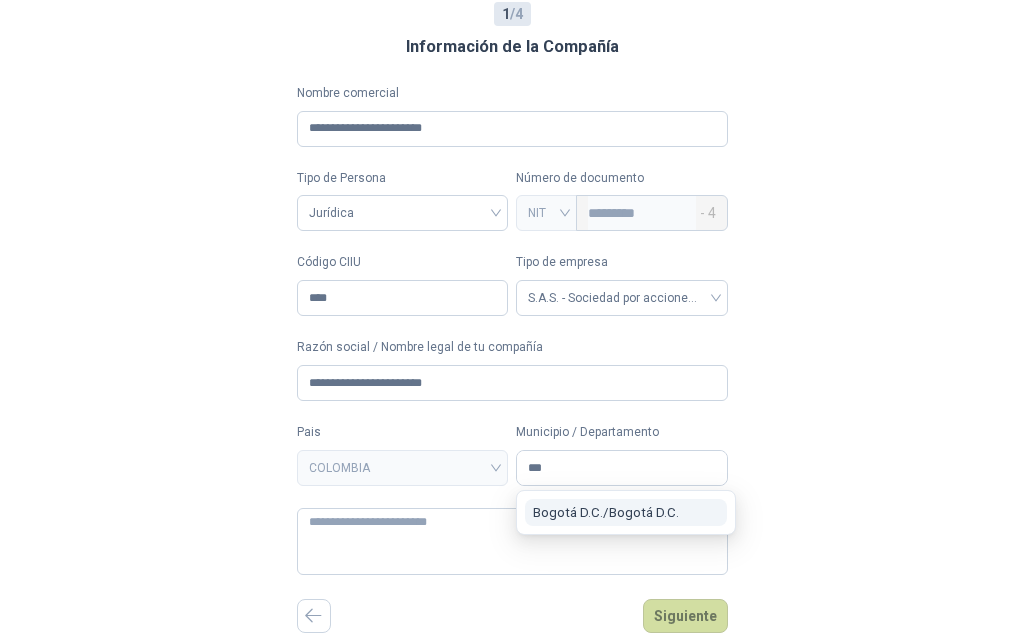 click on "Bogotá D.C.  /  Bogotá D.C." at bounding box center (606, 512) 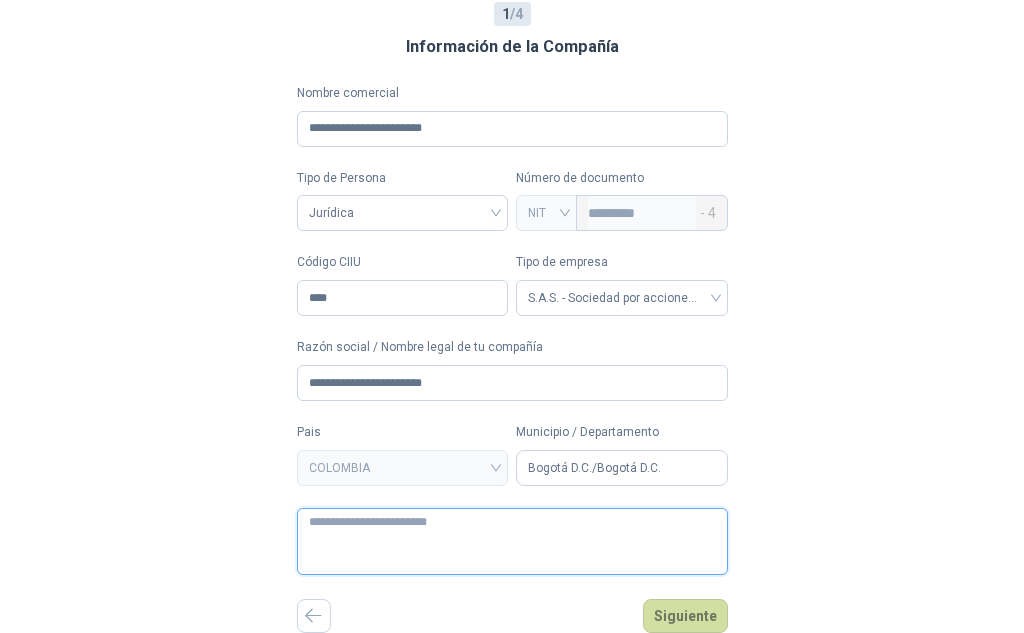 click at bounding box center [512, 541] 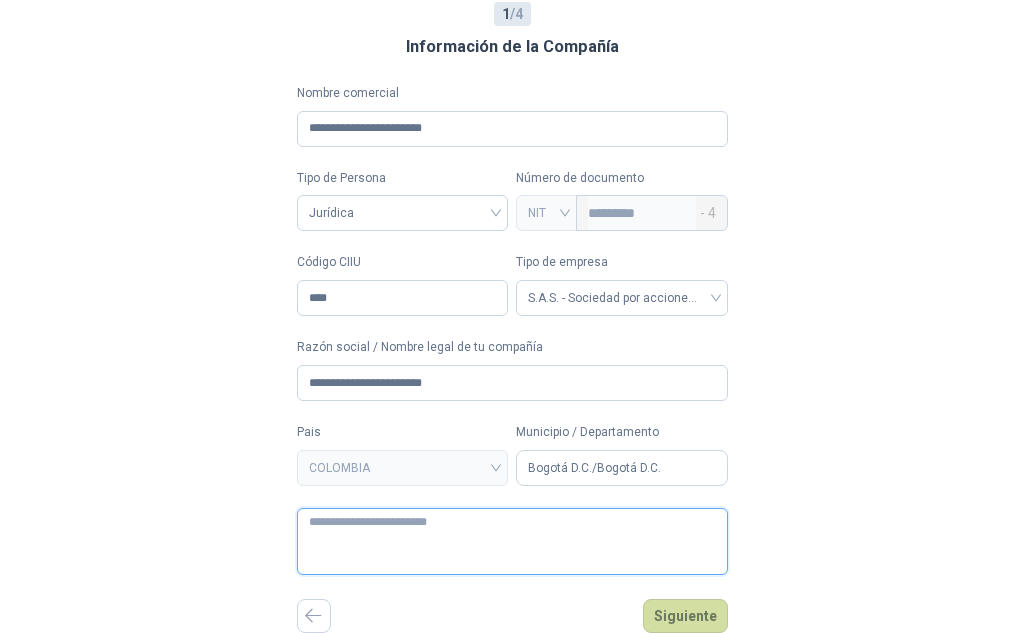 type 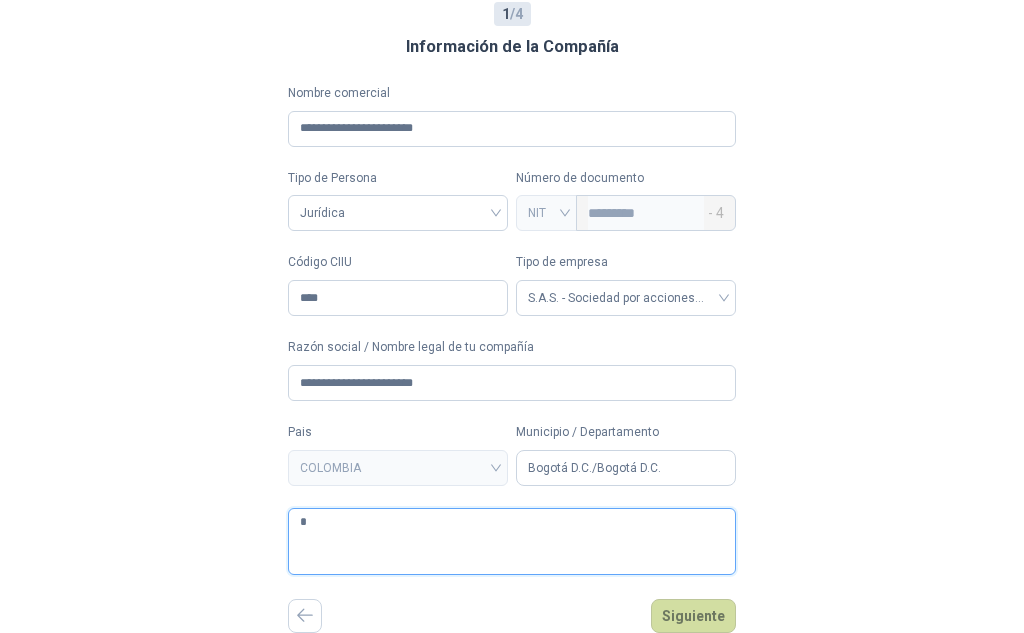 type 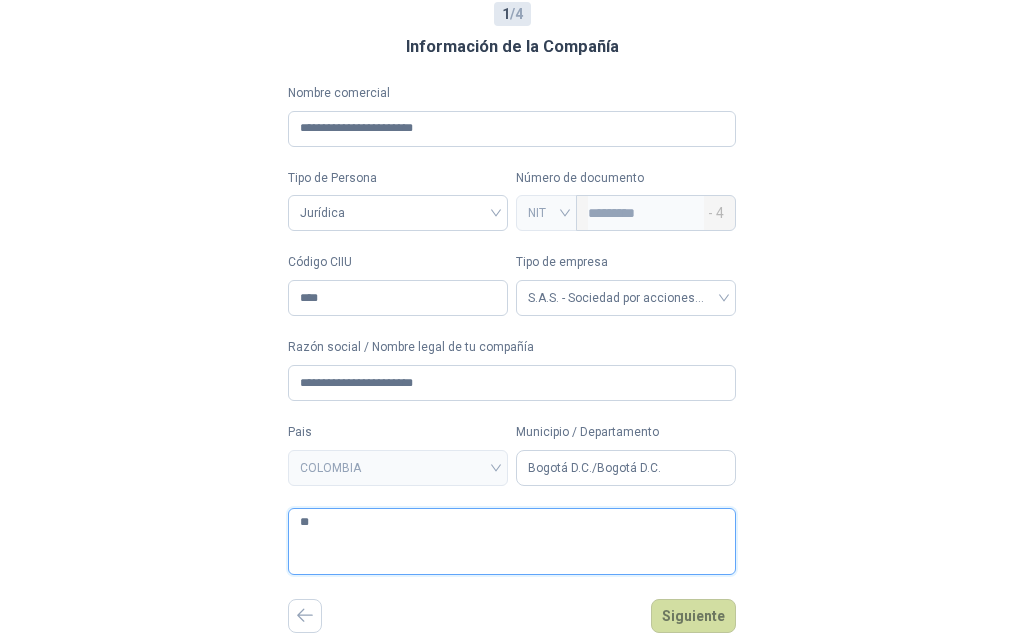 type 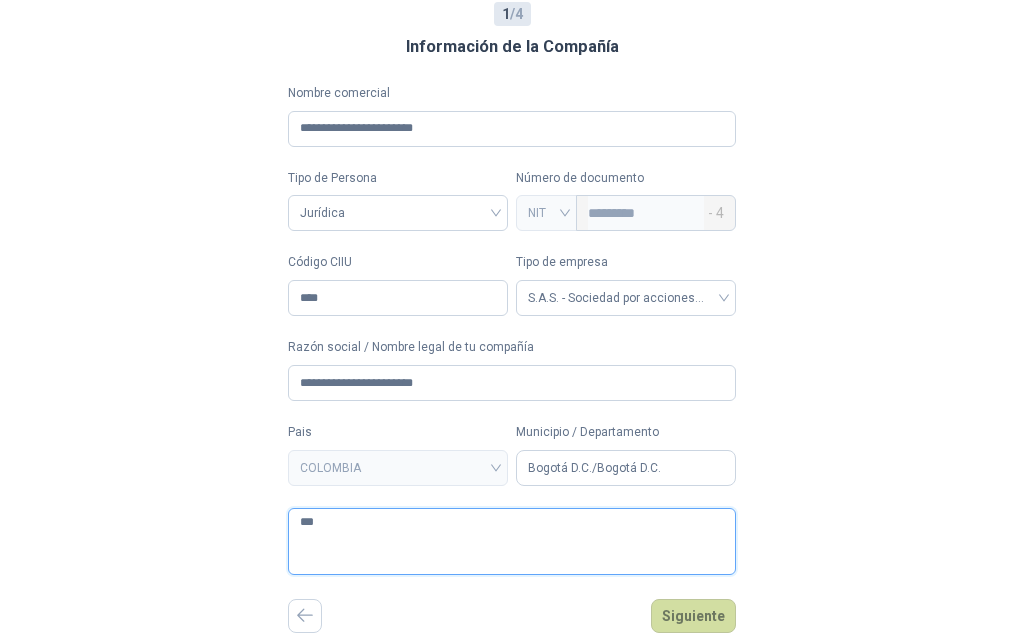type 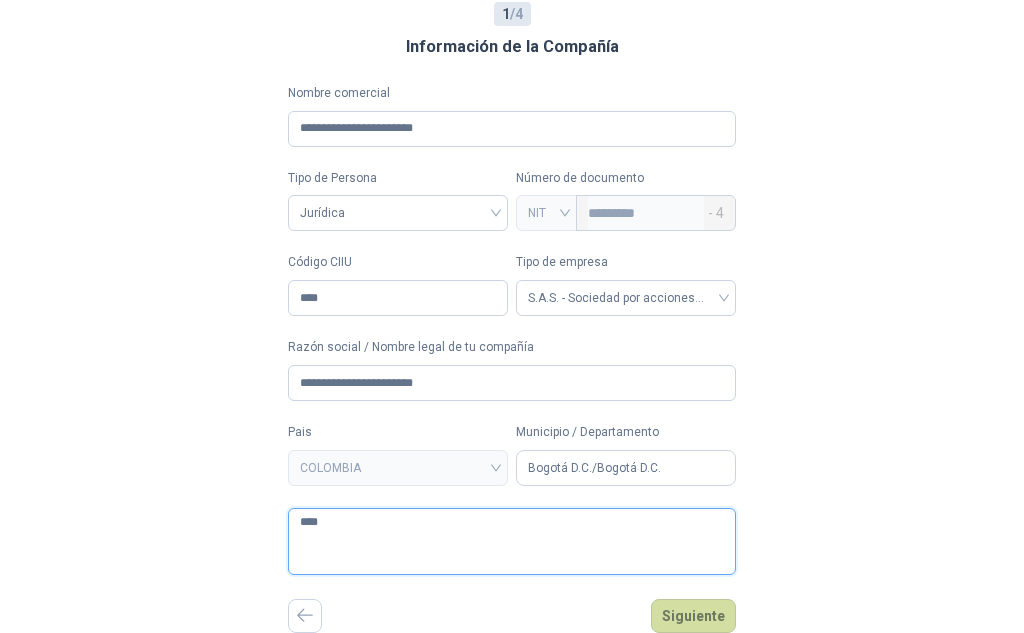 type 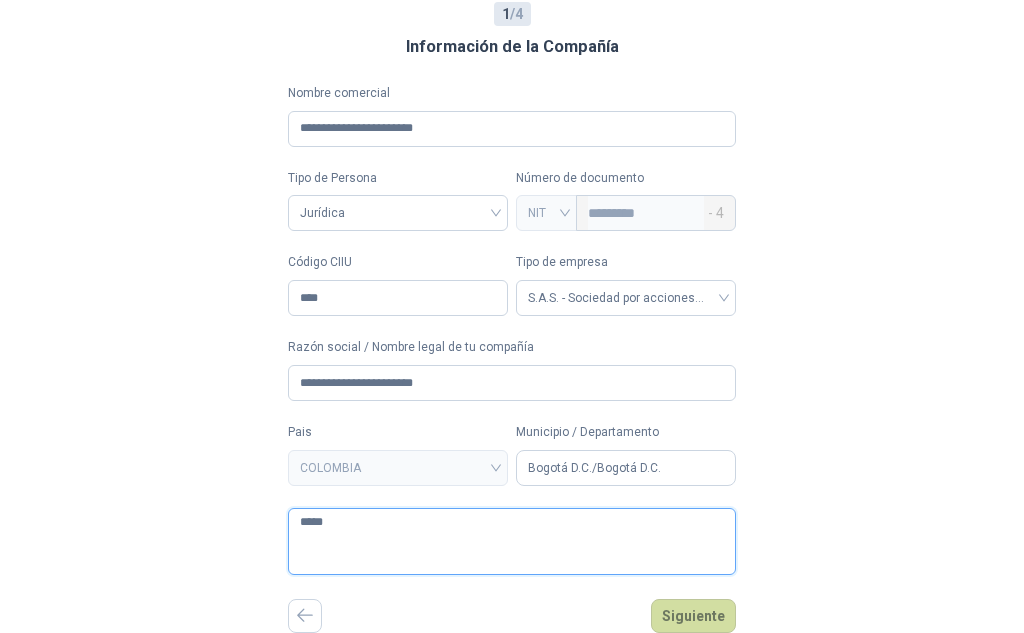type 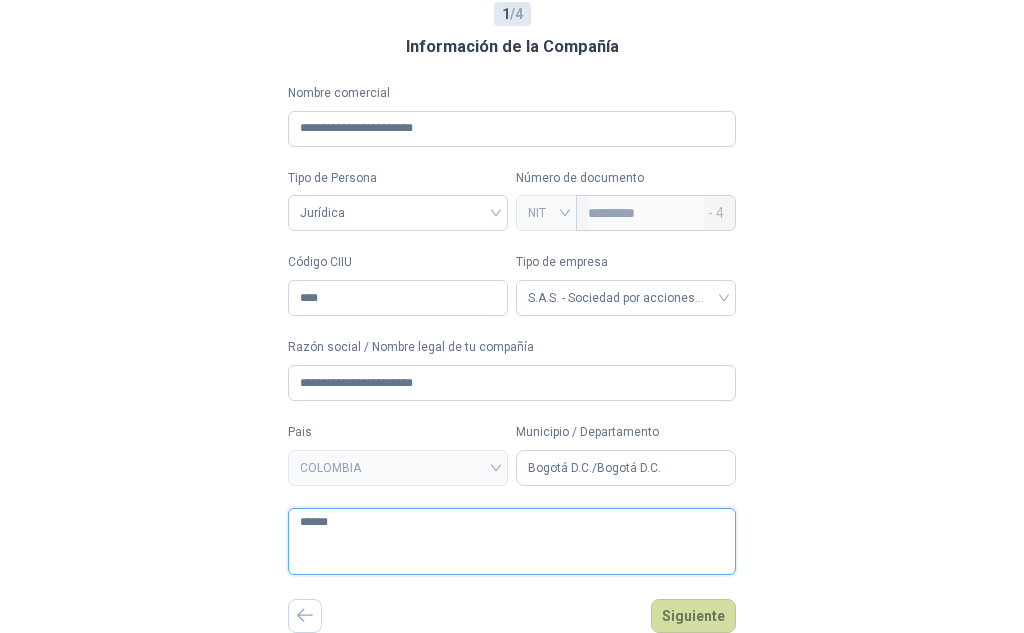 type 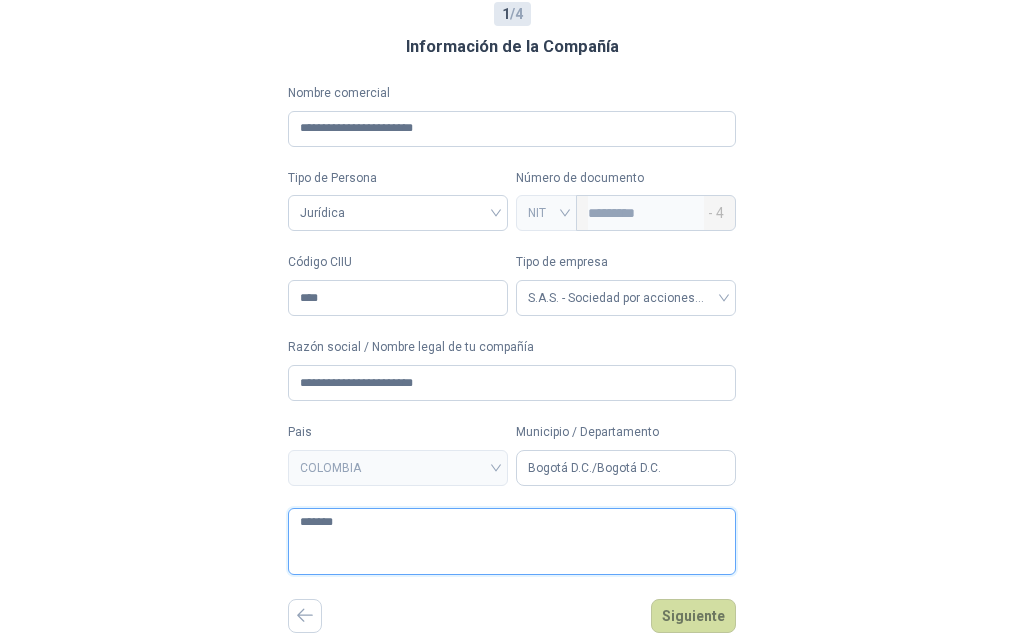 type on "********" 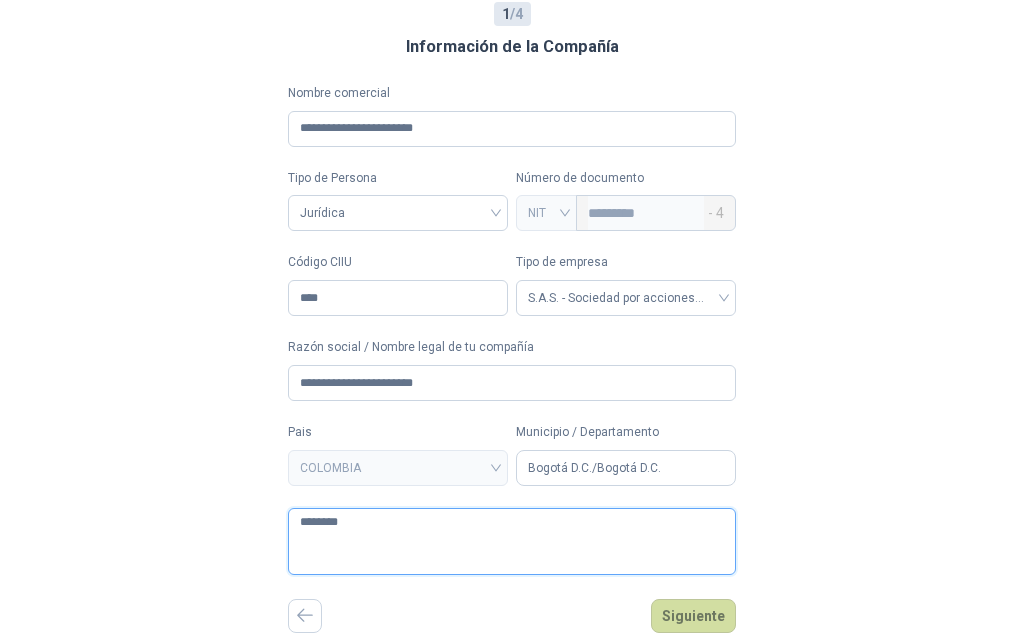 type 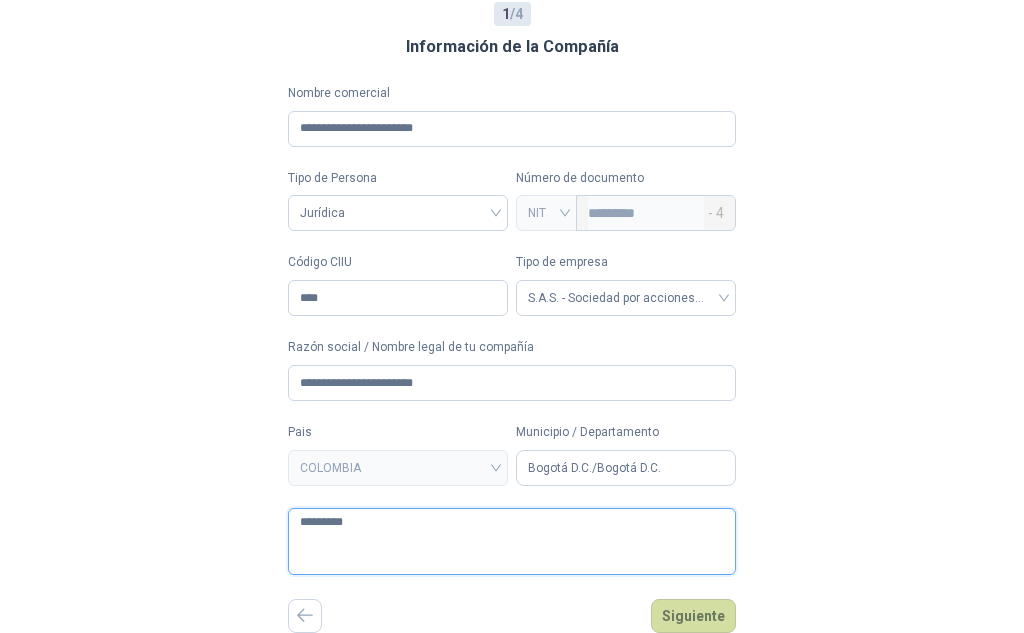 type 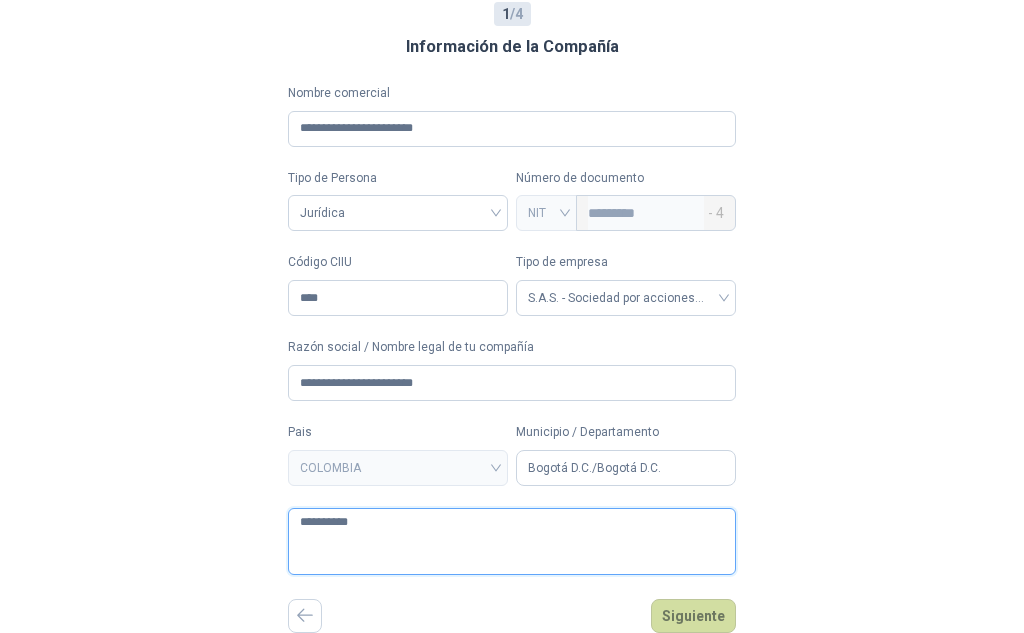 type 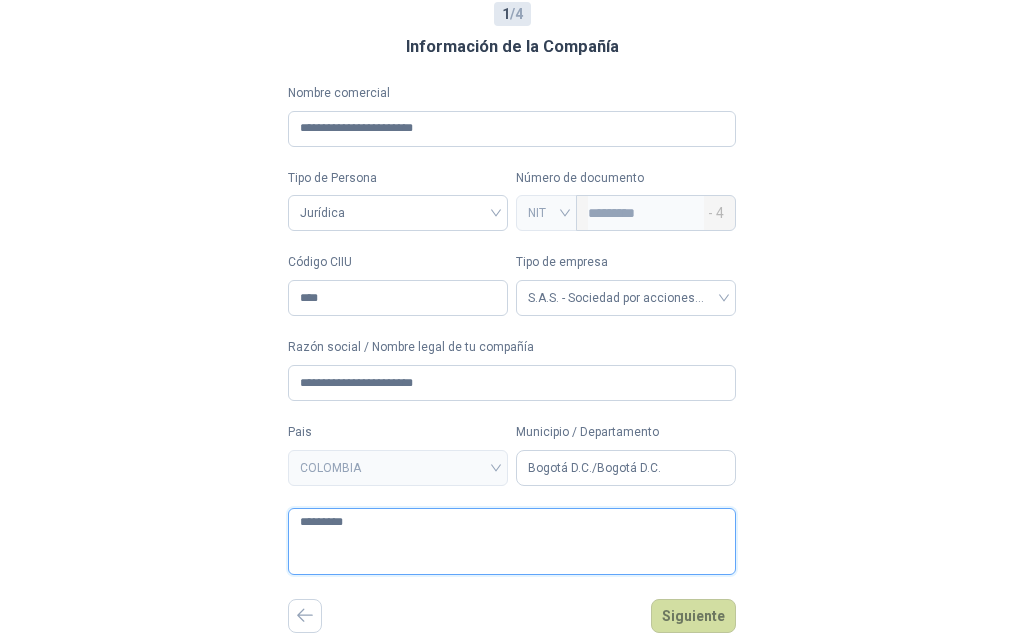 type 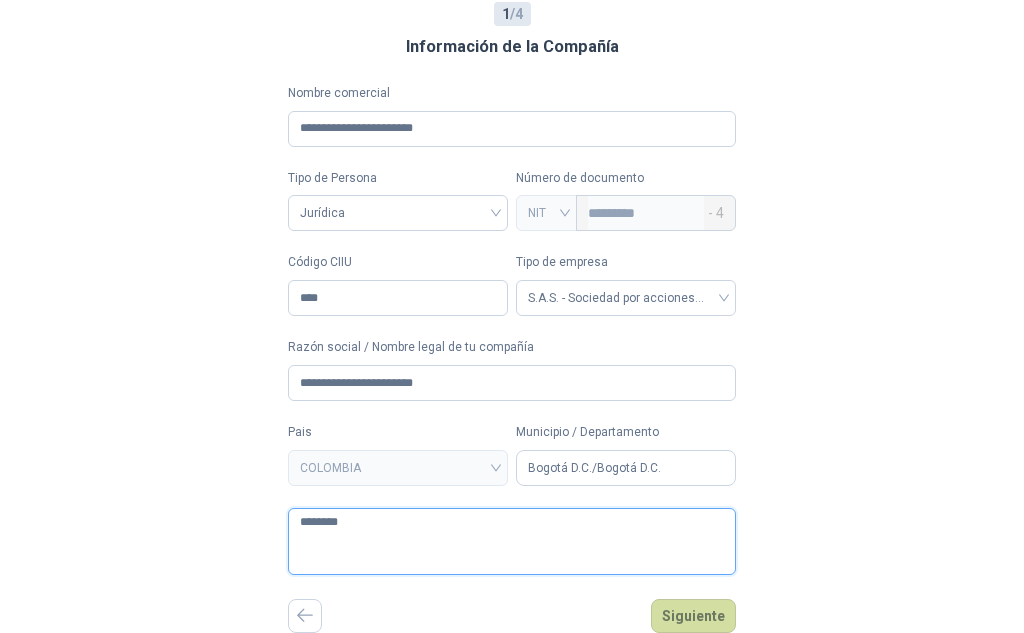 type 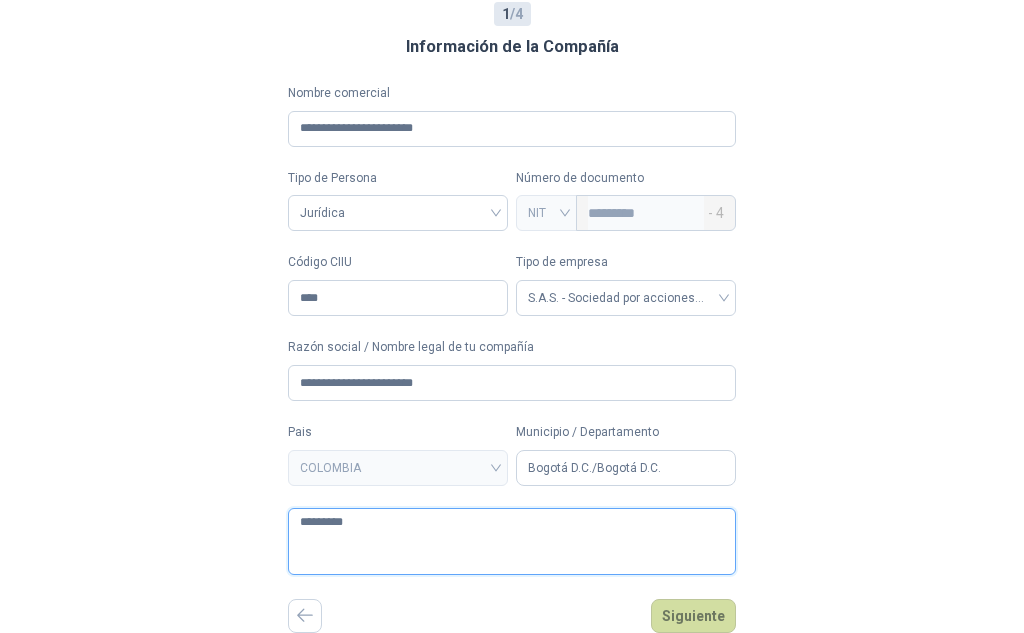 type 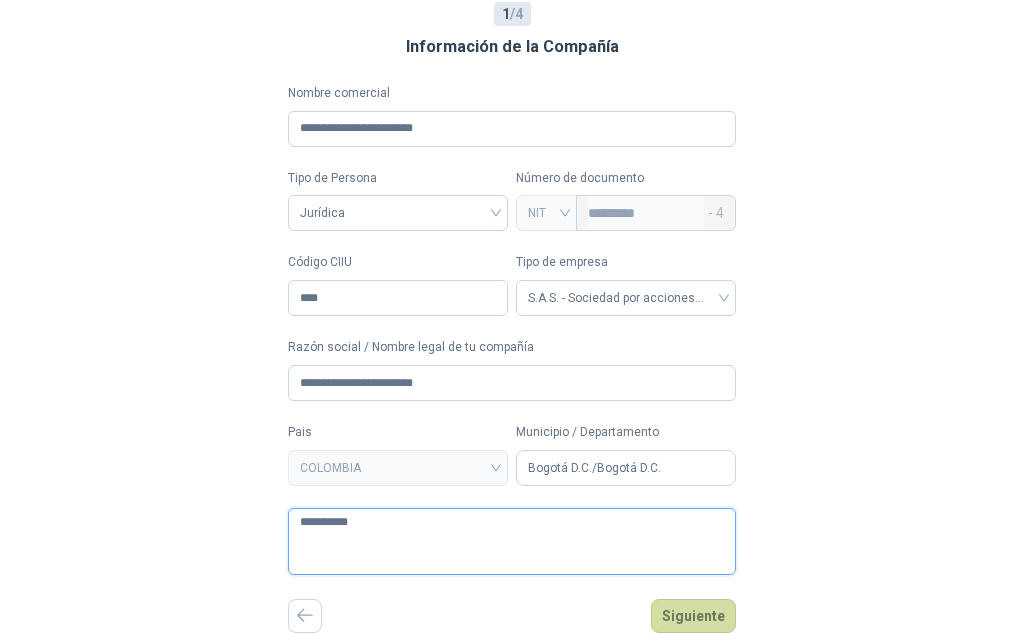 type 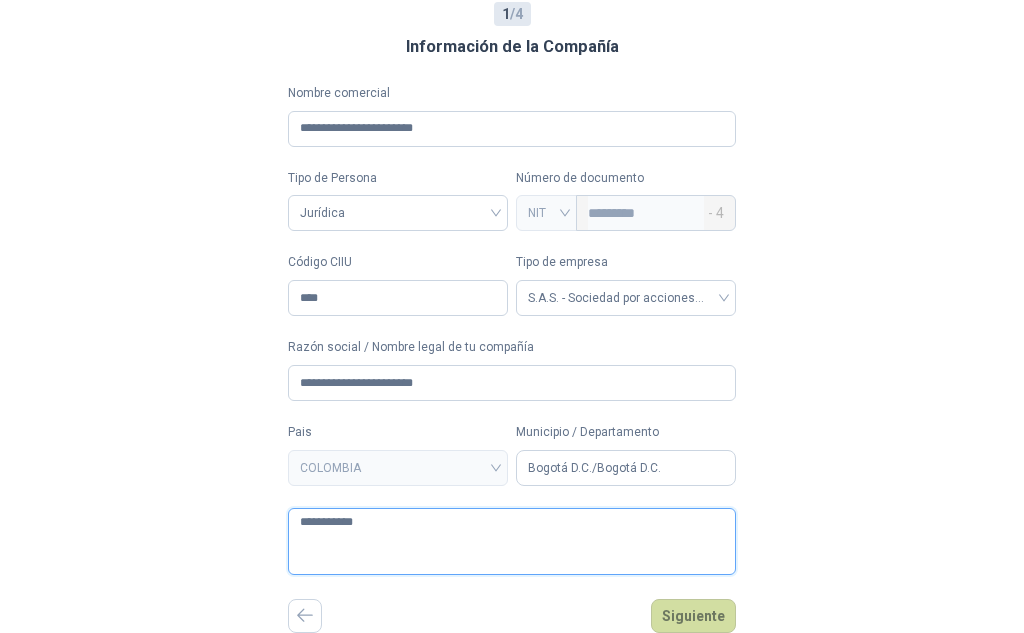type 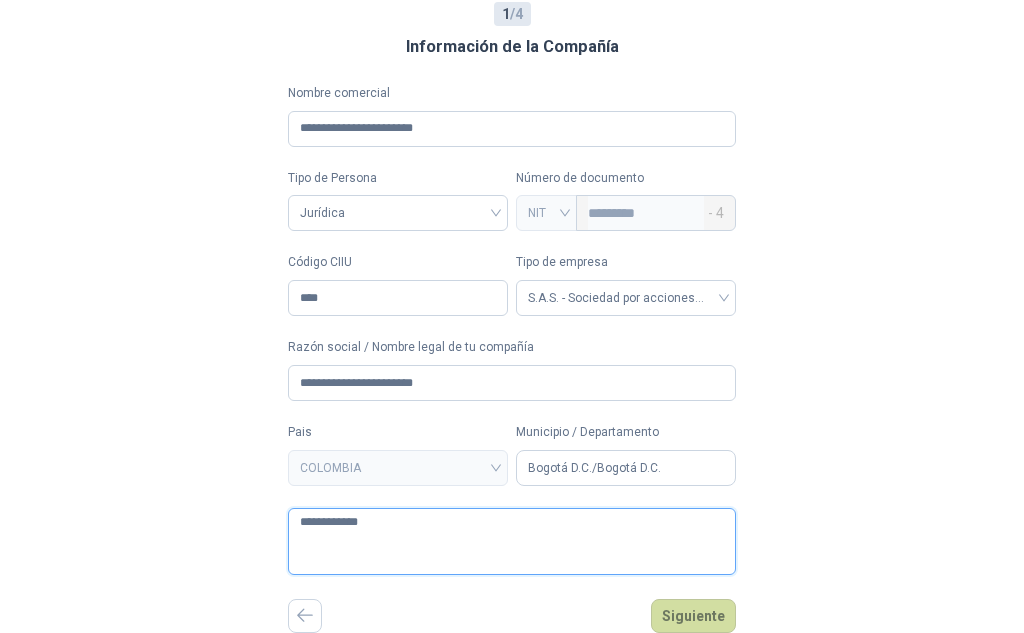 type 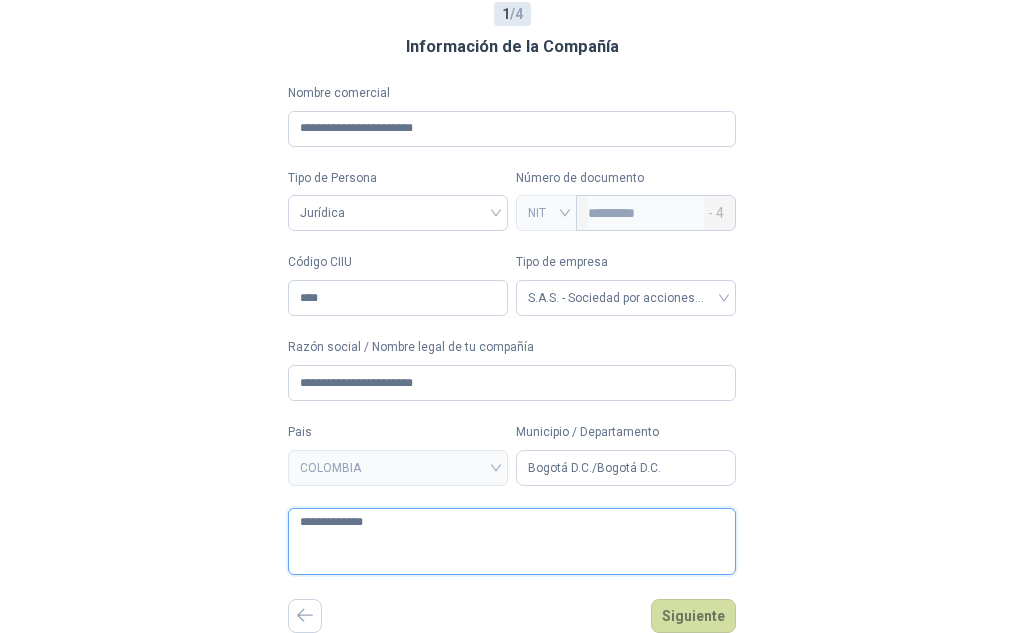 type 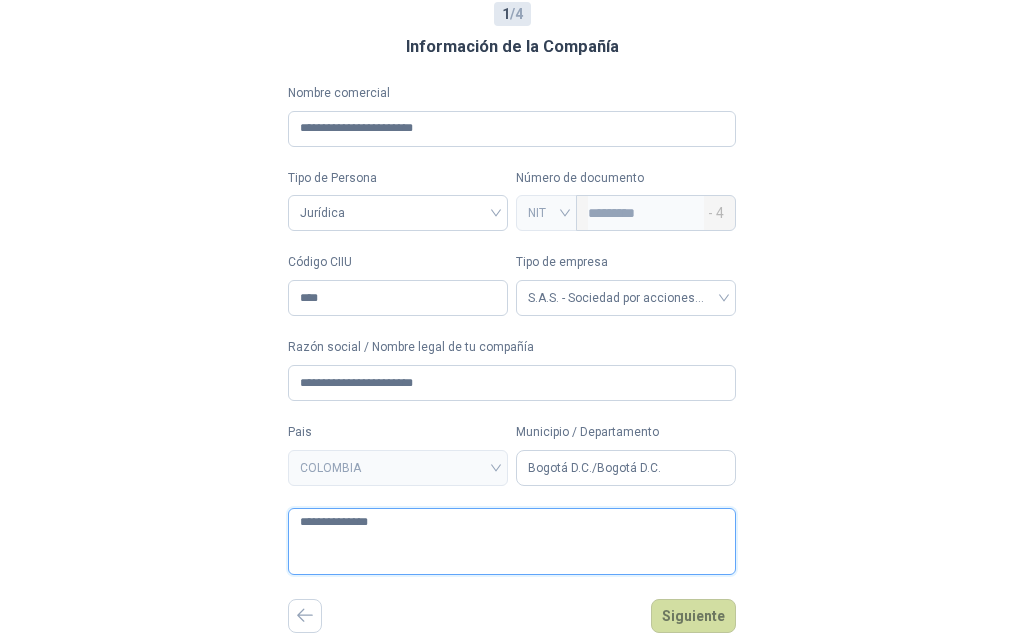 type 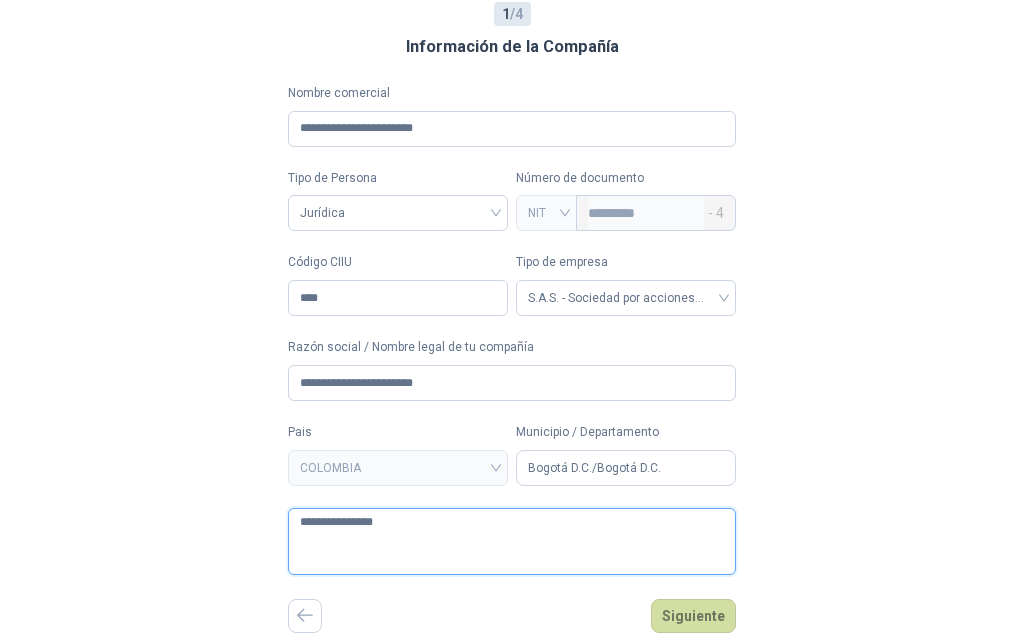 type 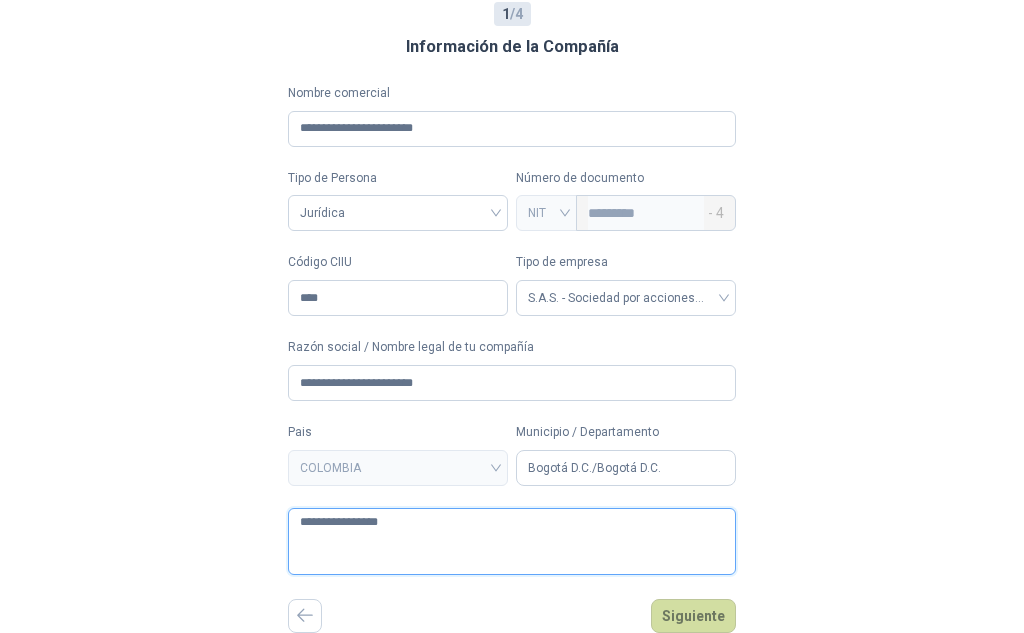 type 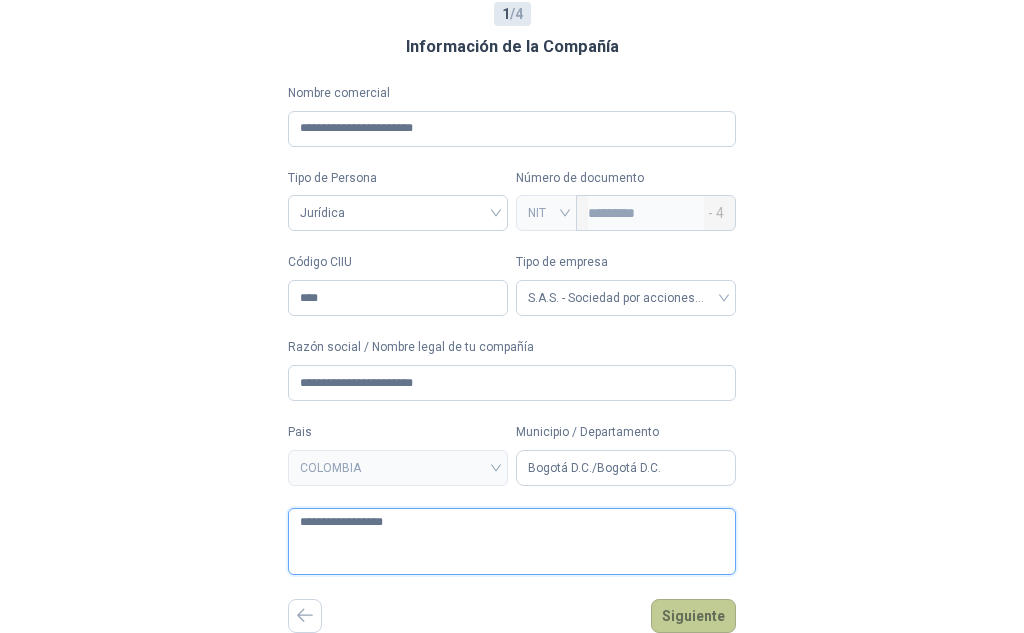 type on "**********" 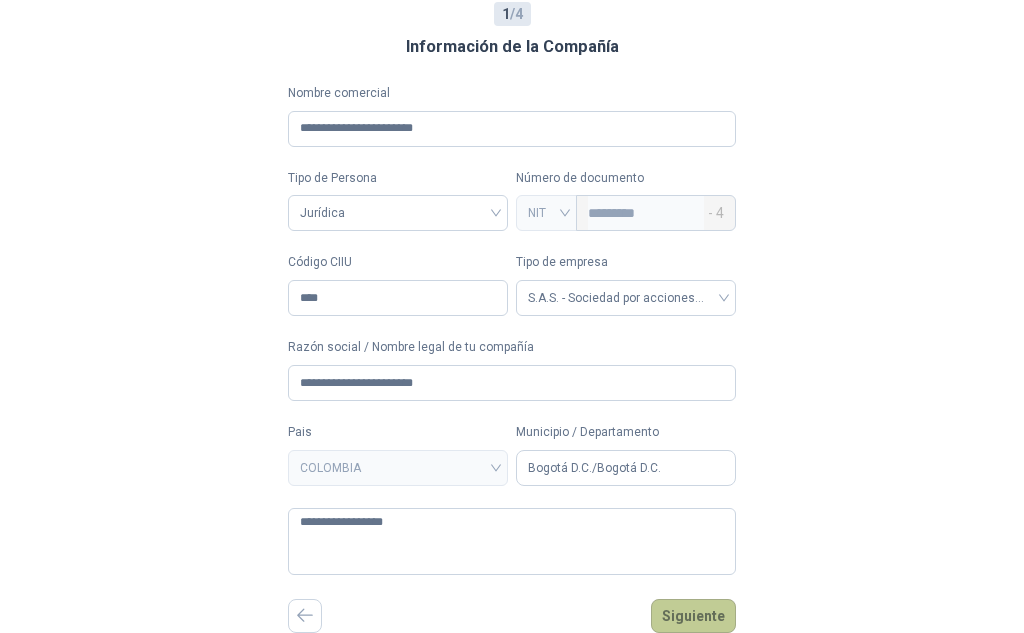 click on "Siguiente" at bounding box center [693, 616] 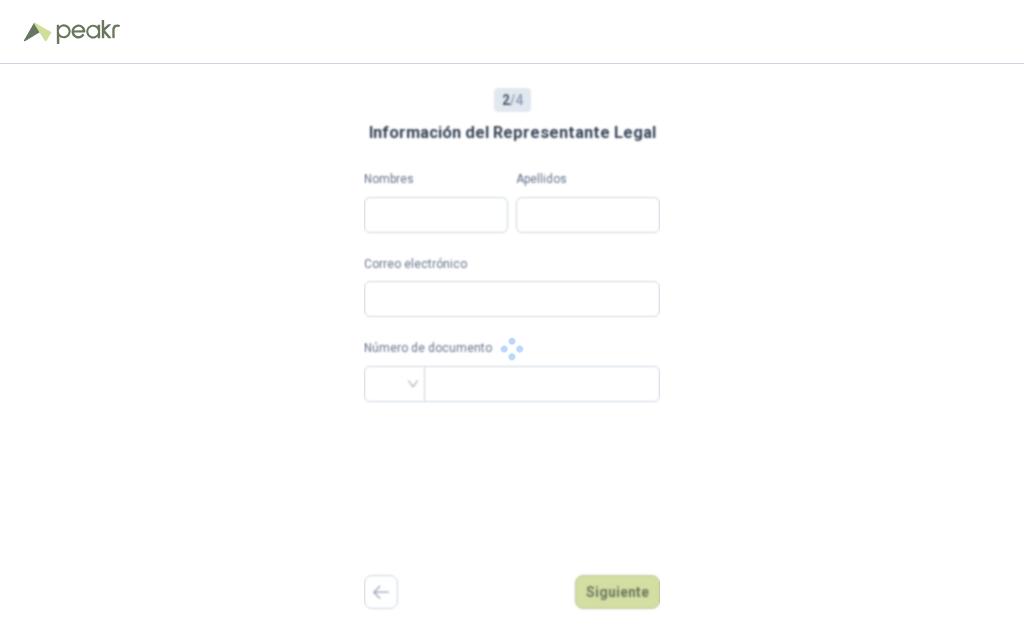 scroll, scrollTop: 0, scrollLeft: 0, axis: both 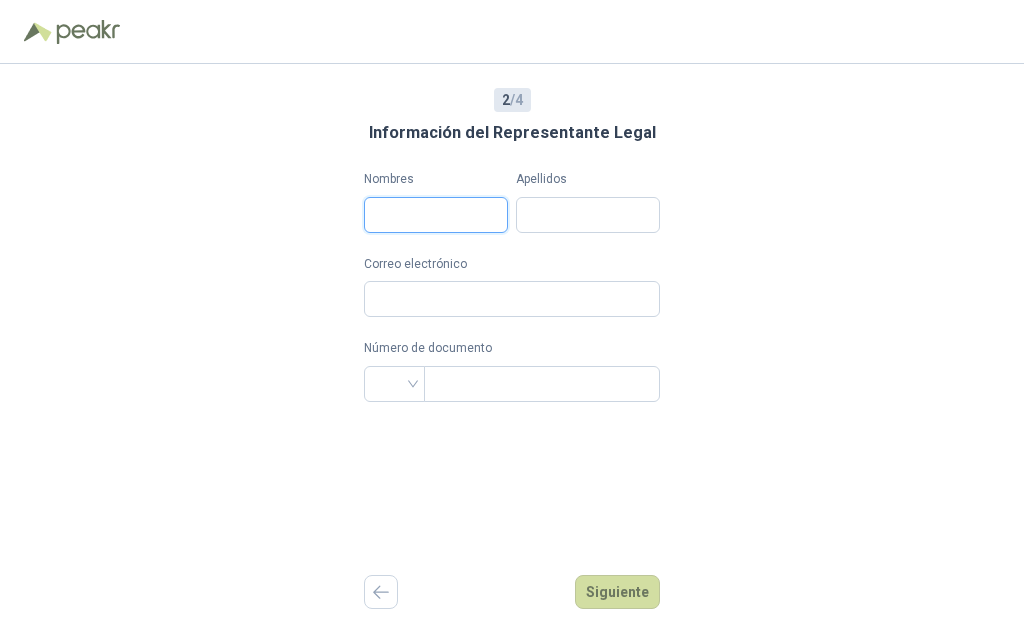 click on "Nombres" at bounding box center [436, 215] 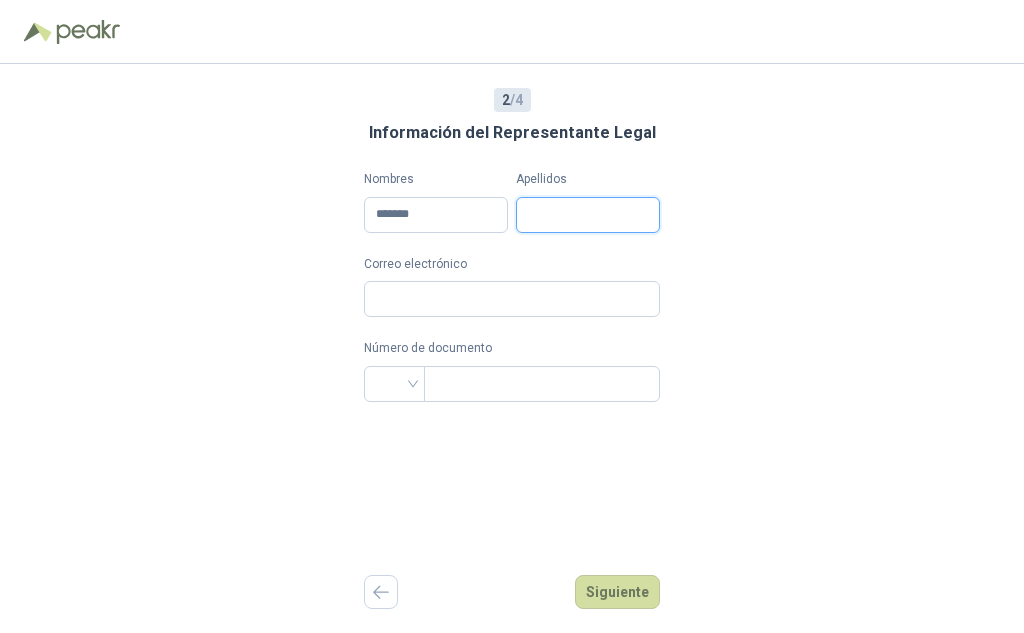 click on "Apellidos" at bounding box center [588, 215] 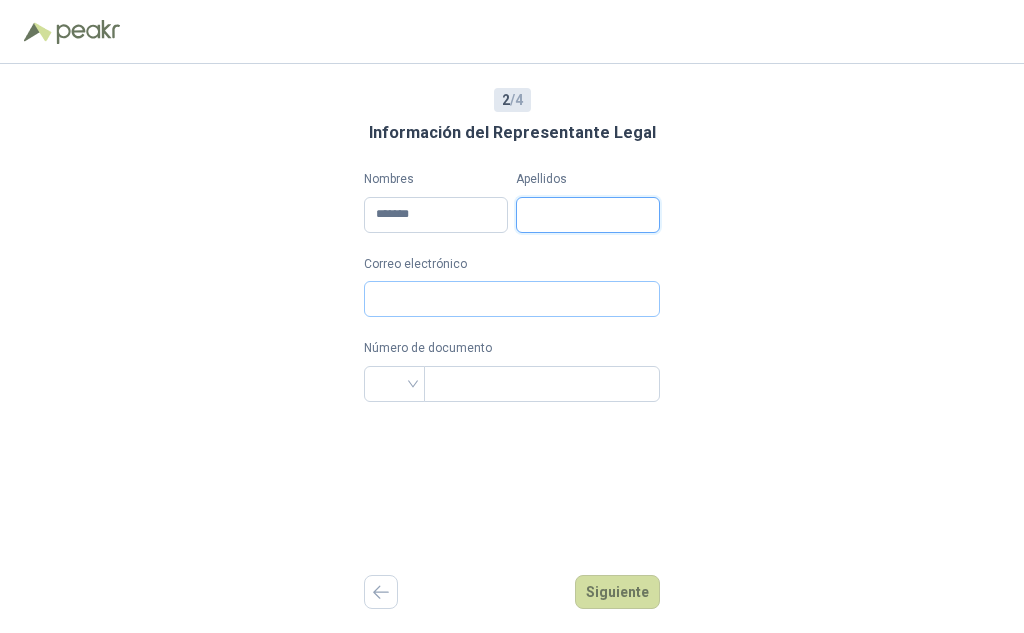 type on "**********" 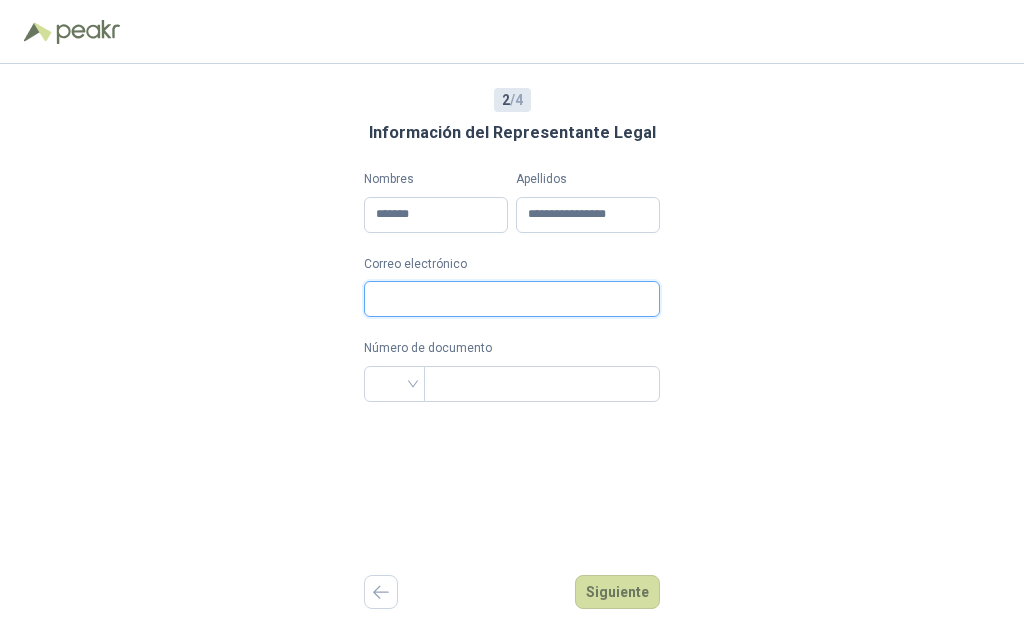 click on "Correo electrónico" at bounding box center [512, 299] 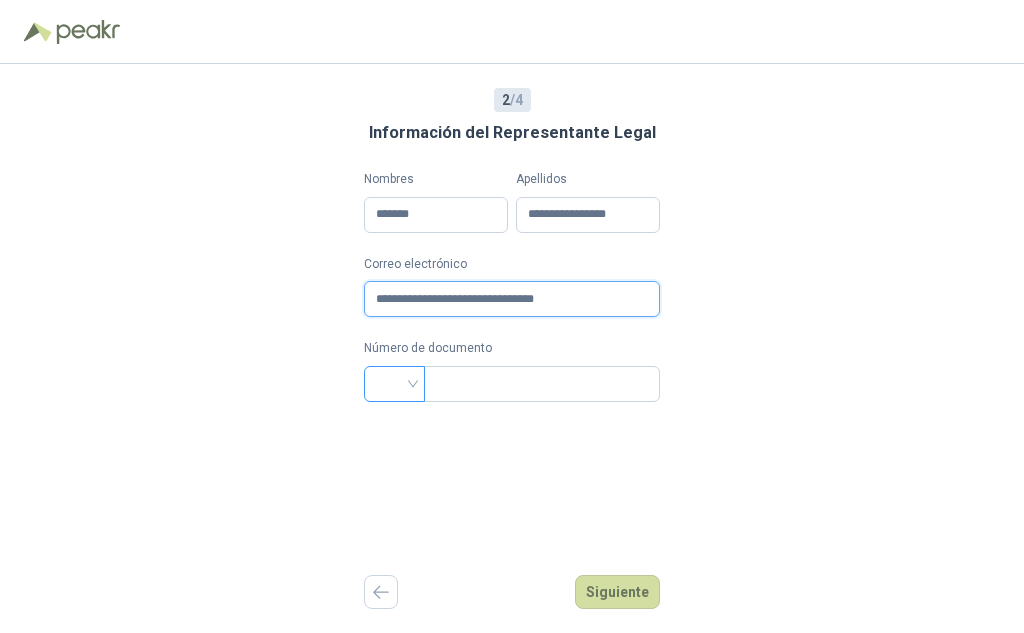click at bounding box center (394, 384) 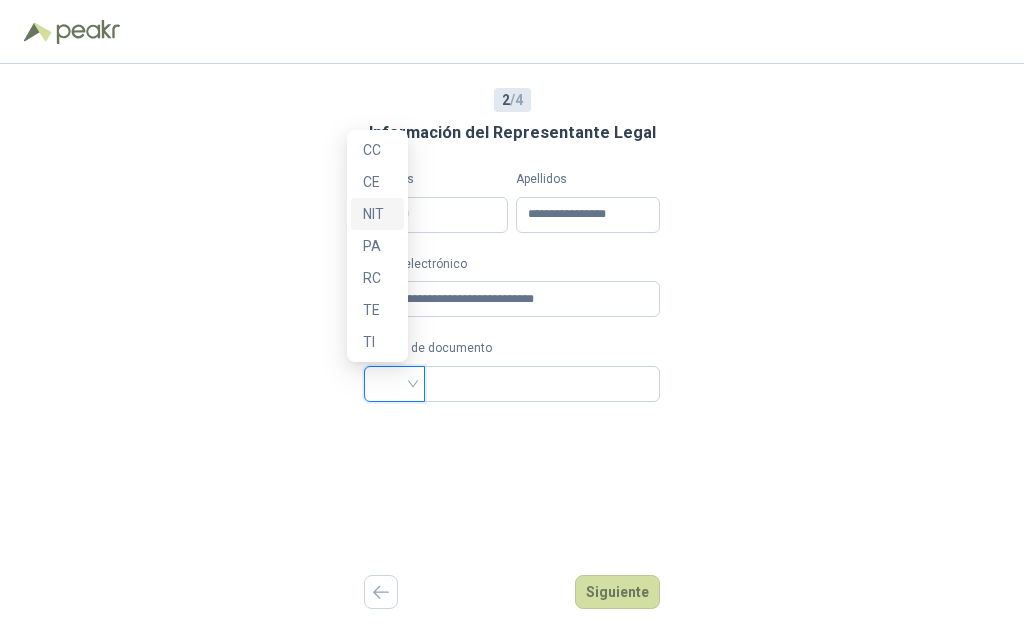 click on "NIT" at bounding box center (377, 214) 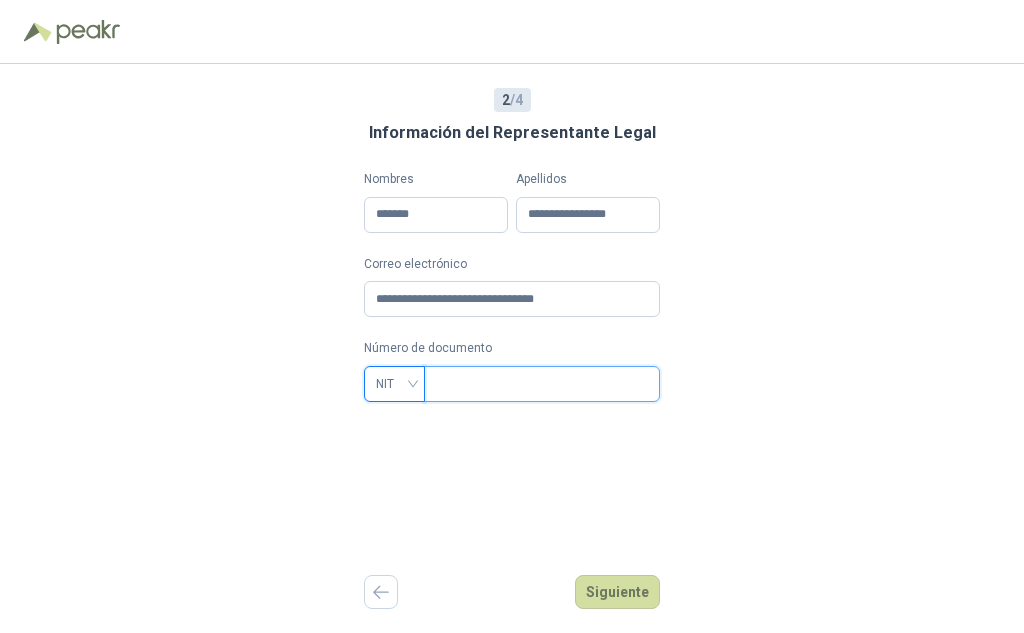 click at bounding box center [540, 384] 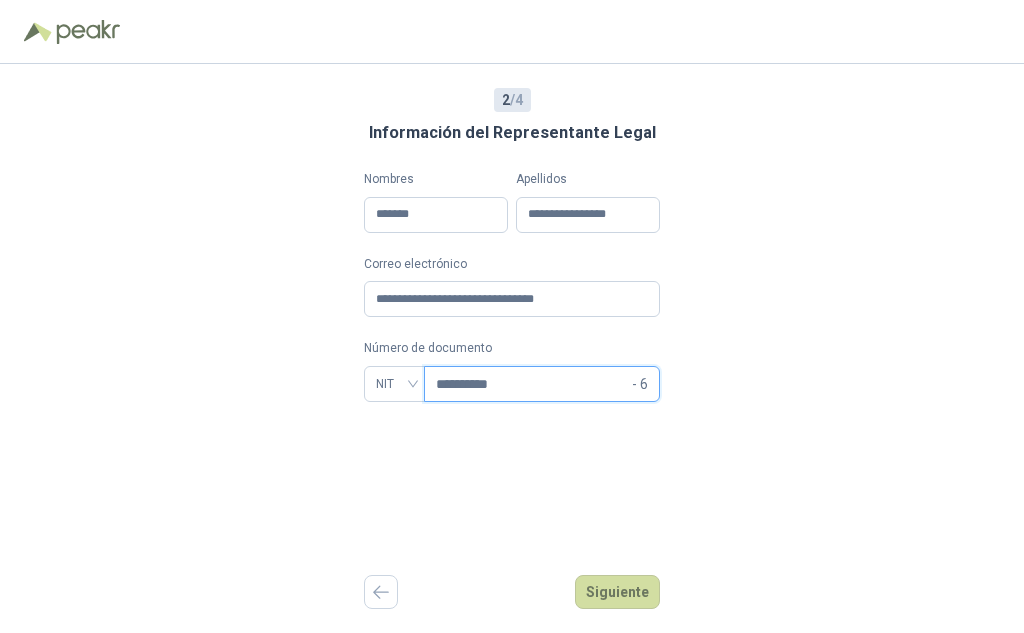 click on "**********" at bounding box center [532, 384] 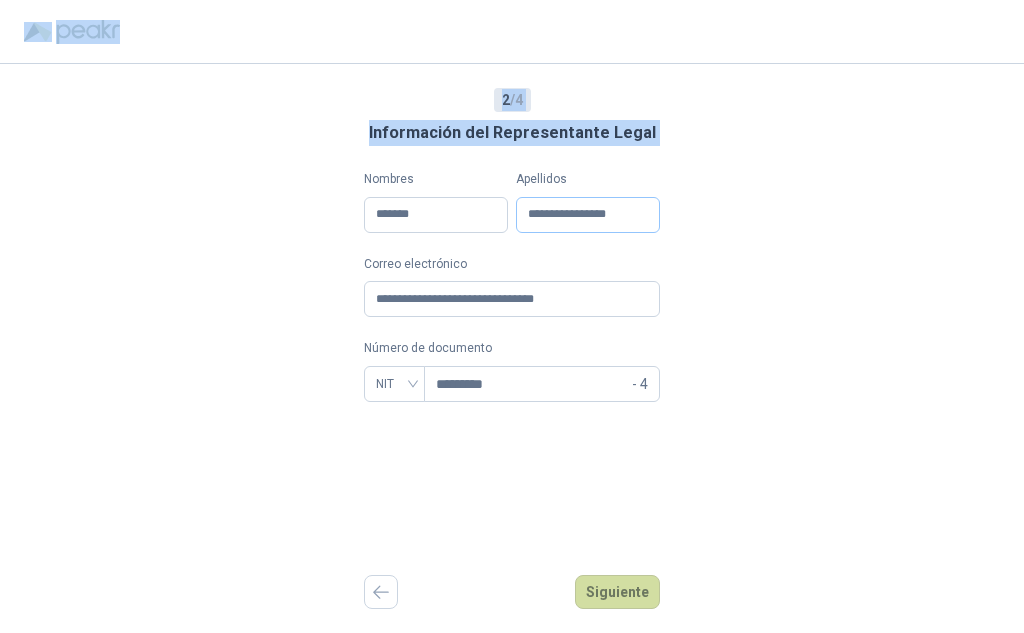 click on "**********" at bounding box center (512, 316) 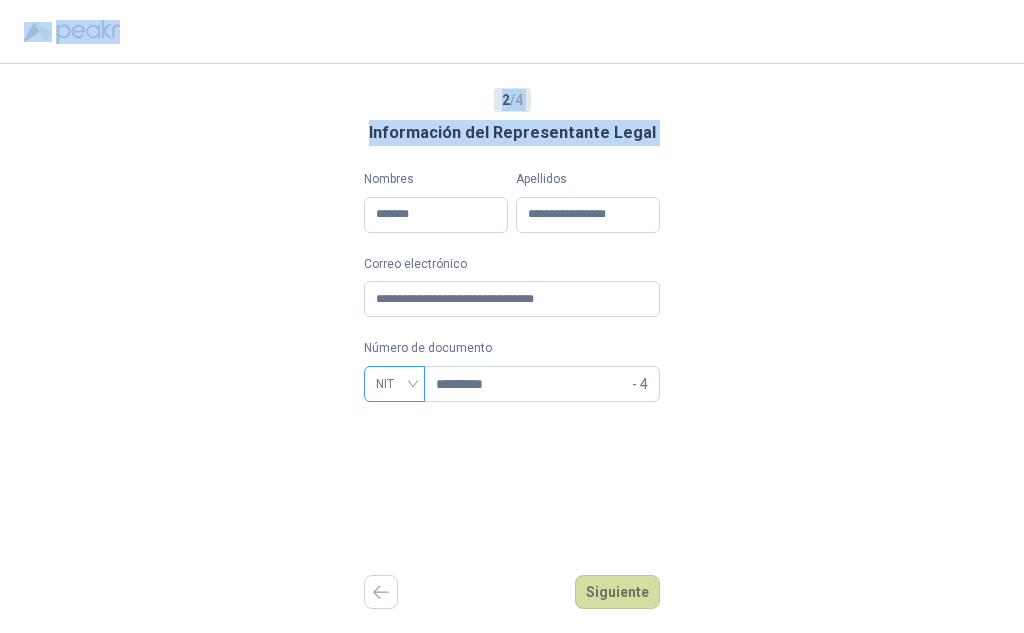 click on "NIT" at bounding box center (394, 384) 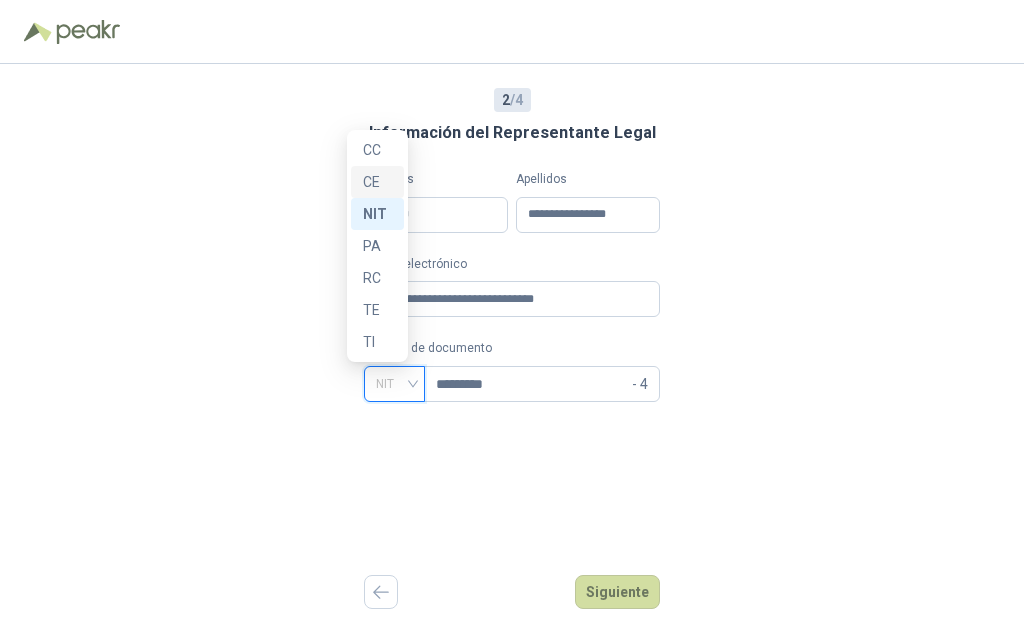 click on "CE" at bounding box center (377, 182) 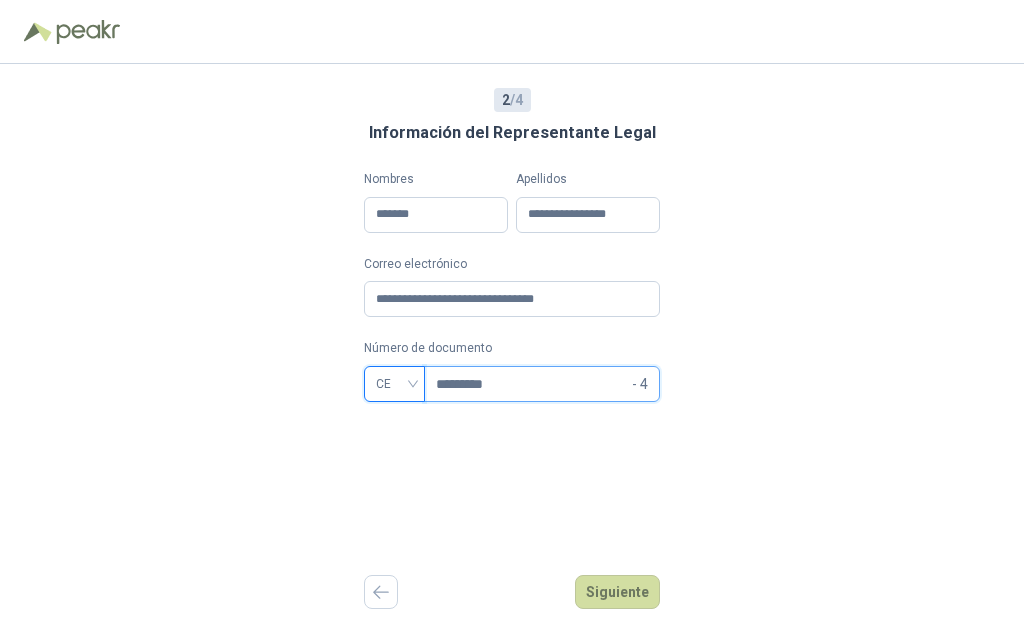 click on "*********" at bounding box center (532, 384) 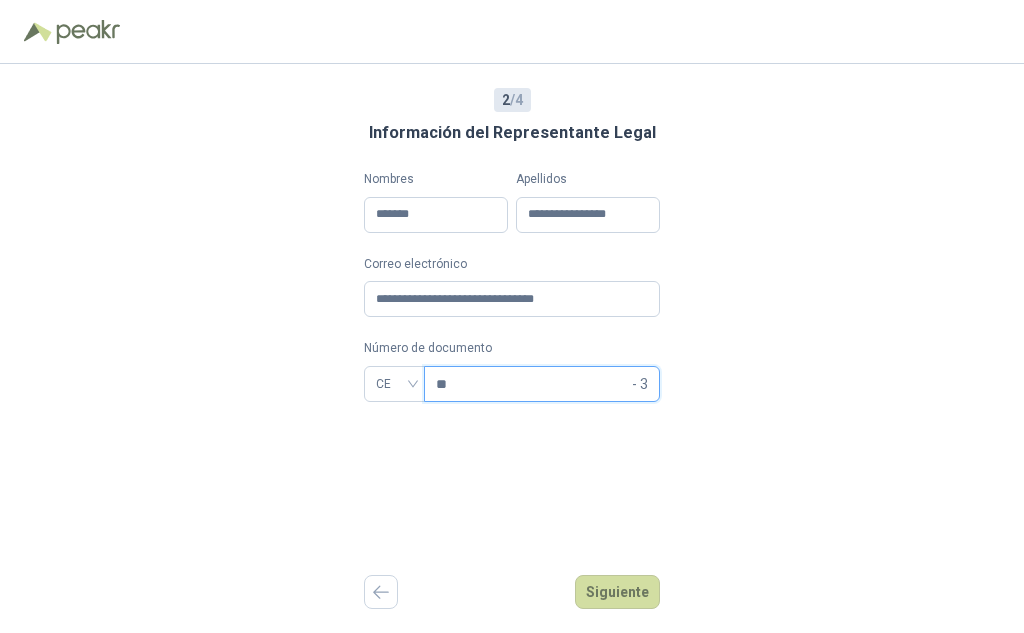type on "*" 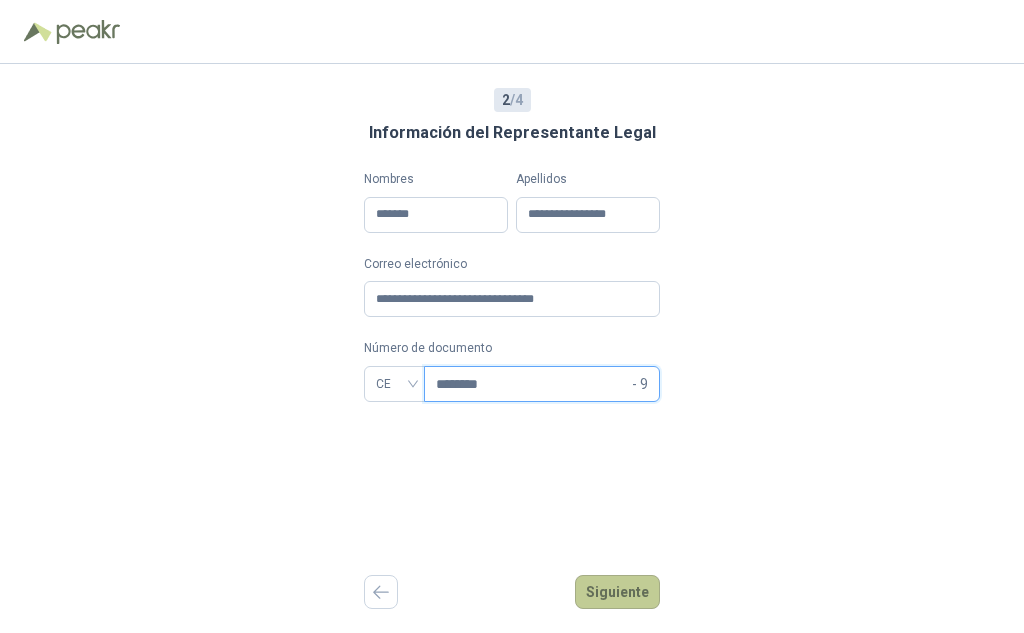 type on "********" 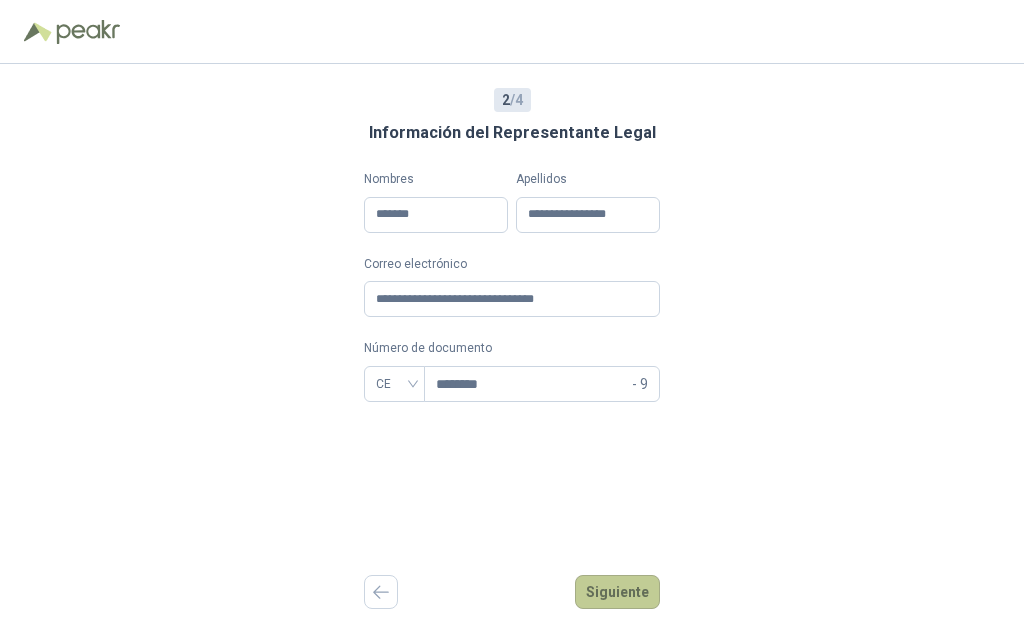 click on "Siguiente" at bounding box center [617, 592] 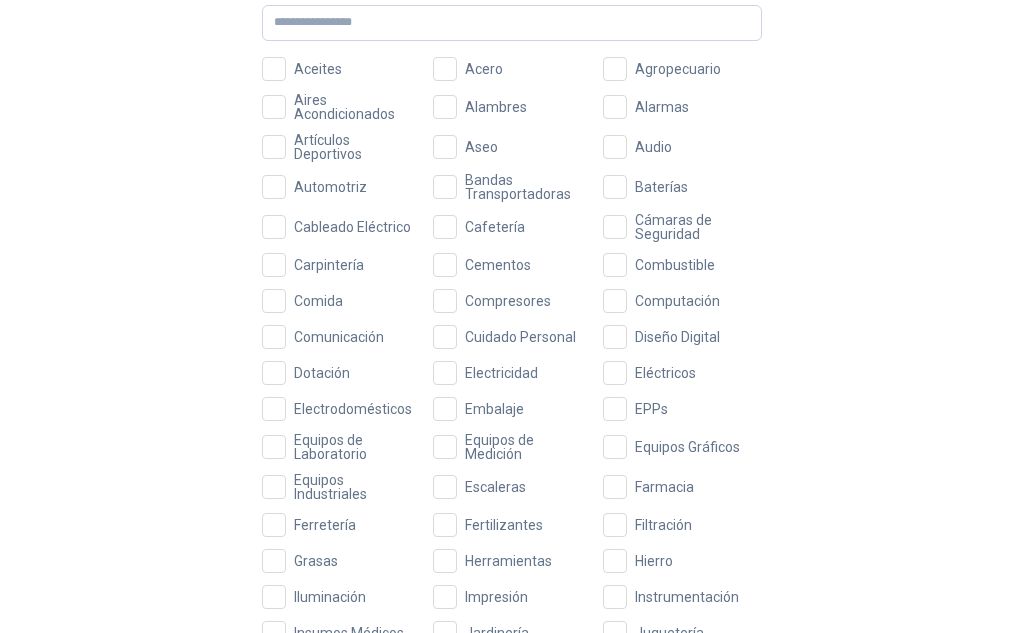 scroll, scrollTop: 0, scrollLeft: 0, axis: both 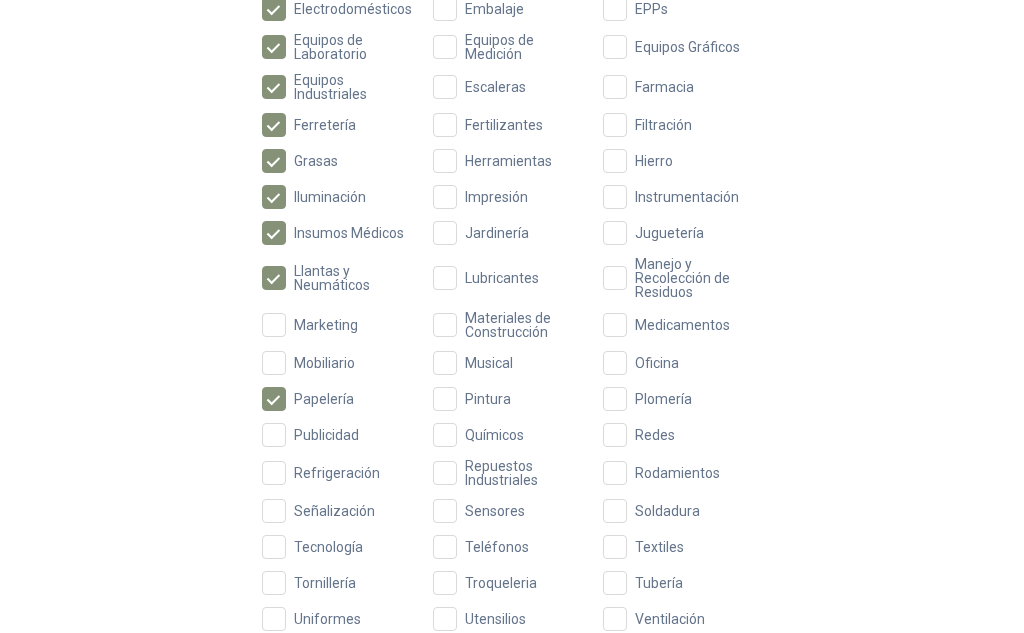 click on "Aceites Acero Agropecuario Aires Acondicionados Alambres Alarmas Artículos Deportivos Aseo Audio Automotriz Bandas Transportadoras Baterías Cableado Eléctrico Cafetería Cámaras de Seguridad Carpintería Cementos Combustible Comida Compresores Computación Comunicación Cuidado Personal Diseño Digital Dotación Electricidad Eléctricos Electrodomésticos Embalaje EPPs Equipos de Laboratorio Equipos de Medición Equipos Gráficos Equipos Industriales Escaleras Farmacia Ferretería Fertilizantes Filtración Grasas Herramientas Hierro Iluminación Impresión Instrumentación Insumos Médicos Jardinería Juguetería Llantas y Neumáticos Lubricantes Manejo y Recolección de Residuos Marketing Materiales de Construcción Medicamentos Mobiliario Musical Oficina Papelería Pintura Plomería Publicidad Químicos Redes Refrigeración Repuestos Industriales Rodamientos Señalización Sensores Soldadura Tecnología Teléfonos Textiles Tornillería Troqueleria Tubería Uniformes Utensilios Ventilación Vigilancia" at bounding box center [512, 162] 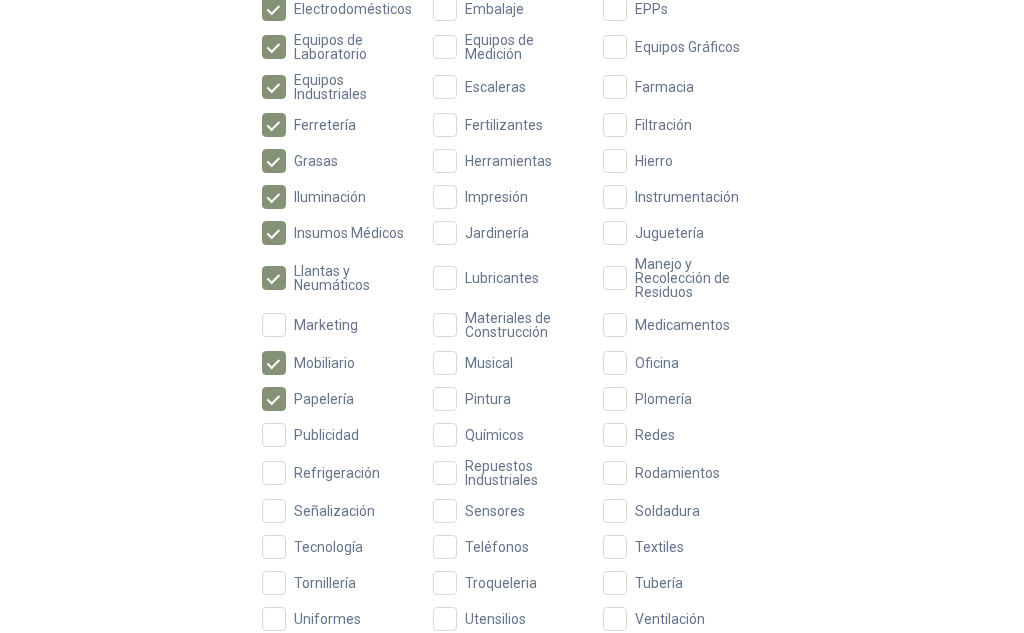 scroll, scrollTop: 700, scrollLeft: 0, axis: vertical 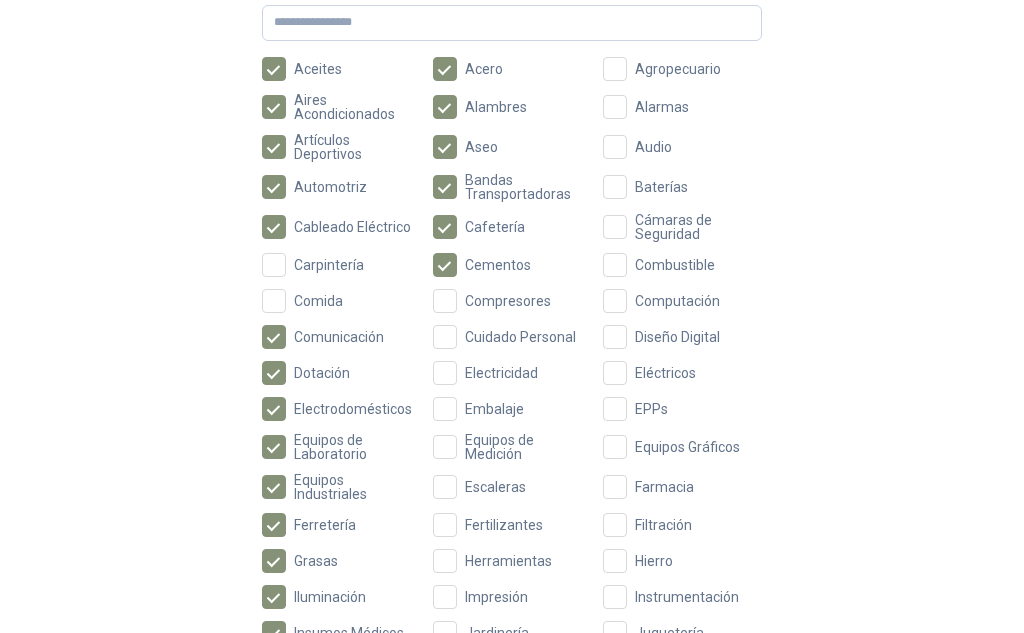 click on "Aceites Acero Agropecuario Aires Acondicionados Alambres Alarmas Artículos Deportivos Aseo Audio Automotriz Bandas Transportadoras Baterías Cableado Eléctrico Cafetería Cámaras de Seguridad Carpintería Cementos Combustible Comida Compresores Computación Comunicación Cuidado Personal Diseño Digital Dotación Electricidad Eléctricos Electrodomésticos Embalaje EPPs Equipos de Laboratorio Equipos de Medición Equipos Gráficos Equipos Industriales Escaleras Farmacia Ferretería Fertilizantes Filtración Grasas Herramientas Hierro Iluminación Impresión Instrumentación Insumos Médicos Jardinería Juguetería Llantas y Neumáticos Lubricantes Manejo y Recolección de Residuos Marketing Materiales de Construcción Medicamentos Mobiliario Musical Oficina Papelería Pintura Plomería Publicidad Químicos Redes Refrigeración Repuestos Industriales Rodamientos Señalización Sensores Soldadura Tecnología Teléfonos Textiles Tornillería Troqueleria Tubería Uniformes Utensilios Ventilación Vigilancia" at bounding box center (512, 562) 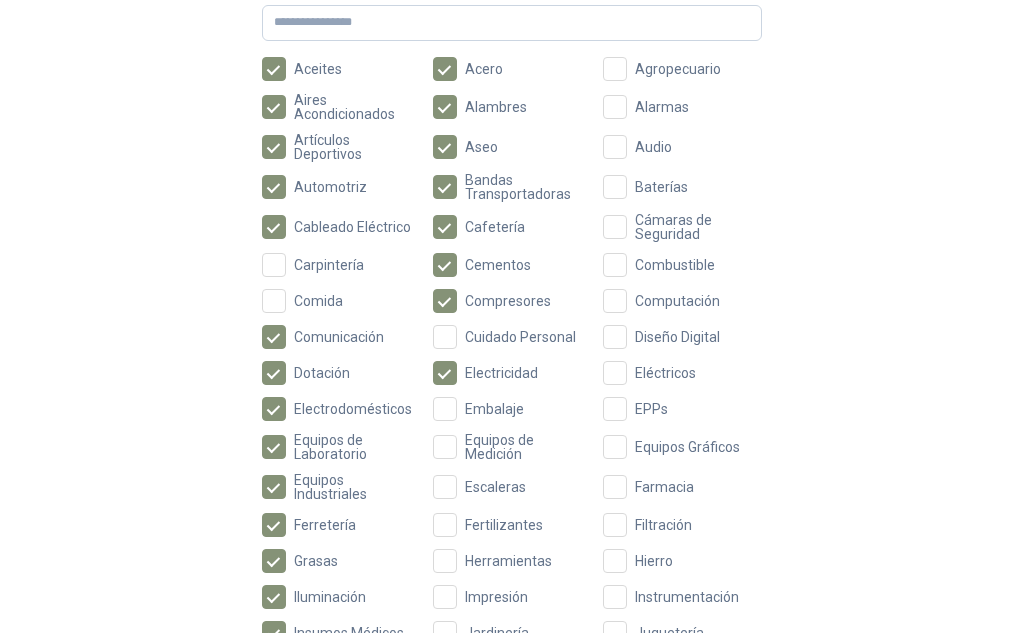 scroll, scrollTop: 300, scrollLeft: 0, axis: vertical 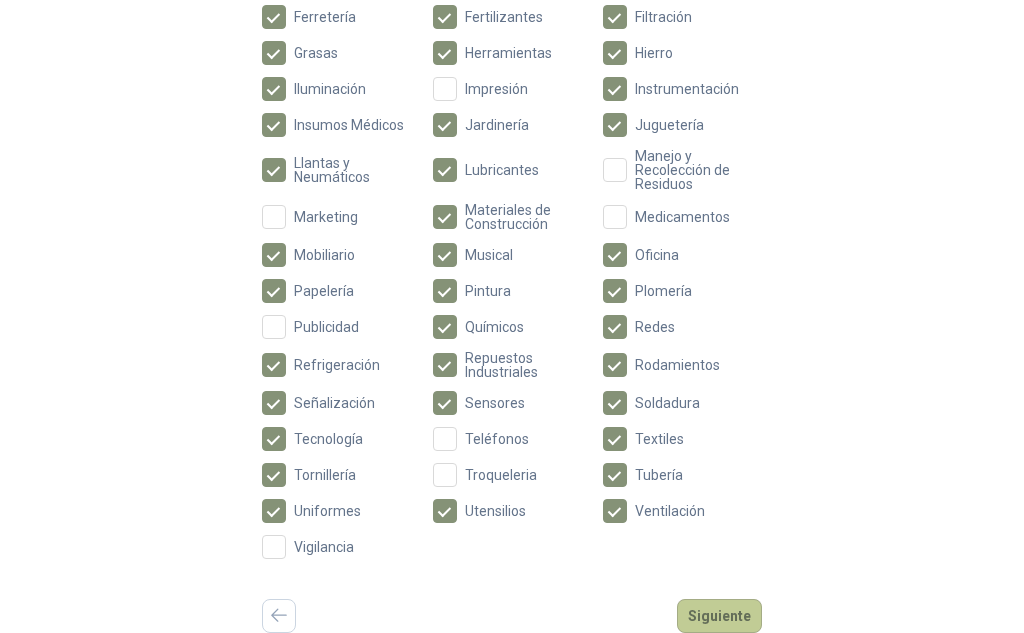 click on "Siguiente" at bounding box center (719, 616) 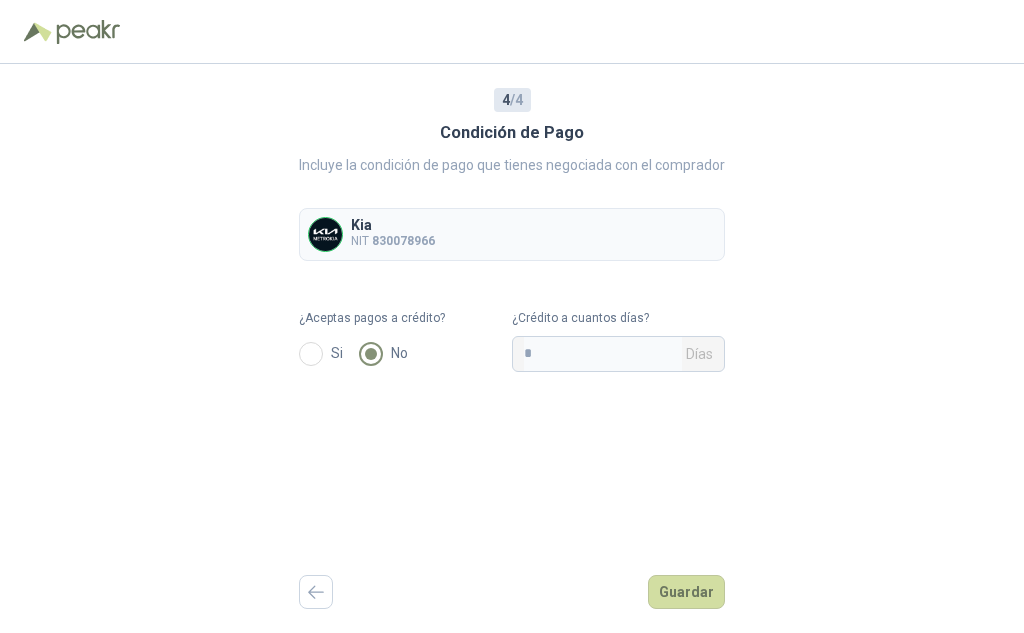 scroll, scrollTop: 0, scrollLeft: 0, axis: both 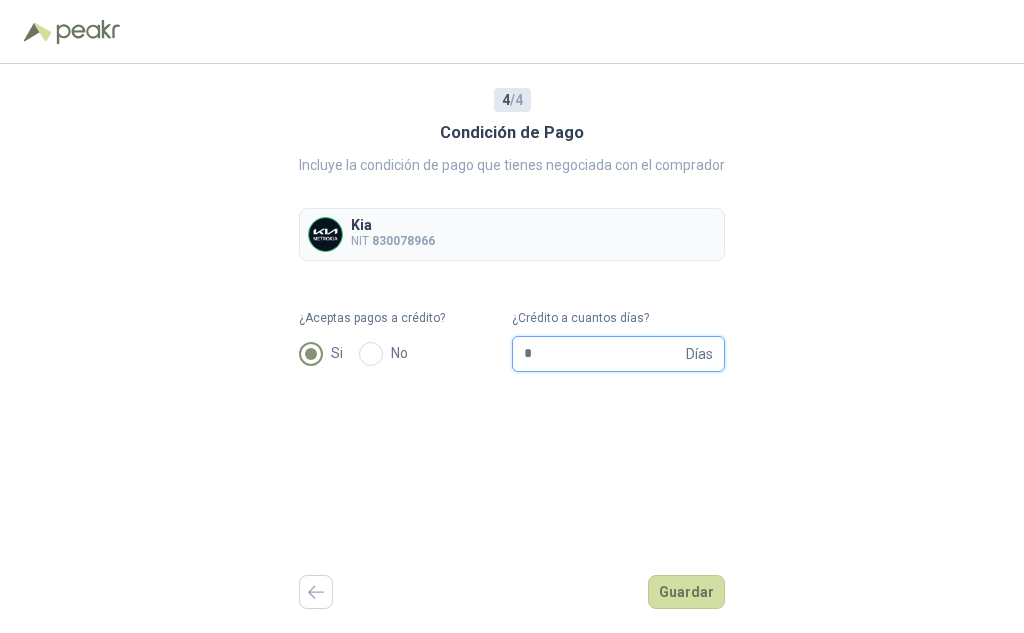 click on "*" at bounding box center [603, 354] 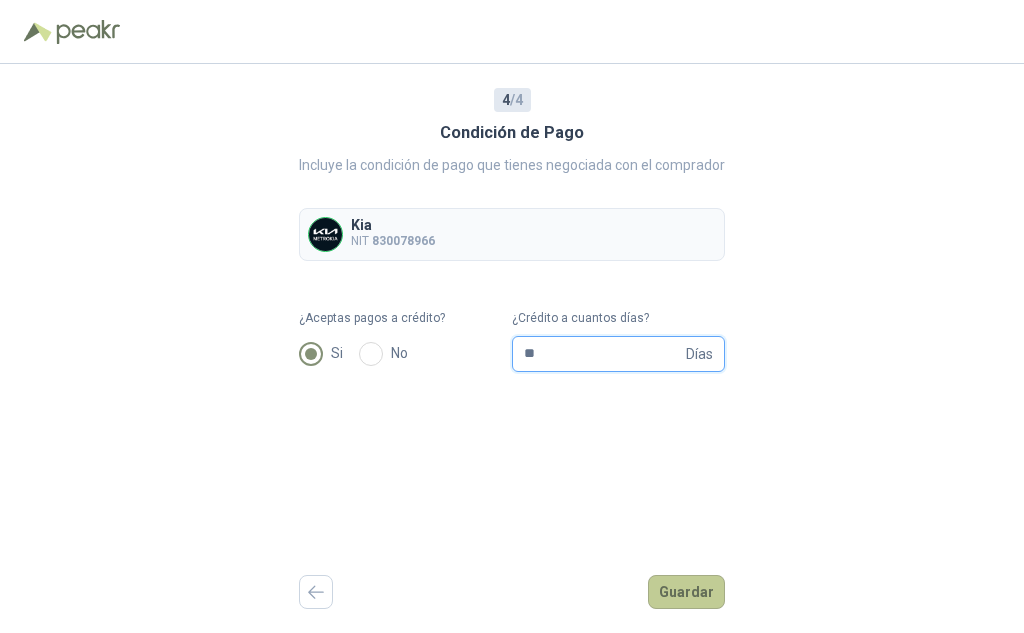type on "**" 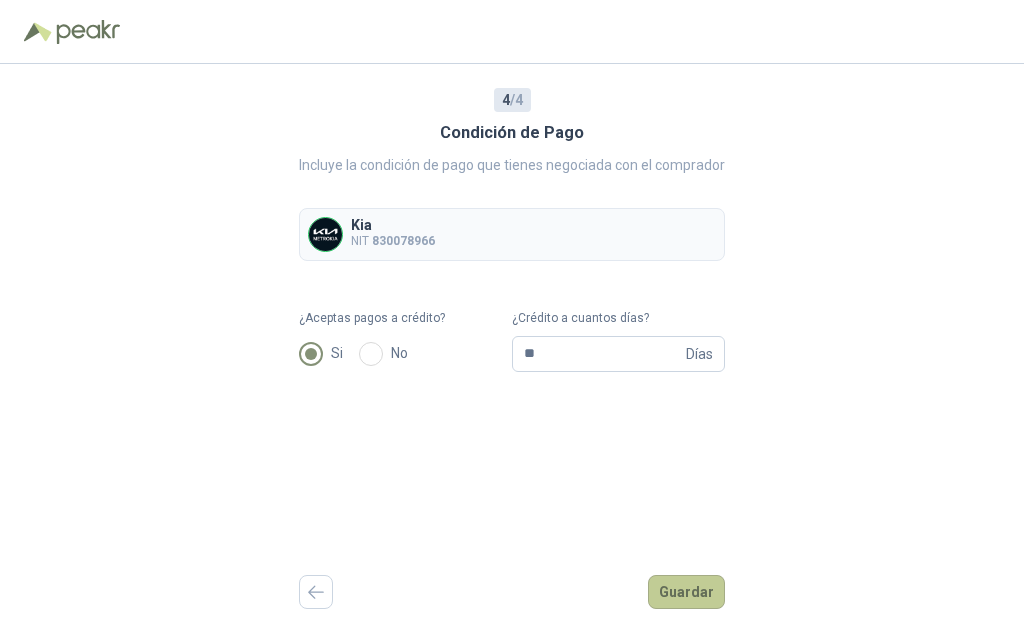 click on "Guardar" at bounding box center [686, 592] 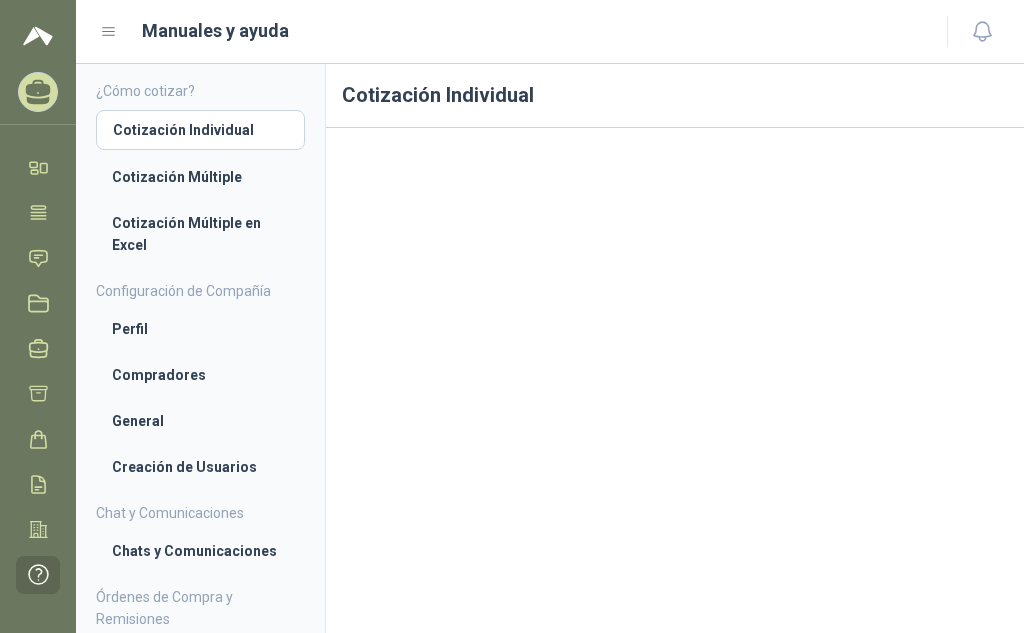 scroll, scrollTop: 17, scrollLeft: 0, axis: vertical 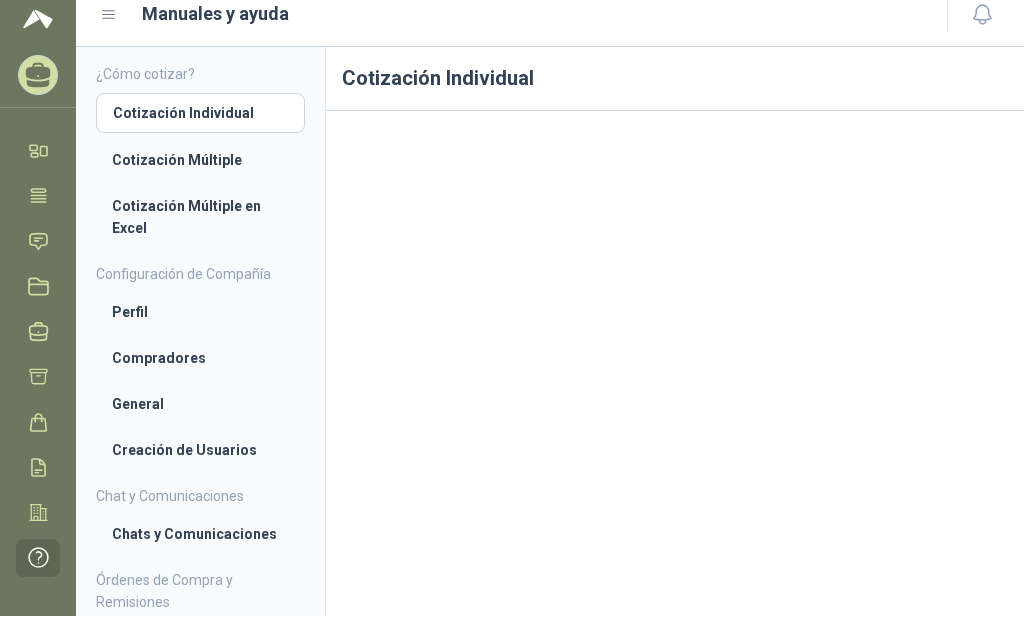 click on "Cotización Individual" at bounding box center [675, 331] 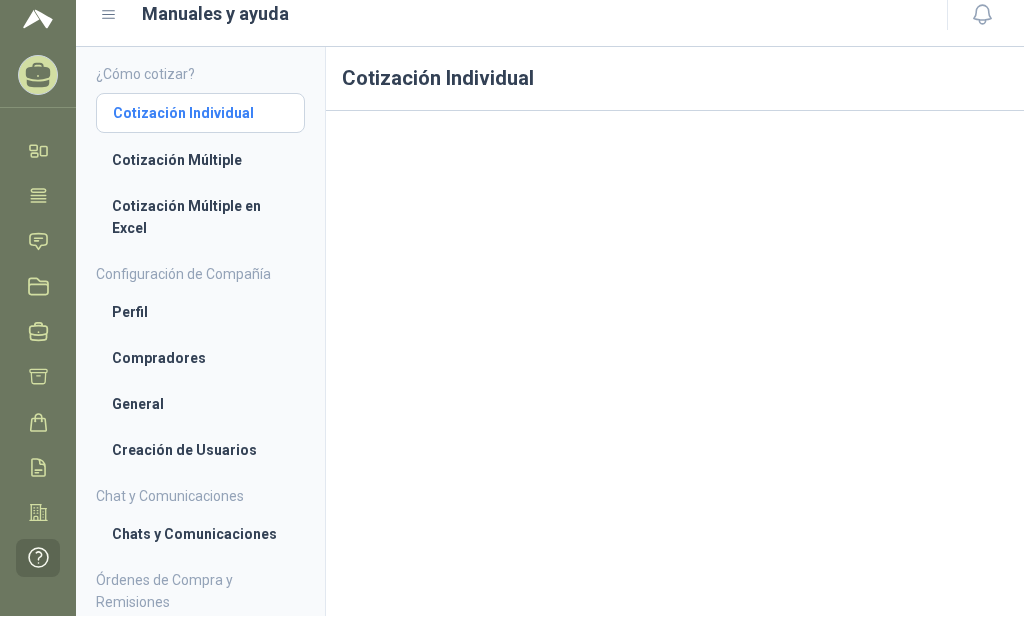 click on "Cotización Individual" at bounding box center (200, 113) 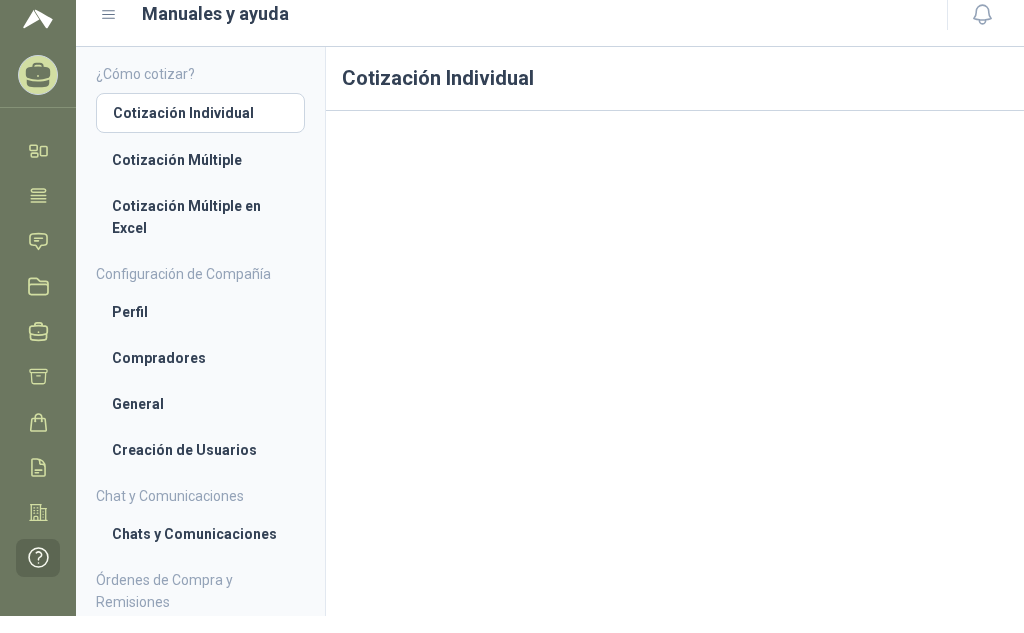 click on "Cotización Individual" at bounding box center (675, 79) 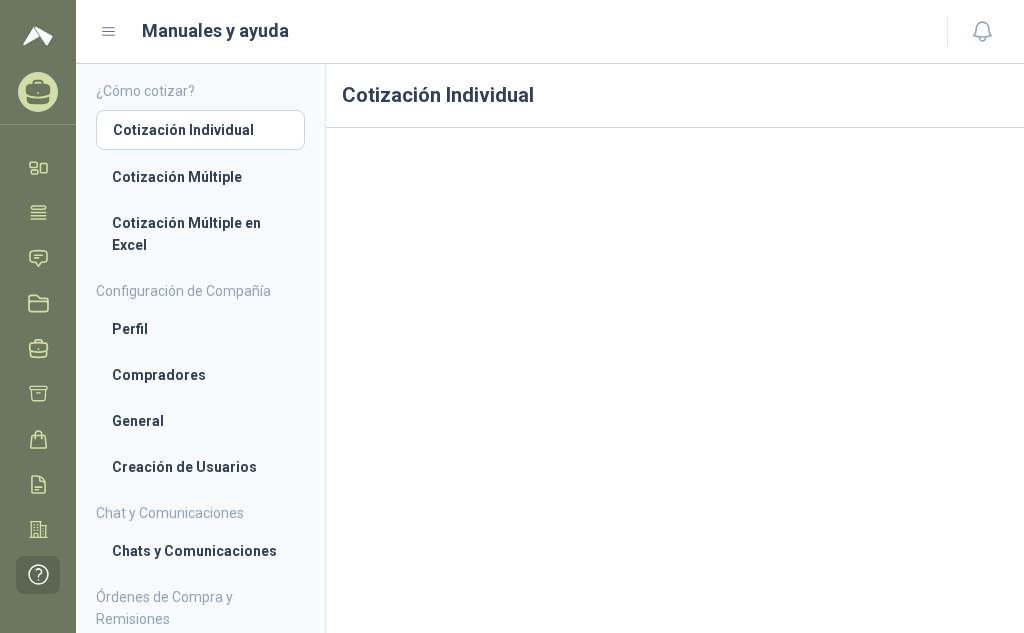 scroll, scrollTop: 0, scrollLeft: 0, axis: both 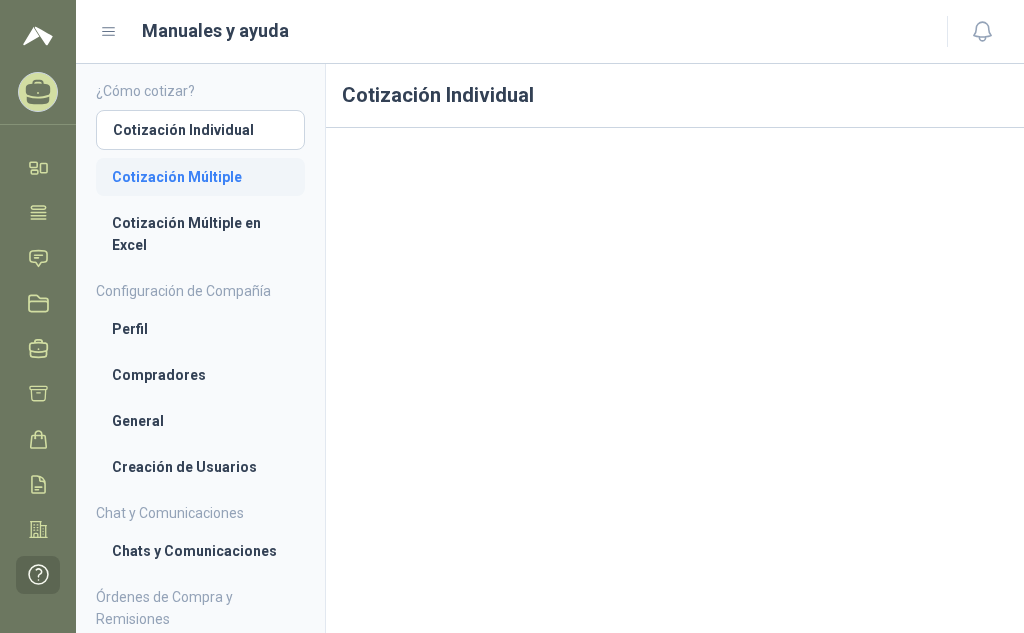 click on "Cotización Múltiple" at bounding box center (200, 177) 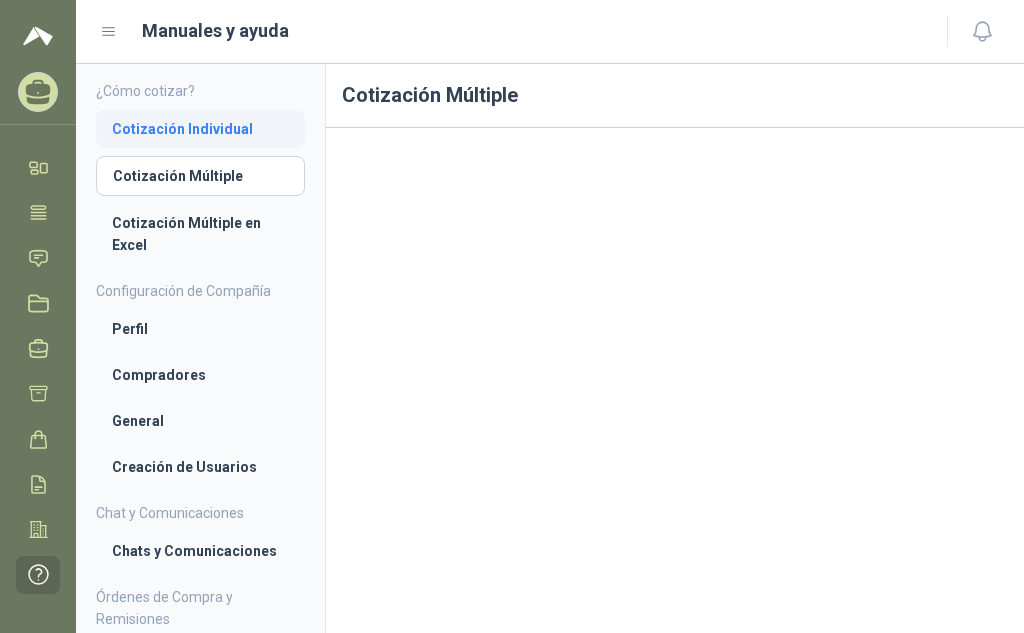 click on "Cotización Individual" at bounding box center [200, 129] 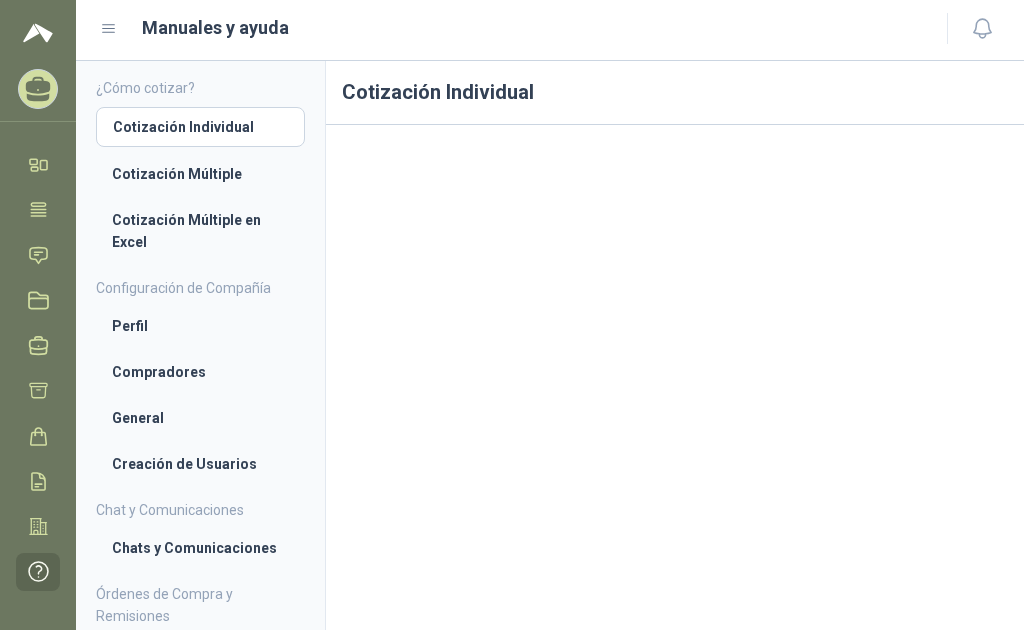 scroll, scrollTop: 0, scrollLeft: 0, axis: both 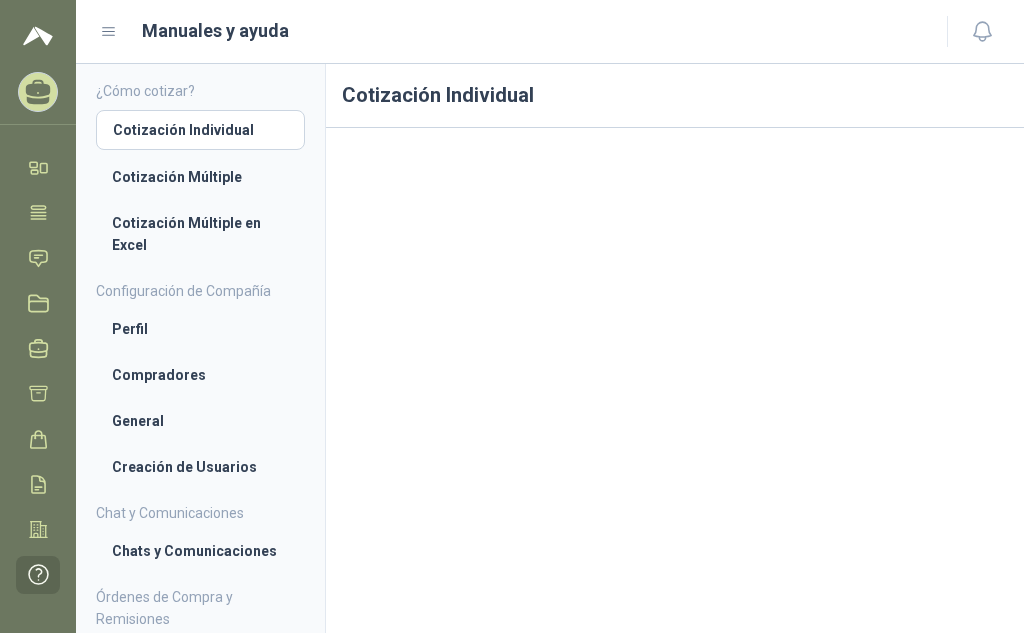 click on "Cotización Individual" at bounding box center [675, 348] 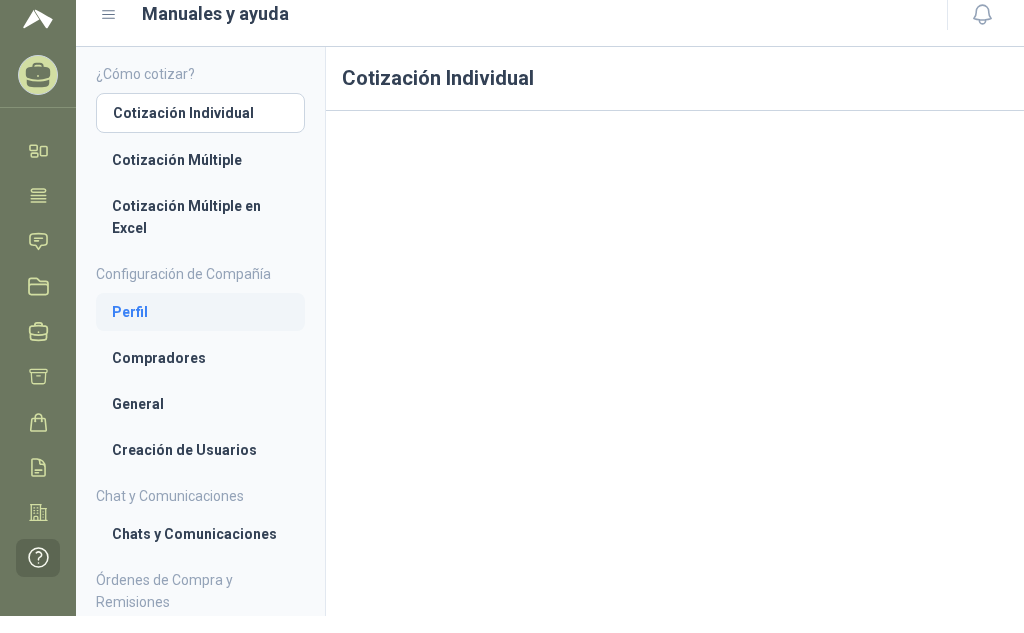 click on "Perfil" at bounding box center (200, 312) 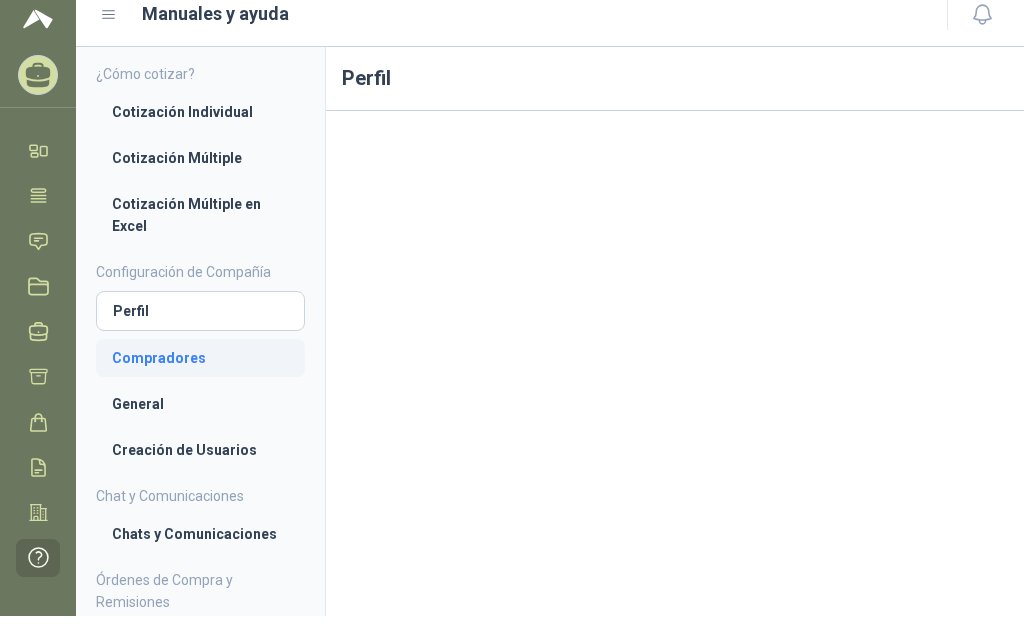 click on "Compradores" at bounding box center [200, 358] 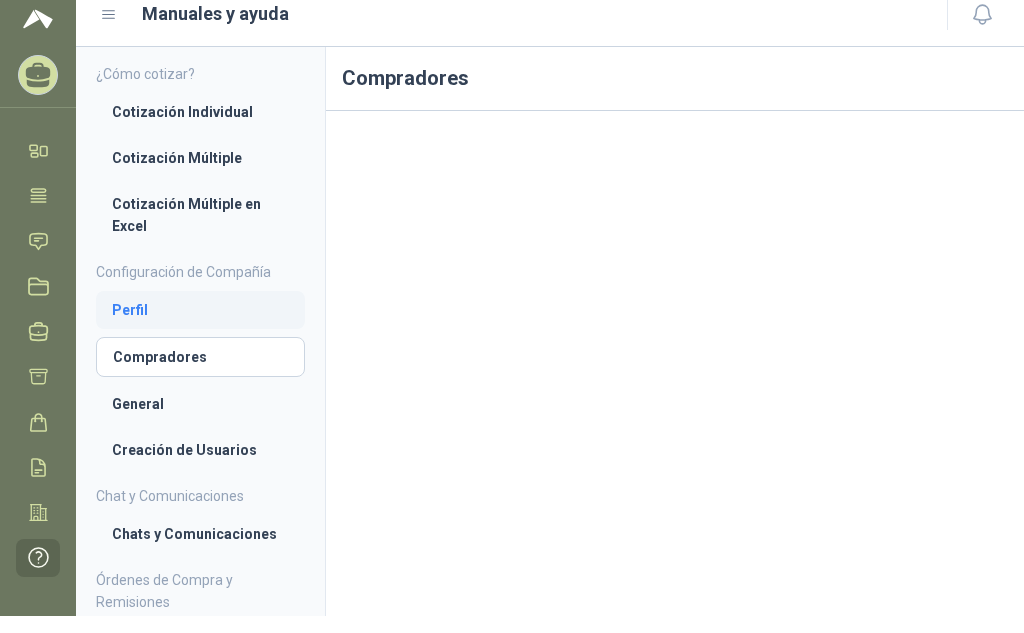 click on "Perfil" at bounding box center [200, 310] 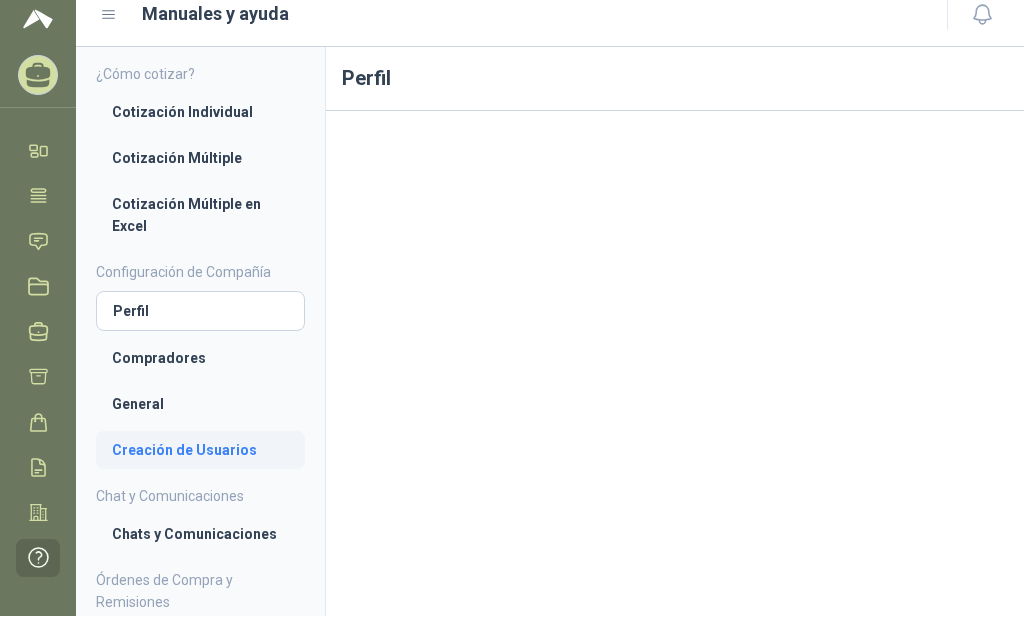 click on "Creación de Usuarios" at bounding box center [200, 450] 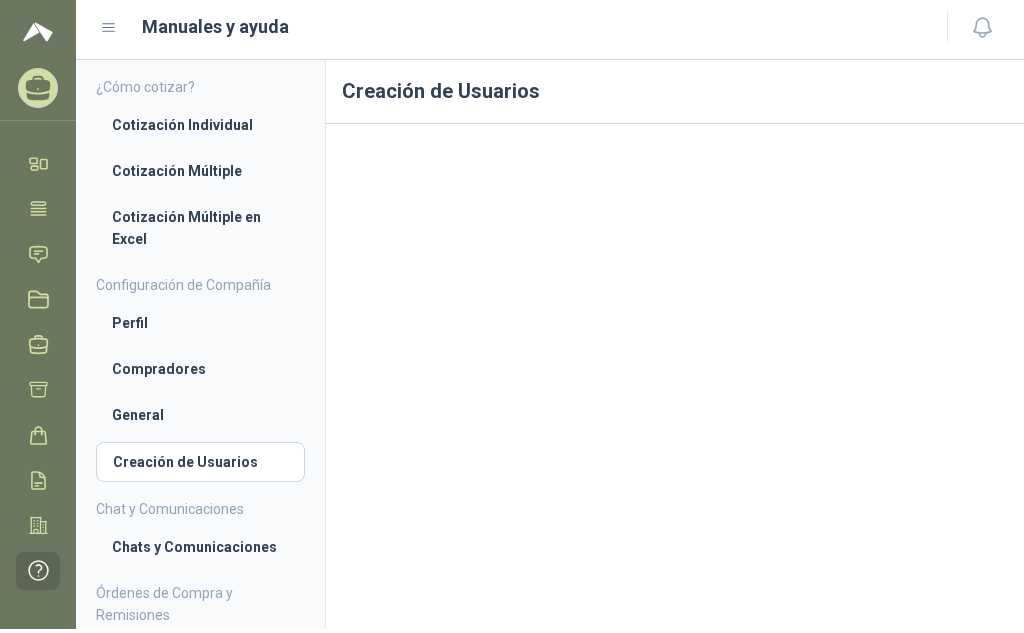 scroll, scrollTop: 0, scrollLeft: 0, axis: both 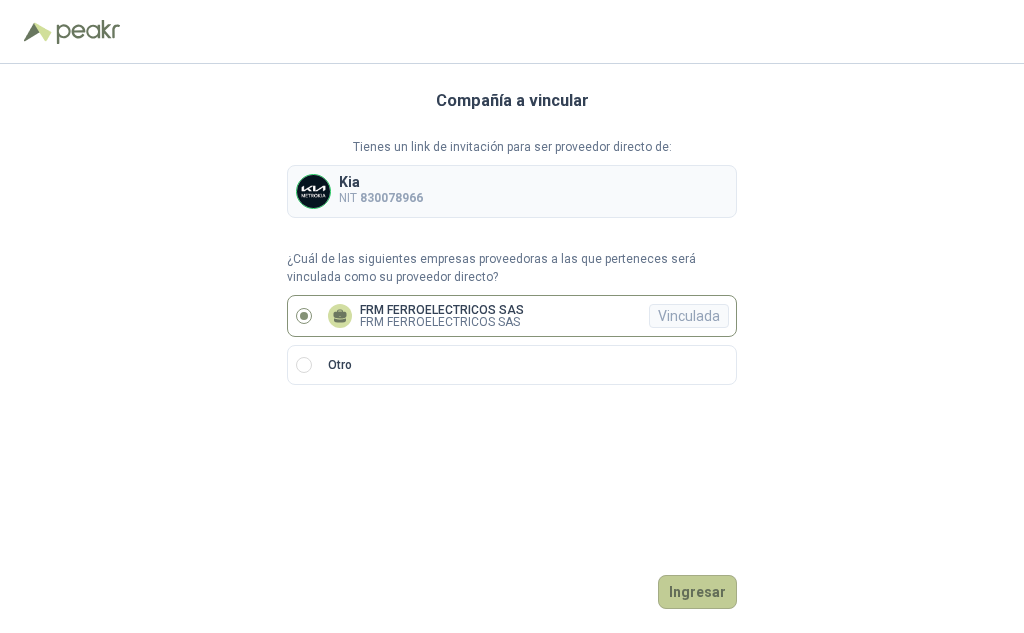 click on "Ingresar" at bounding box center [697, 592] 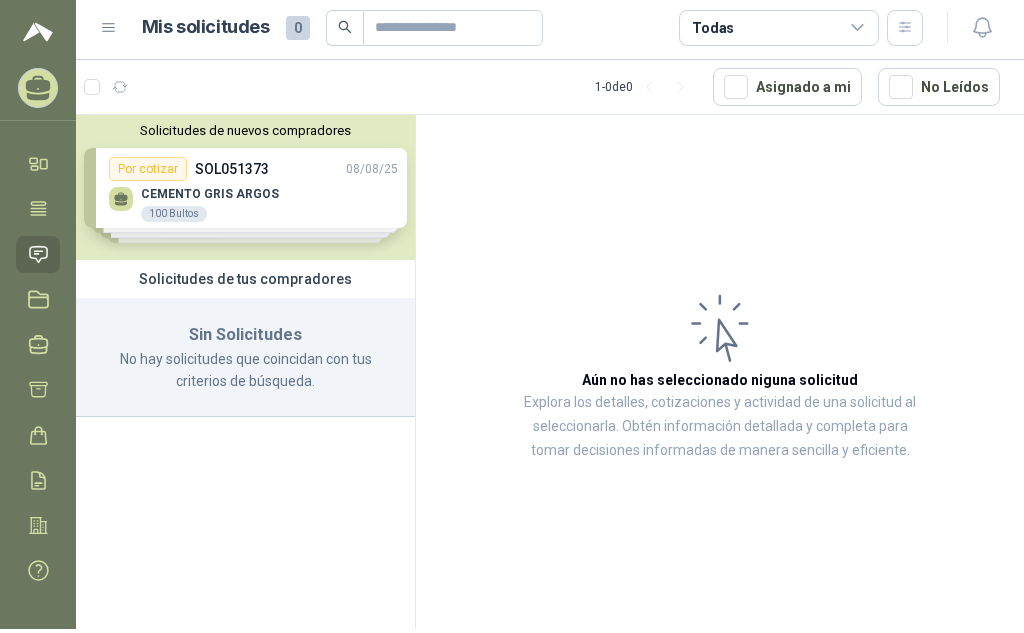 scroll, scrollTop: 0, scrollLeft: 0, axis: both 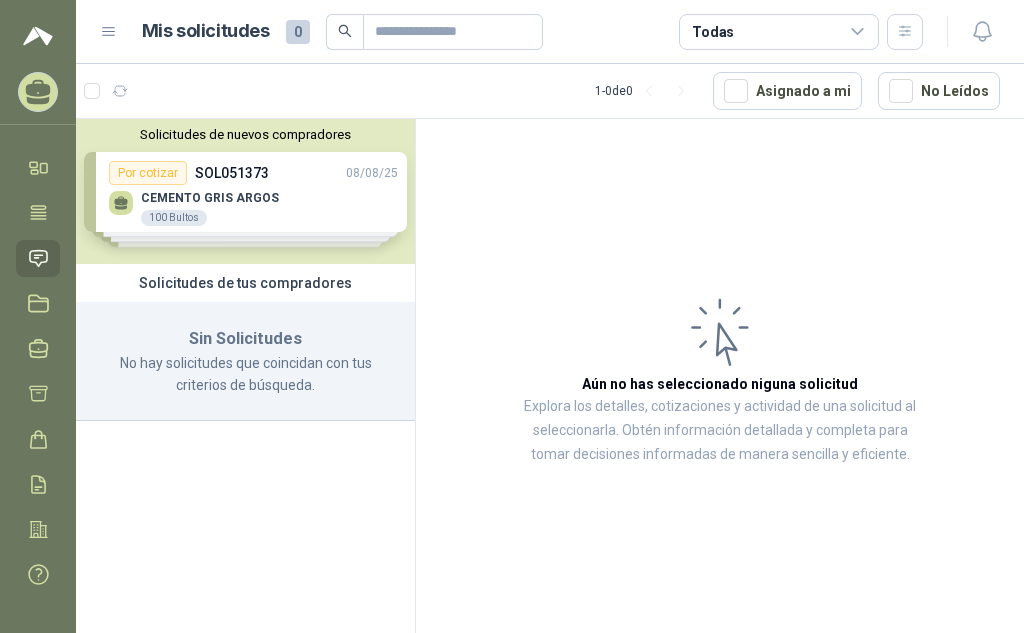 click on "Solicitudes de nuevos compradores Por cotizar SOL051373 08/08/25   CEMENTO GRIS ARGOS  100   Bultos Por cotizar SOL051368 08/08/25   DIFERENCIAL 1 TON DE 6 MTS  CADENA 220V BISONTE 1   Unidades Por cotizar SOL051364 08/08/25   CEMENTO GRIS BULTO X 50 100   Unidades Por cotizar SOL051362 08/08/25   ROCA MUERTA 200   Unidades ¿Quieres recibir  cientos de solicitudes de compra  como estas todos los días? Agenda una reunión" at bounding box center [245, 191] 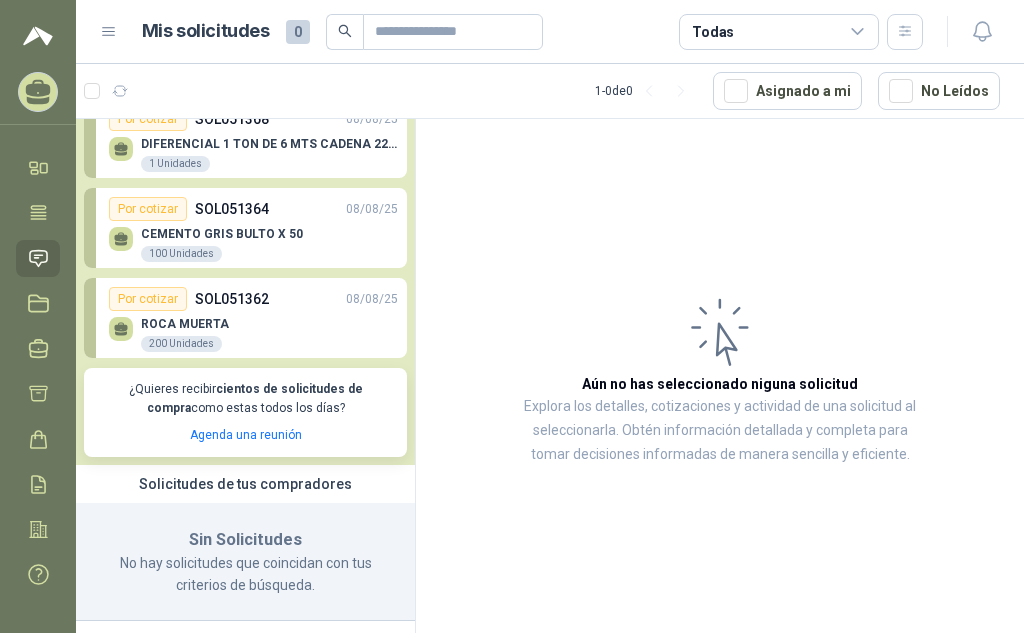scroll, scrollTop: 153, scrollLeft: 0, axis: vertical 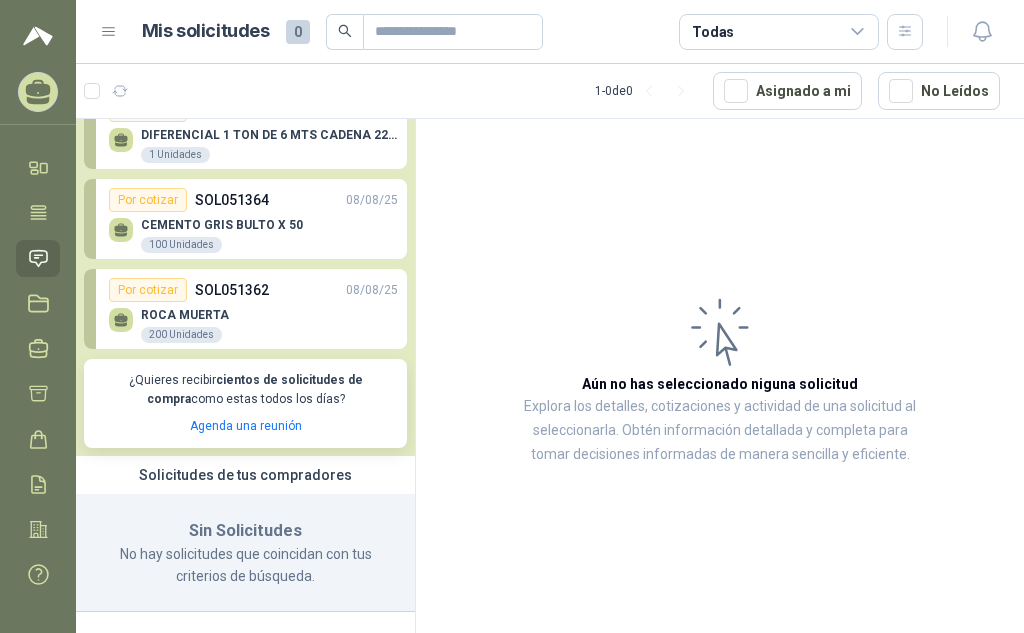 click on "Aún no has seleccionado niguna solicitud Explora los detalles, cotizaciones y actividad de una solicitud al seleccionarla. Obtén información detallada y   completa para tomar decisiones informadas de manera sencilla y eficiente." at bounding box center (720, 379) 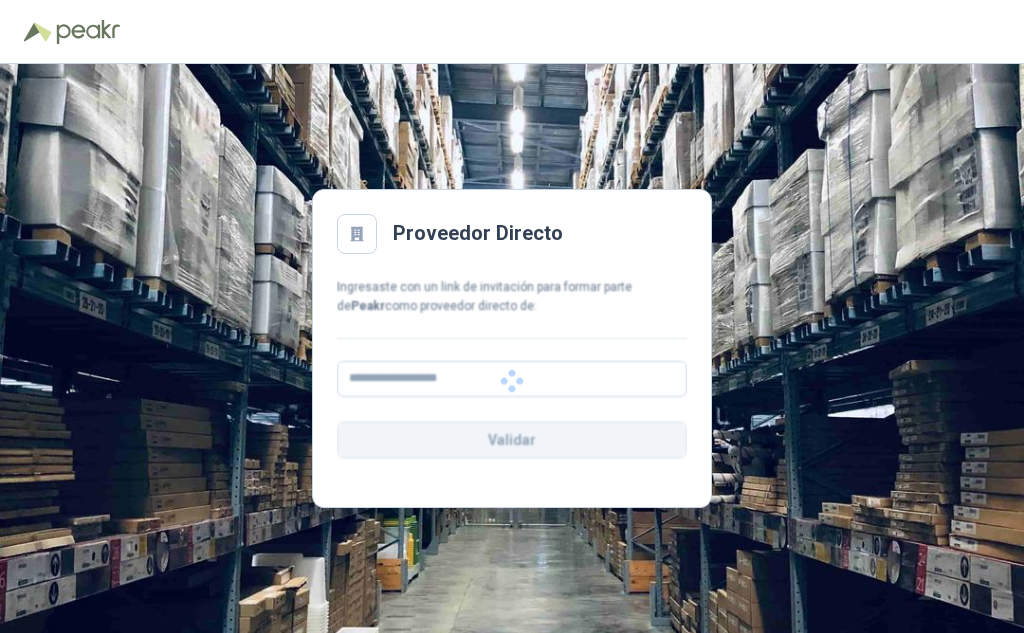 scroll, scrollTop: 0, scrollLeft: 0, axis: both 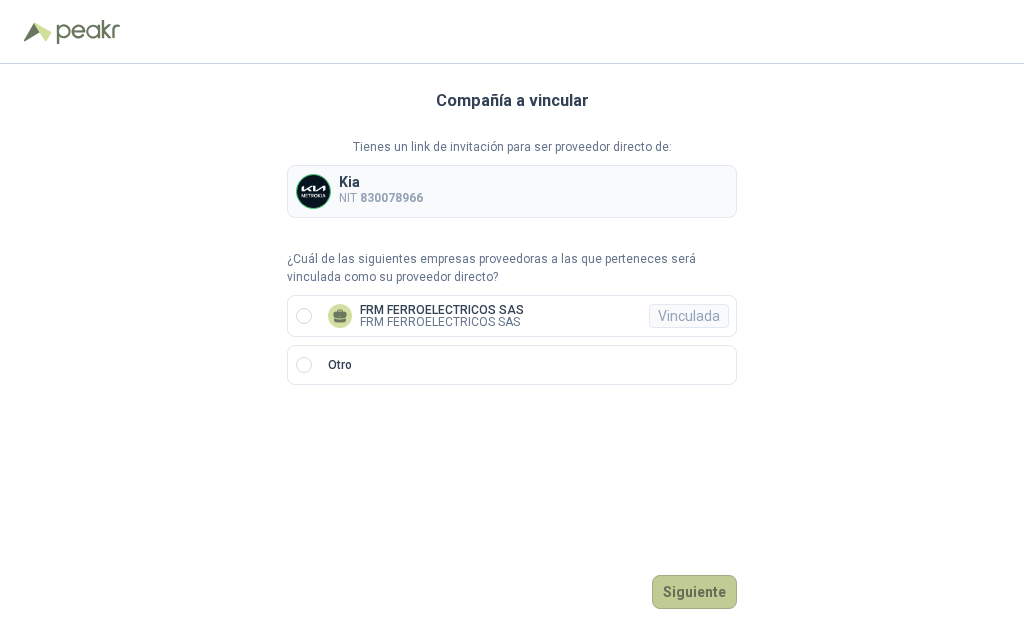 click on "Siguiente" at bounding box center [694, 592] 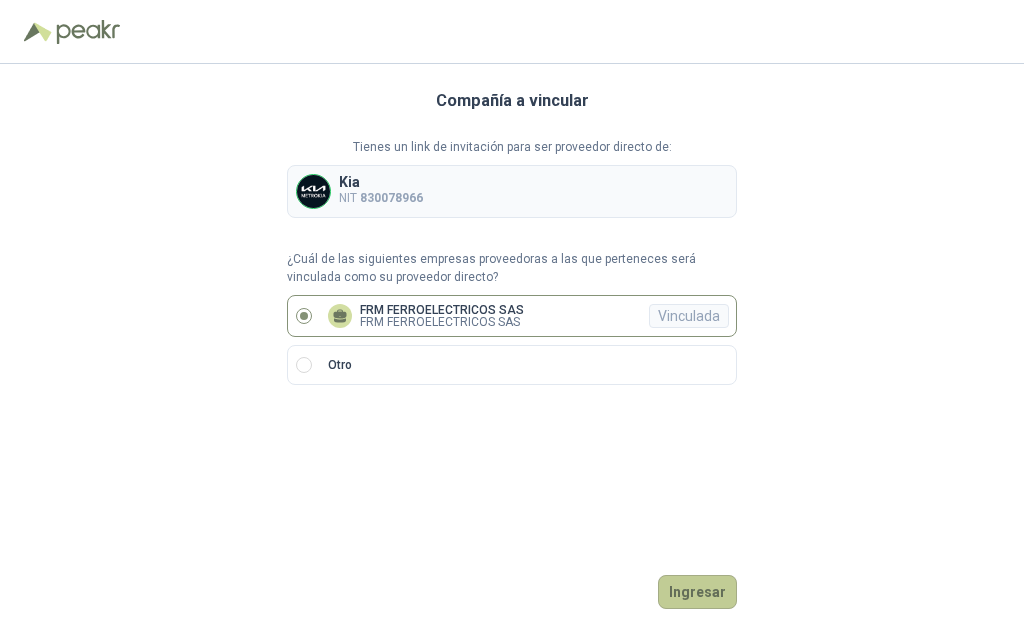 click on "Ingresar" at bounding box center (697, 592) 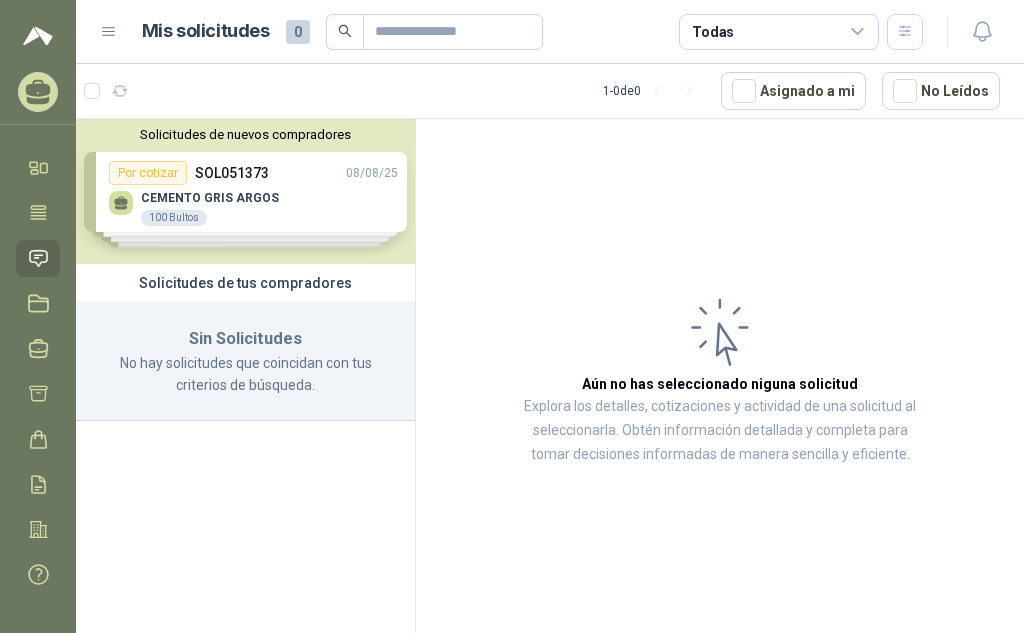 click on "Solicitudes de nuevos compradores Por cotizar SOL051373 08/08/25   CEMENTO GRIS ARGOS  100   Bultos Por cotizar SOL051368 08/08/25   DIFERENCIAL 1 TON DE 6 MTS  CADENA 220V BISONTE 1   Unidades Por cotizar SOL051364 08/08/25   CEMENTO GRIS BULTO X 50 100   Unidades Por cotizar SOL051362 08/08/25   ROCA MUERTA 200   Unidades ¿Quieres recibir  cientos de solicitudes de compra  como estas todos los días? Agenda una reunión Solicitudes de tus compradores Sin Solicitudes No hay solicitudes que coincidan con tus criterios de búsqueda." at bounding box center (246, 379) 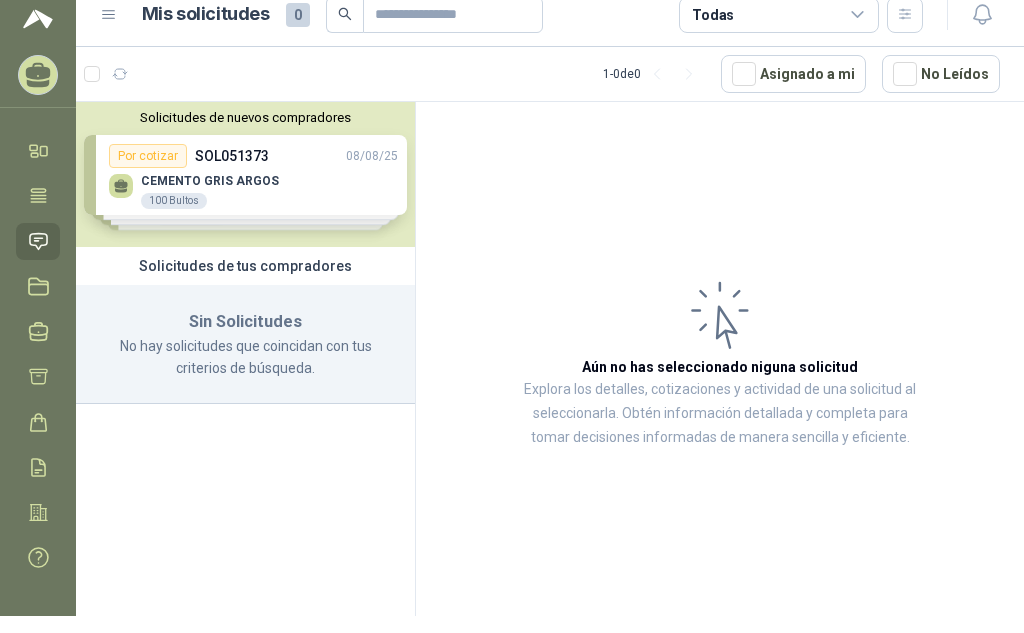 click on "Solicitudes de nuevos compradores Por cotizar SOL051373 08/08/25   CEMENTO GRIS ARGOS  100   Bultos Por cotizar SOL051368 08/08/25   DIFERENCIAL 1 TON DE 6 MTS  CADENA 220V BISONTE 1   Unidades Por cotizar SOL051364 08/08/25   CEMENTO GRIS BULTO X 50 100   Unidades Por cotizar SOL051362 08/08/25   ROCA MUERTA 200   Unidades ¿Quieres recibir  cientos de solicitudes de compra  como estas todos los días? Agenda una reunión Solicitudes de tus compradores Sin Solicitudes No hay solicitudes que coincidan con tus criterios de búsqueda." at bounding box center (246, 362) 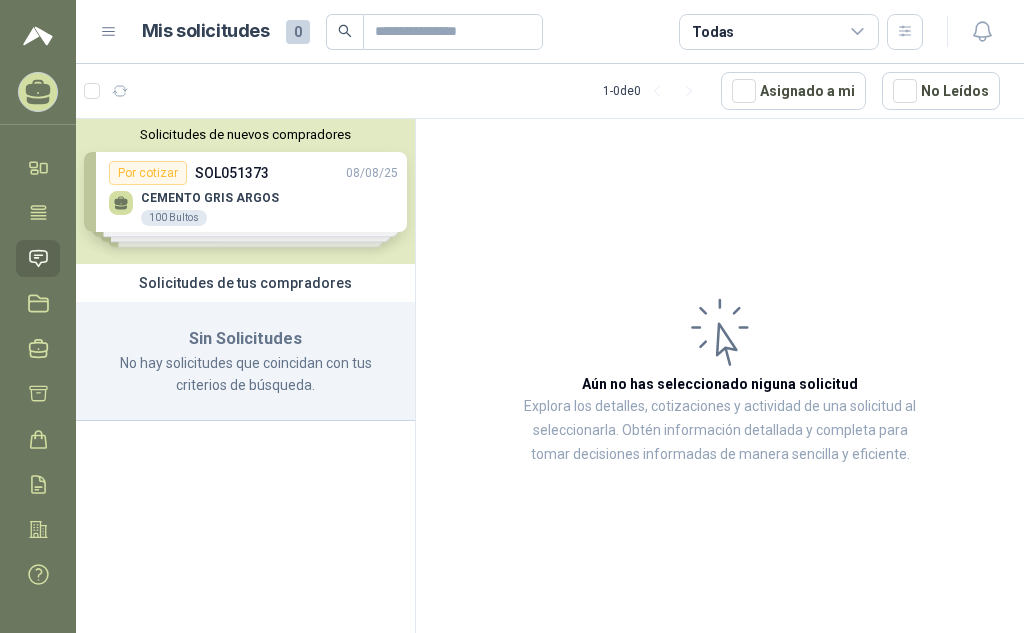 click on "Solicitudes de nuevos compradores Por cotizar SOL051373 08/08/25   CEMENTO GRIS ARGOS  100   Bultos Por cotizar SOL051368 08/08/25   DIFERENCIAL 1 TON DE 6 MTS  CADENA 220V BISONTE 1   Unidades Por cotizar SOL051364 08/08/25   CEMENTO GRIS BULTO X 50 100   Unidades Por cotizar SOL051362 08/08/25   ROCA MUERTA 200   Unidades ¿Quieres recibir  cientos de solicitudes de compra  como estas todos los días? Agenda una reunión" at bounding box center (245, 191) 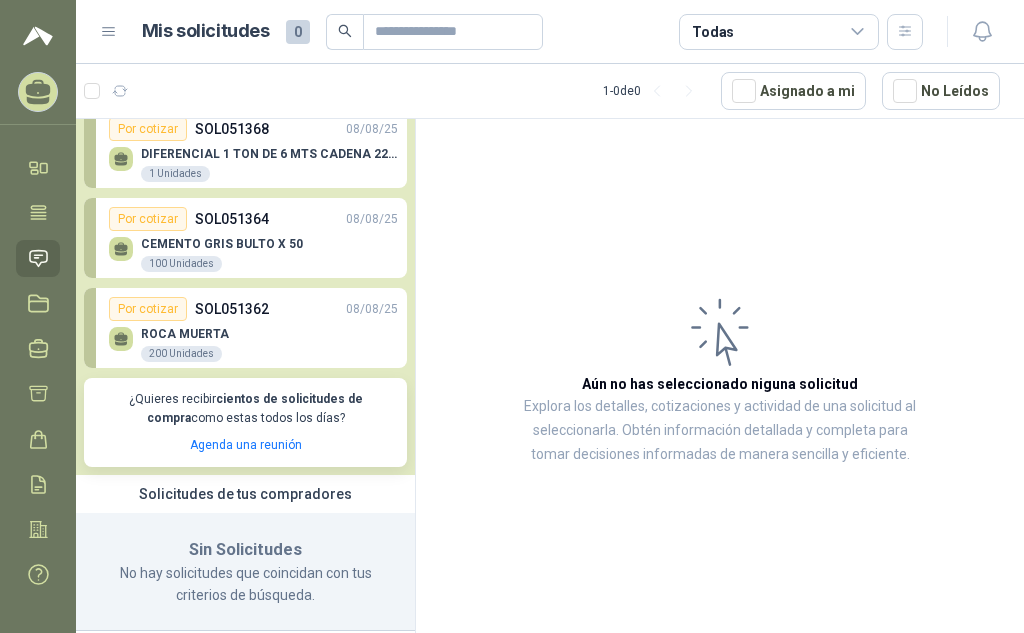 scroll, scrollTop: 153, scrollLeft: 0, axis: vertical 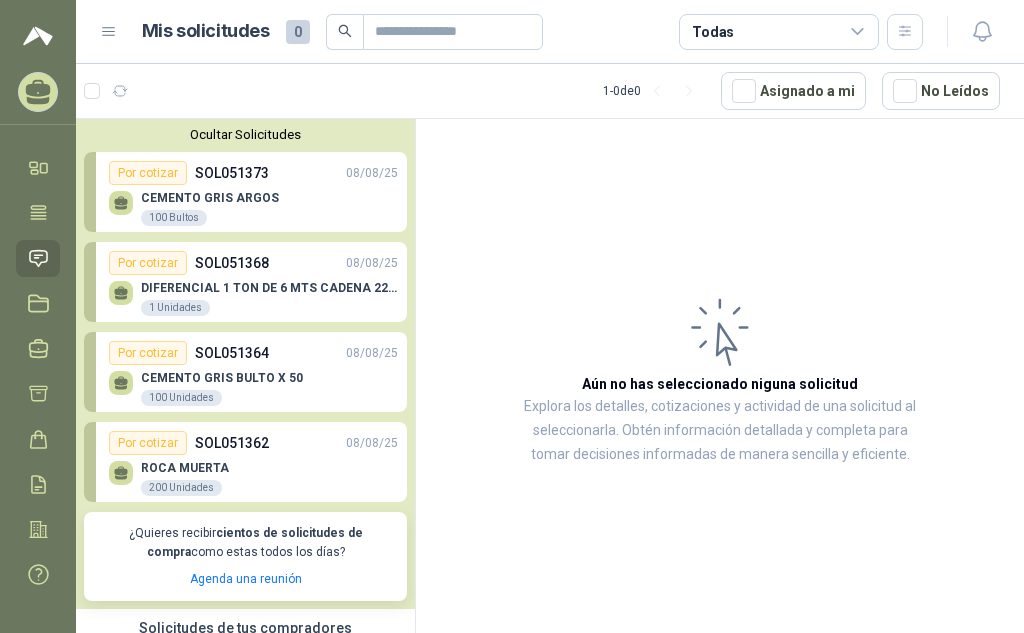 click on "CEMENTO GRIS ARGOS" at bounding box center [210, 198] 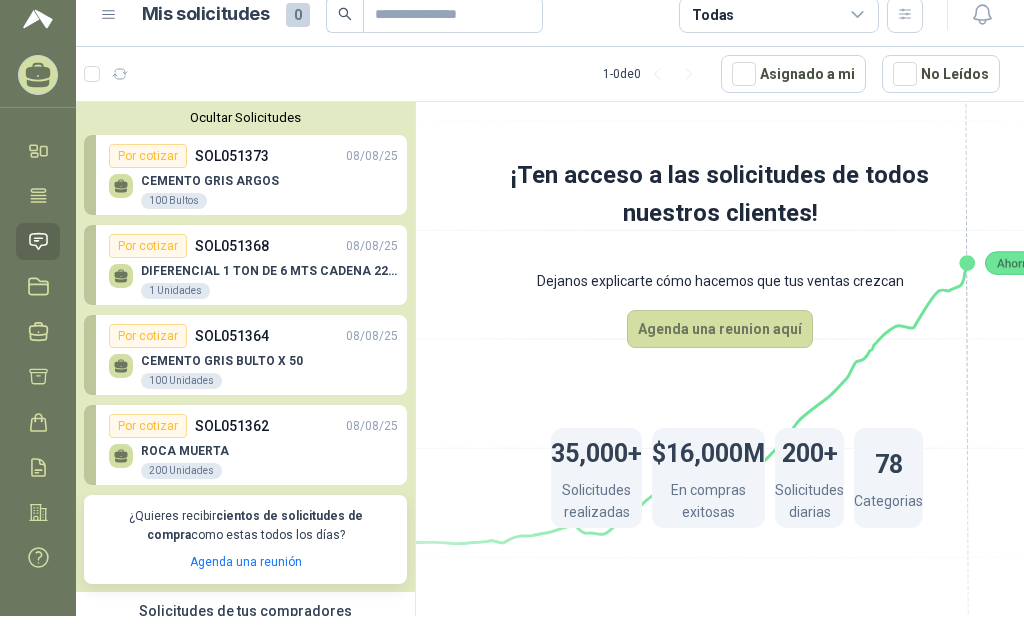 scroll, scrollTop: 0, scrollLeft: 0, axis: both 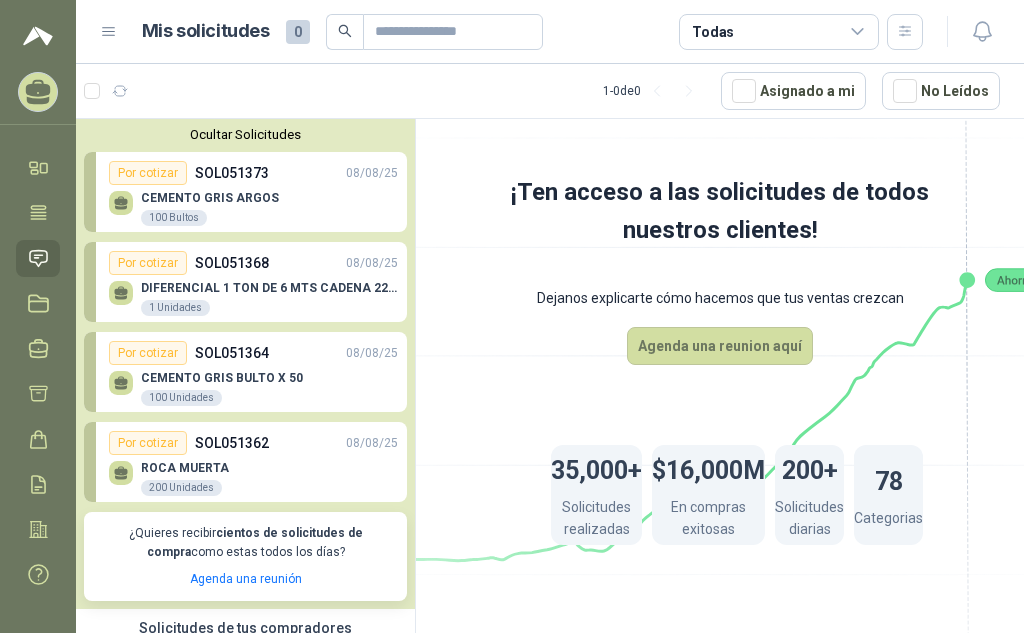 click 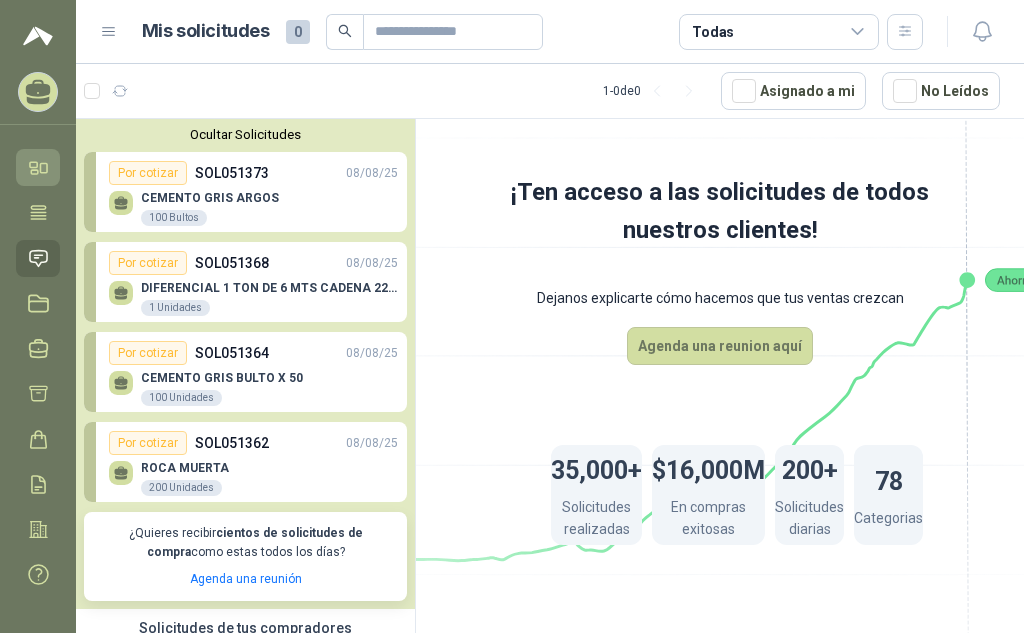 click 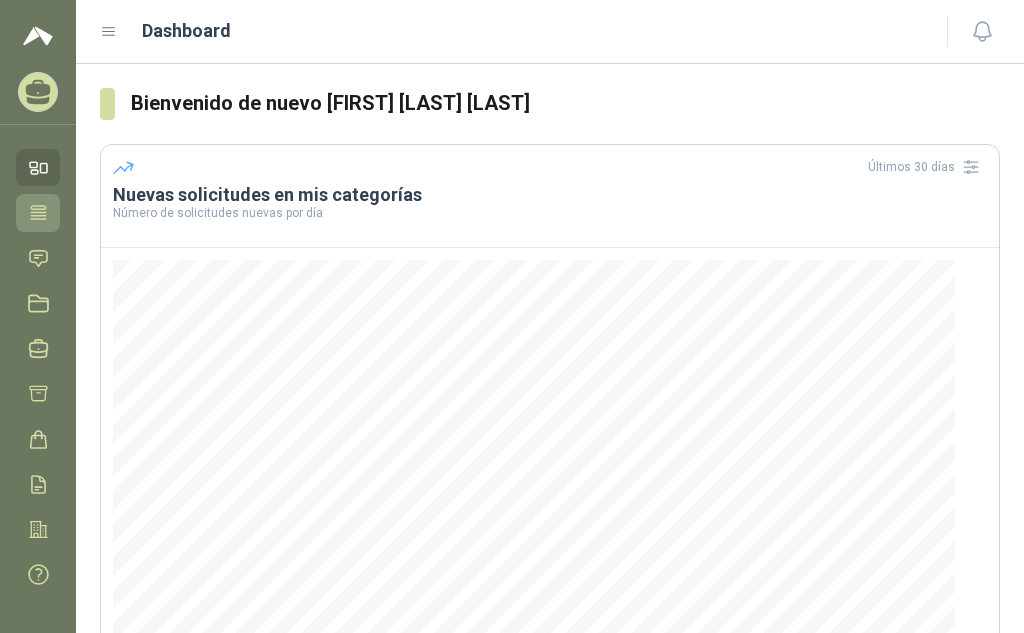 click 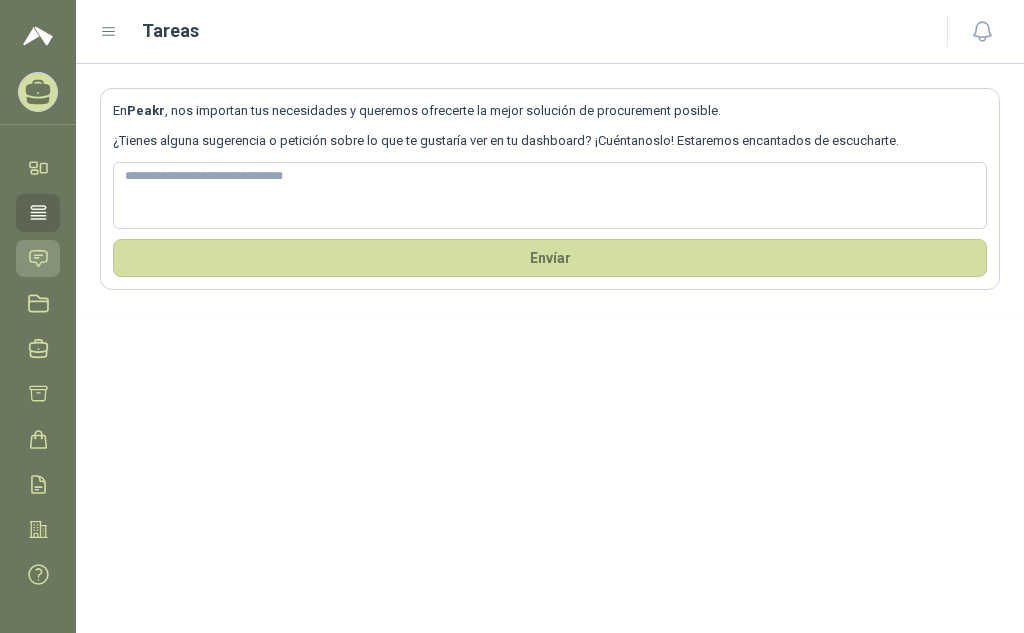 click 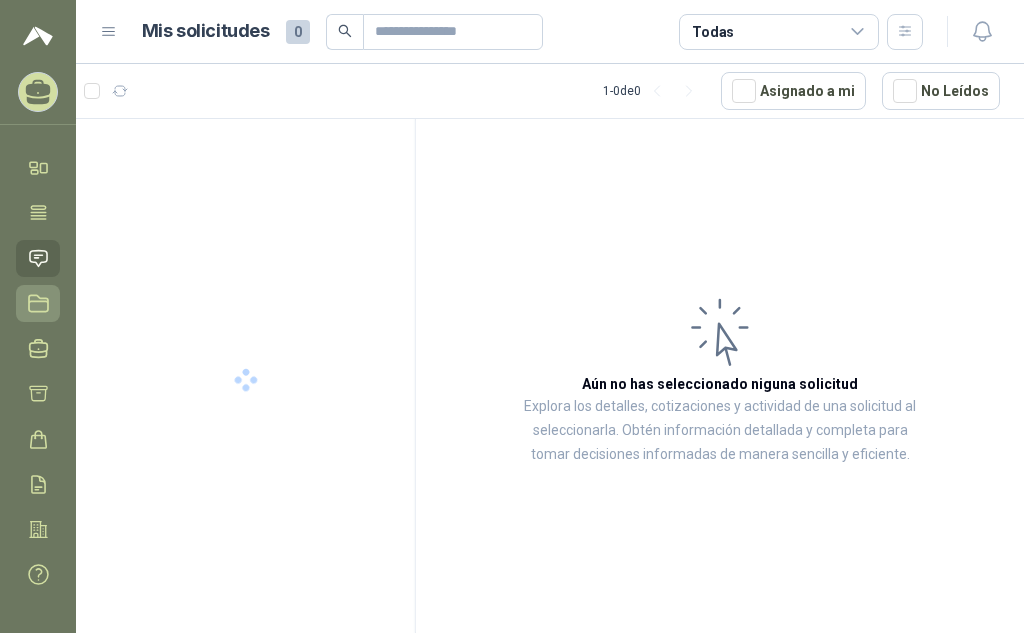 click 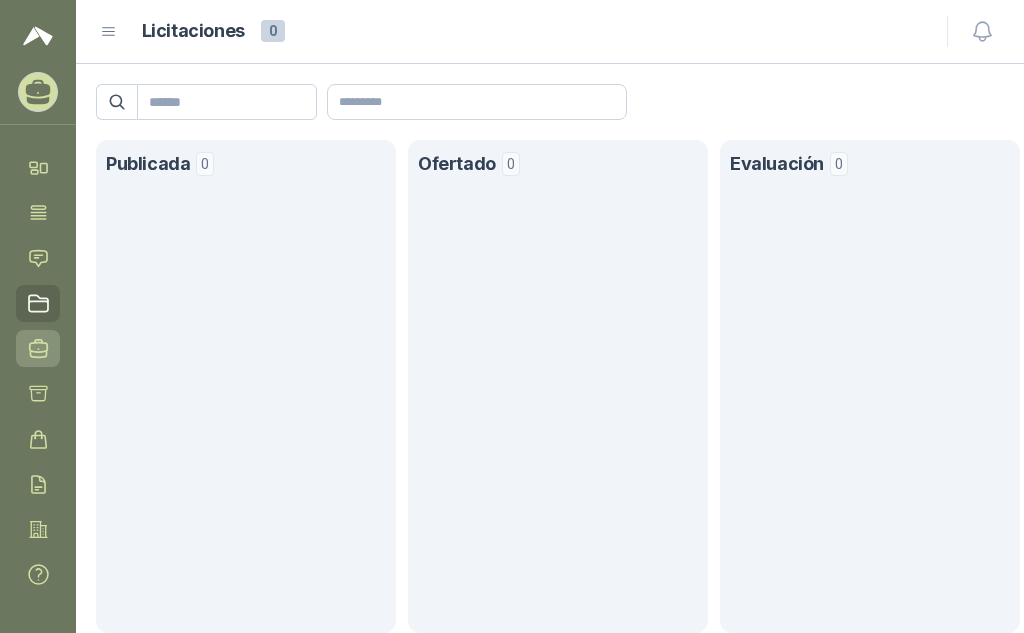 click 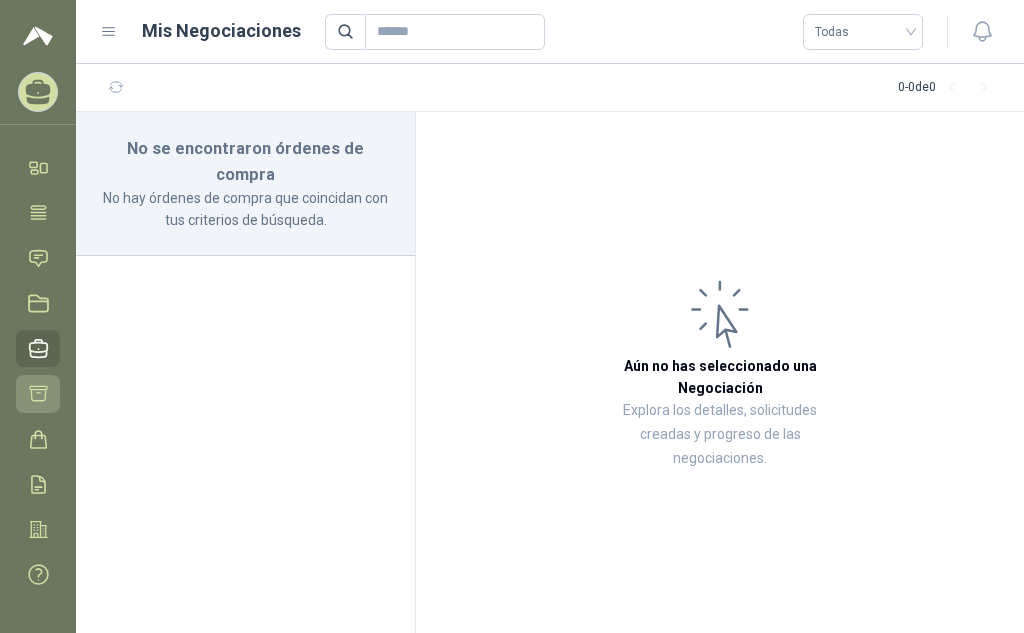 click 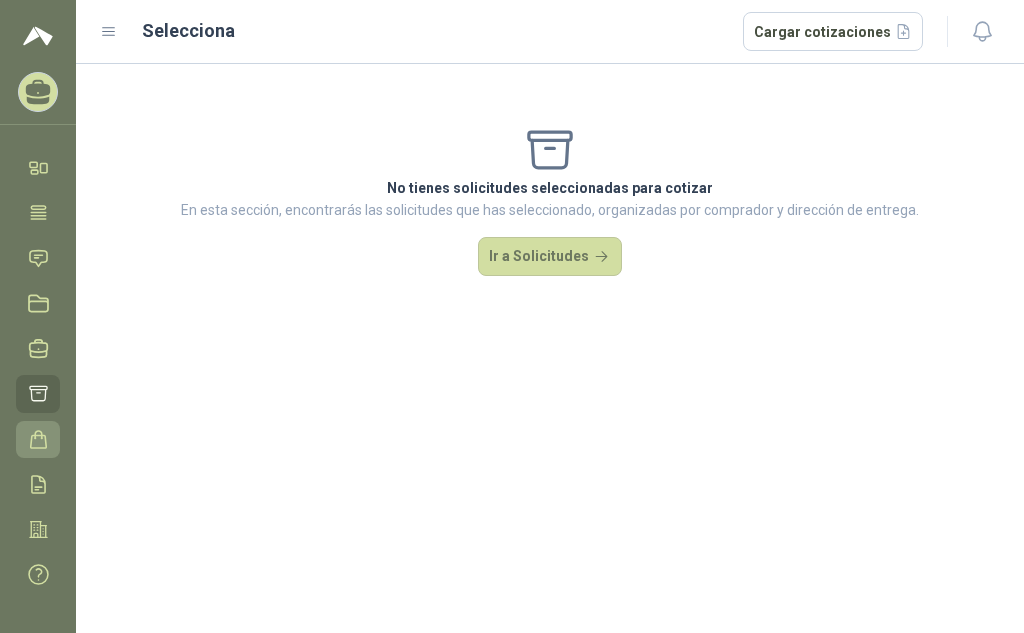 click on "Órdenes de Compra" at bounding box center (38, 439) 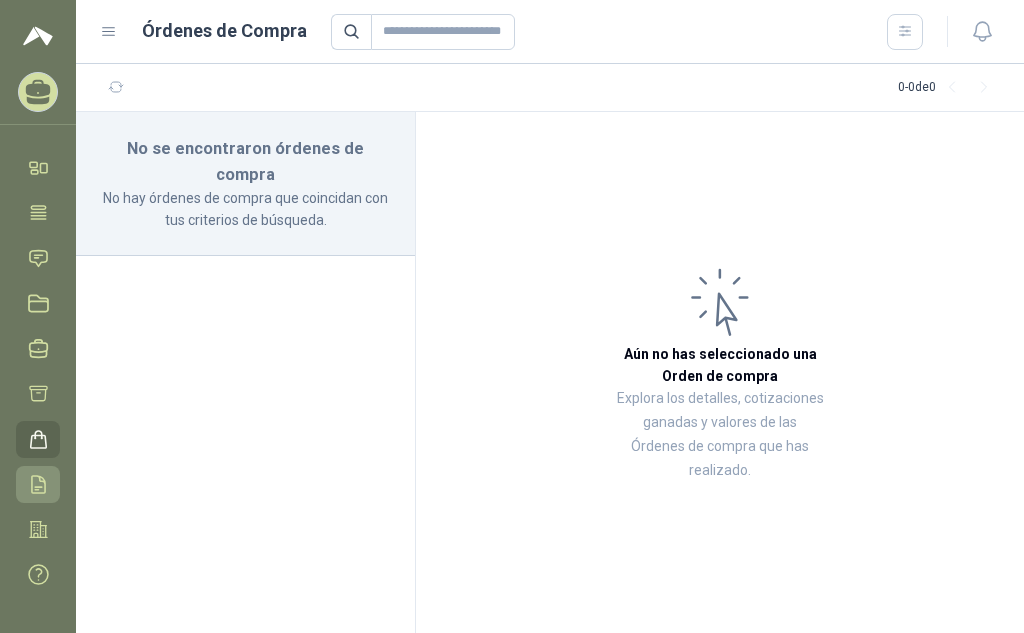 click 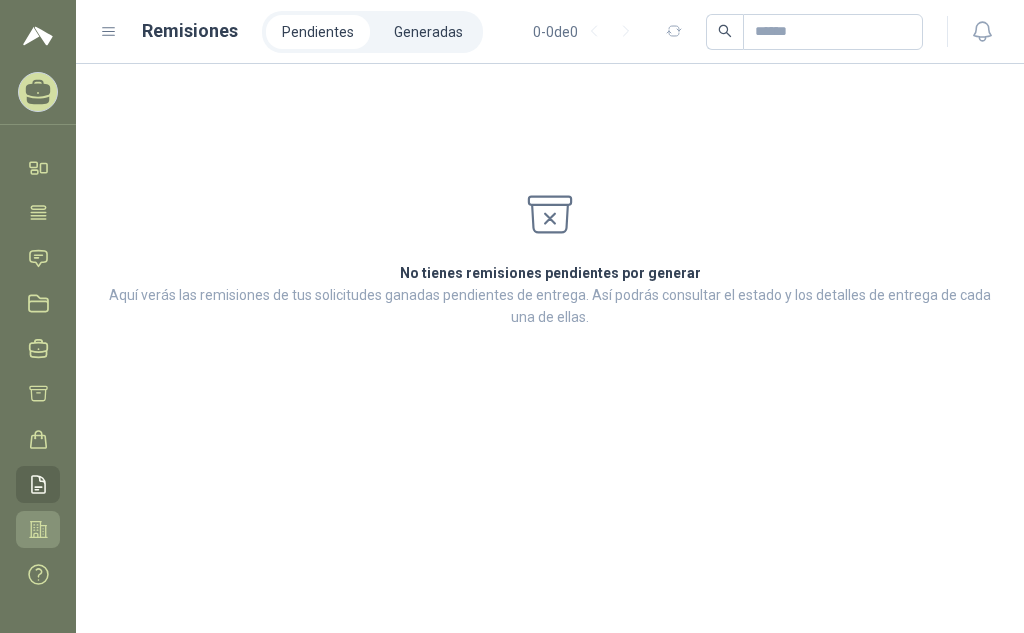 click 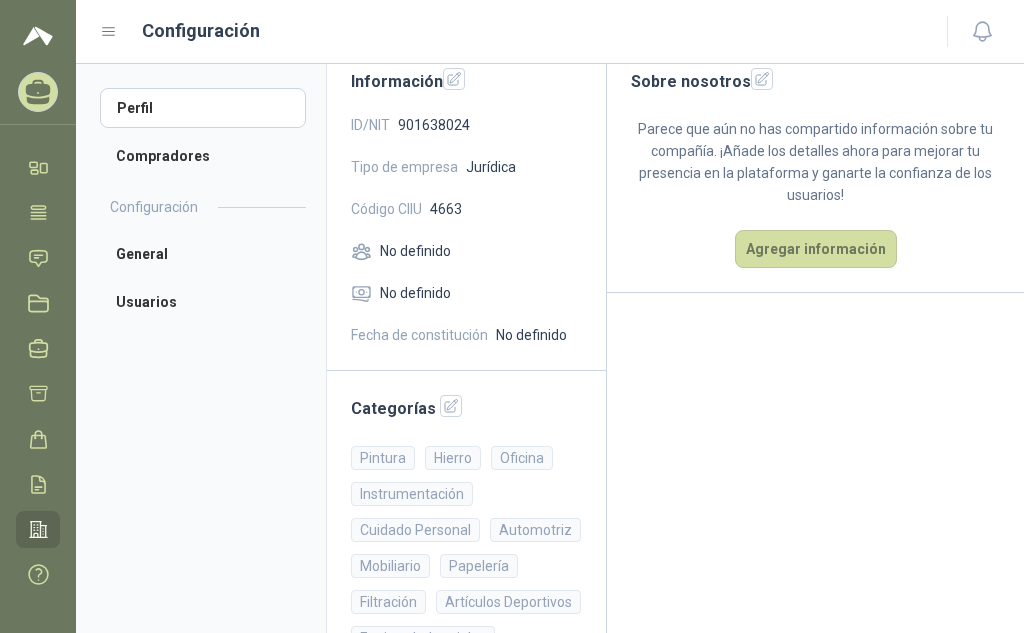scroll, scrollTop: 0, scrollLeft: 0, axis: both 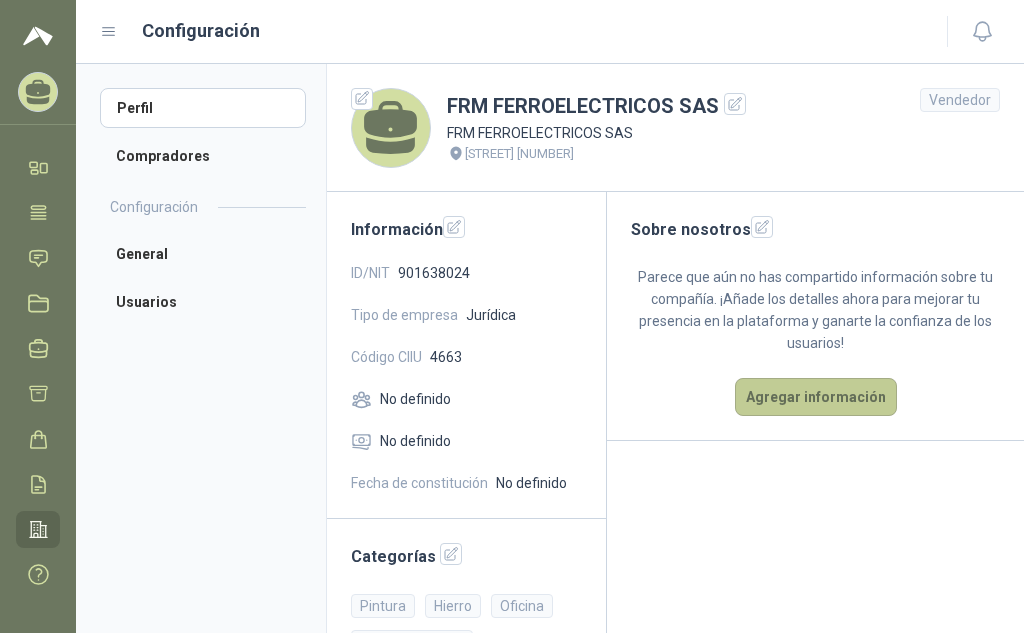 click on "Agregar información" at bounding box center [816, 397] 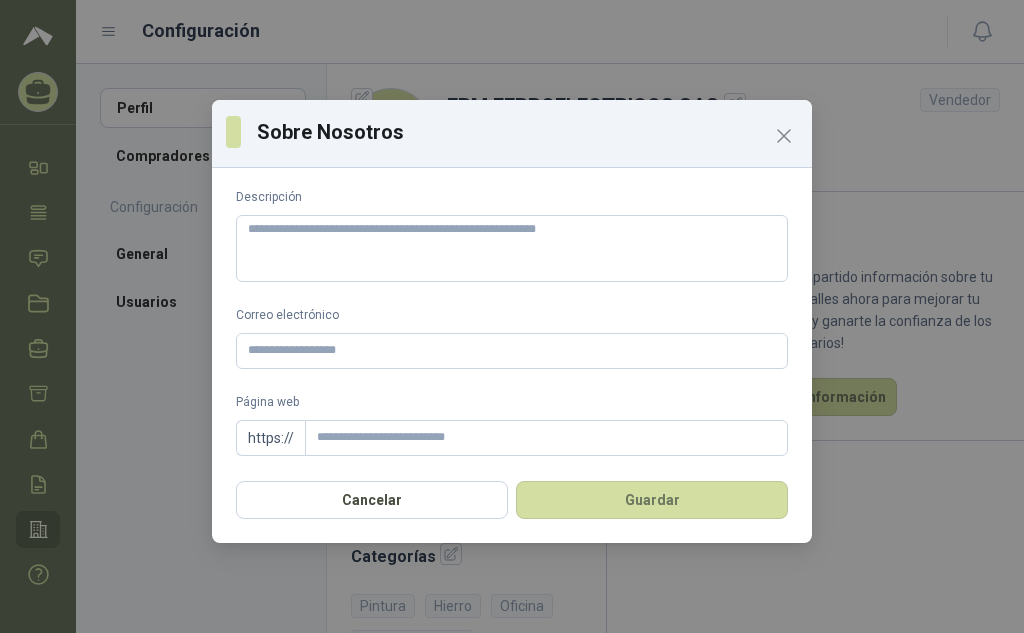 scroll, scrollTop: 15, scrollLeft: 0, axis: vertical 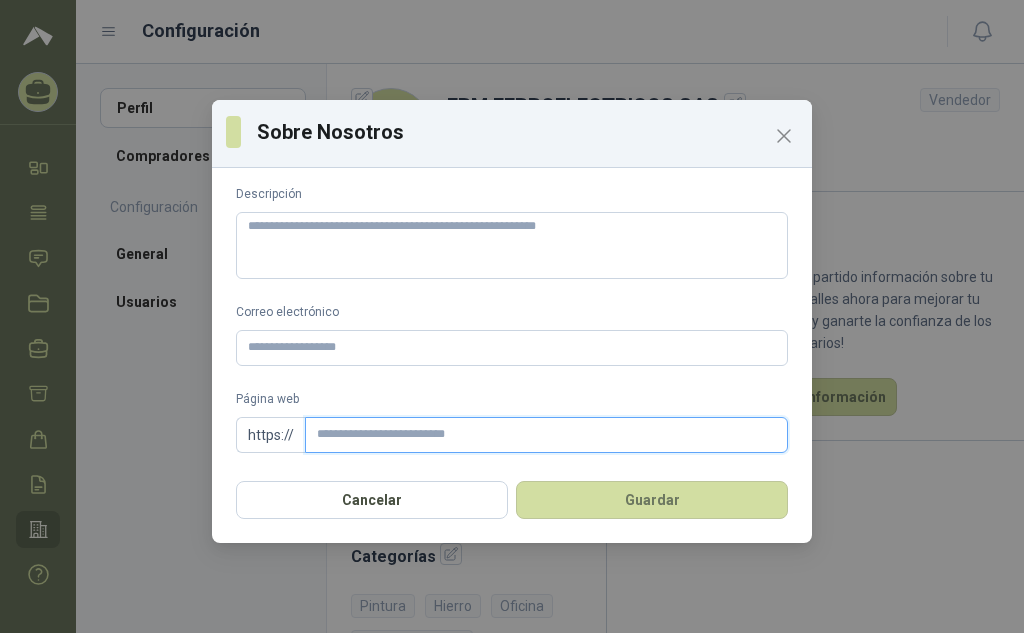click on "Página web" at bounding box center [546, 435] 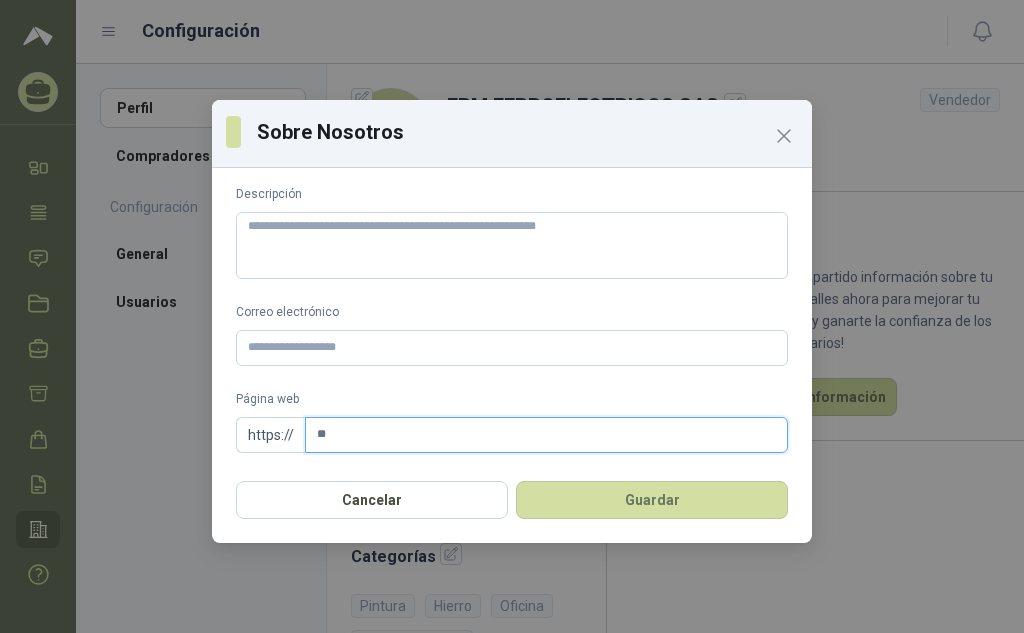 type on "*" 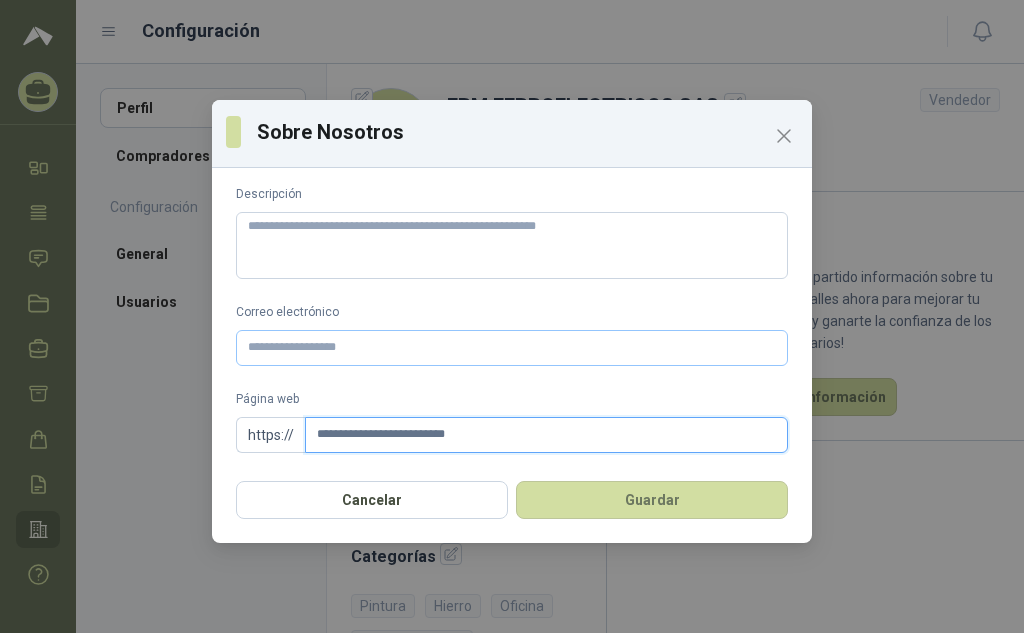 type on "**********" 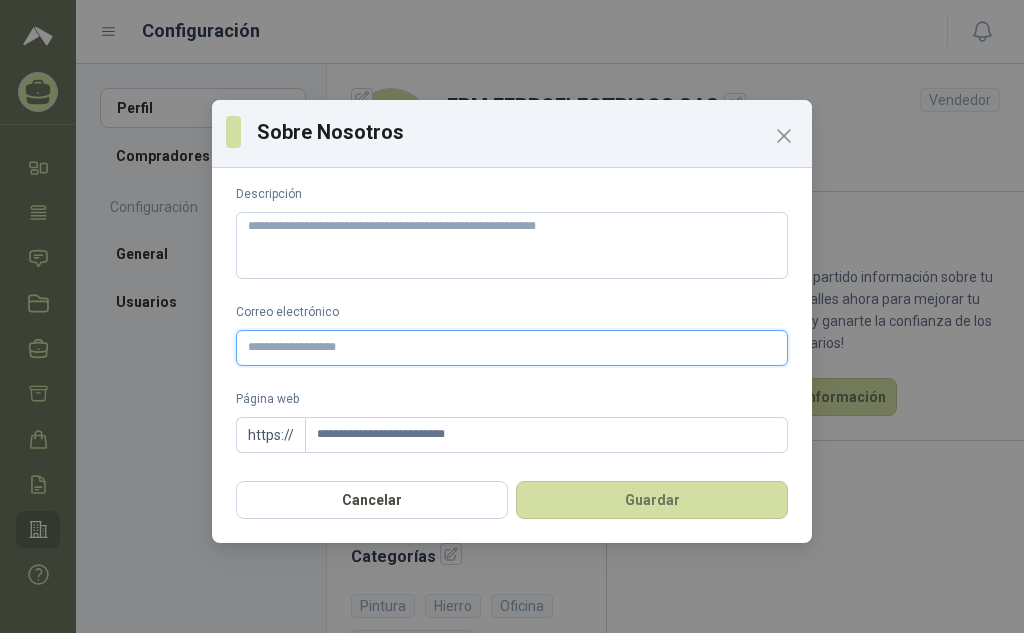 click on "Correo electrónico" at bounding box center [512, 348] 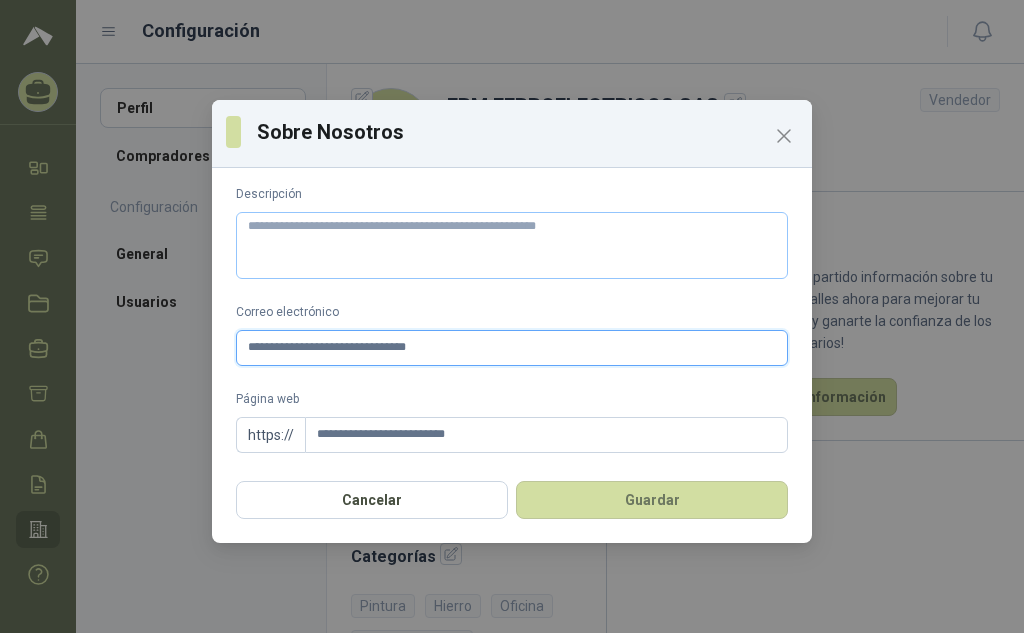 type on "**********" 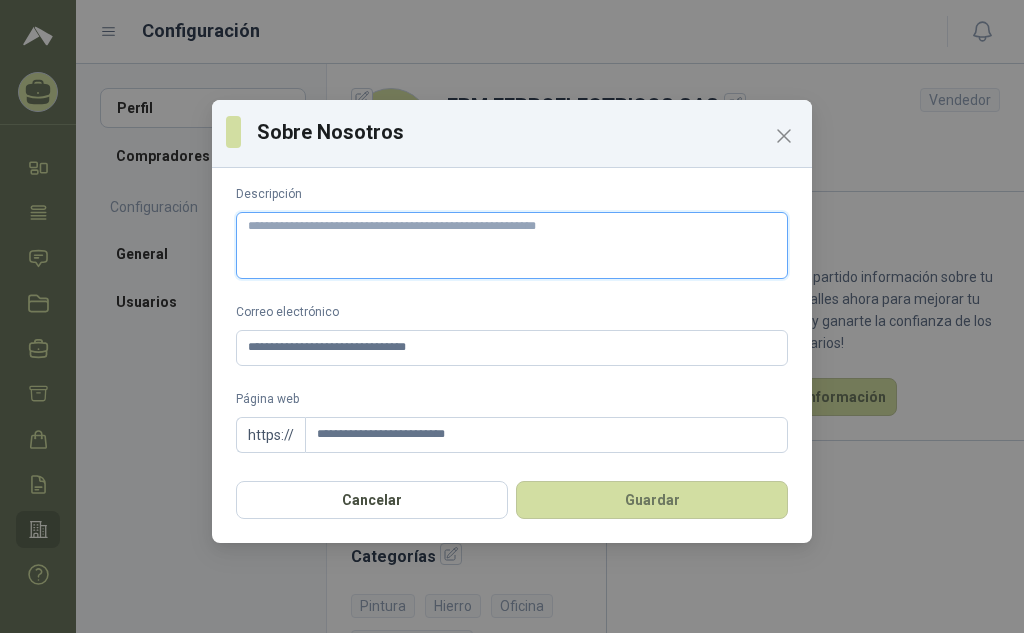 click on "Descripción" at bounding box center (512, 245) 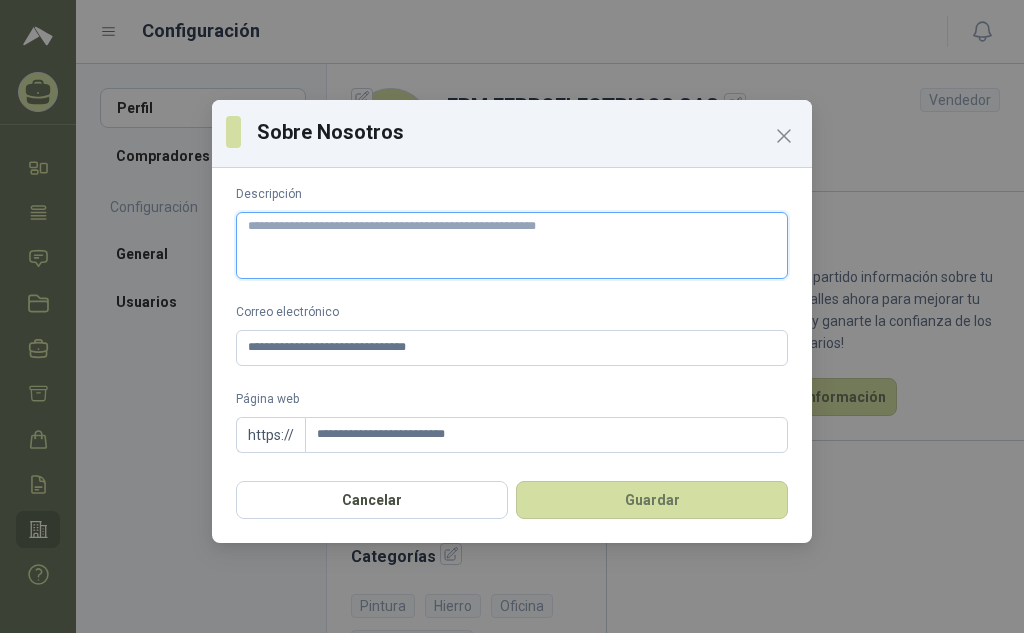 click on "Descripción" at bounding box center [512, 245] 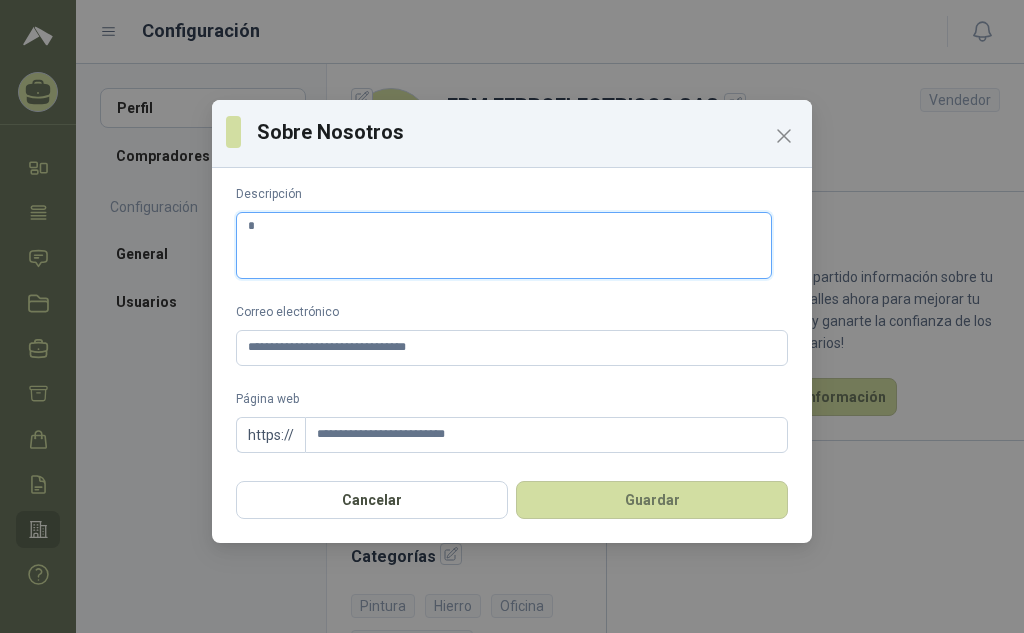 type 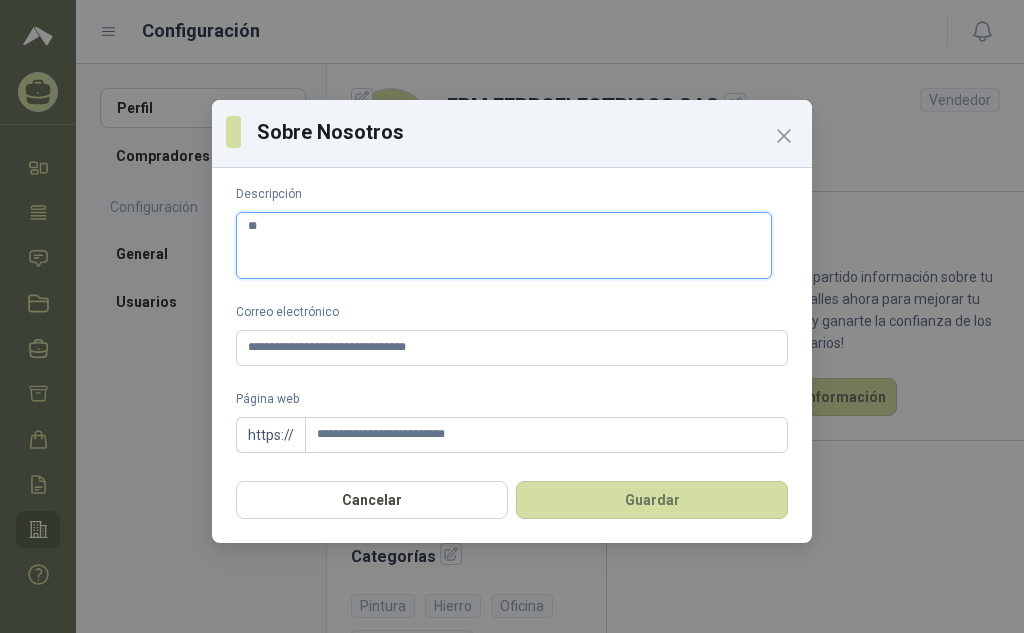 type 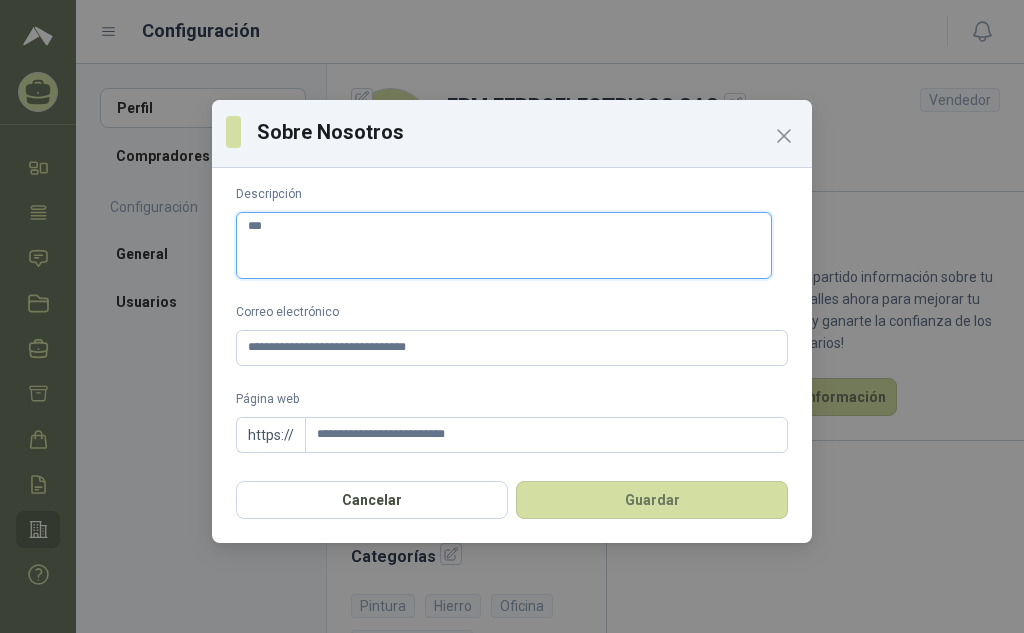type 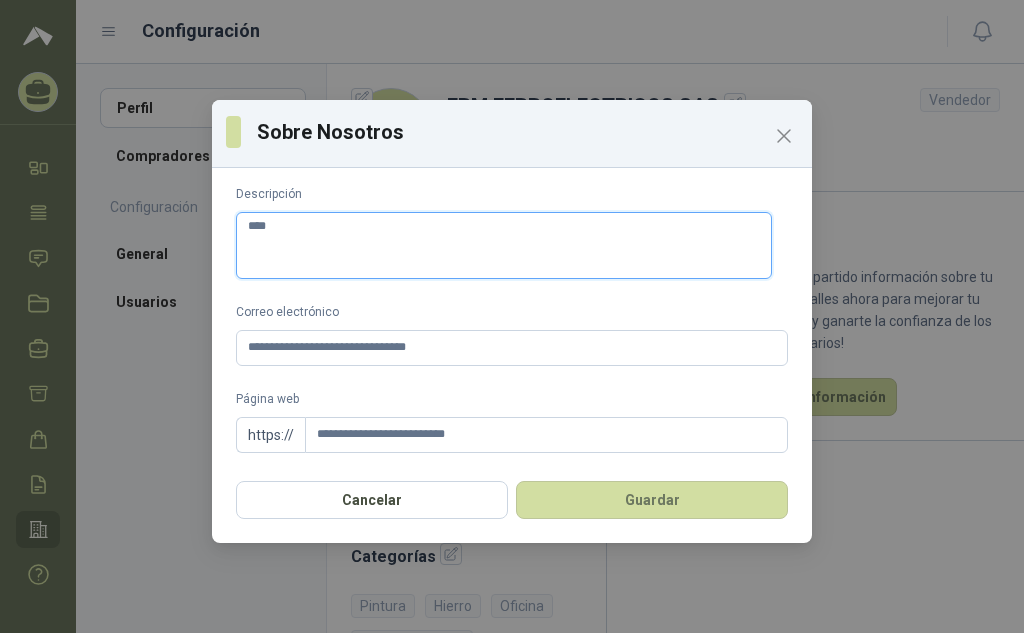 type 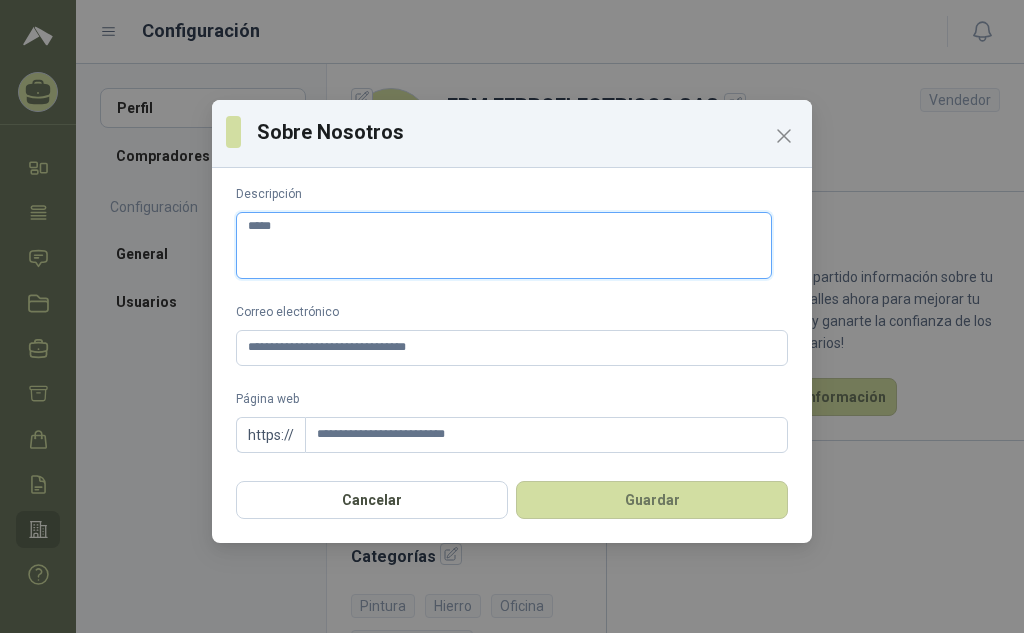 type 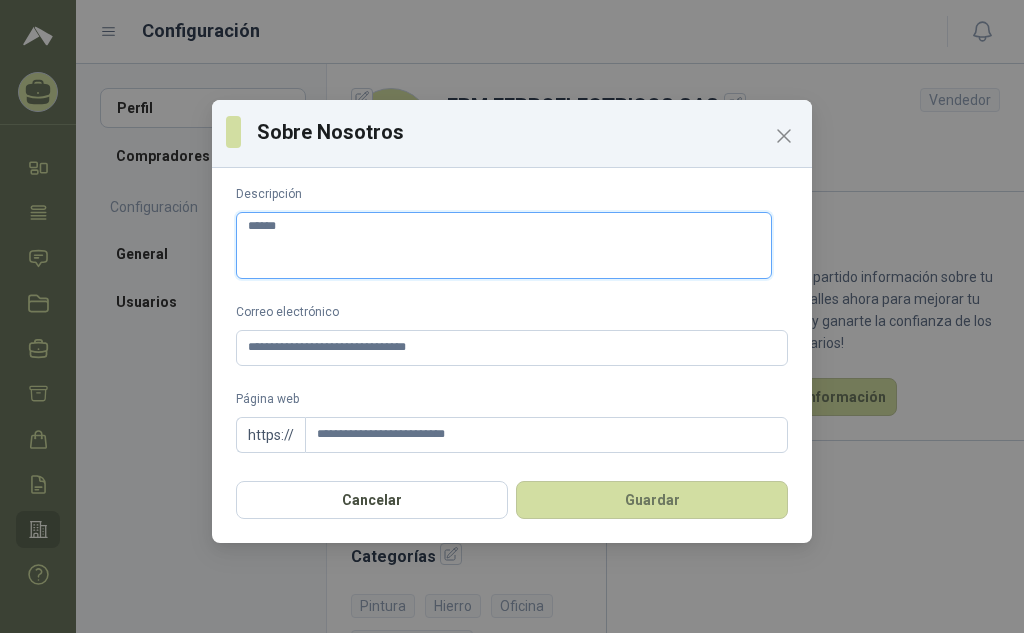 type 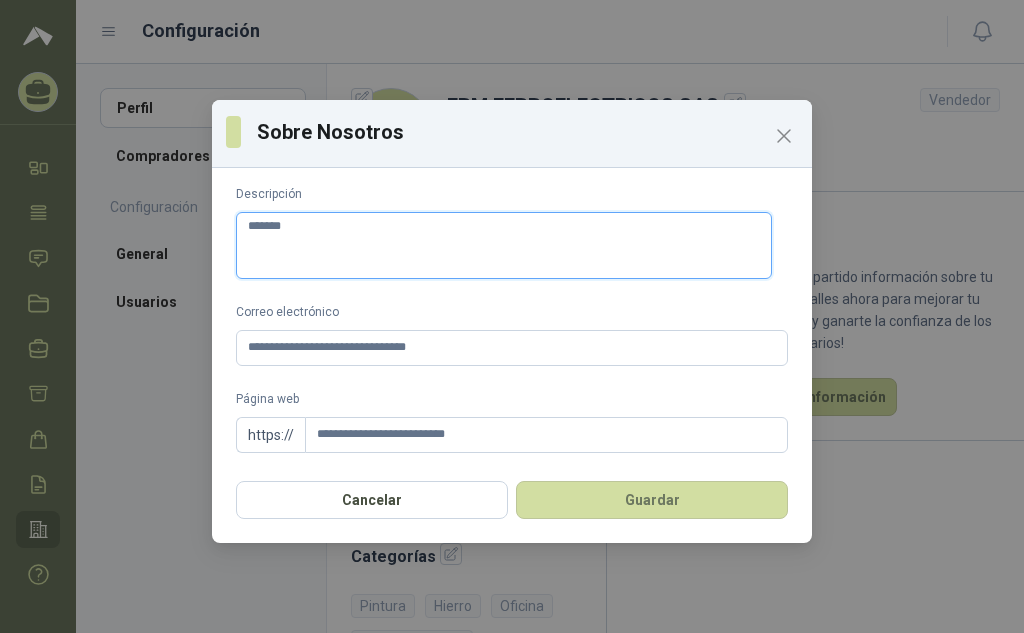 type 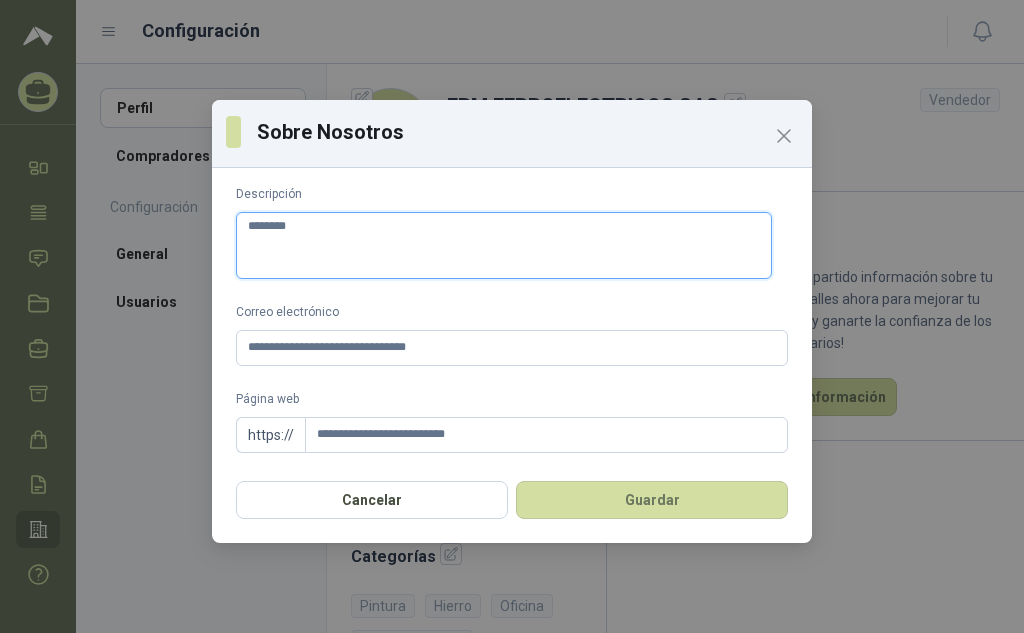 type 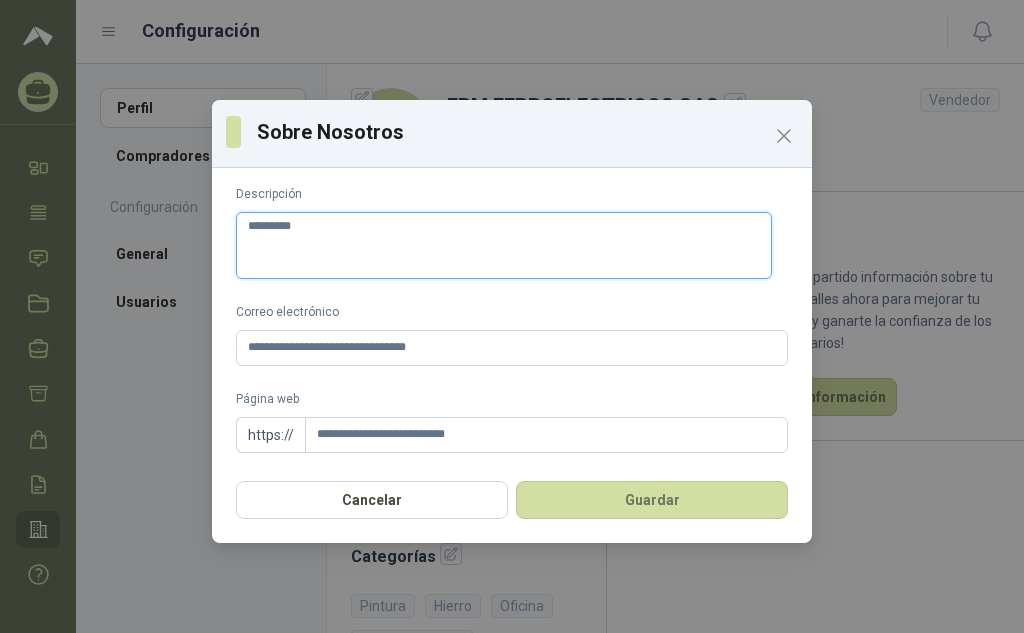 type 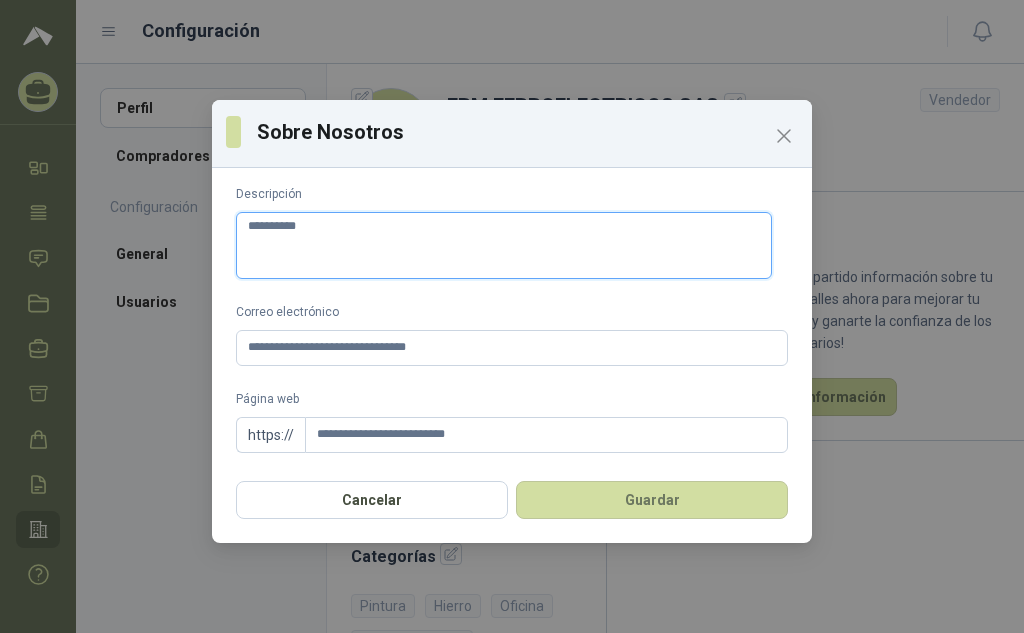 type 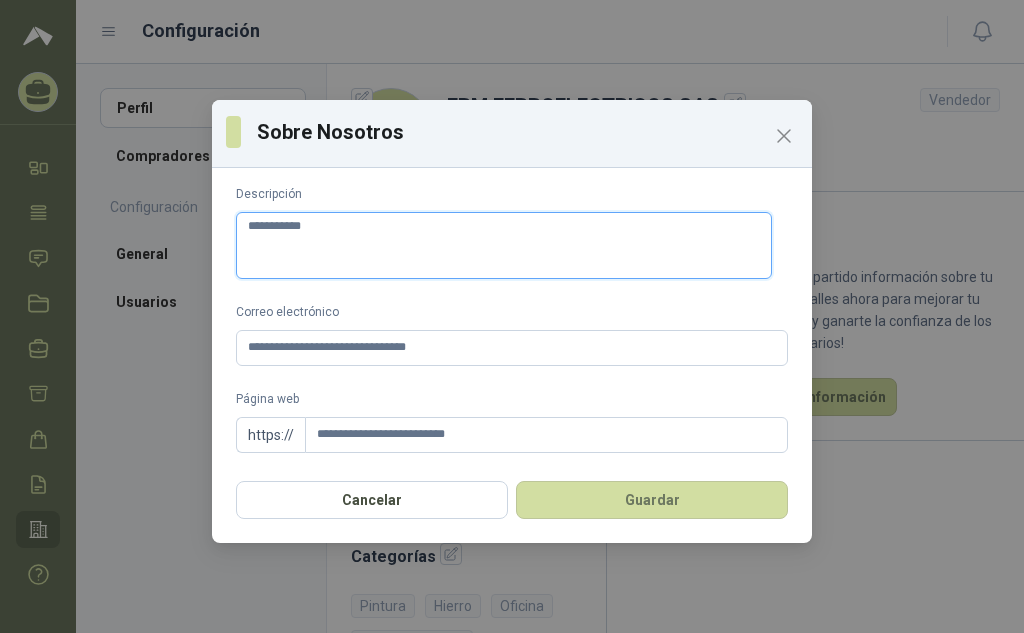 type 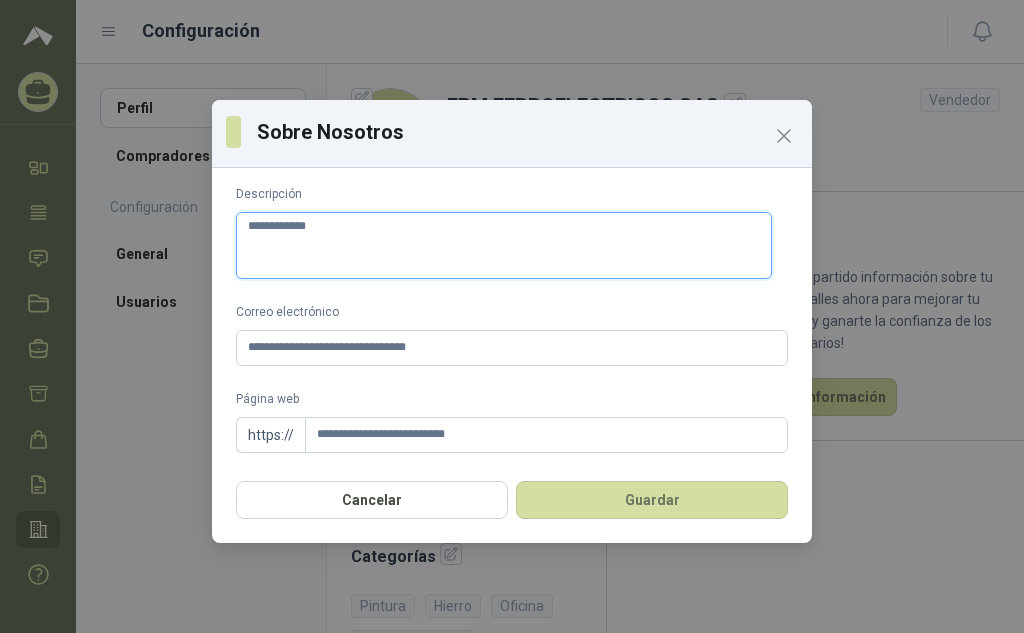 type 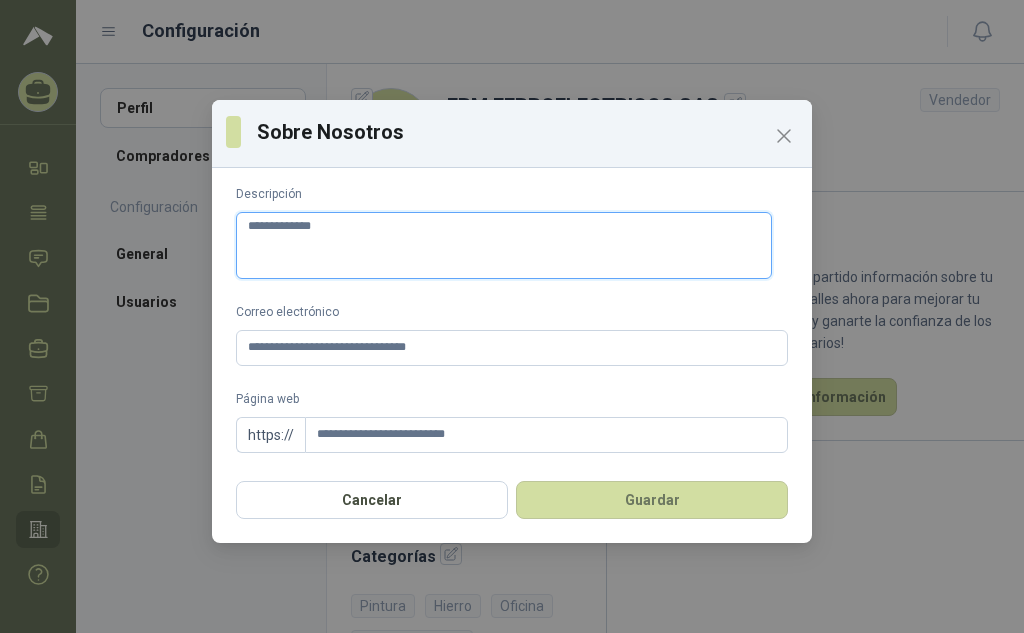 type 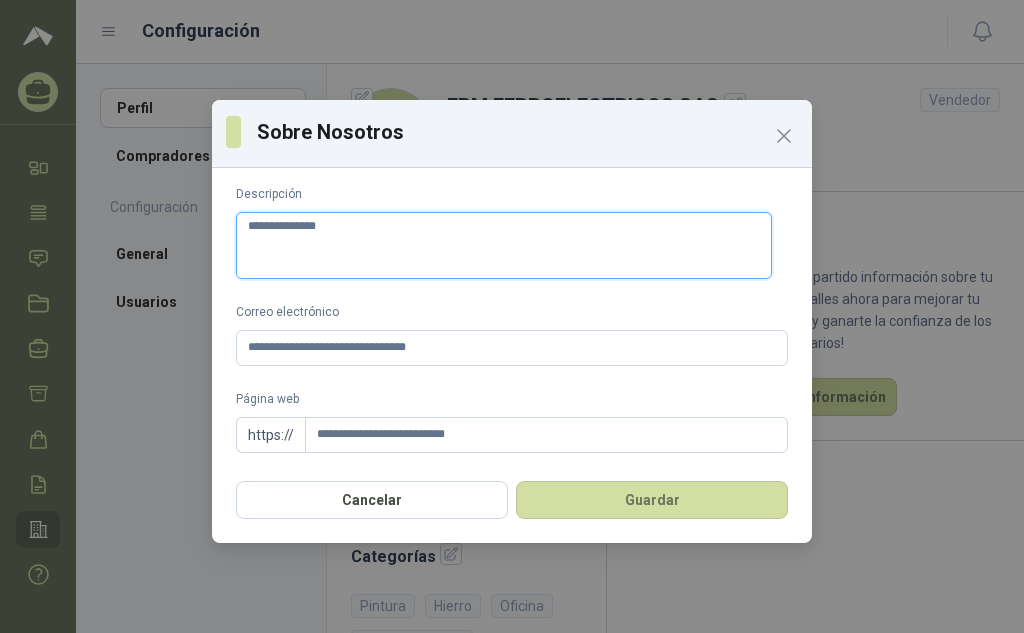 type 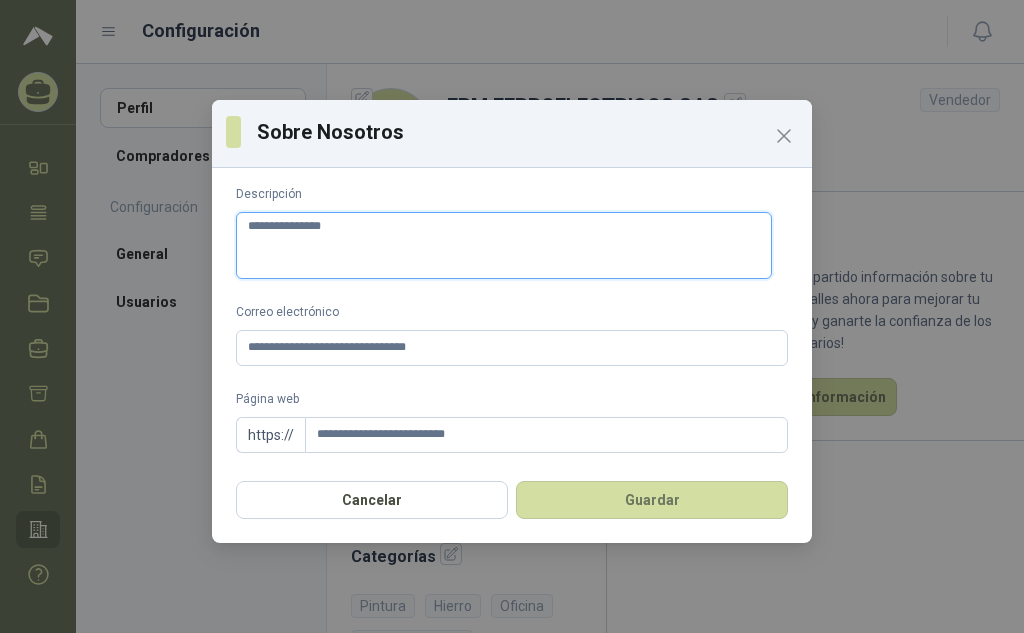 type 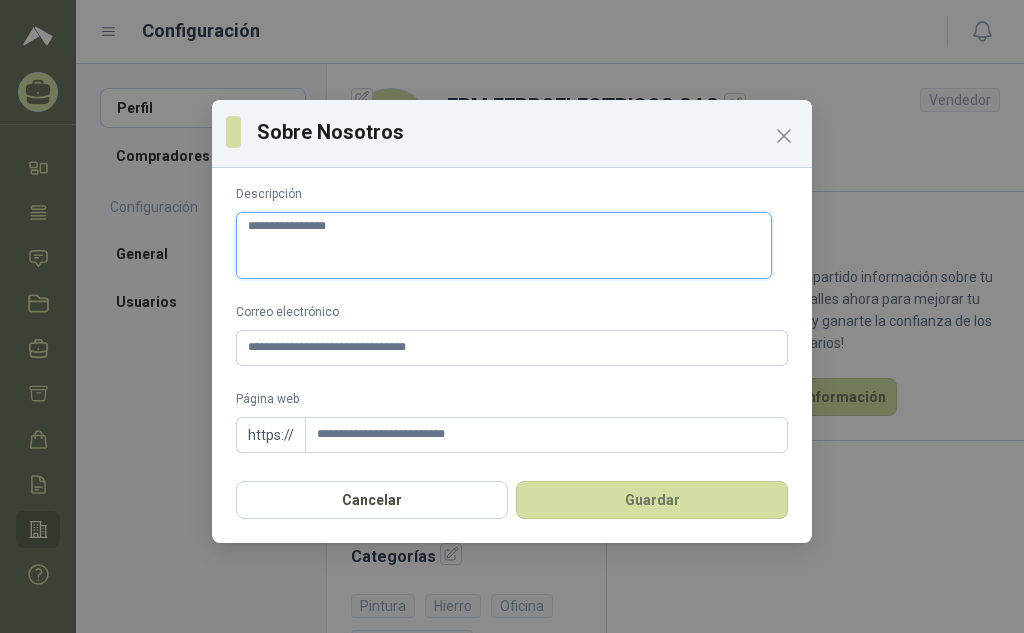 type 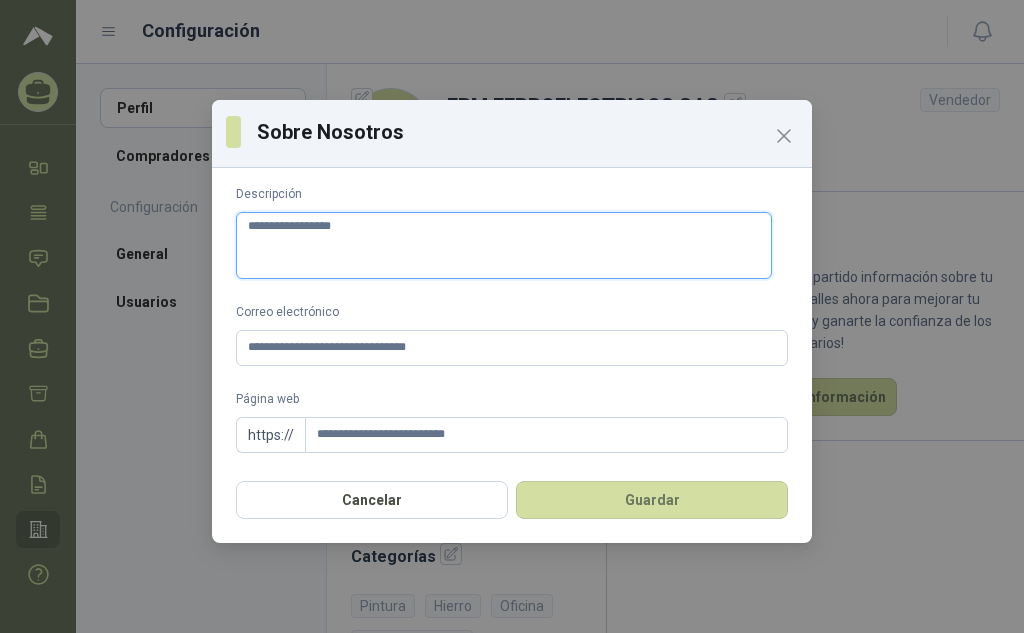 type 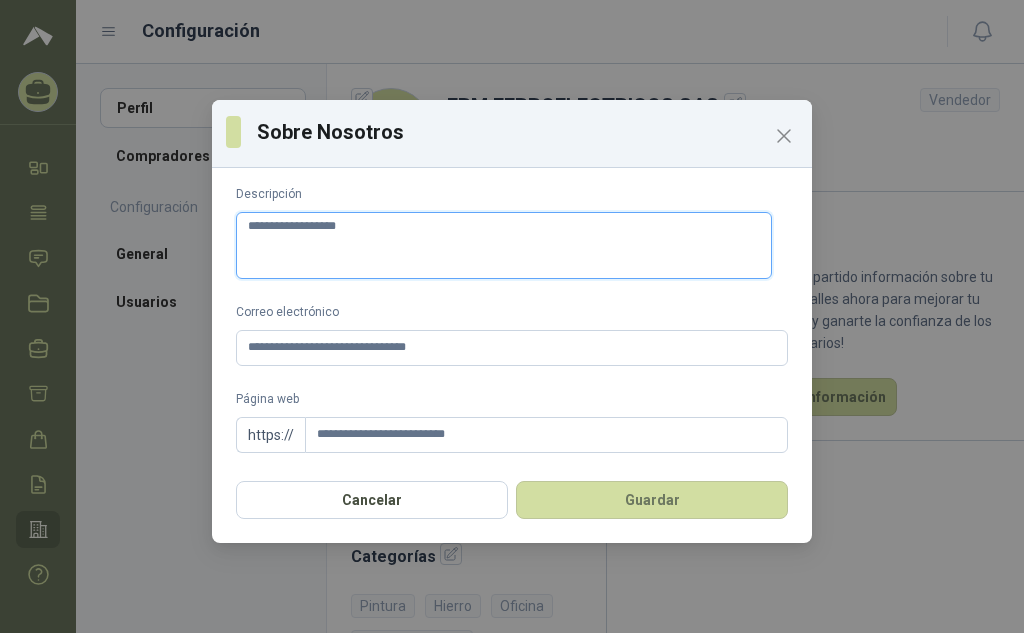 type 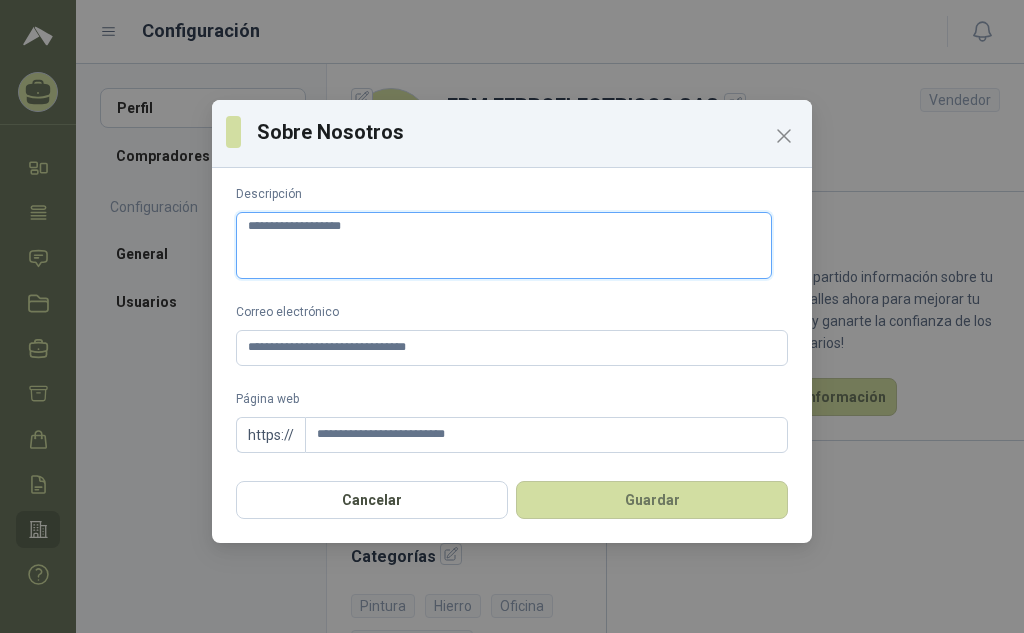 type 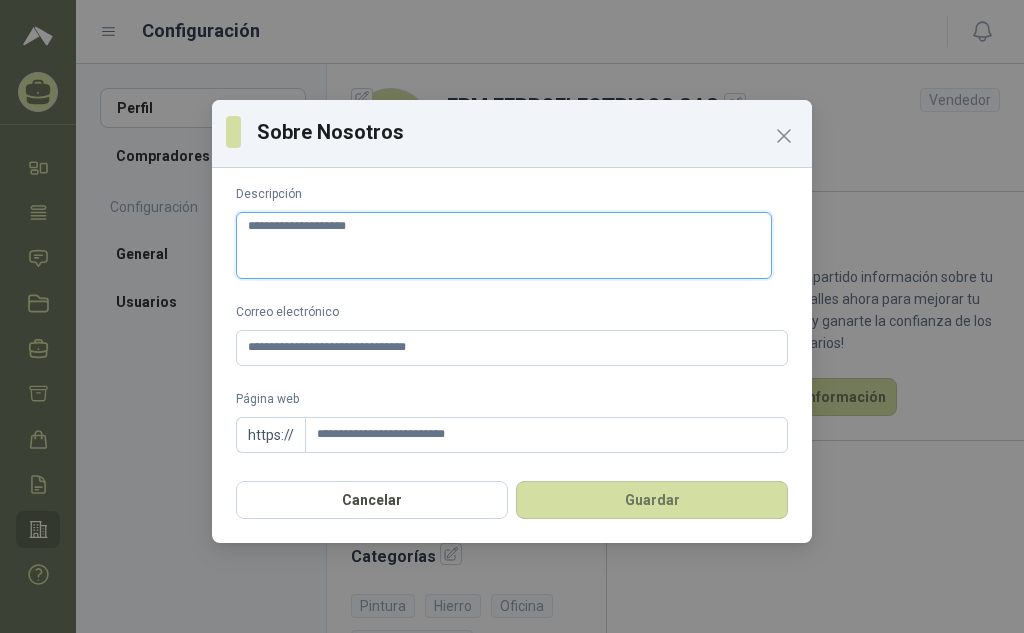type 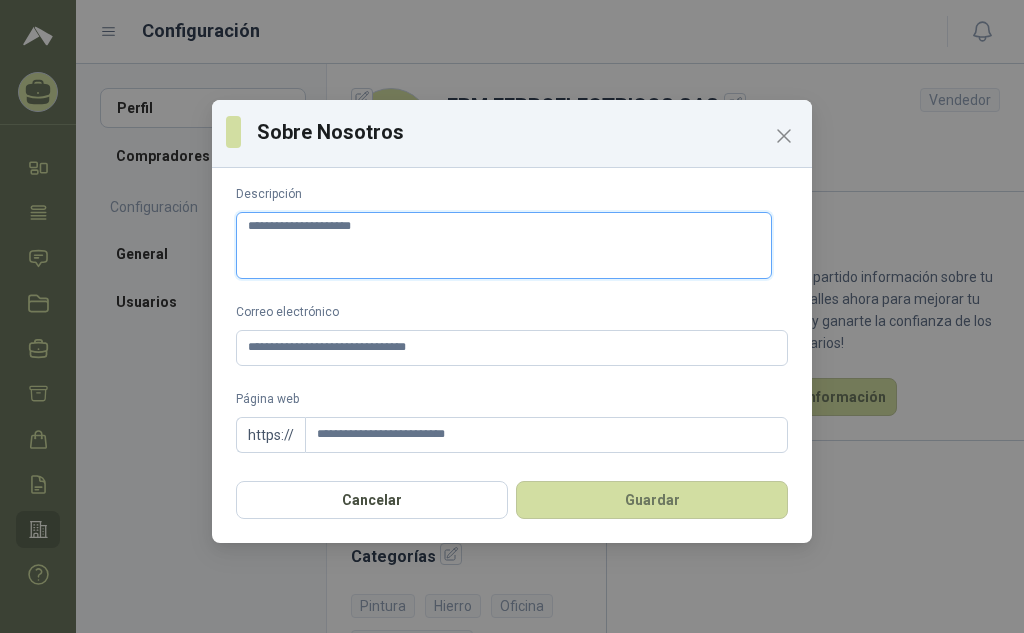 type 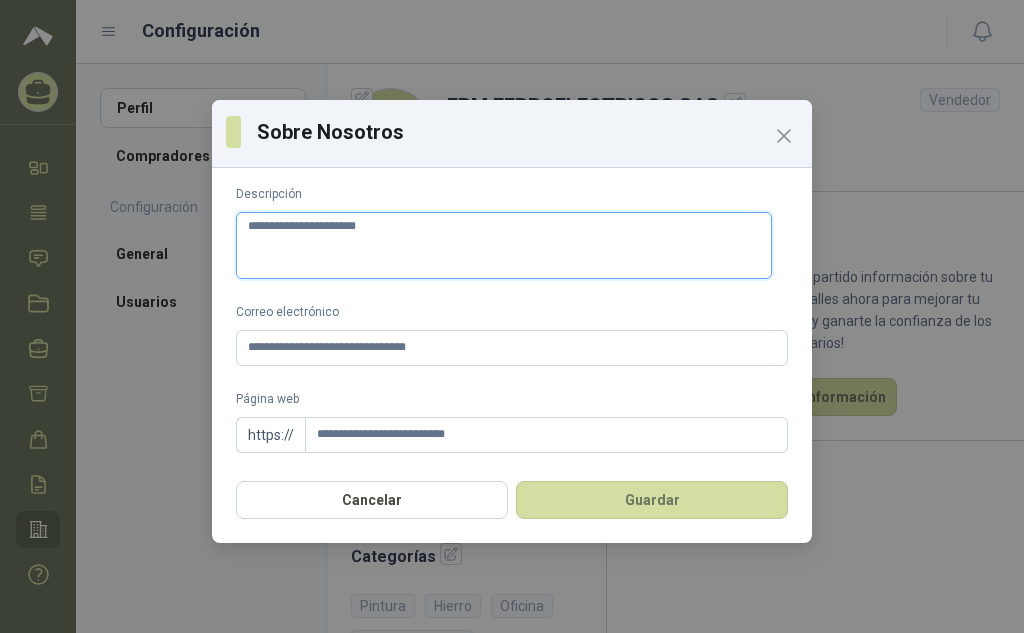 type 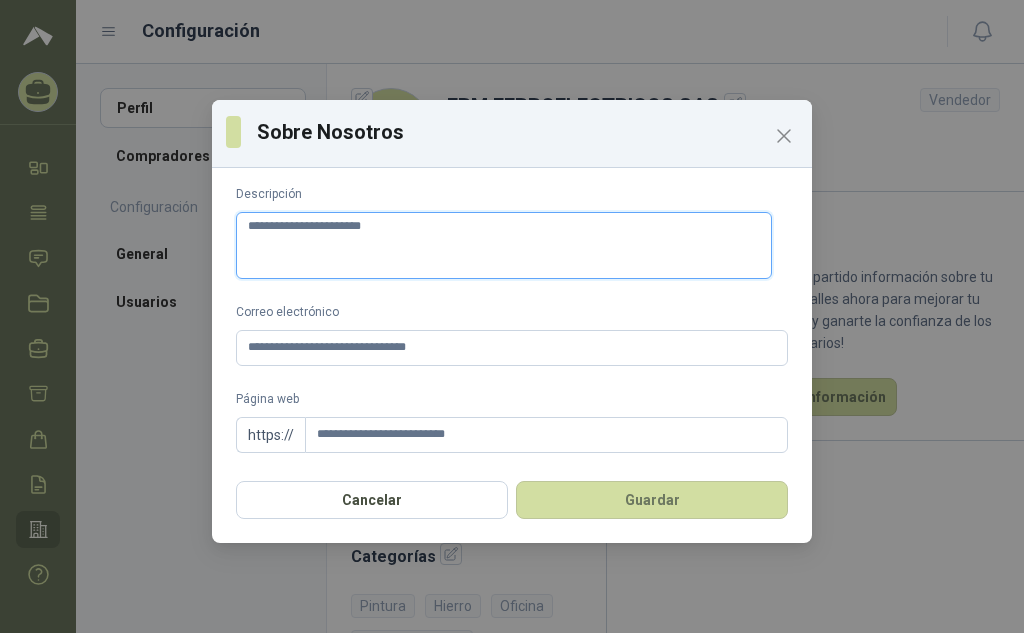 type 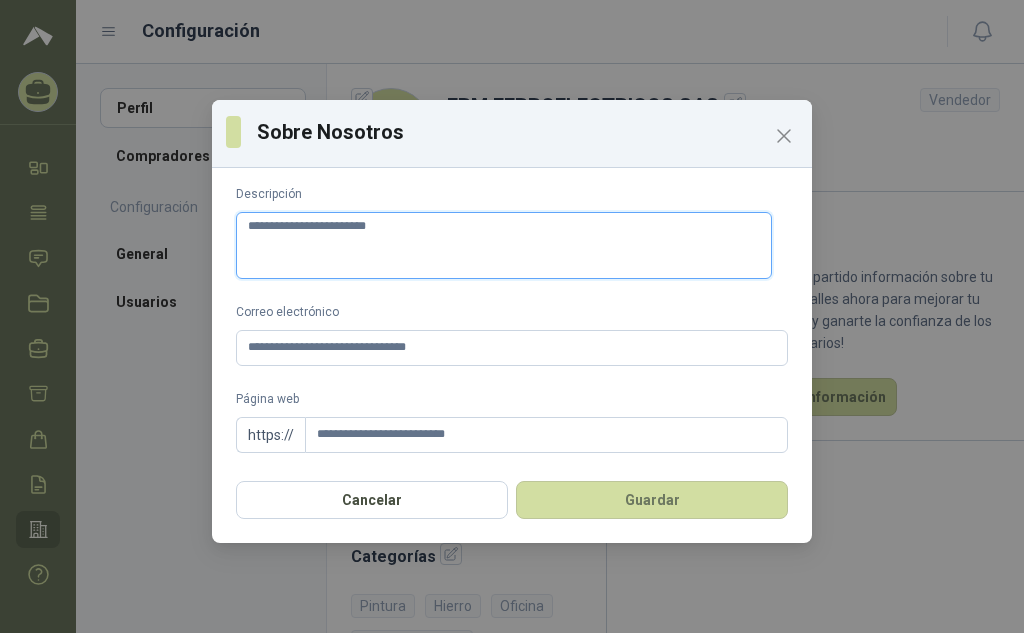 type 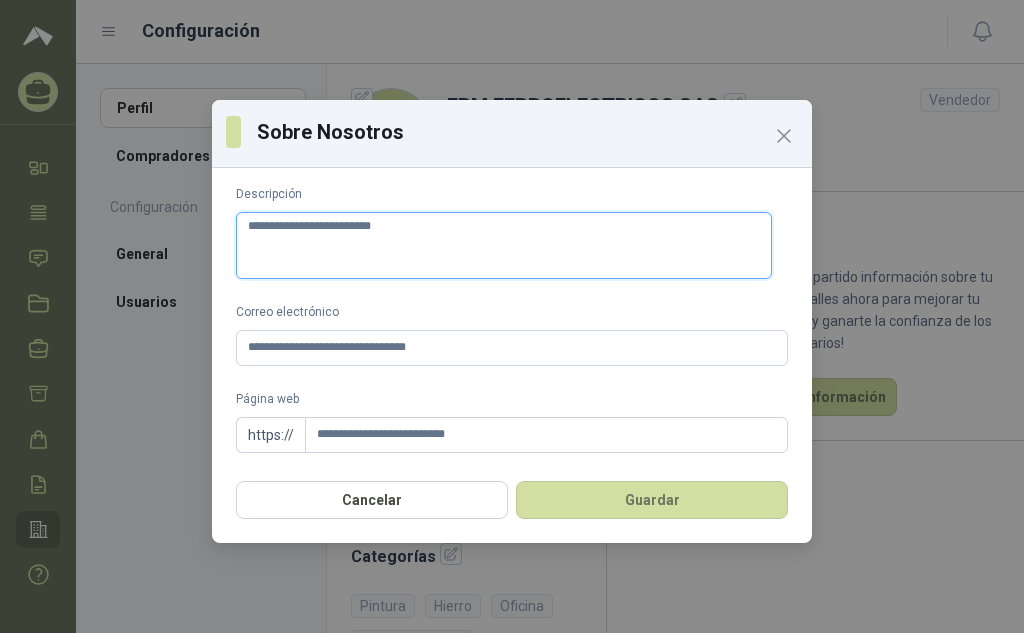 type 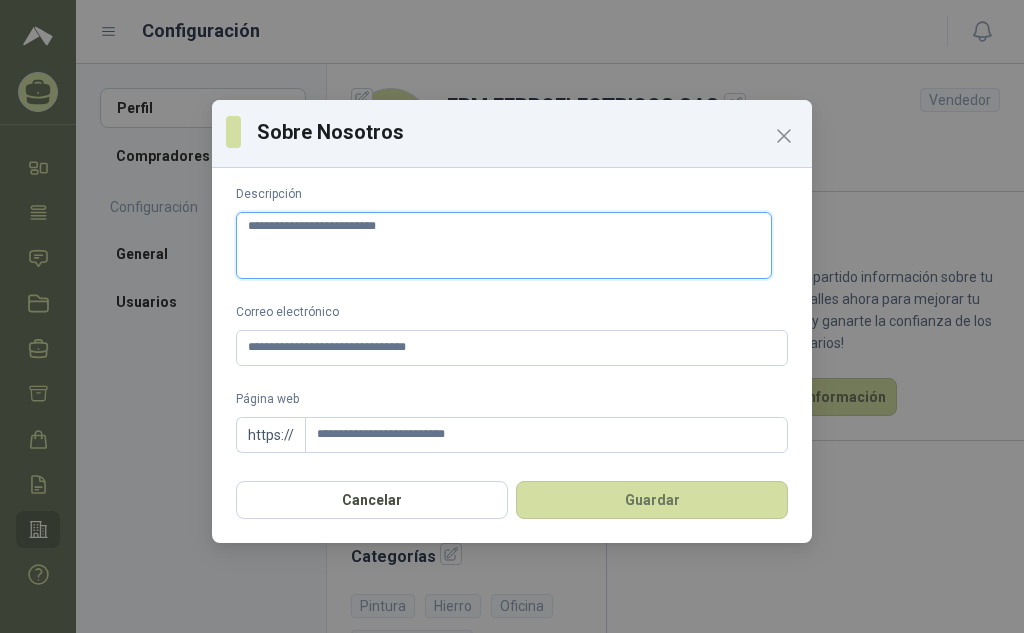 type 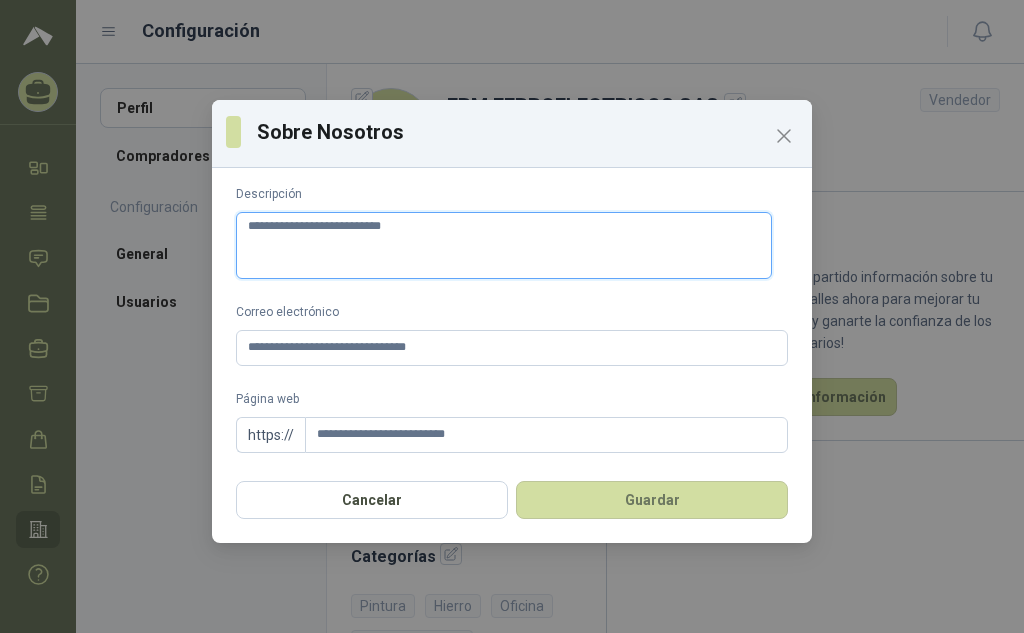 type 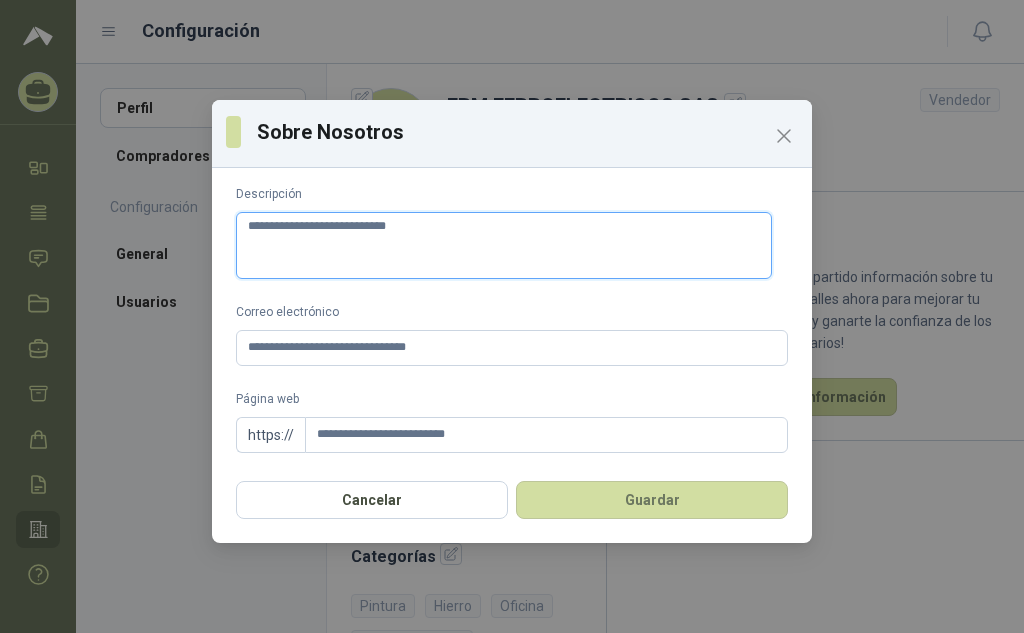 type 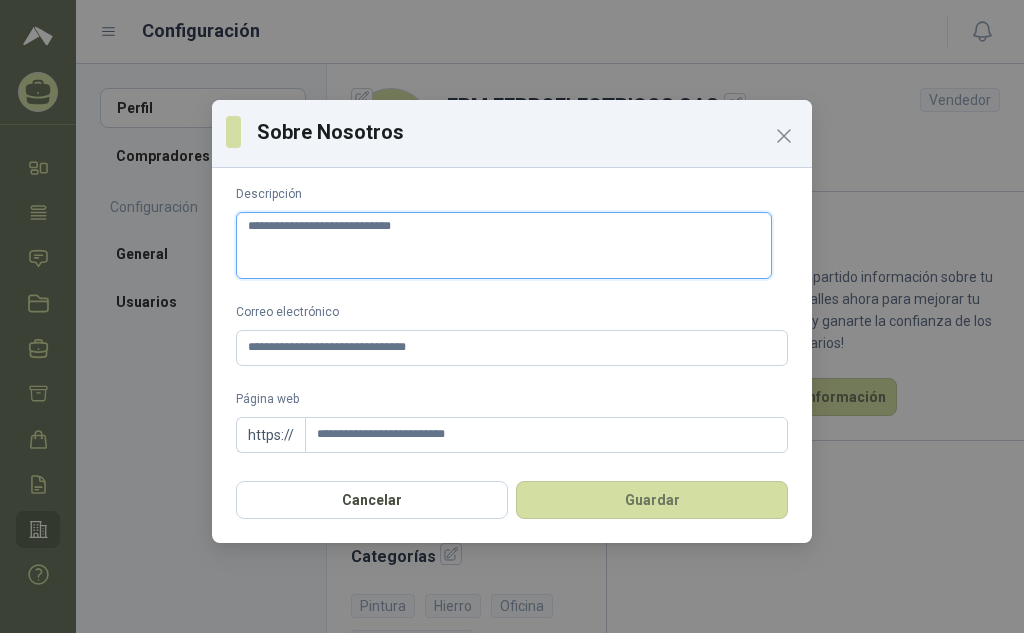 type 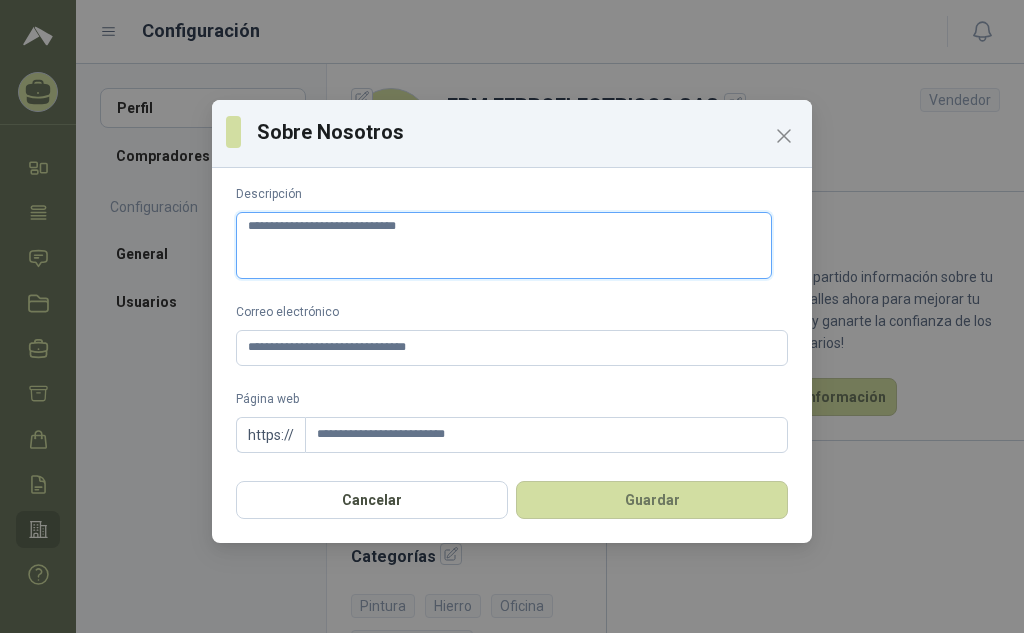 type 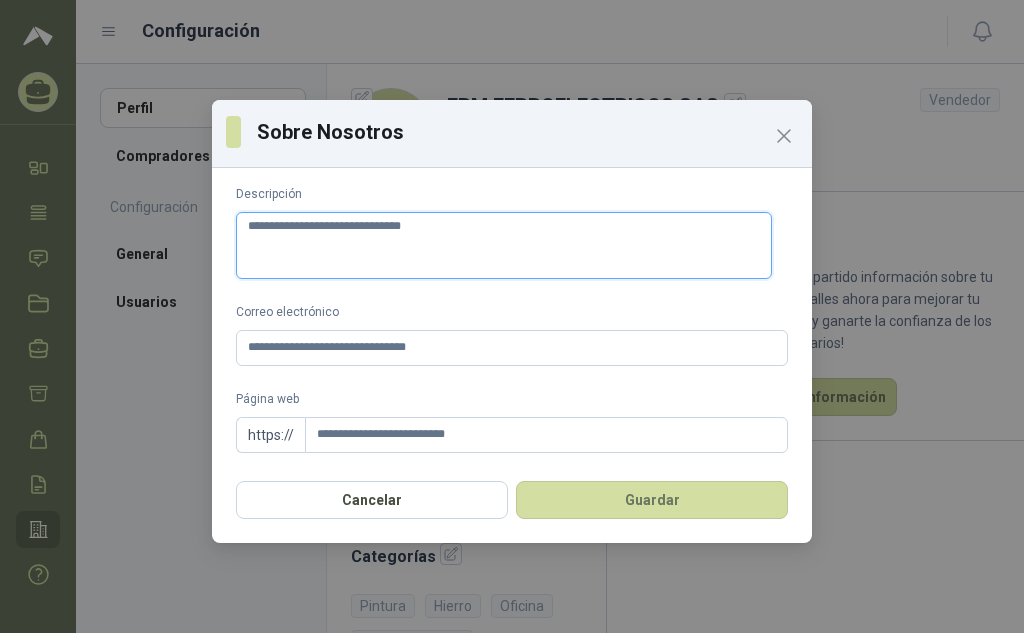type 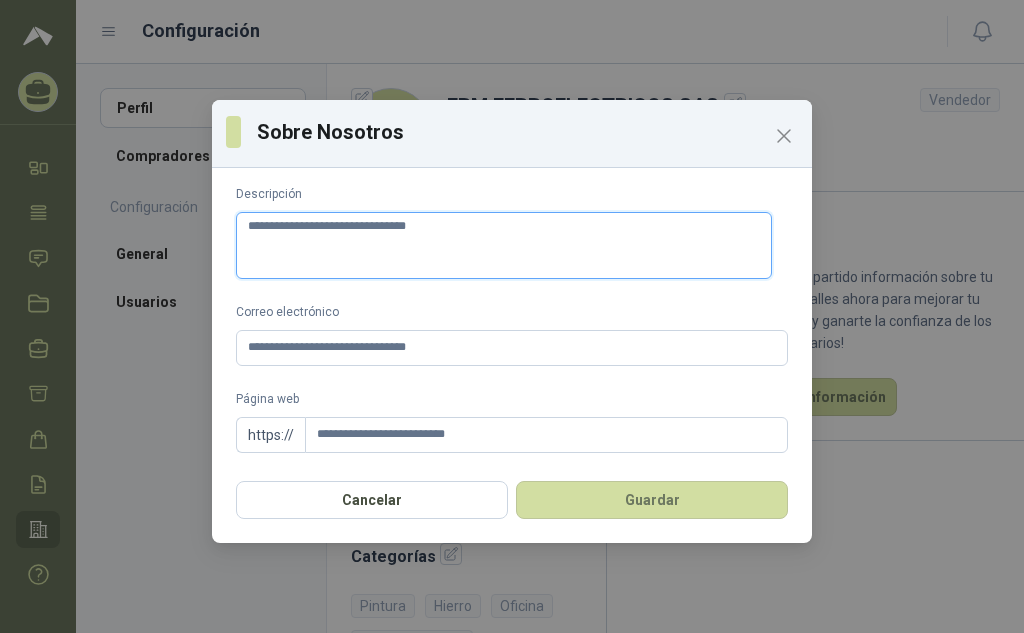 type 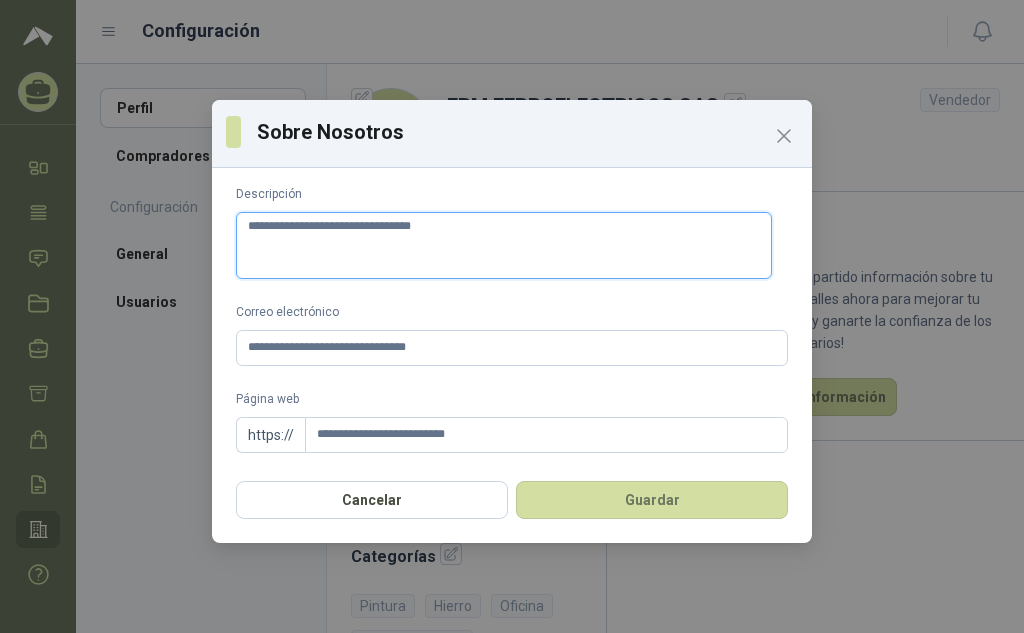 type 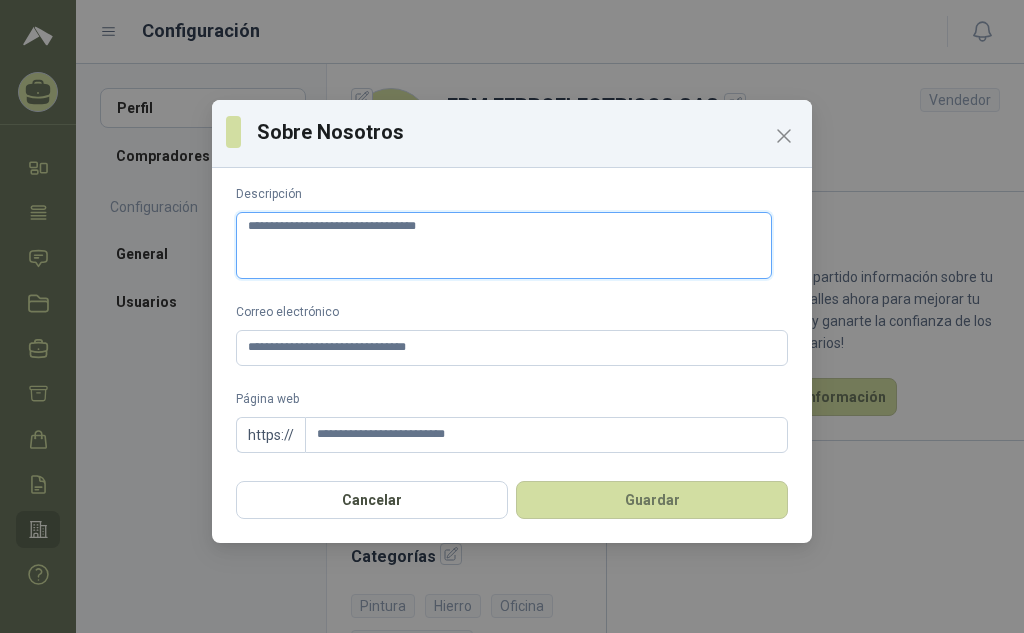 type 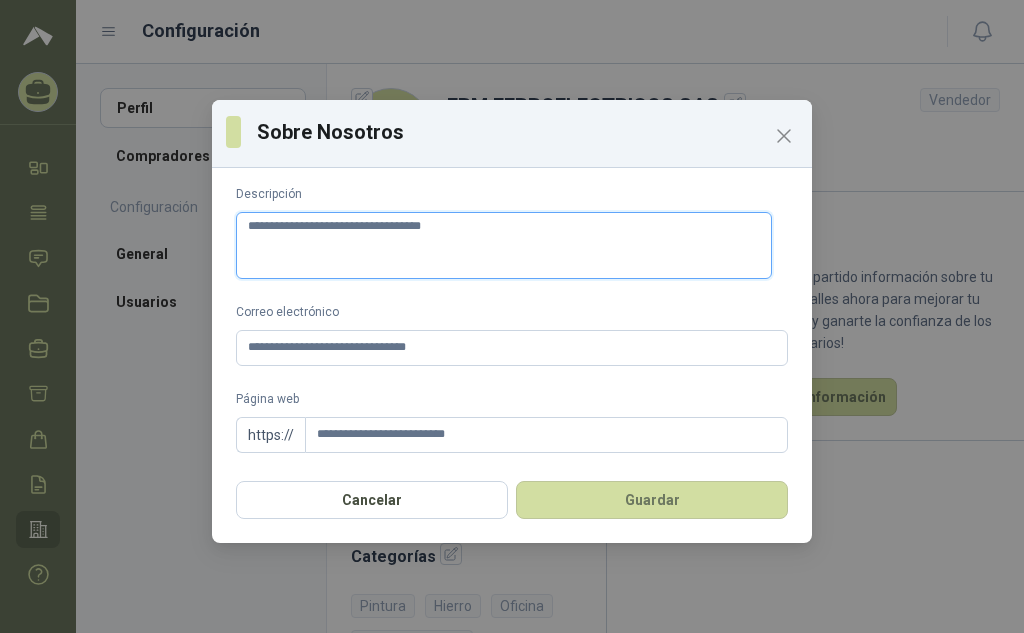 type 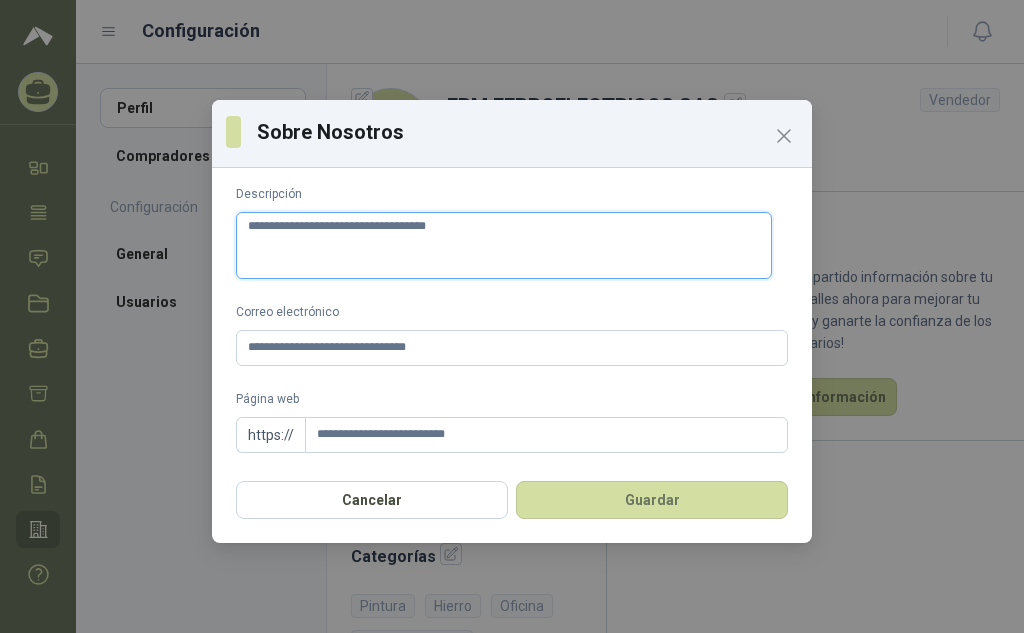 type 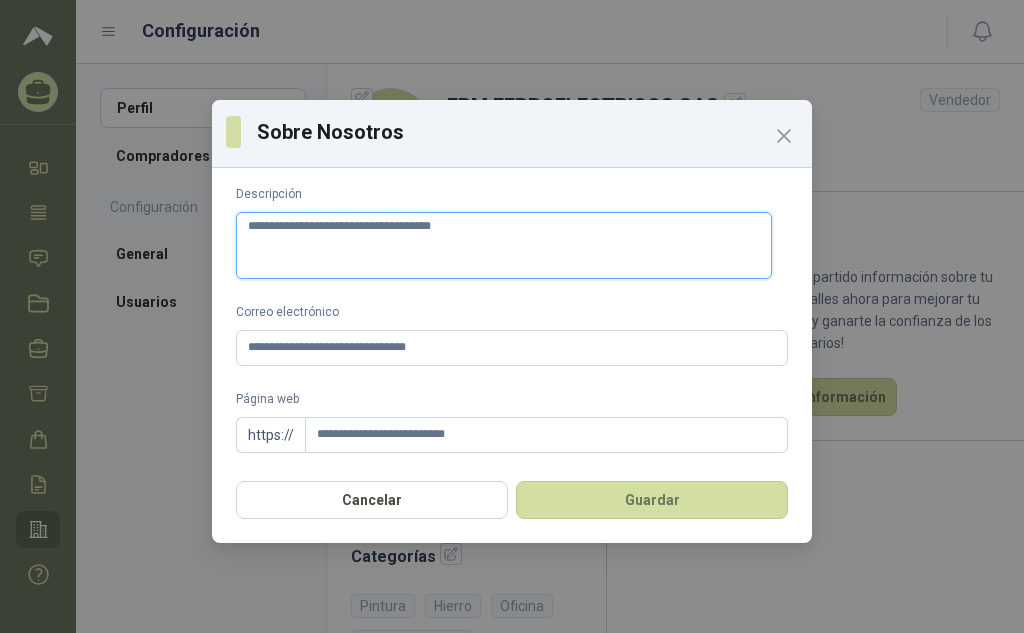 type 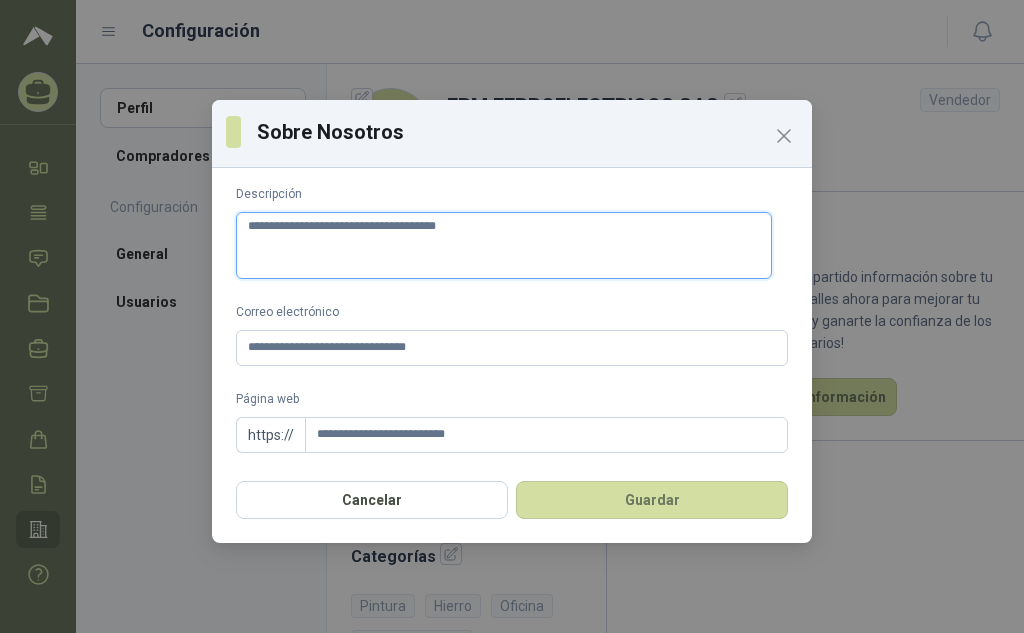 type 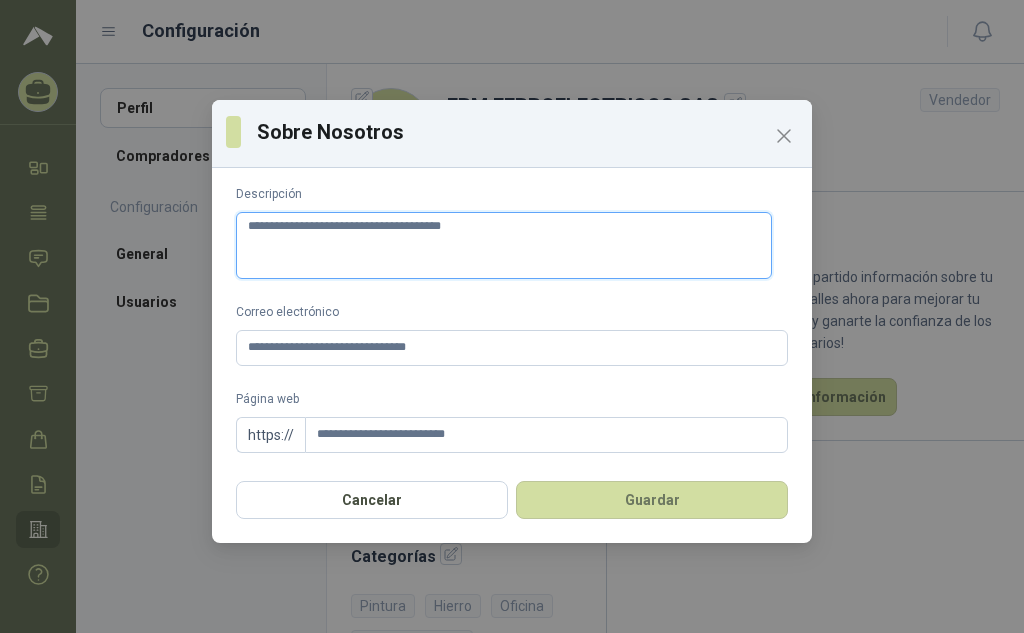 type 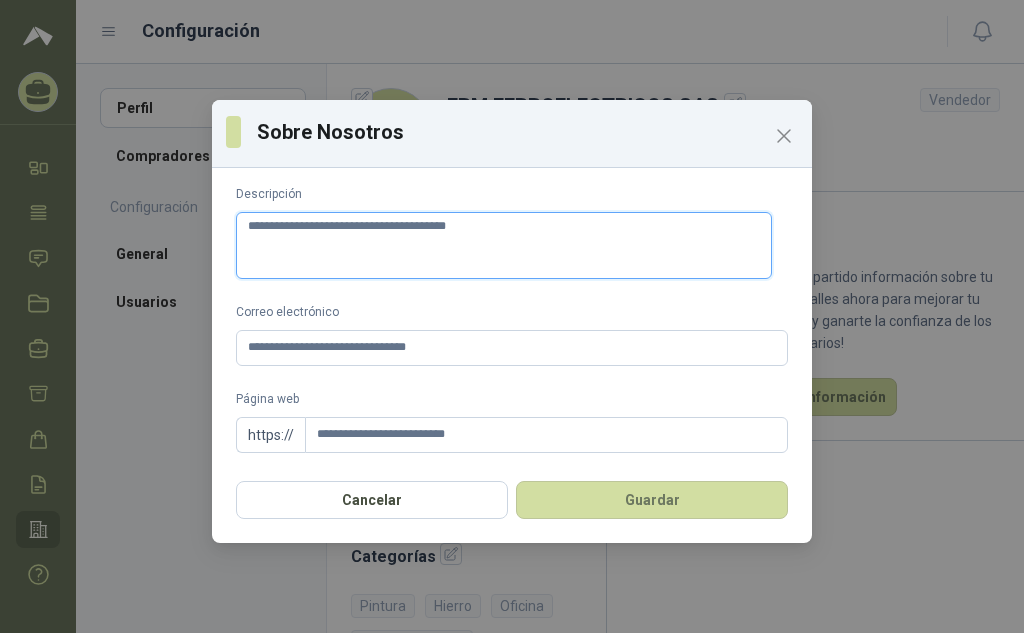 type 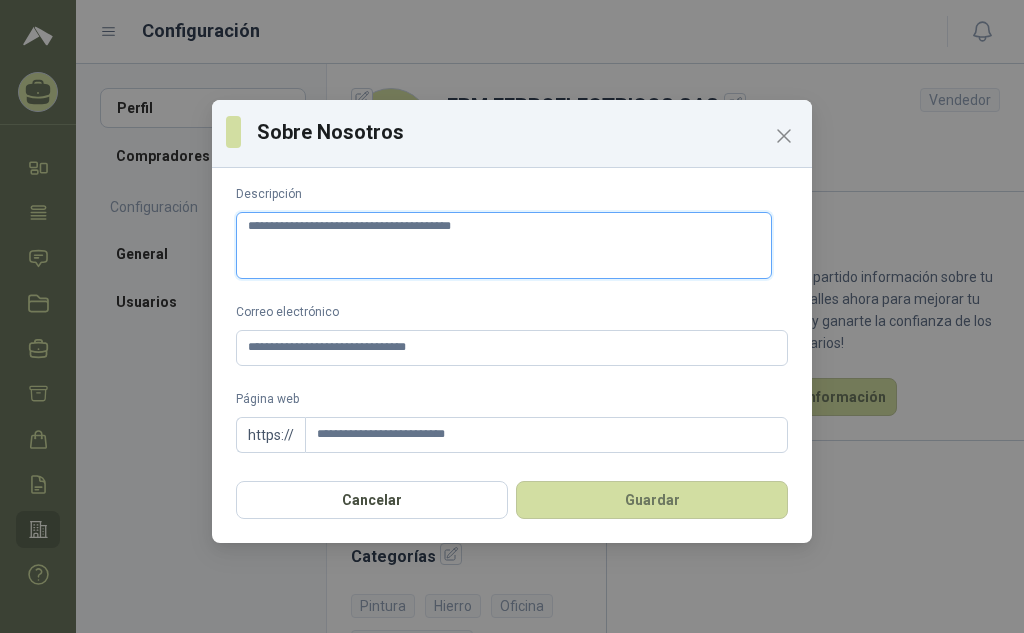 type 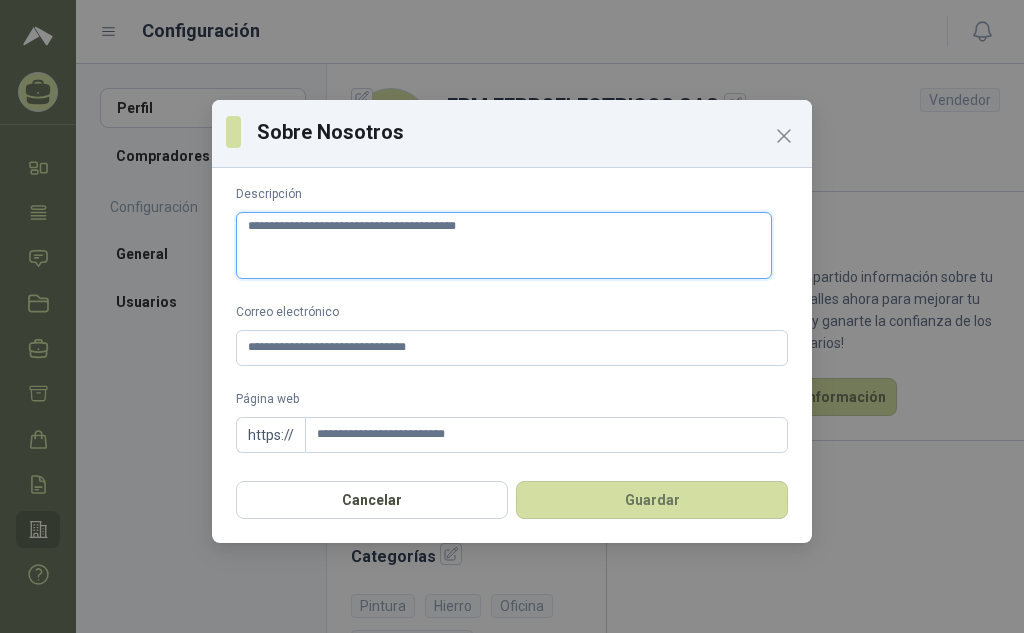 type 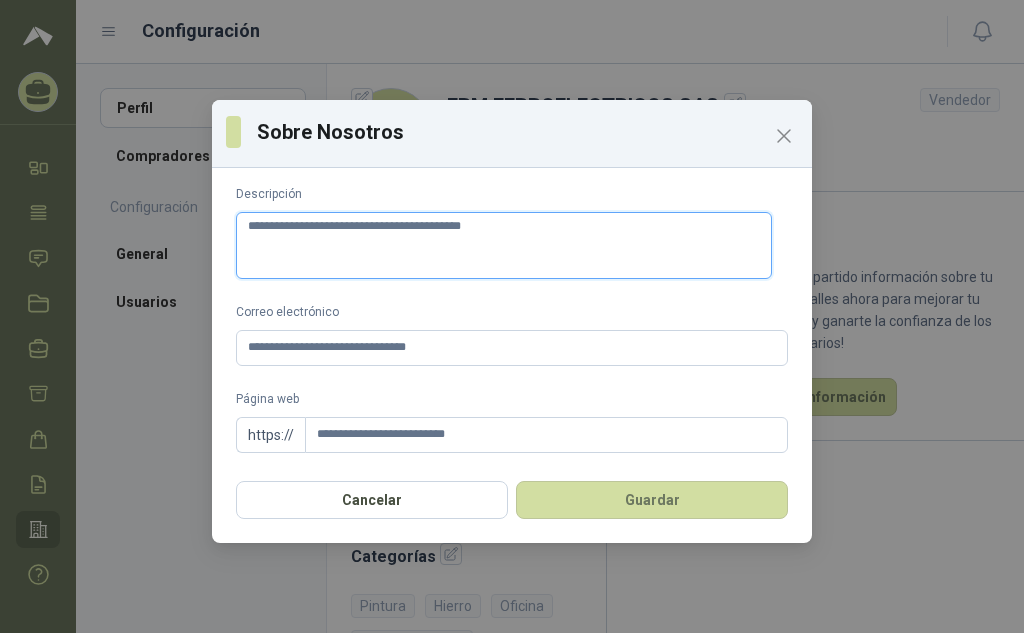 type 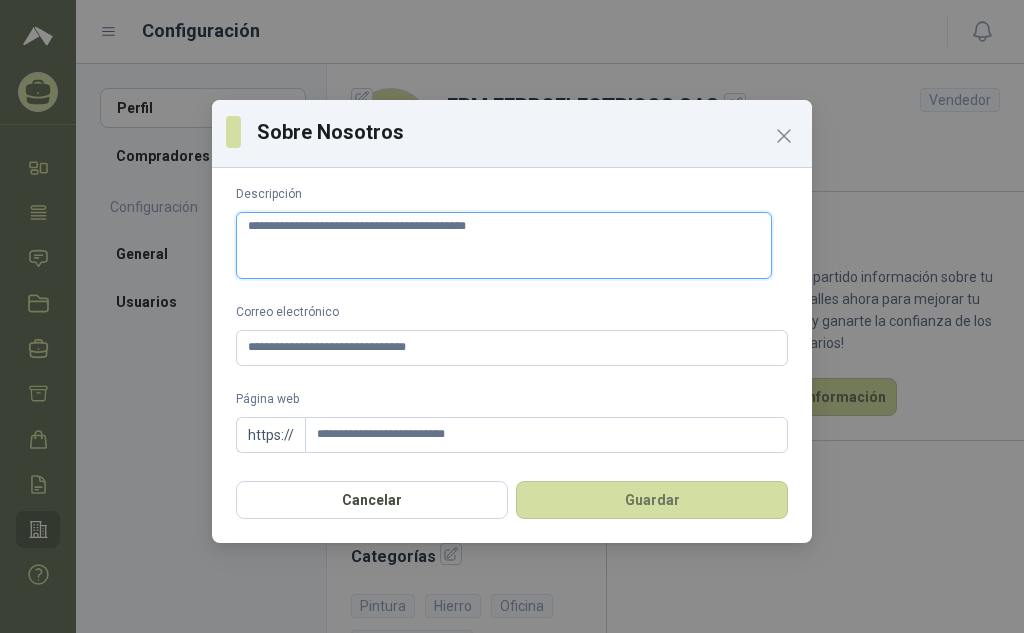 type 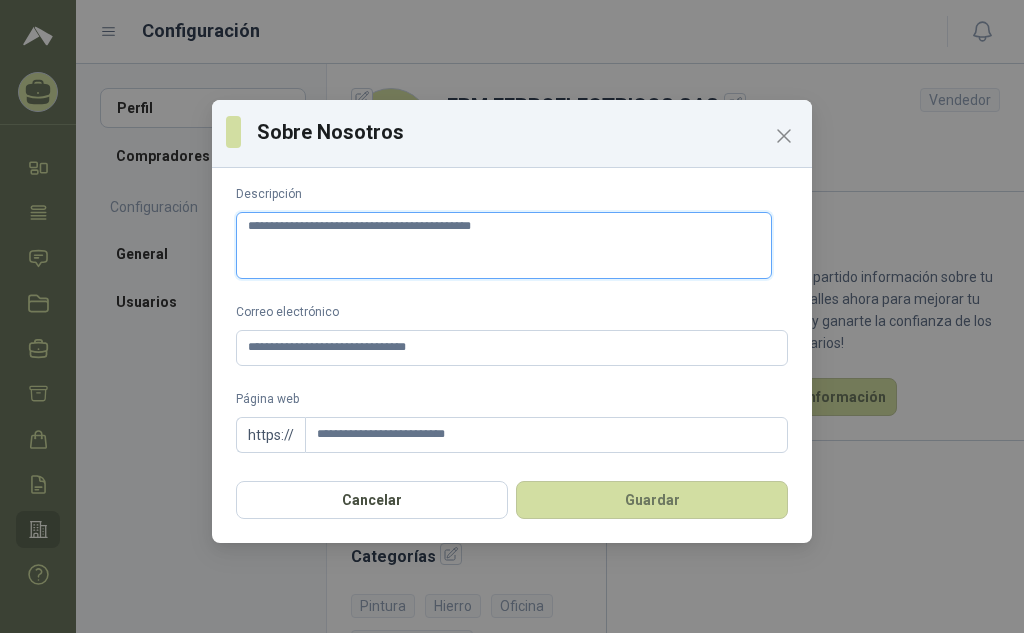 type 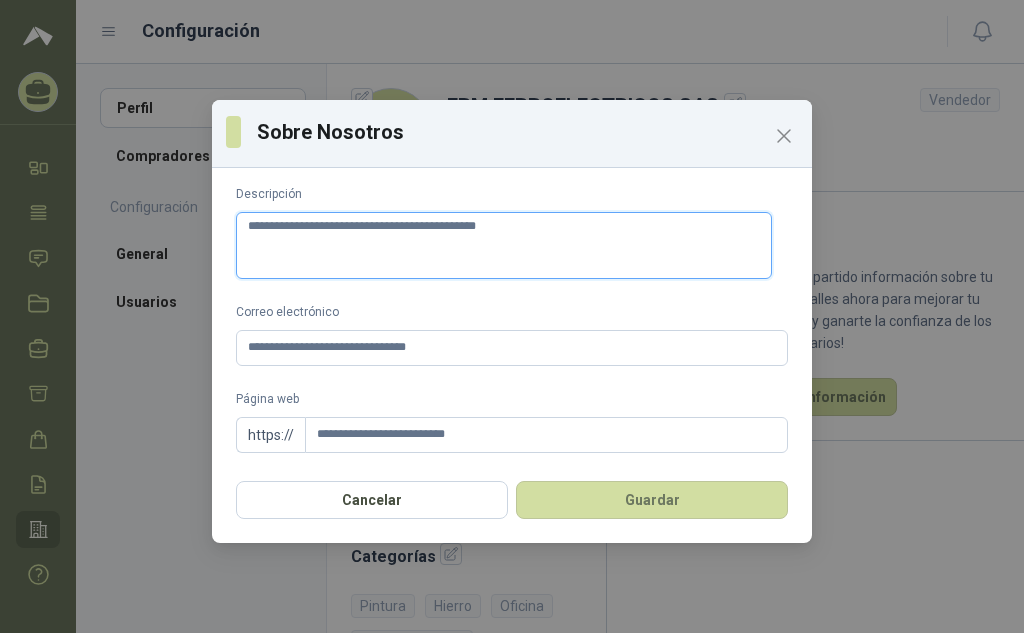 type 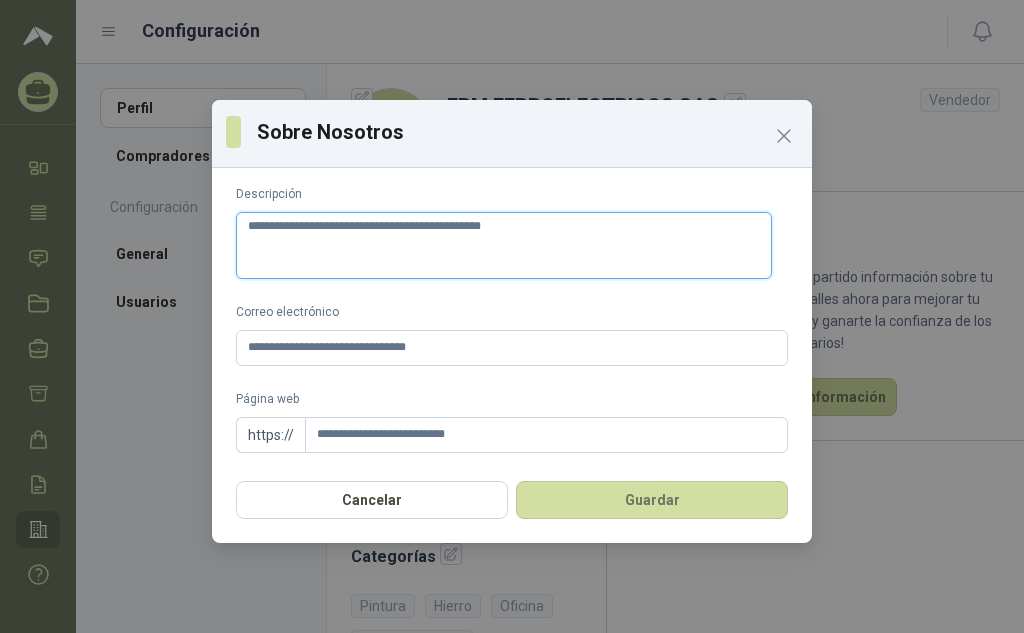 type 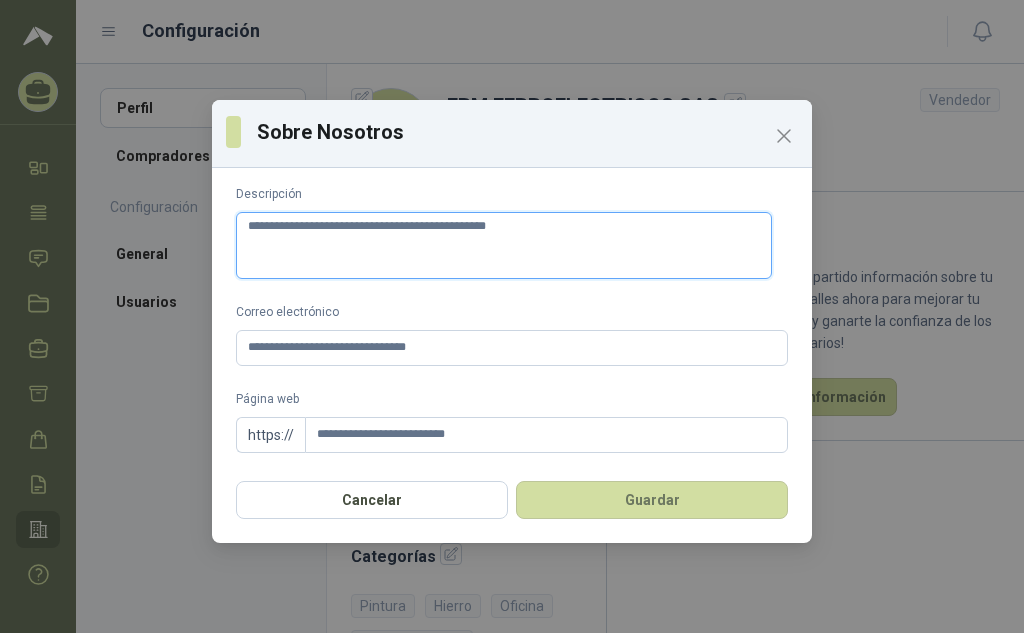 type 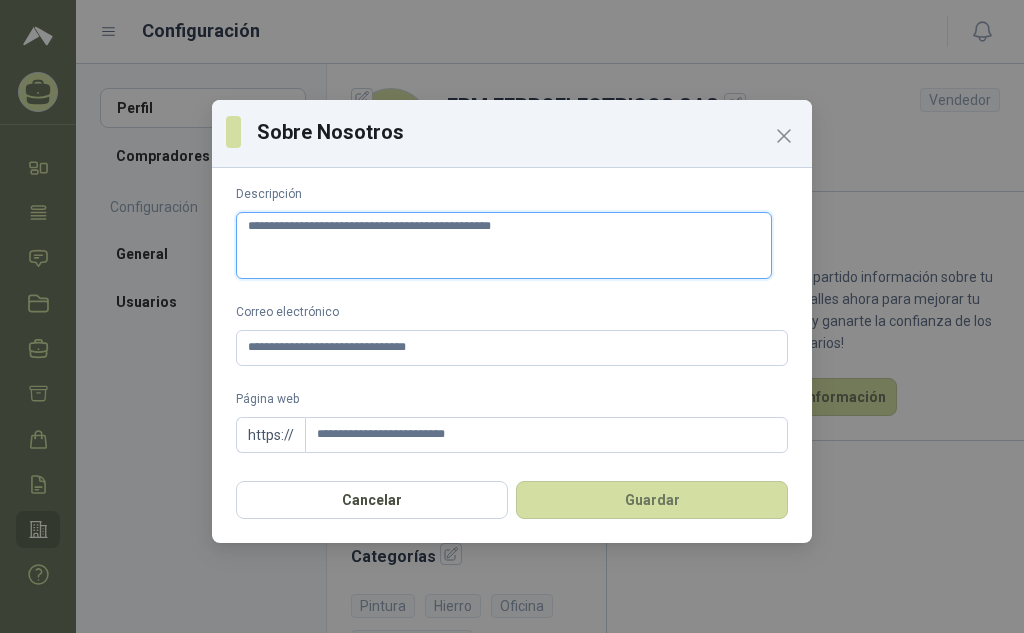 type 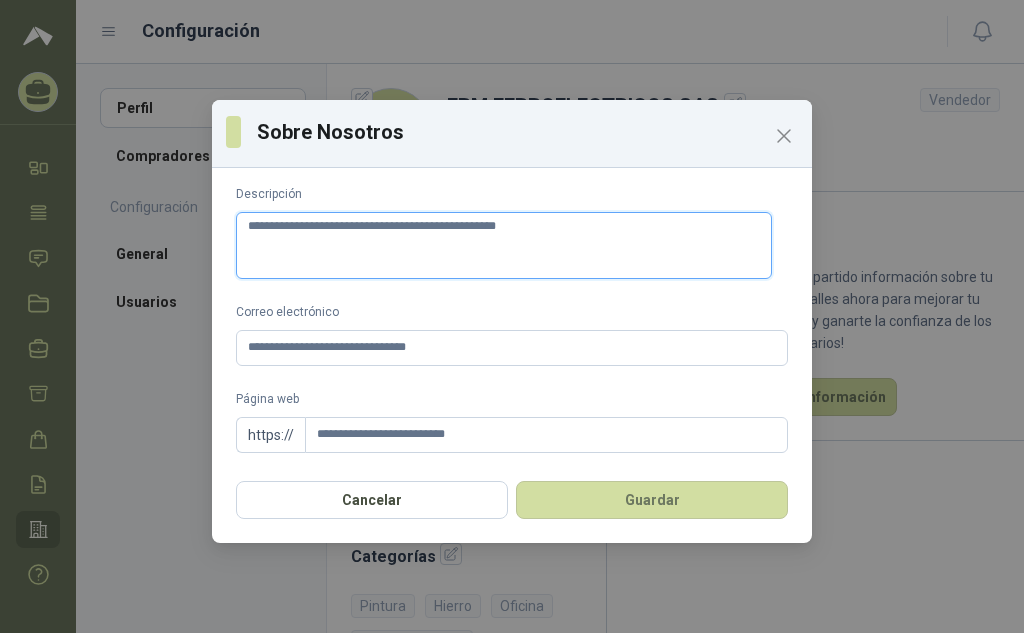 type 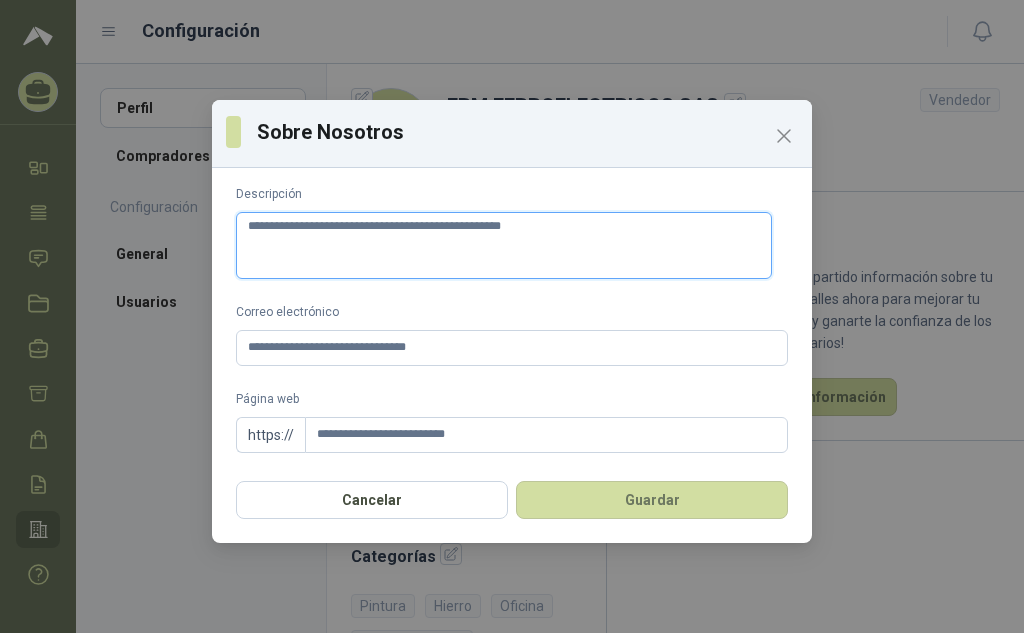 type 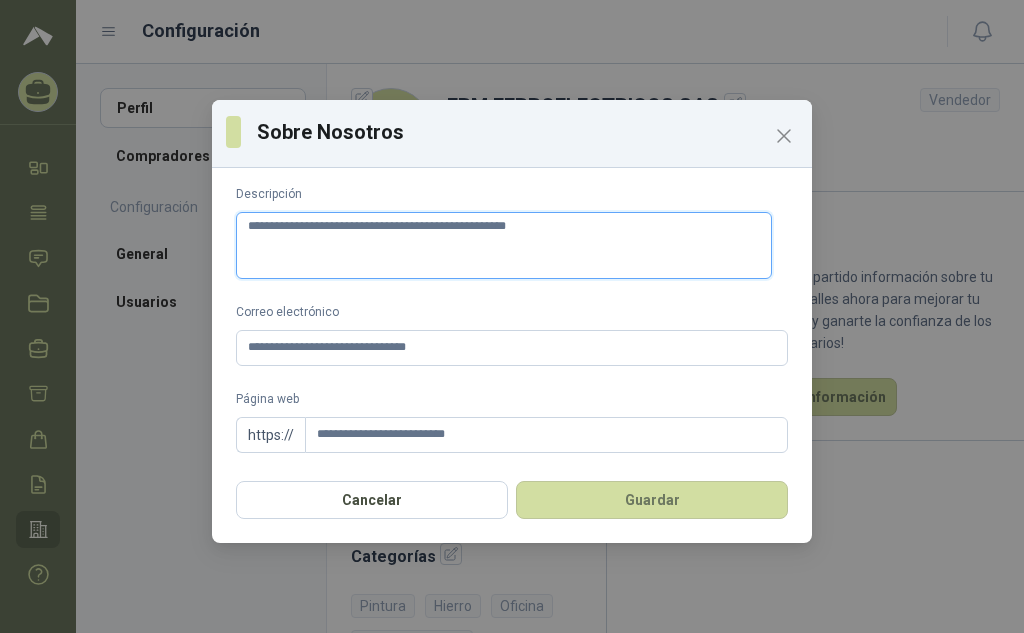 type 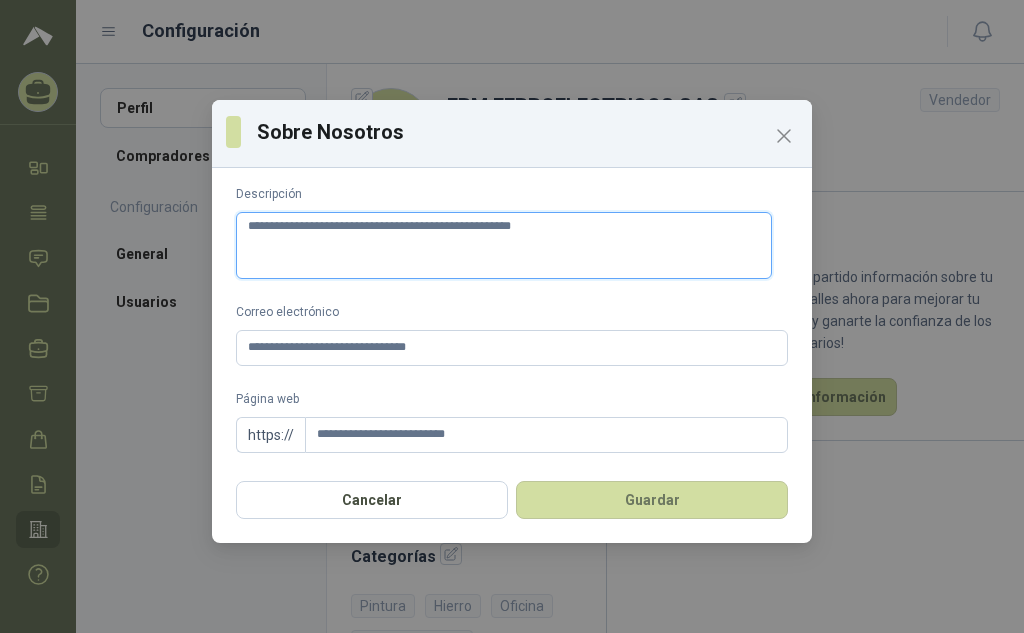 type 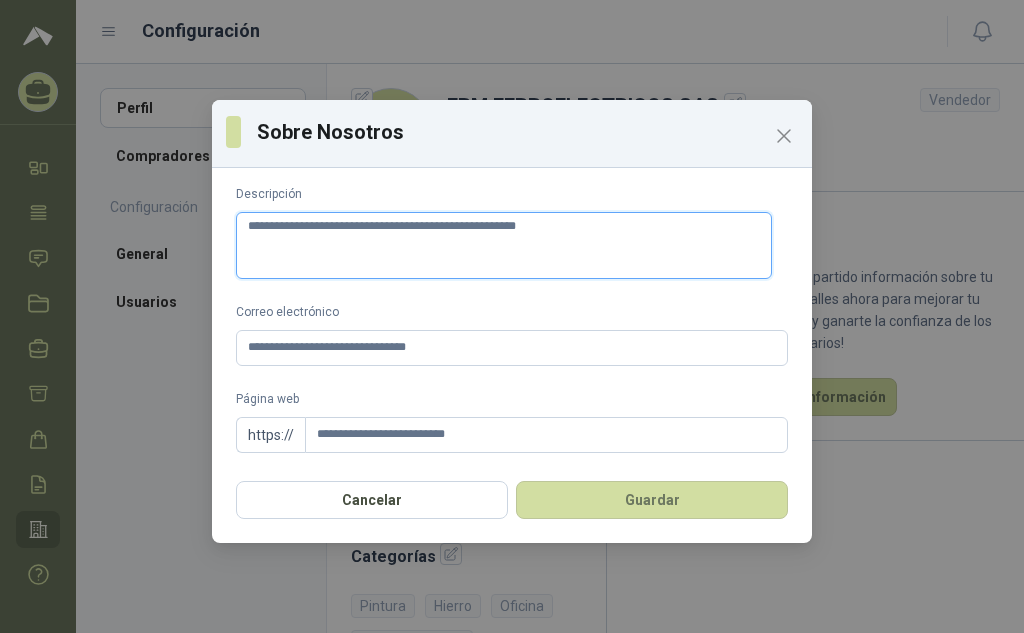 type 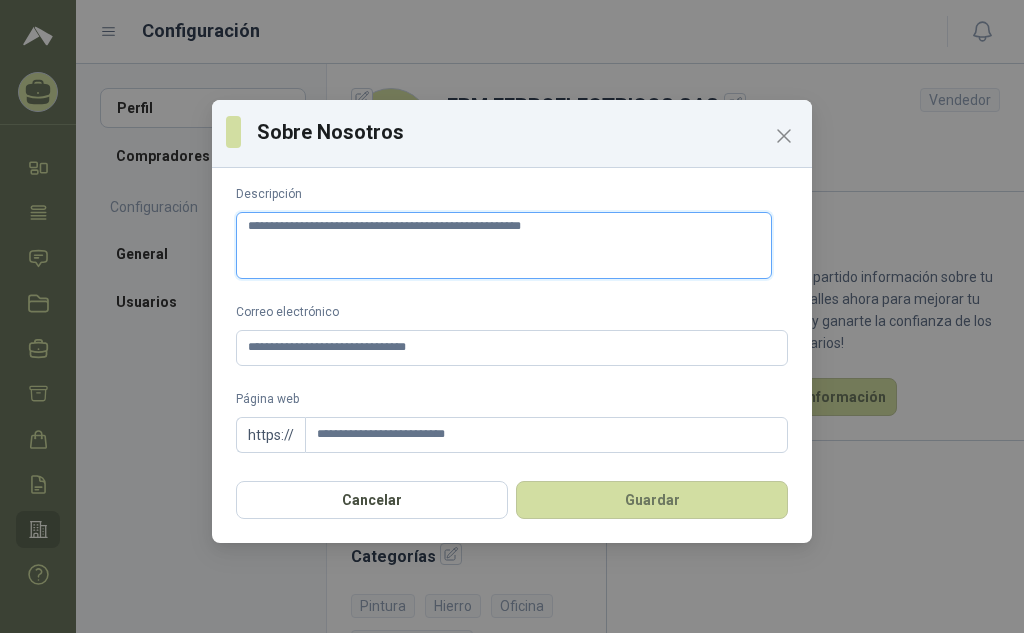 type 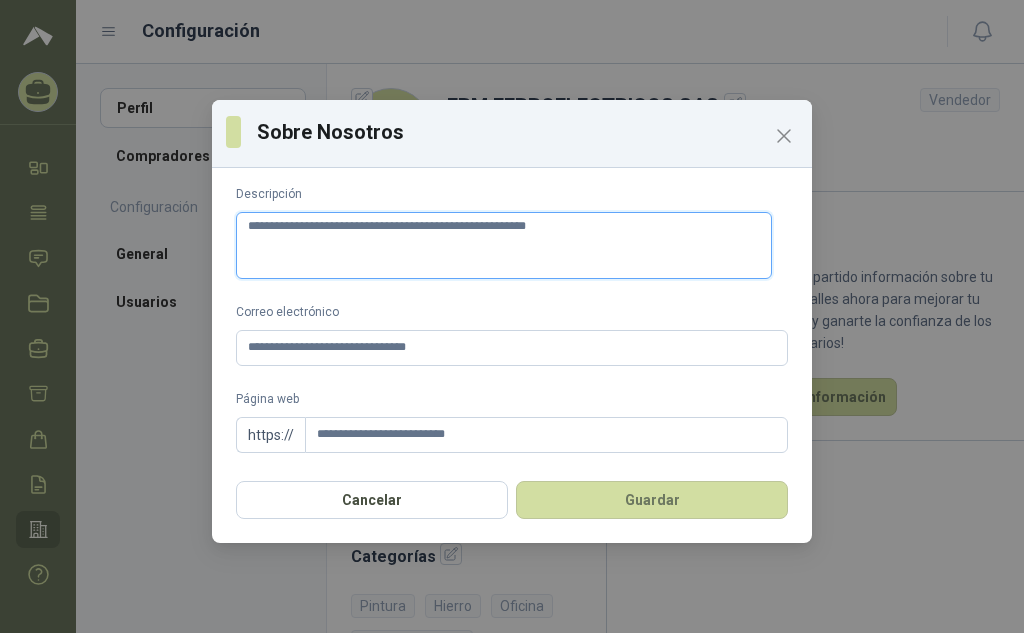 type 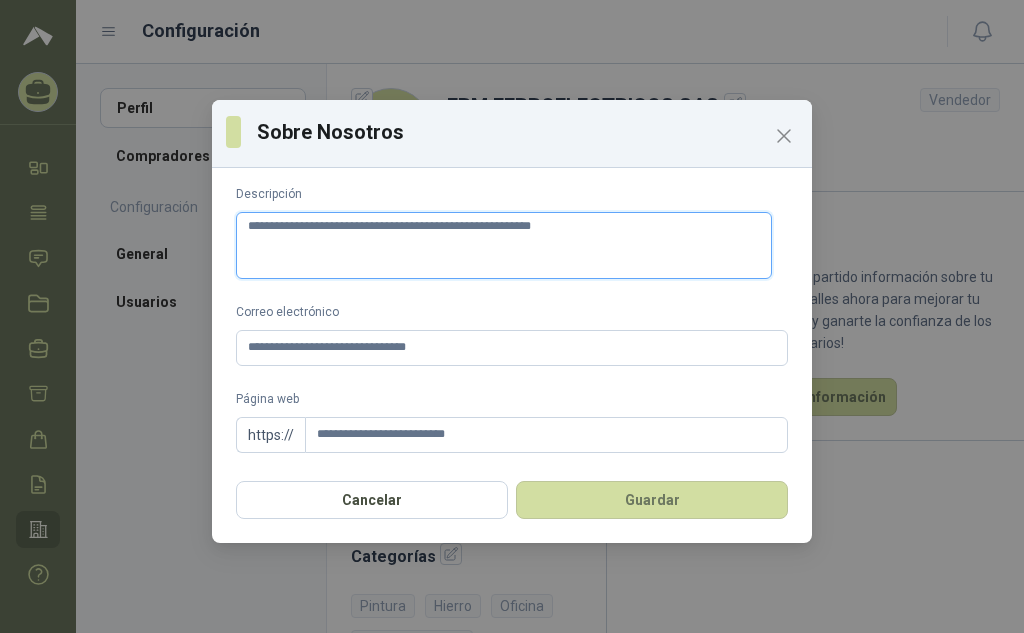 type 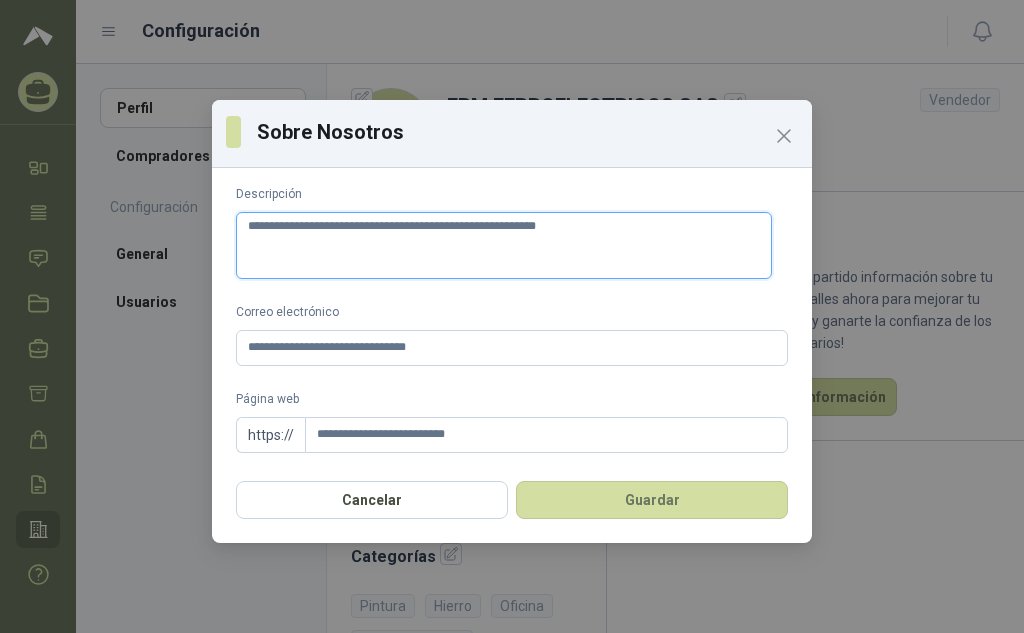 type 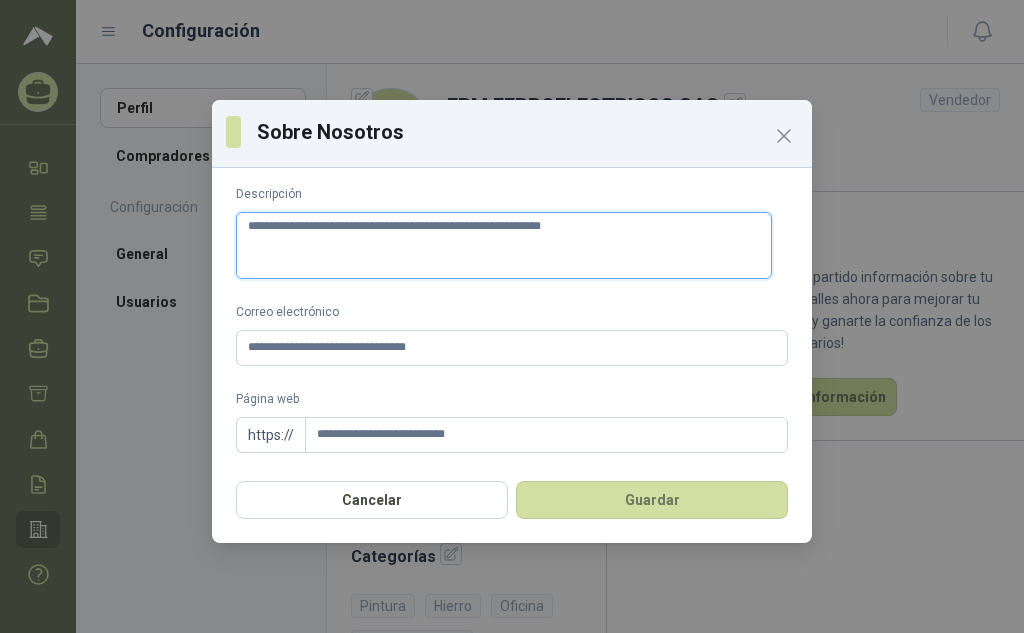 type 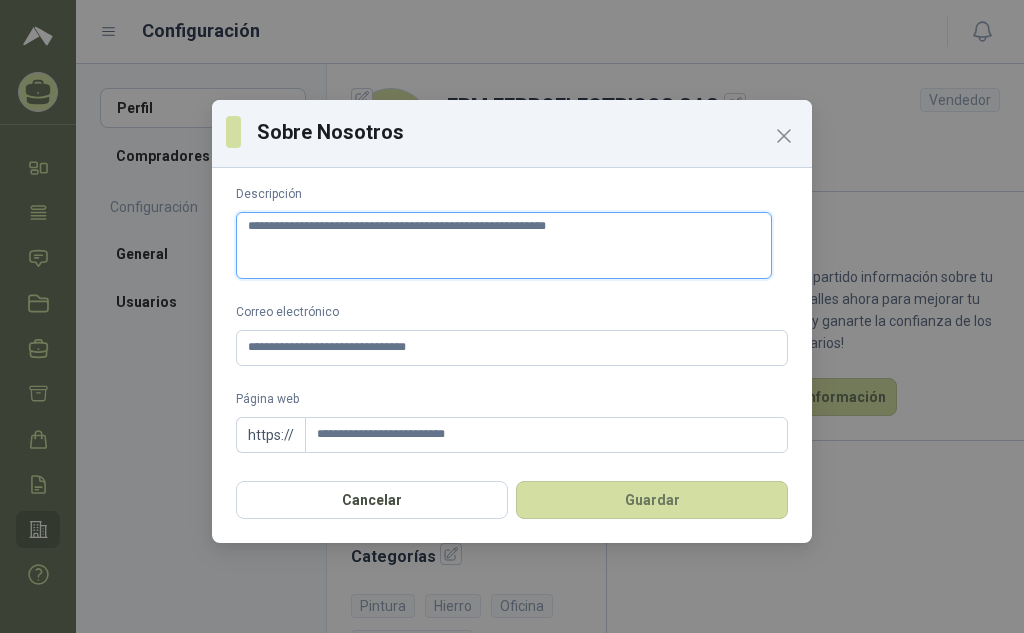 type 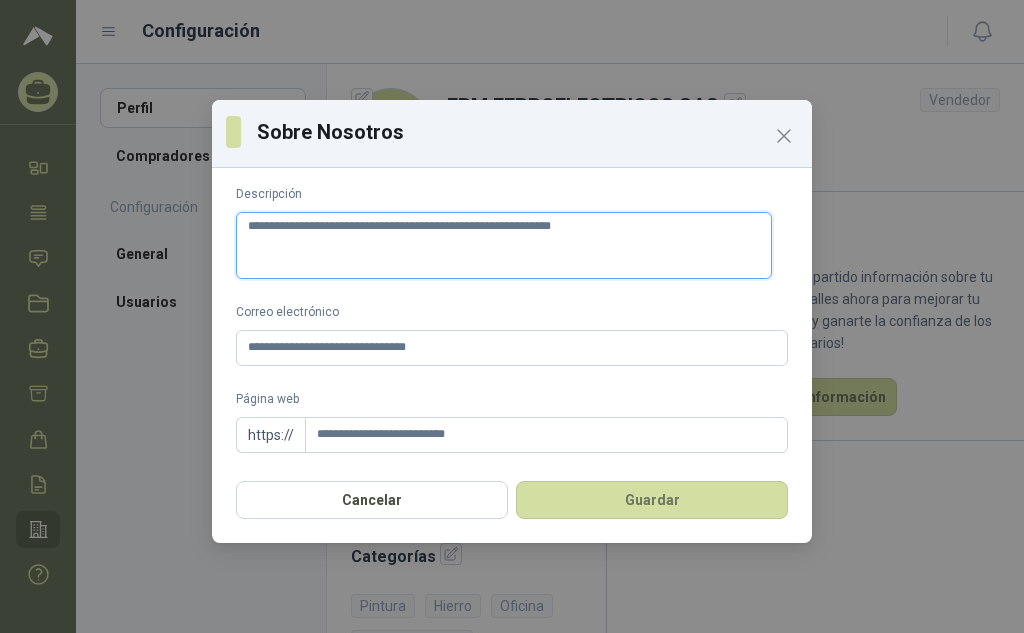 type 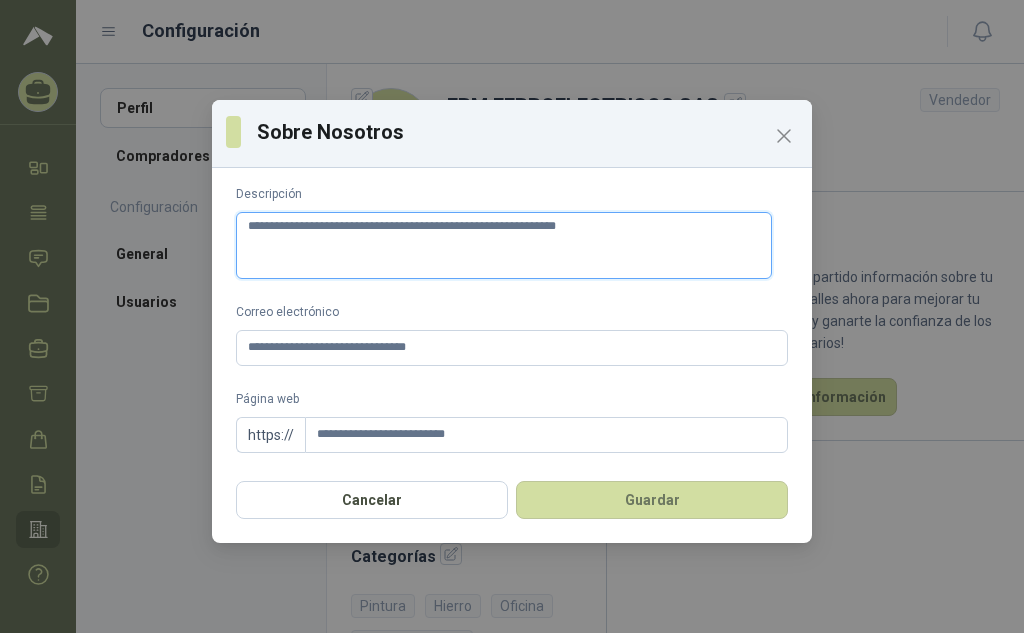 type 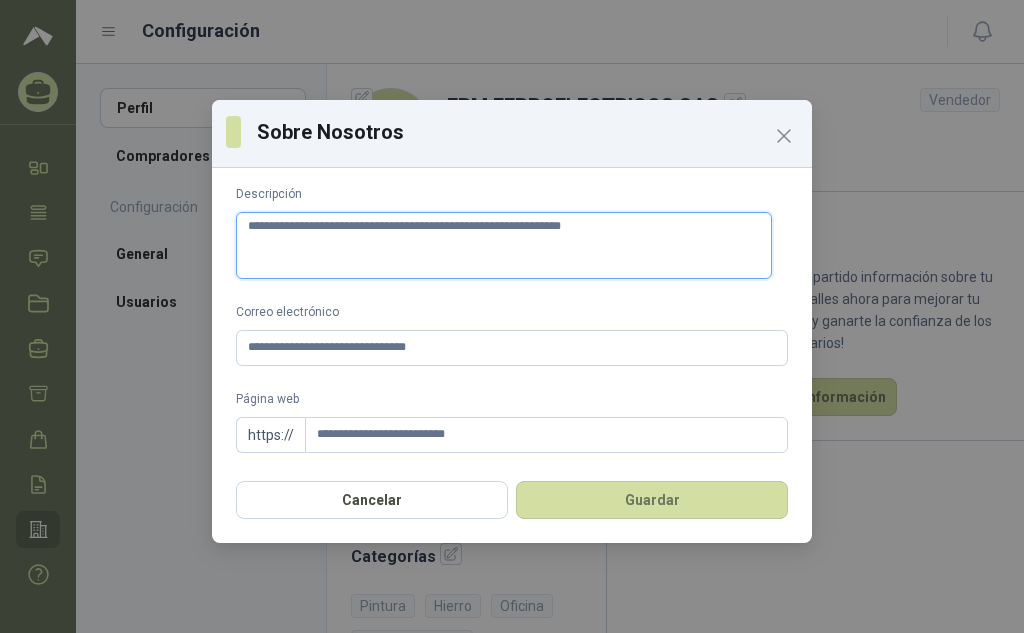 type 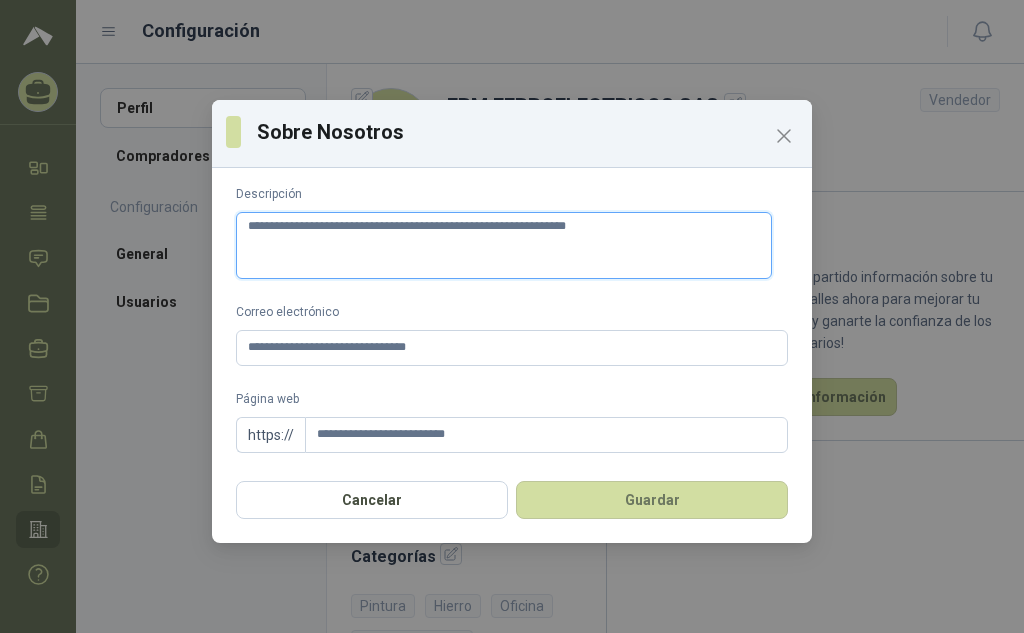 type 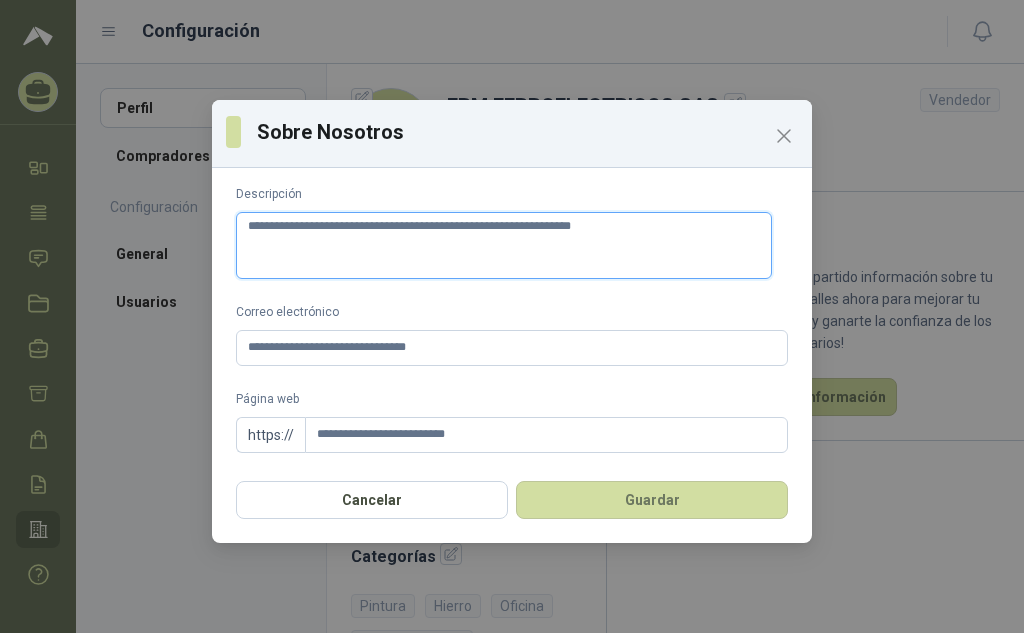 type 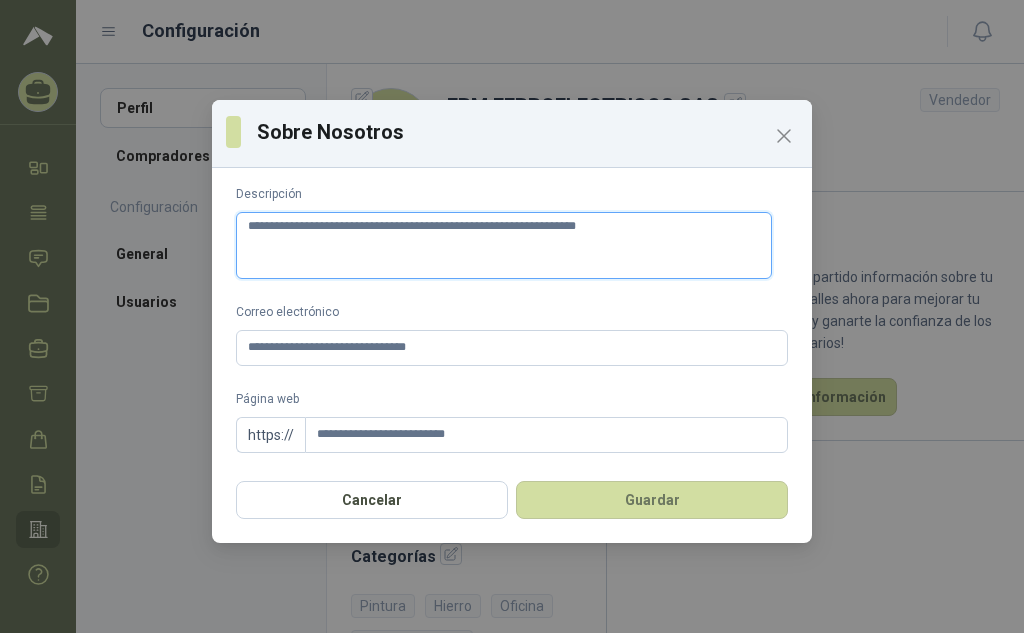 type 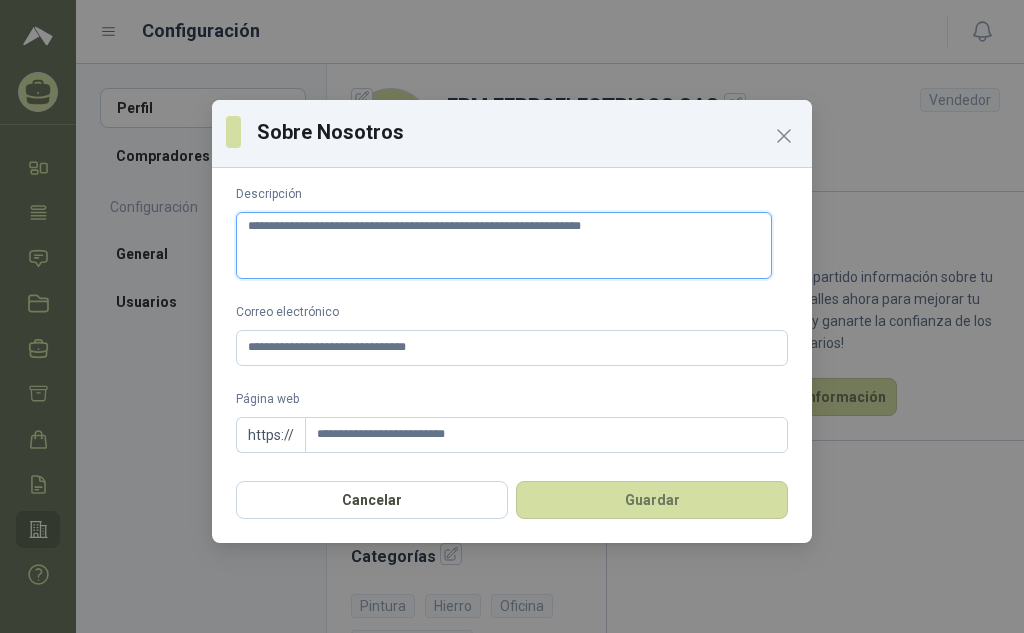 type 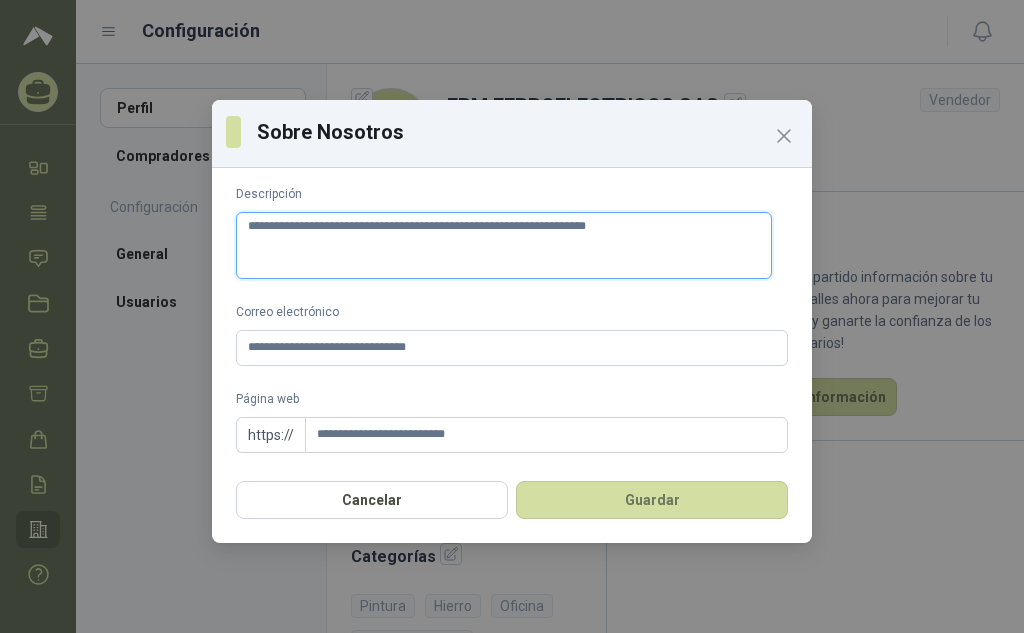 type 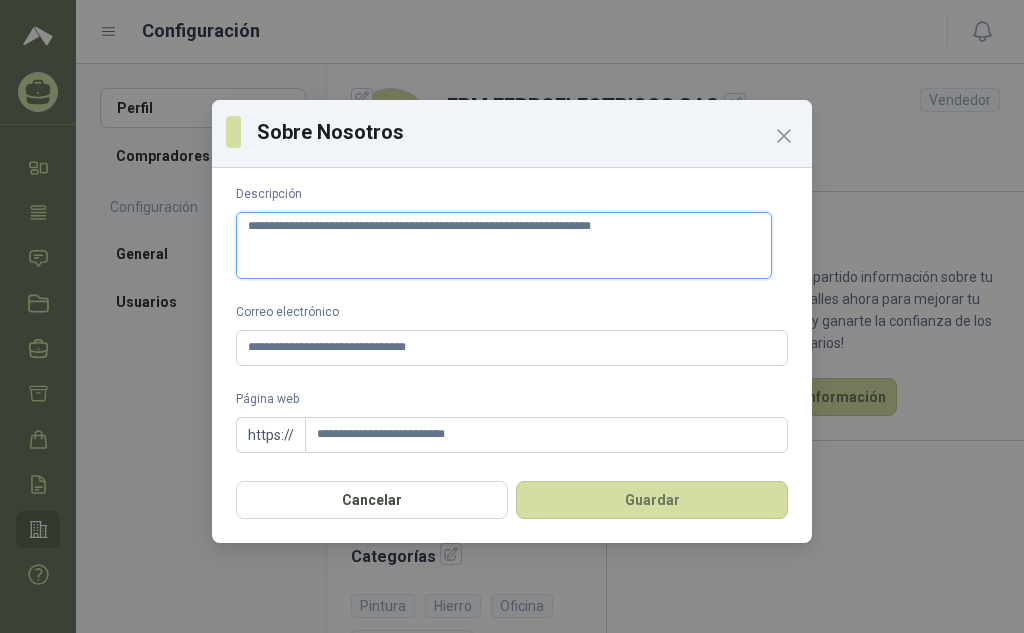 type 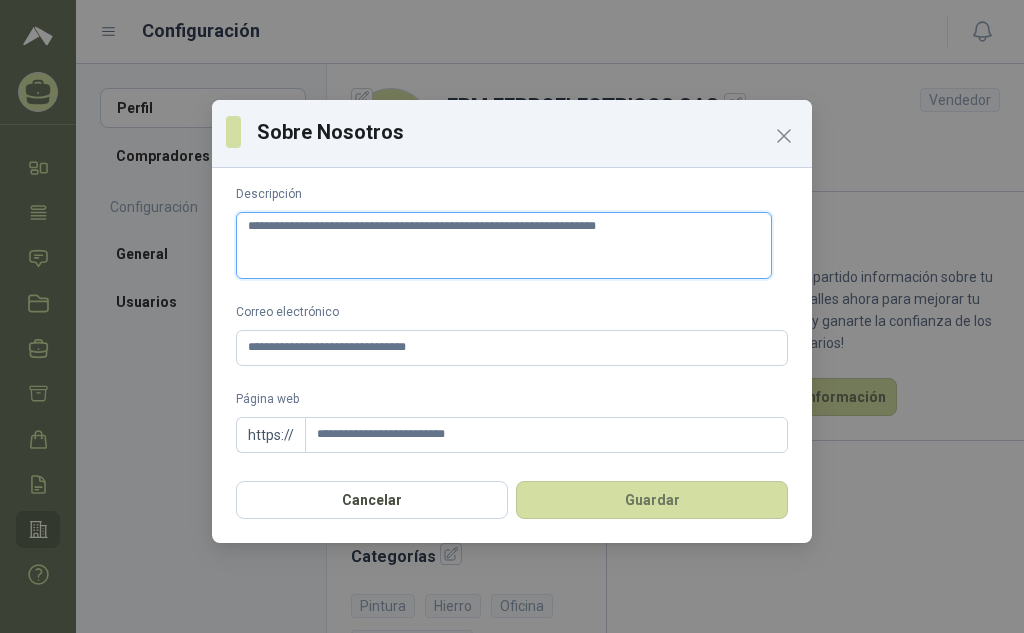 type 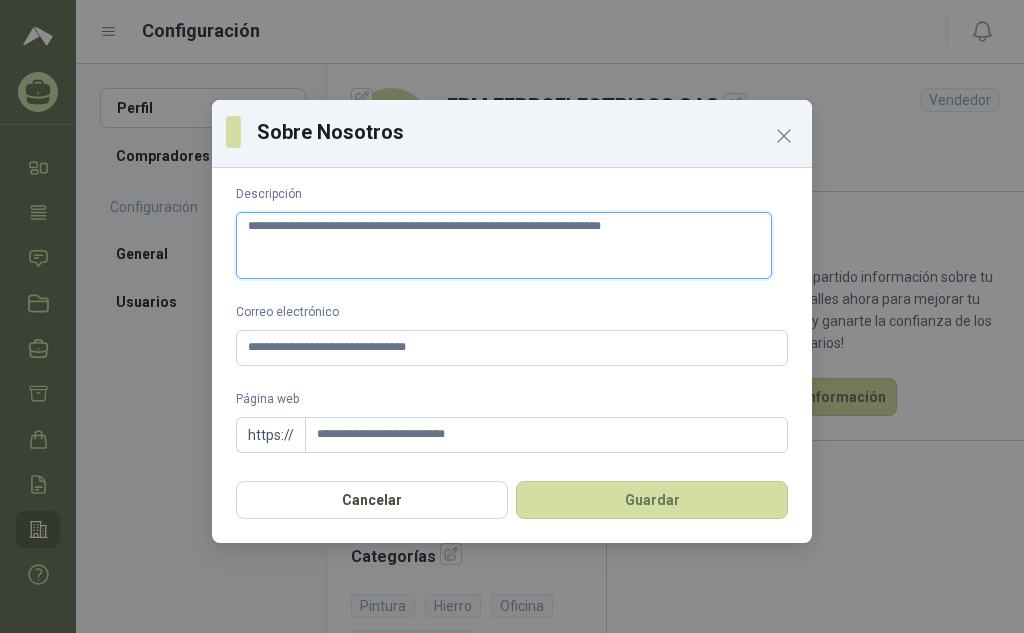 type on "**********" 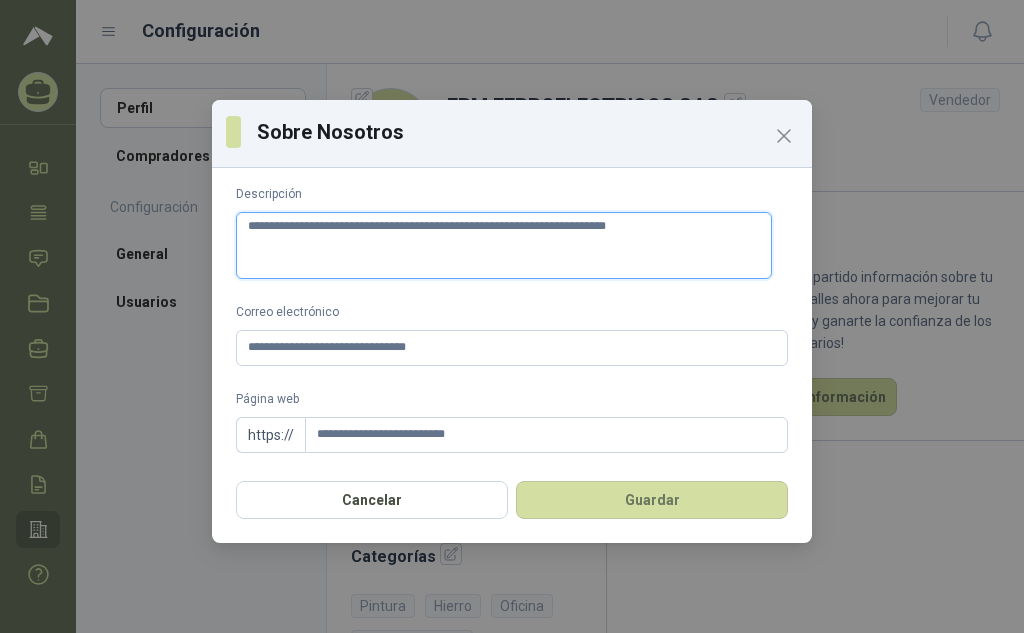 type 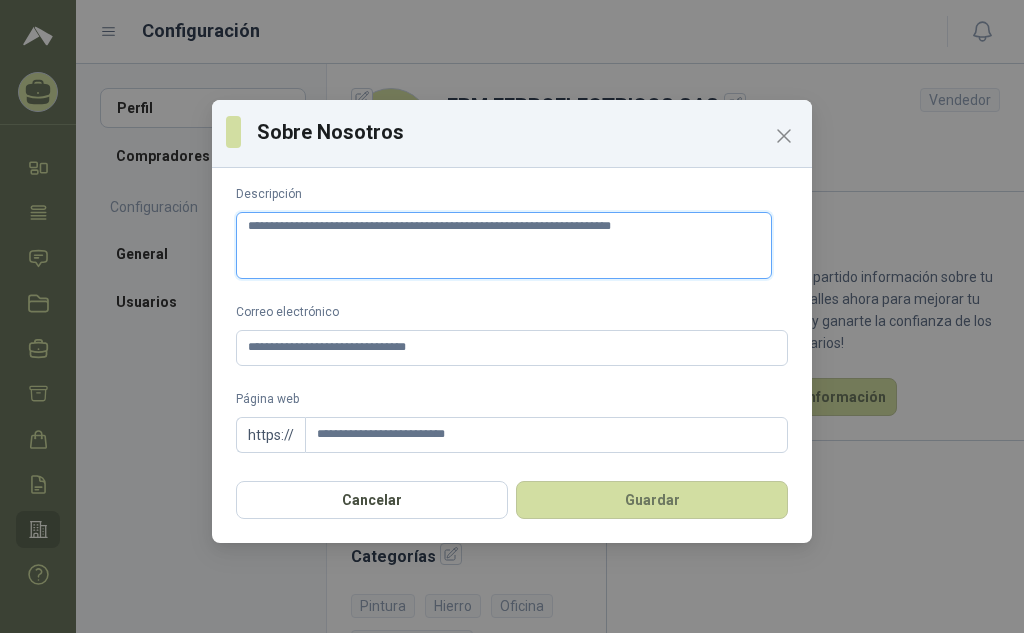 type 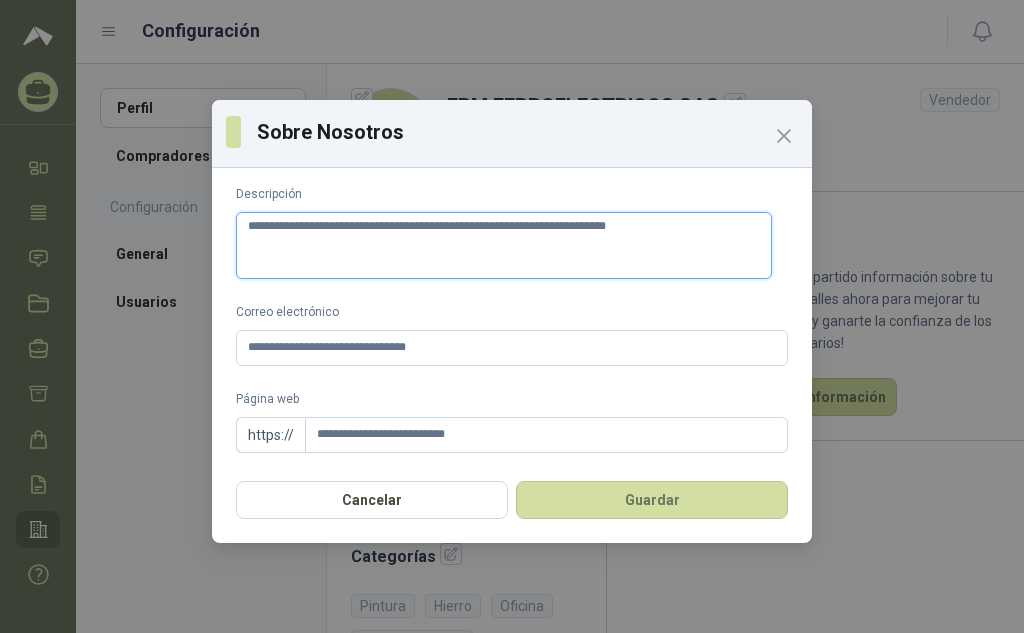 type 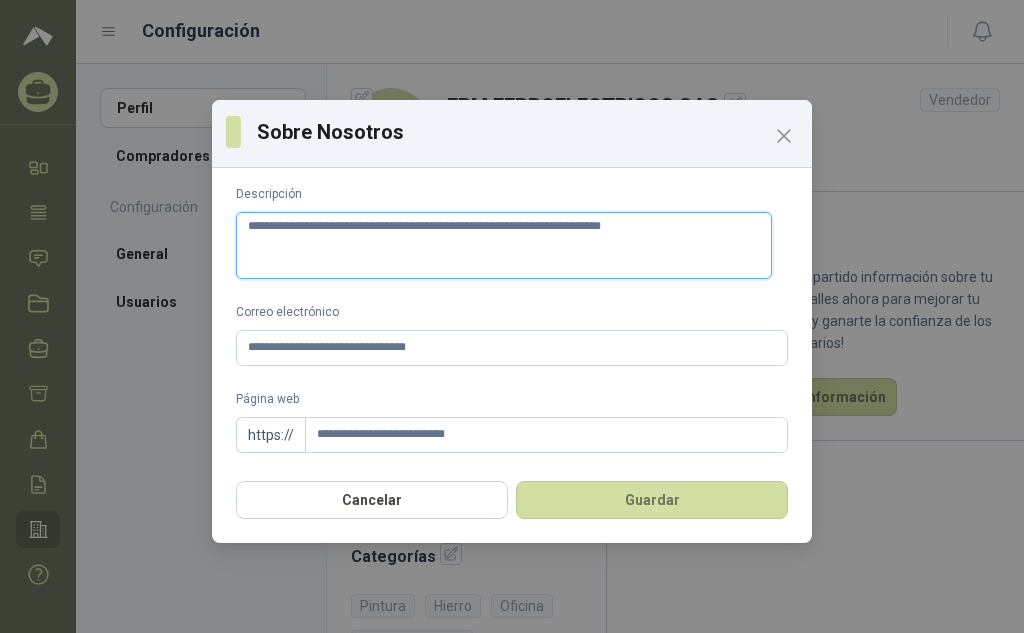 type 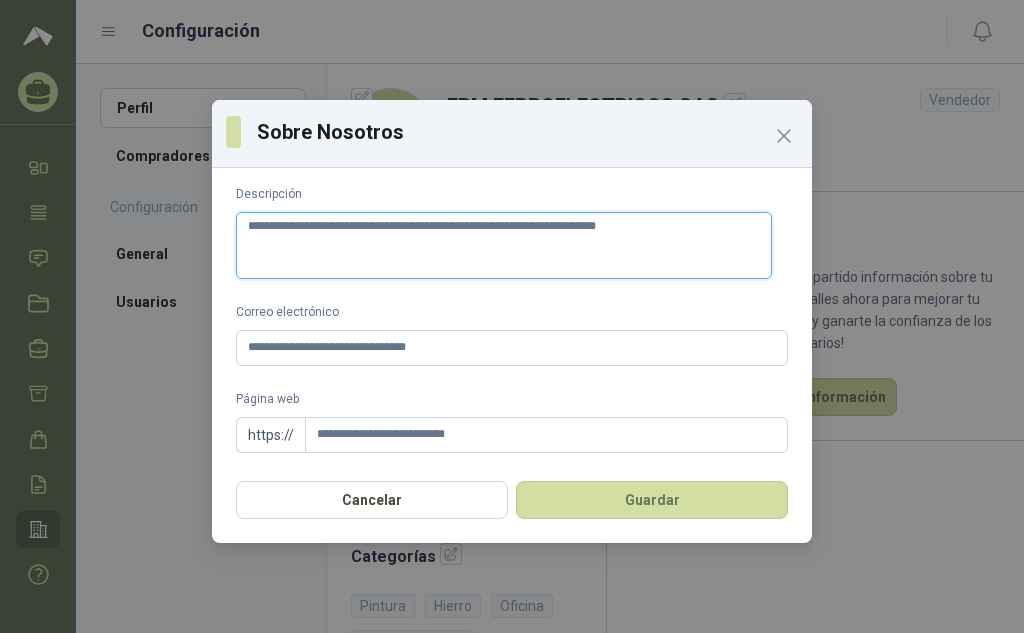 type 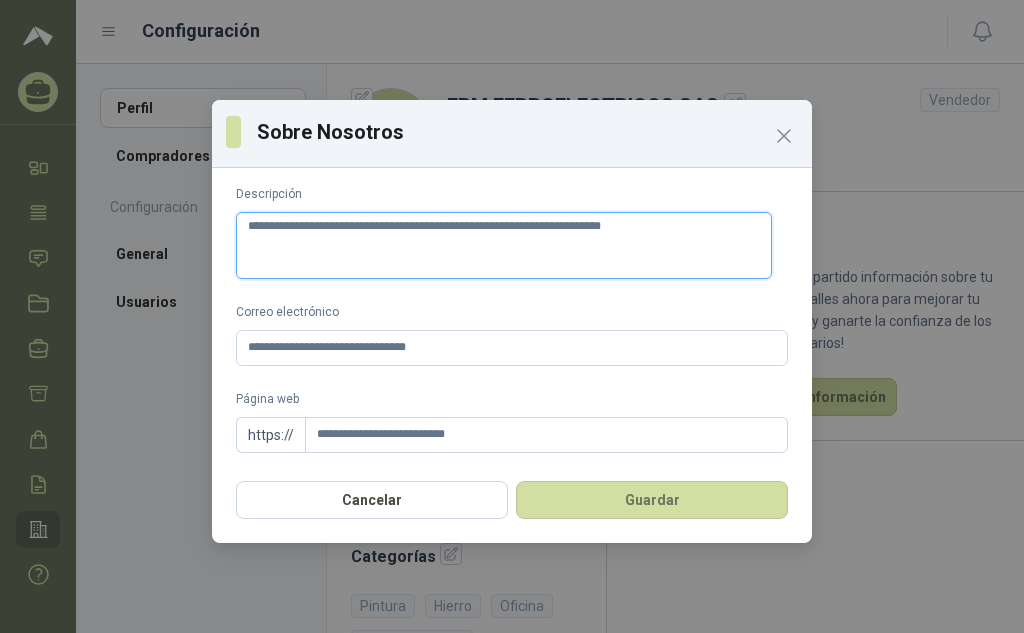 type 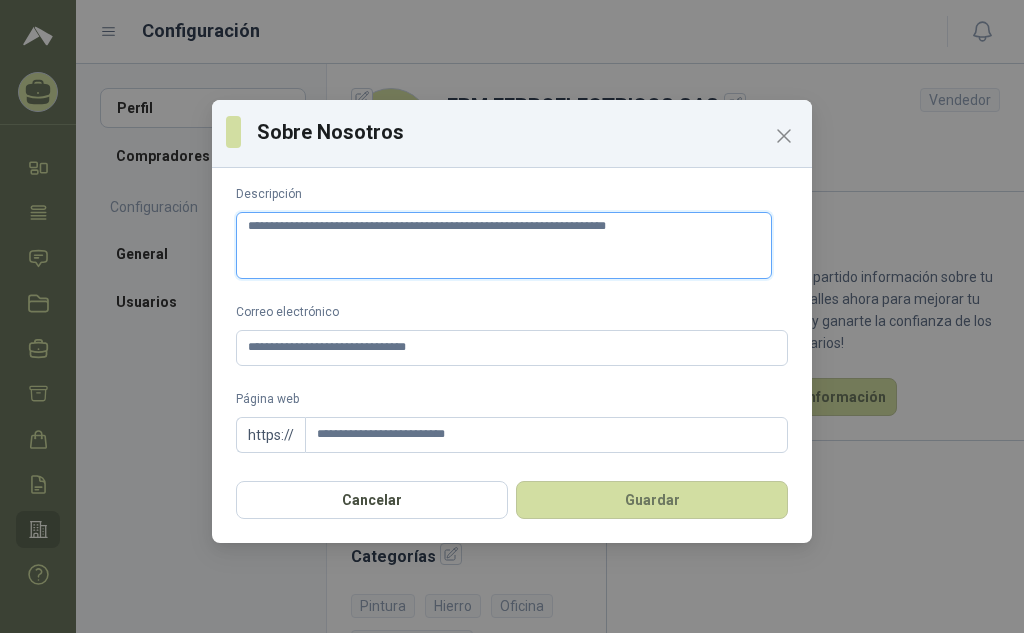 type 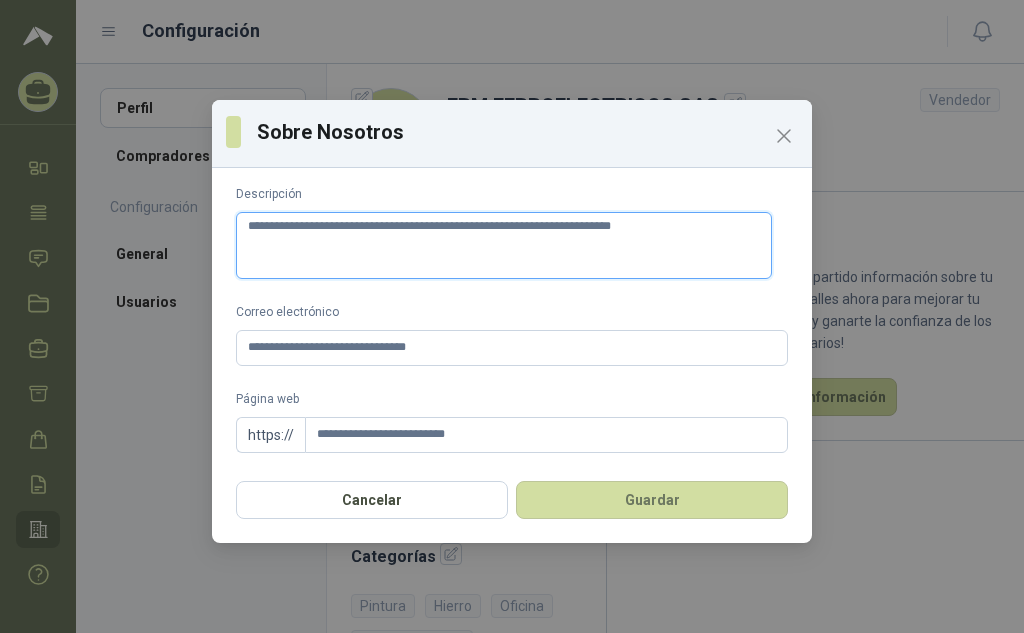 type 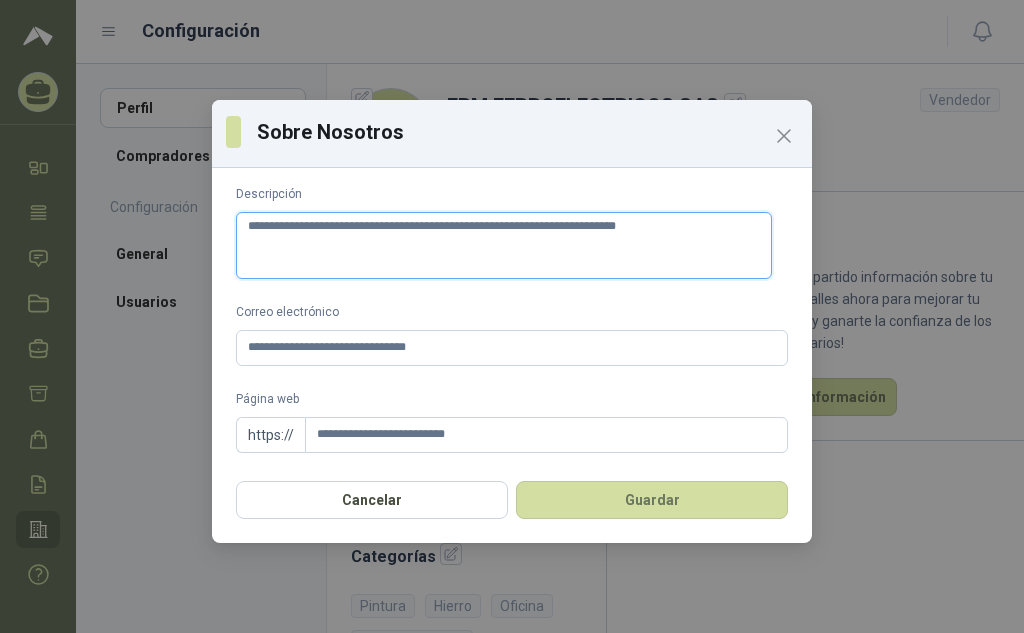 type 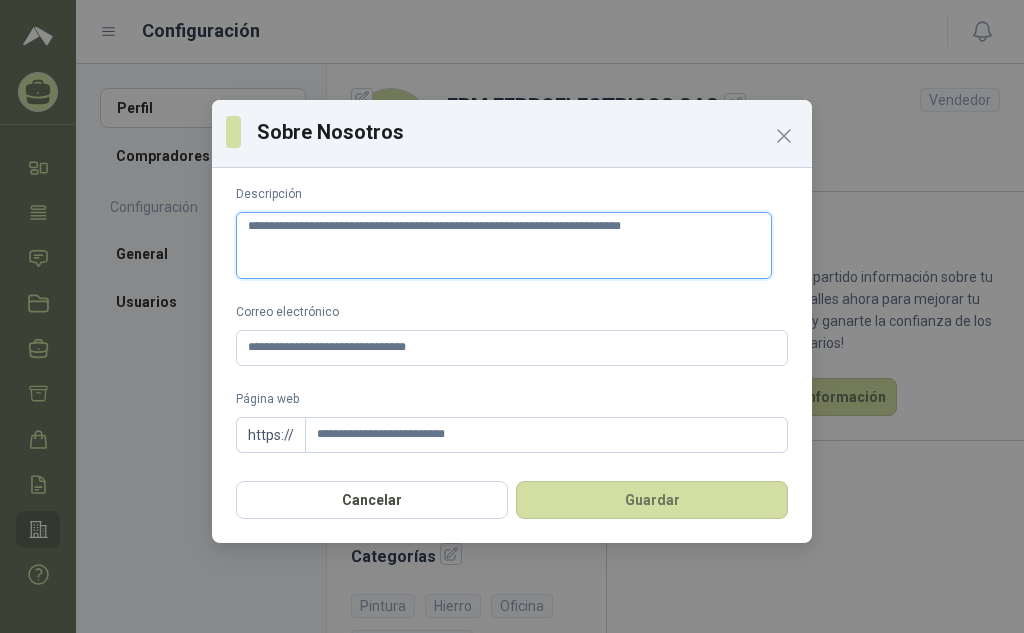 type 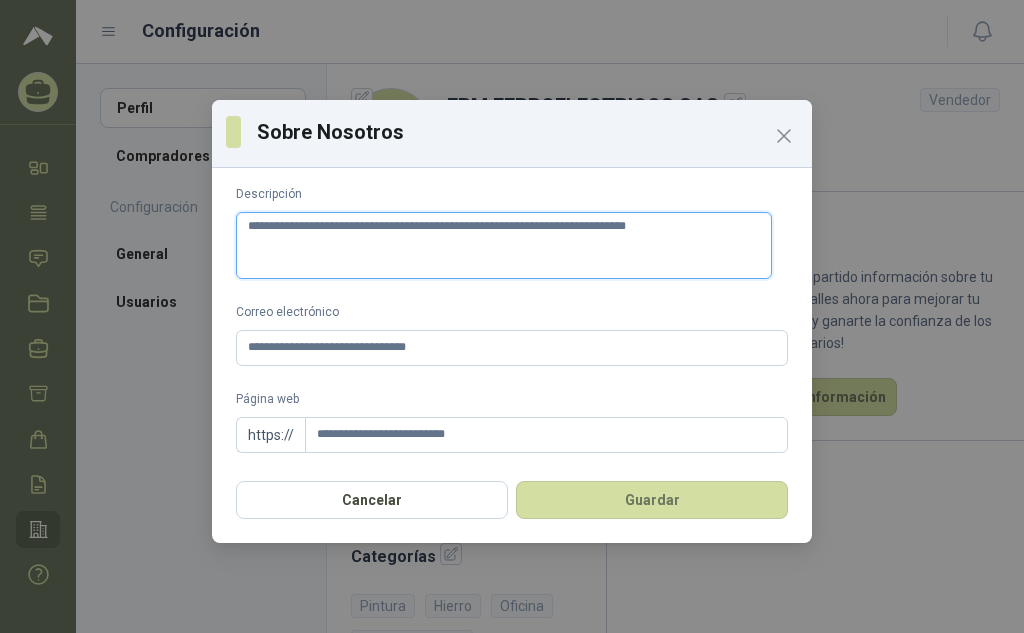 type 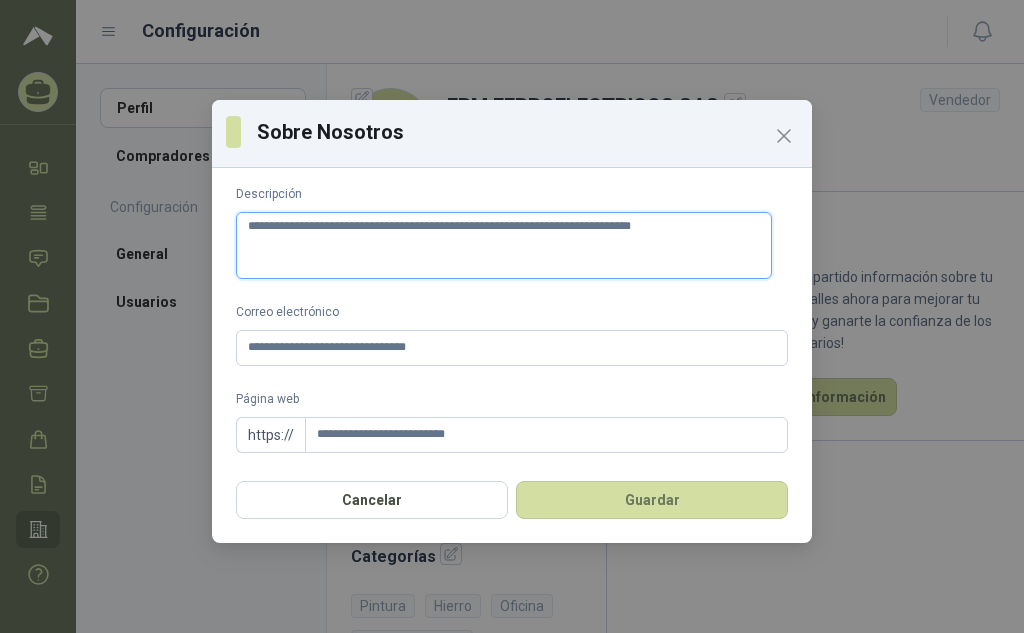 type on "**********" 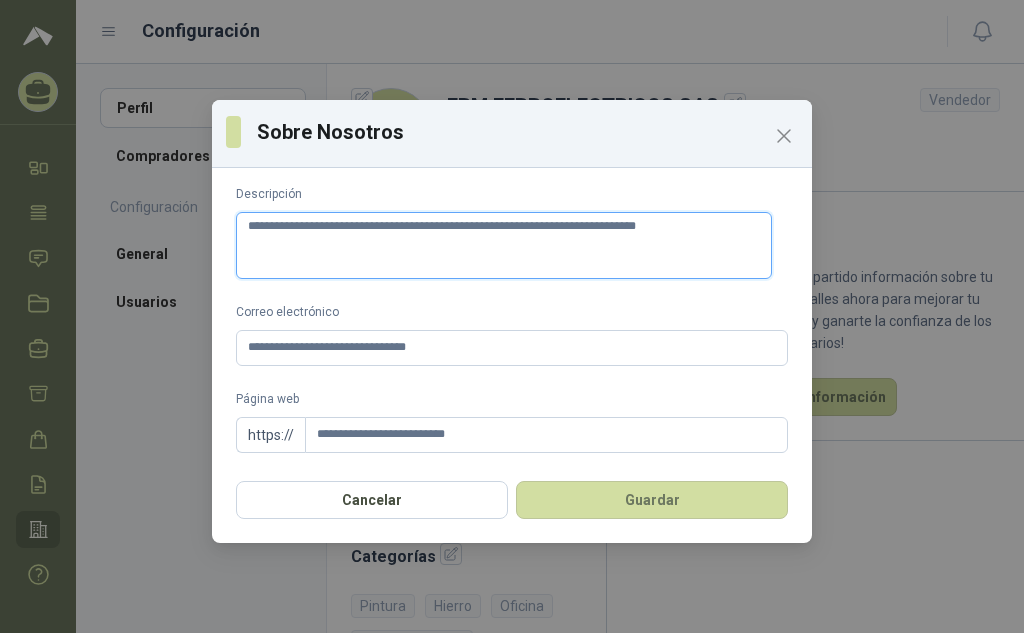 type 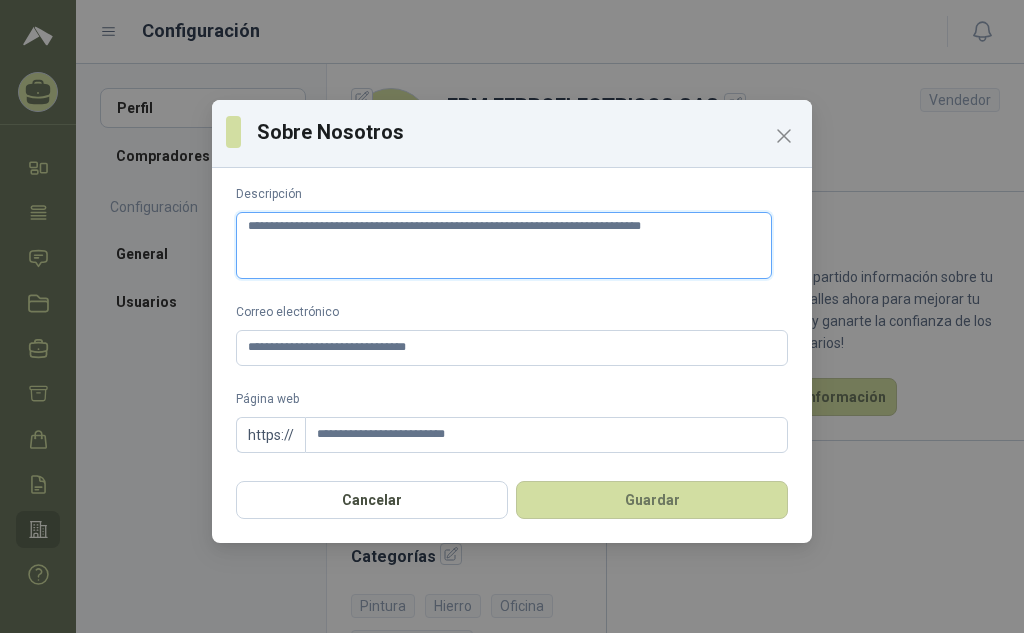 type 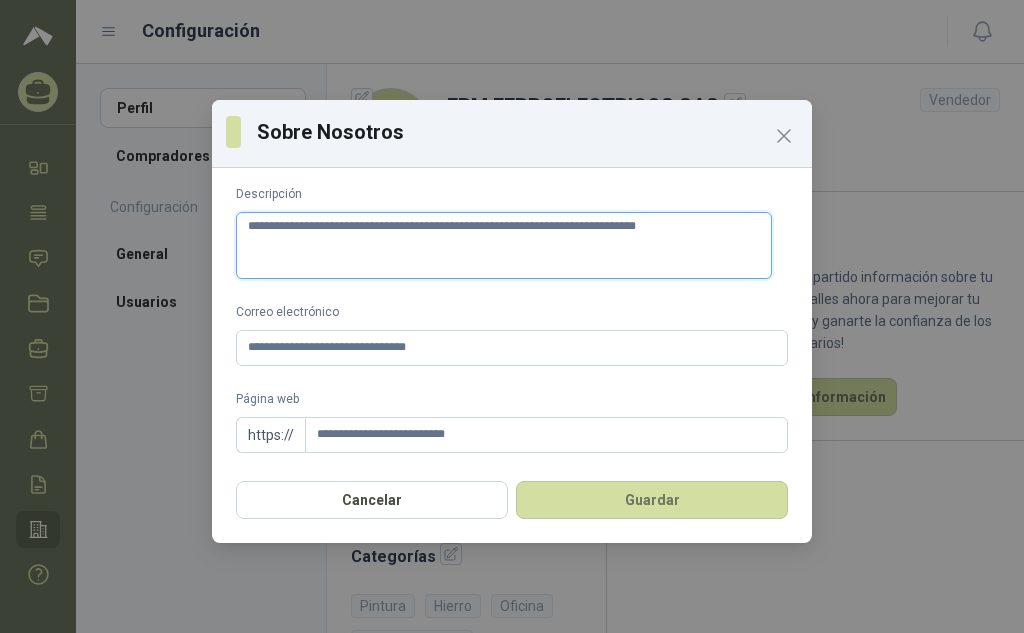 type 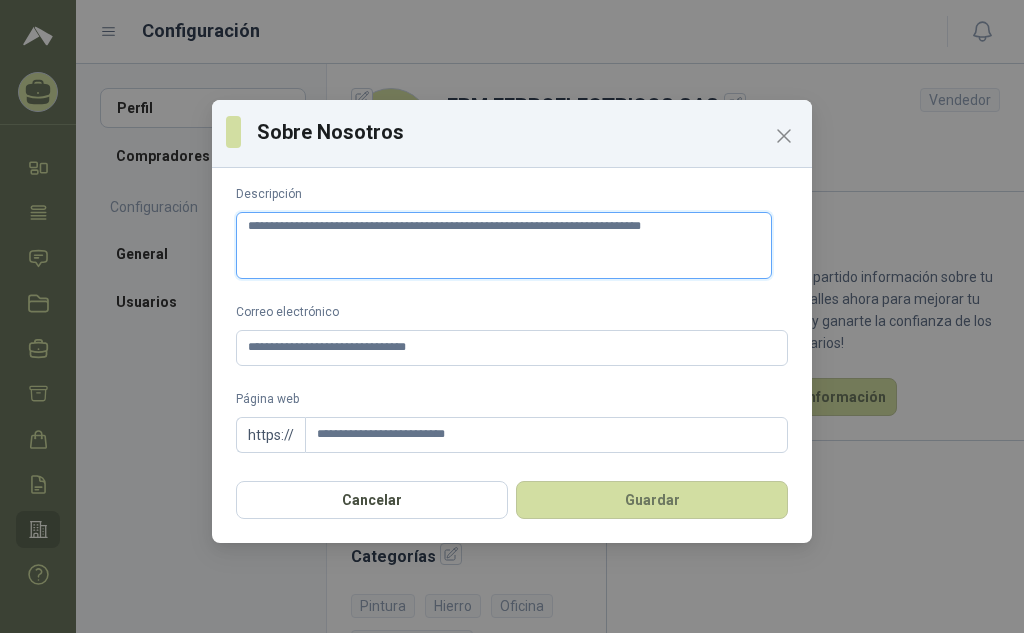 type 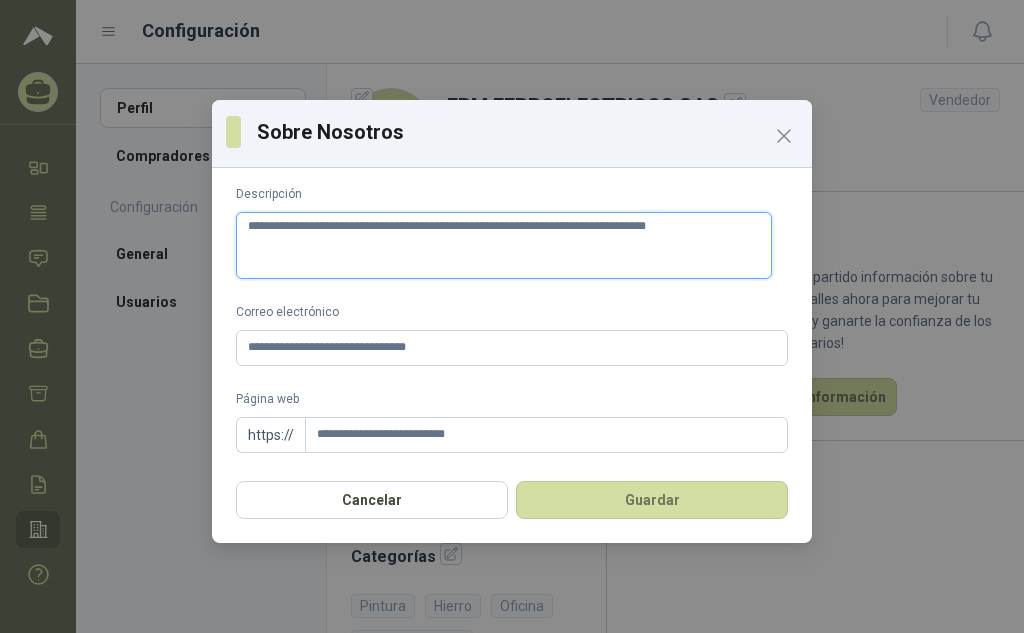 type 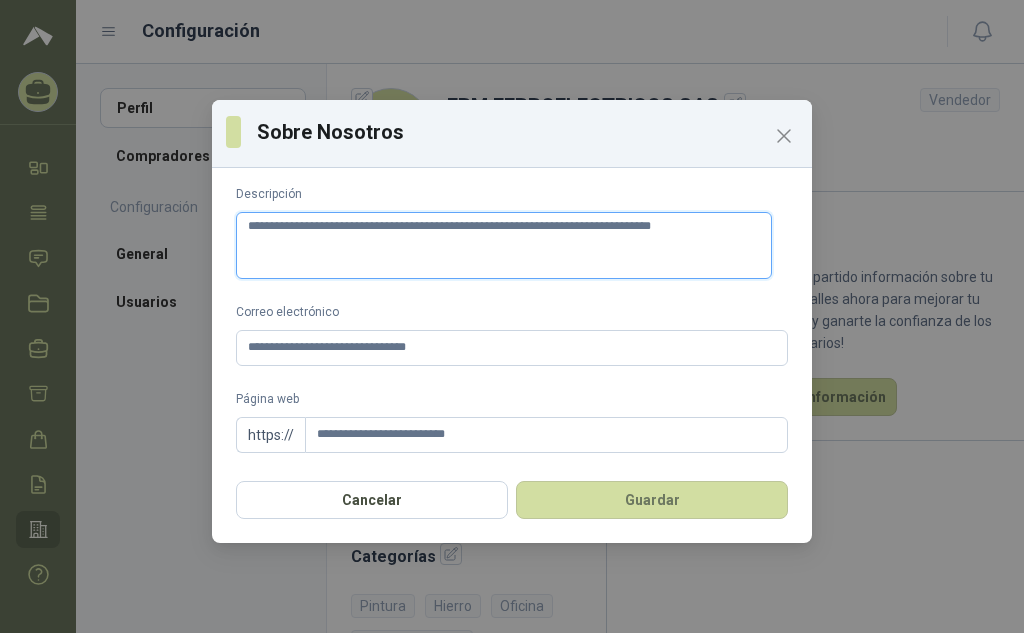 type 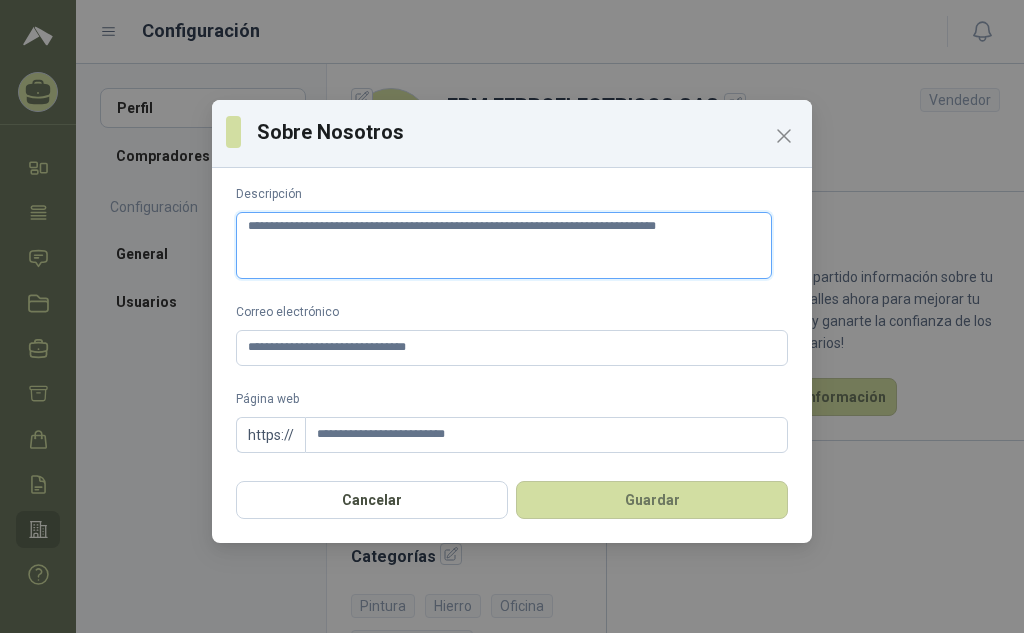 click on "**********" at bounding box center (504, 245) 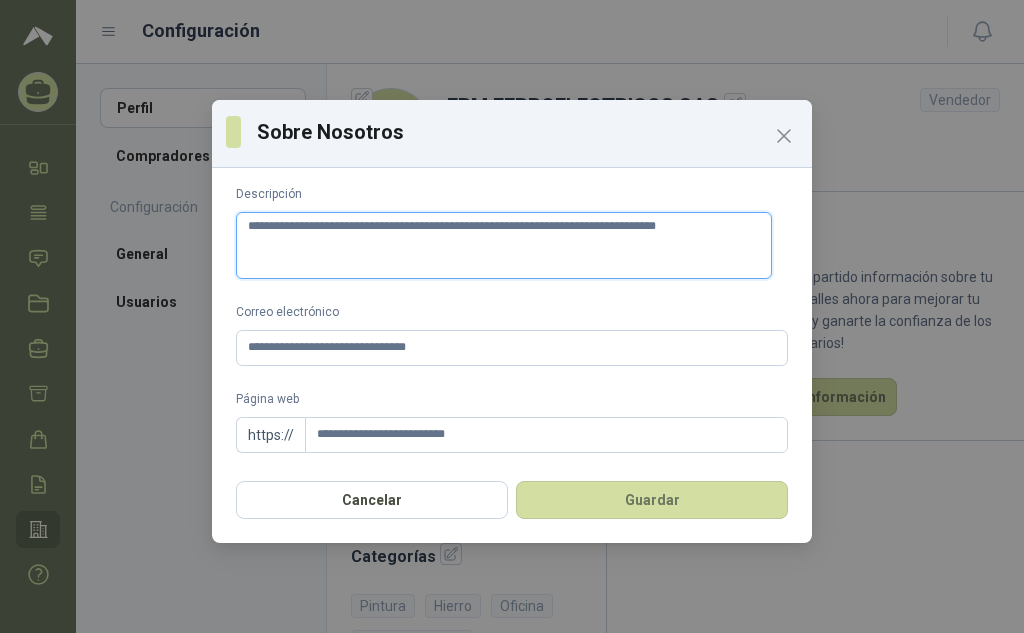 type 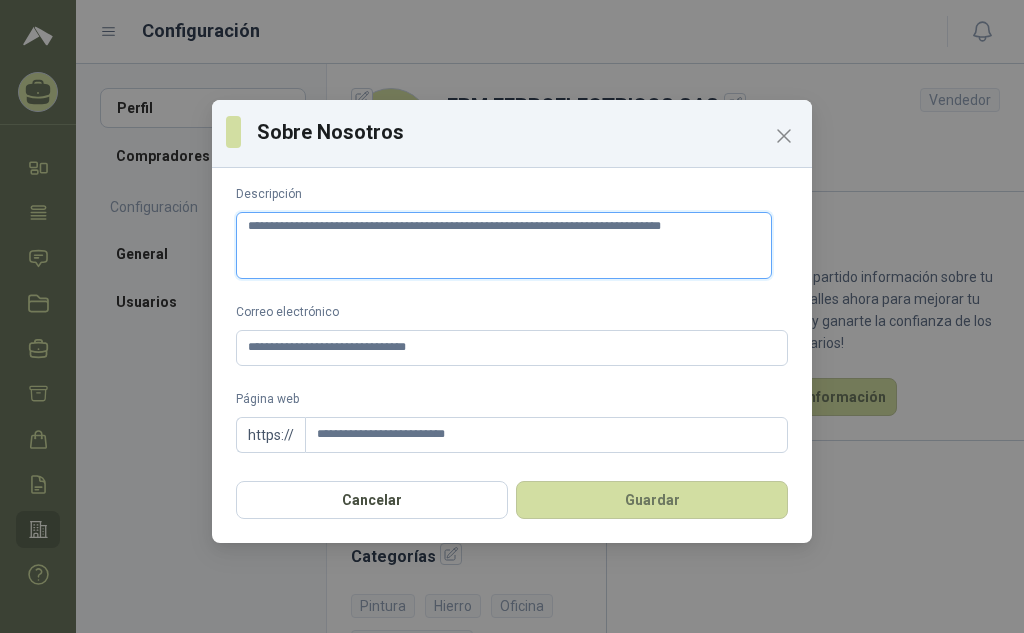 type 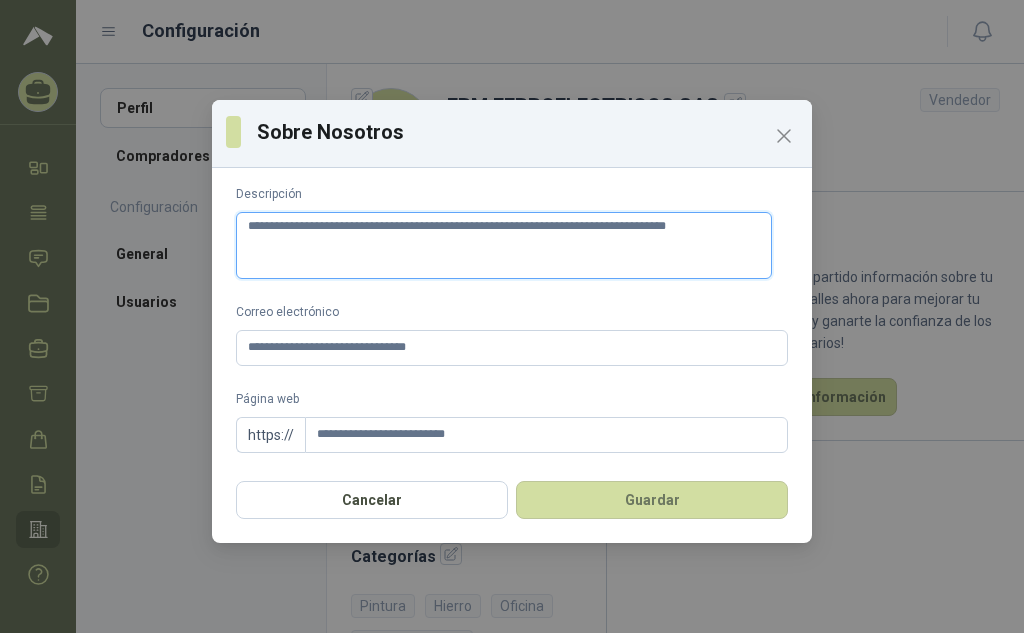 type 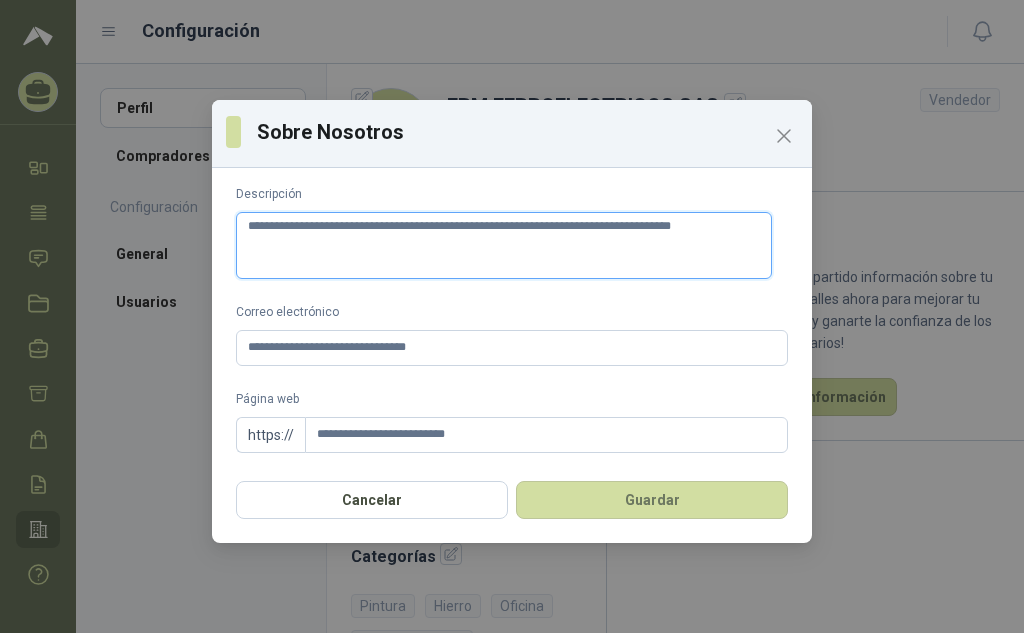 type on "**********" 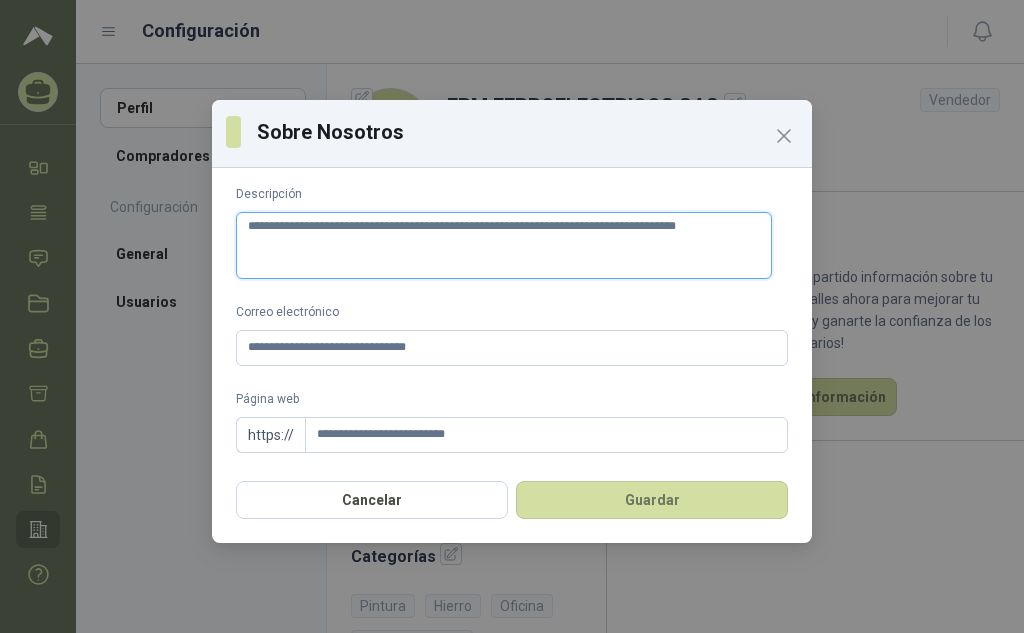 type 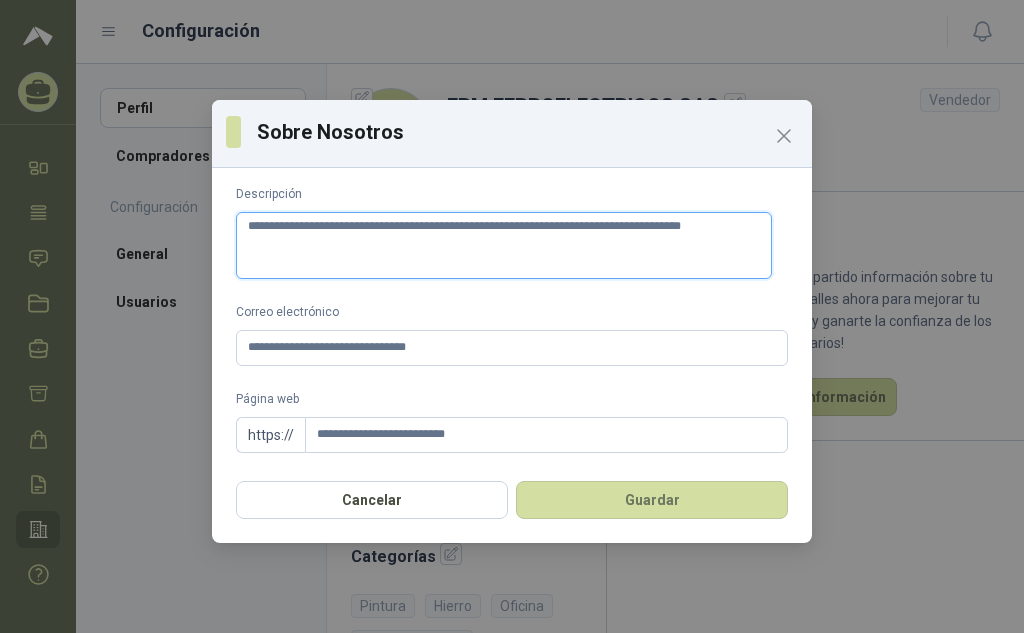 type 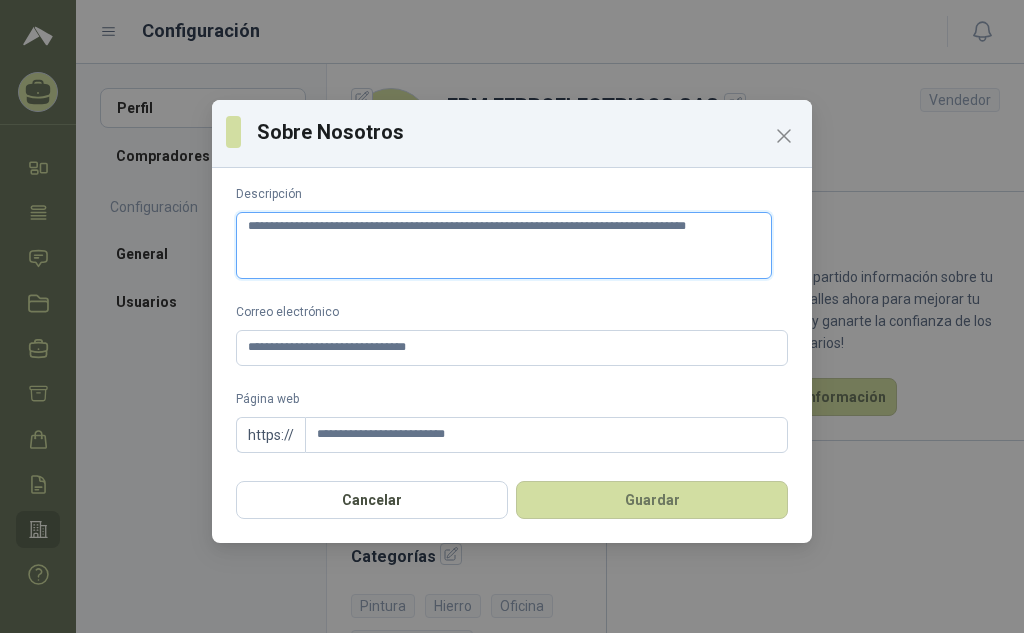 type 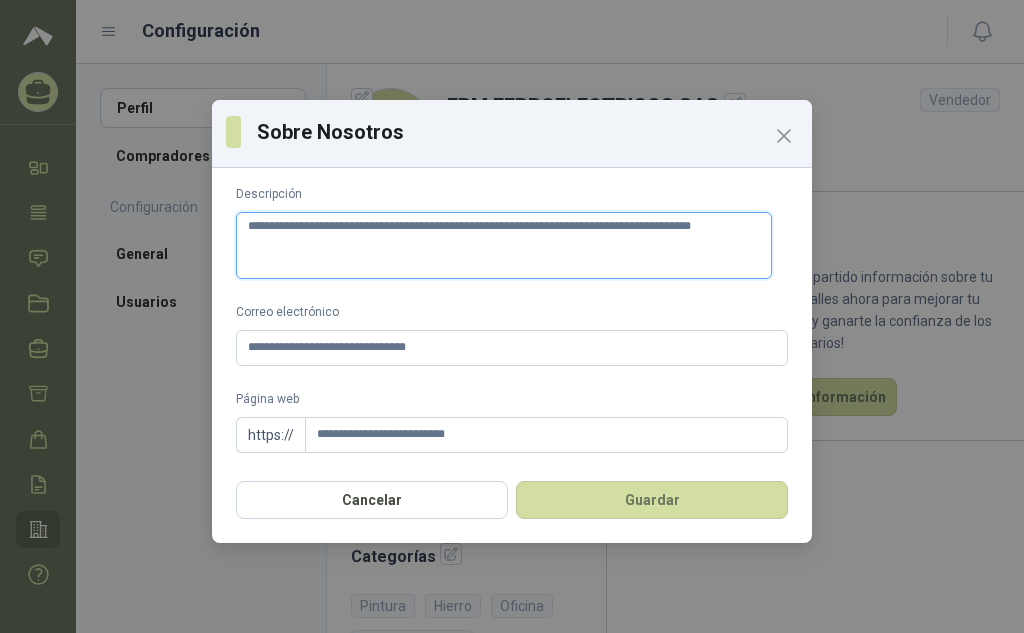 type 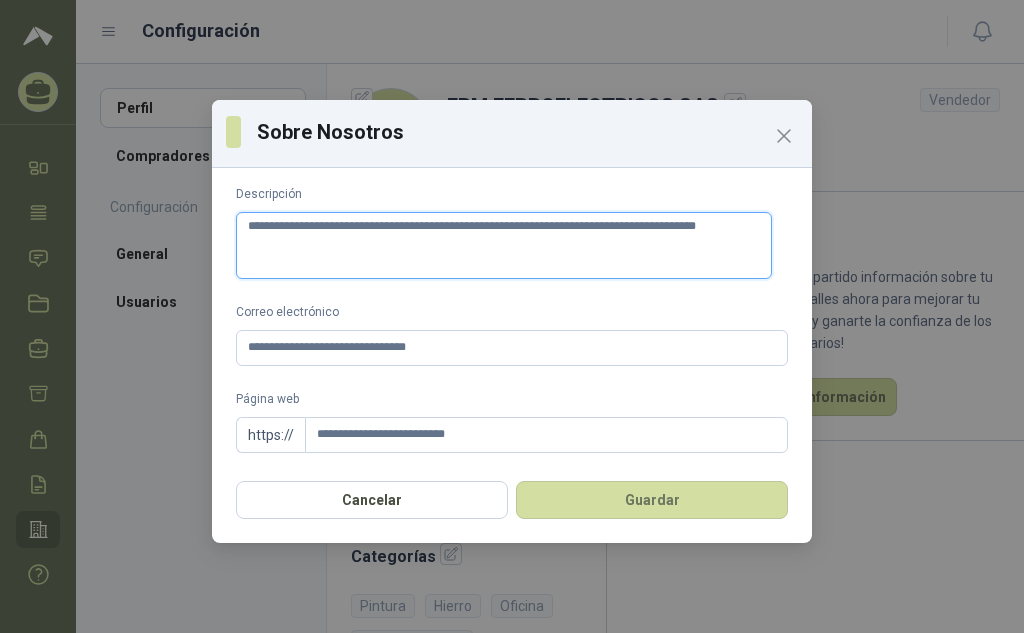 type 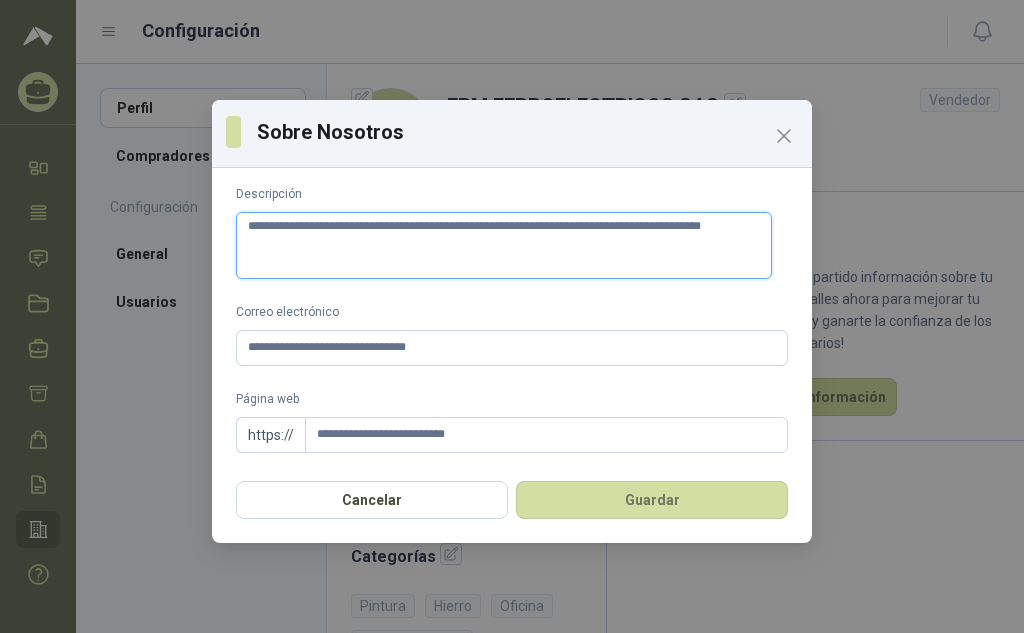 type 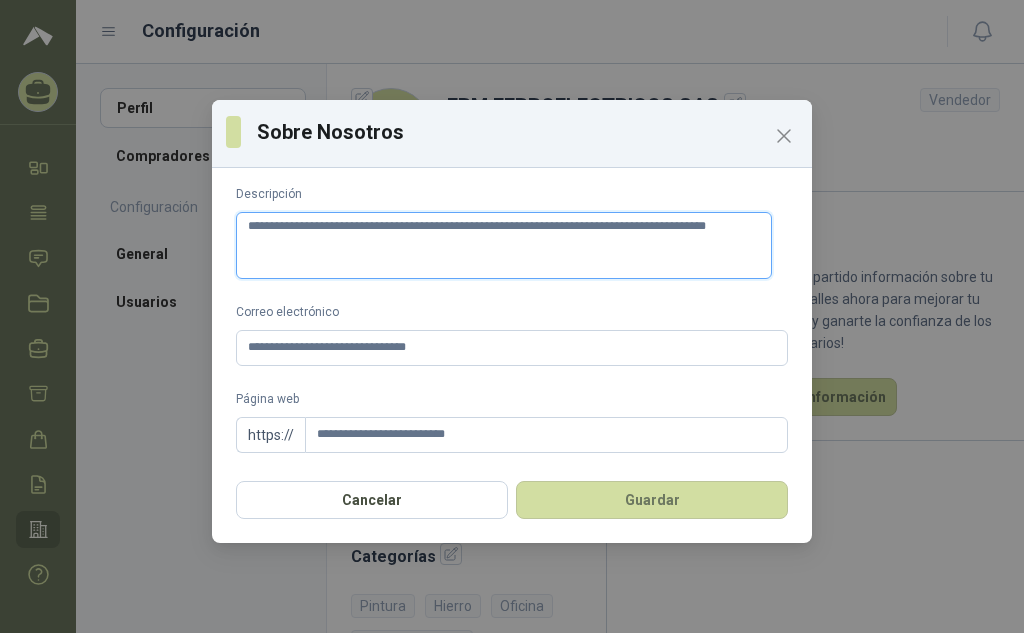 type 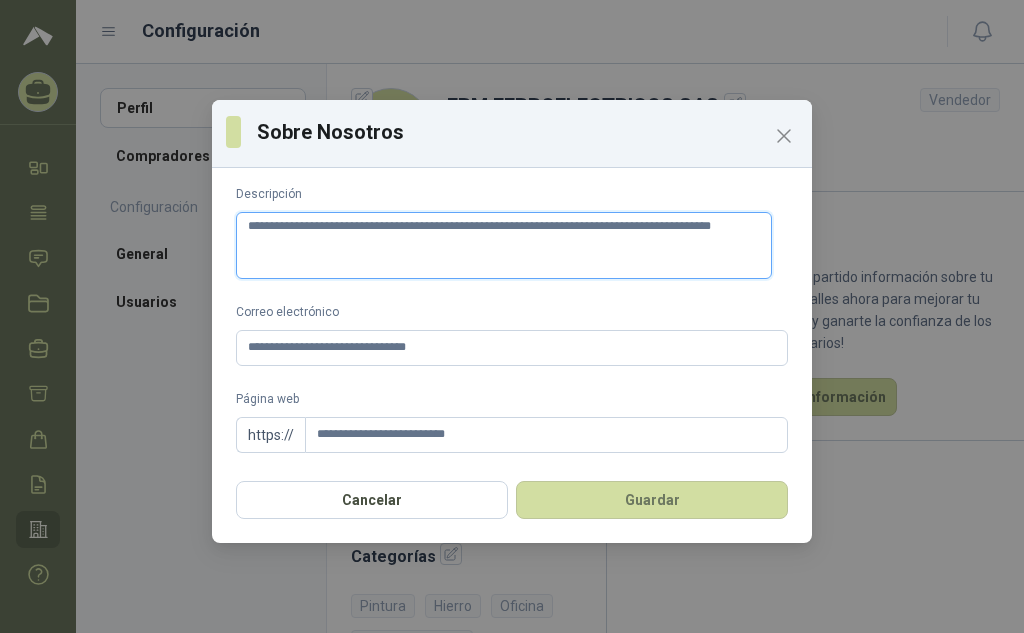type 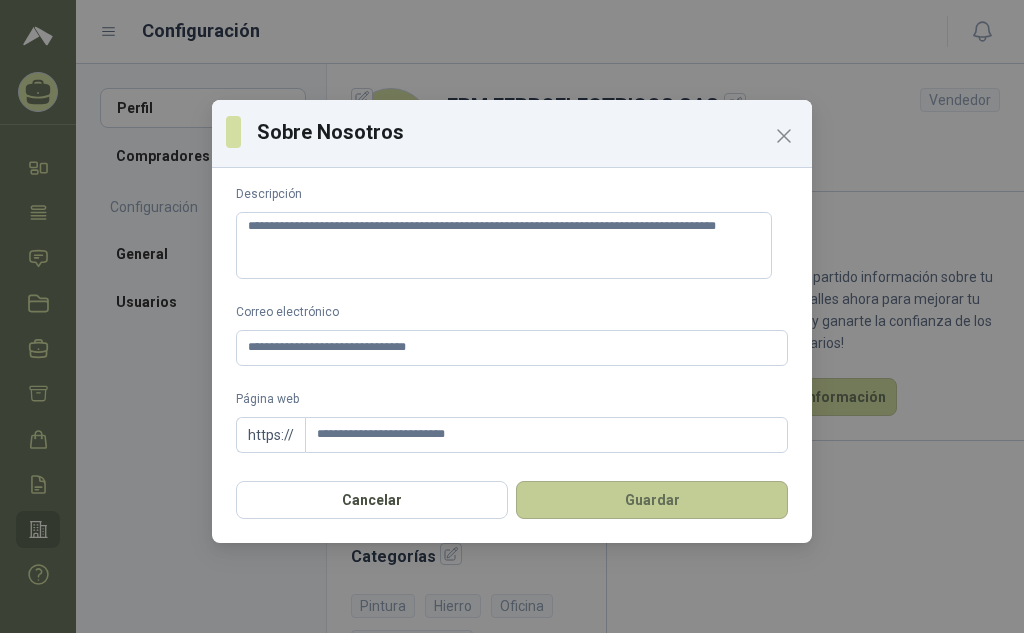 click on "Guardar" at bounding box center (652, 500) 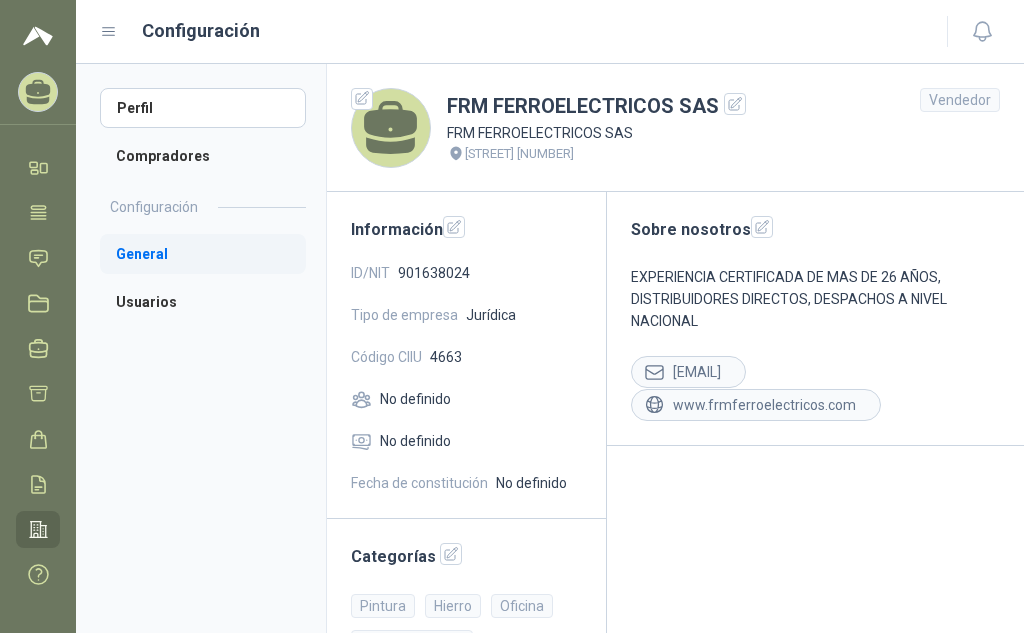 click on "General" at bounding box center (203, 254) 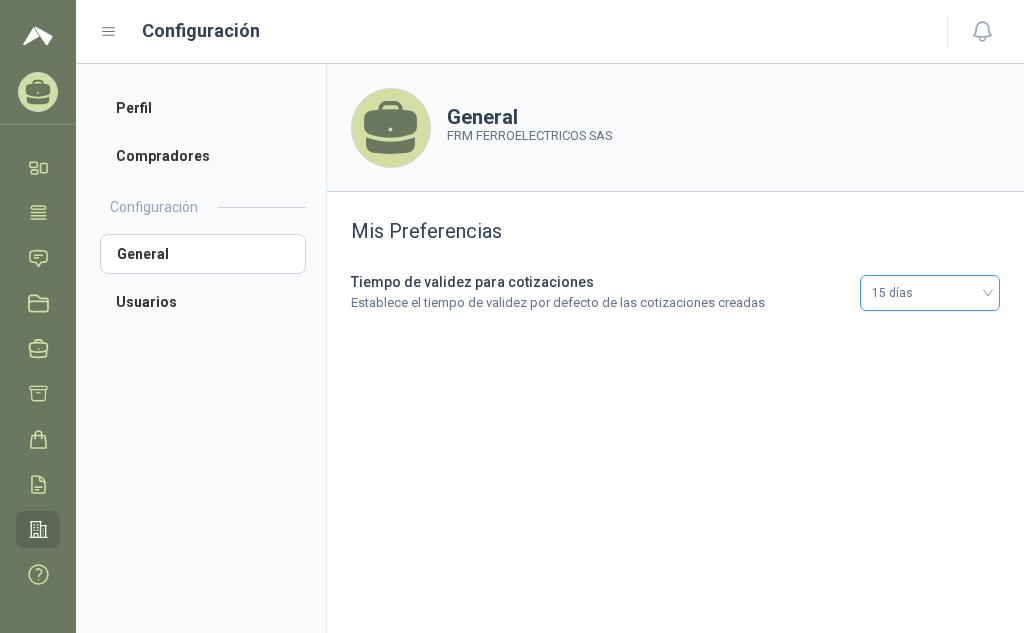 click on "15 días" at bounding box center [930, 293] 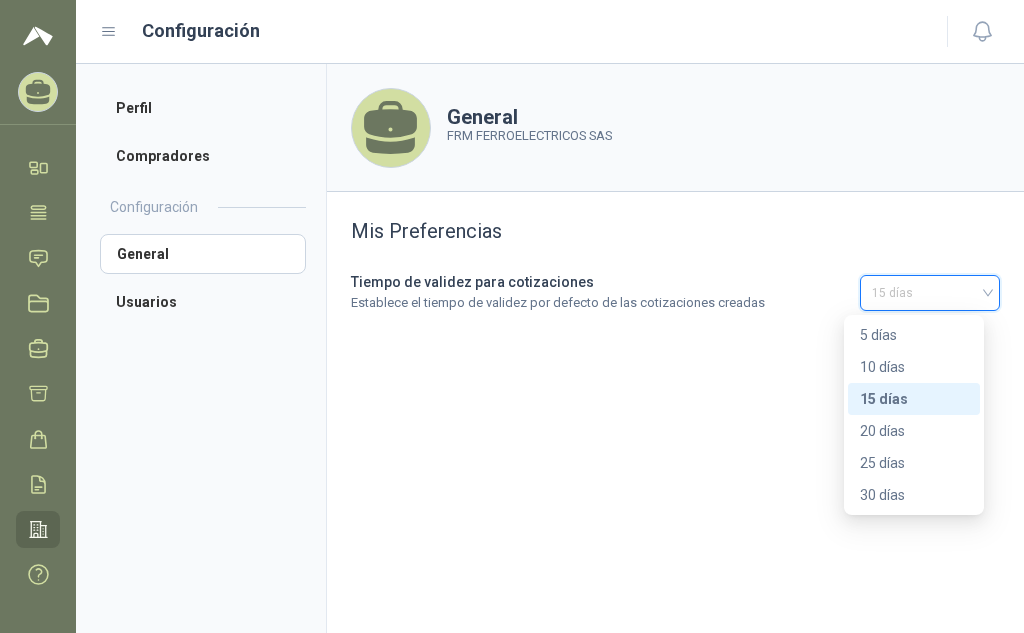 click on "15 días" at bounding box center [914, 399] 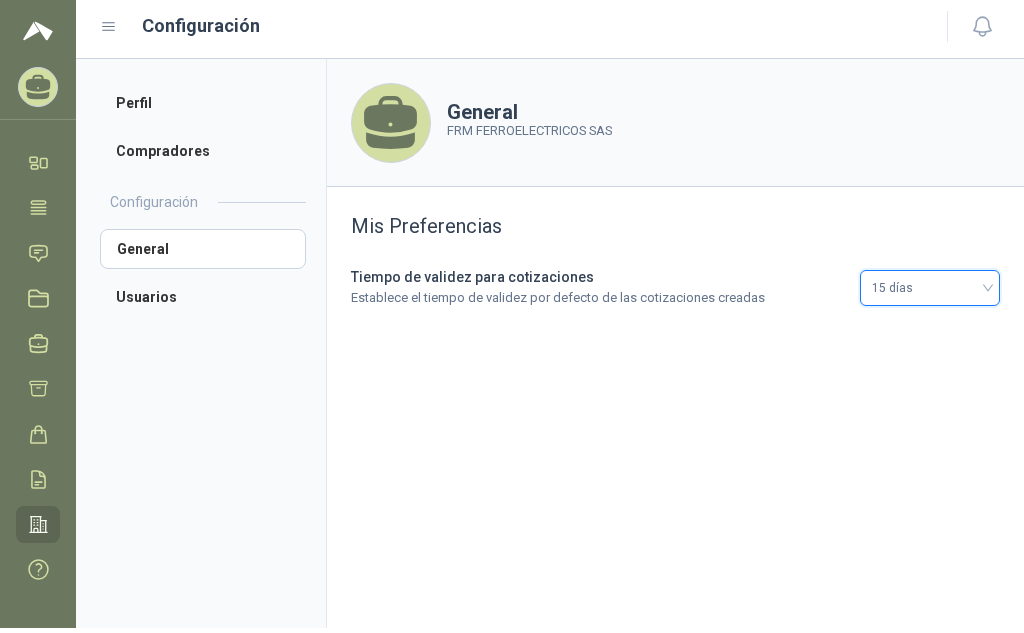 scroll, scrollTop: 0, scrollLeft: 0, axis: both 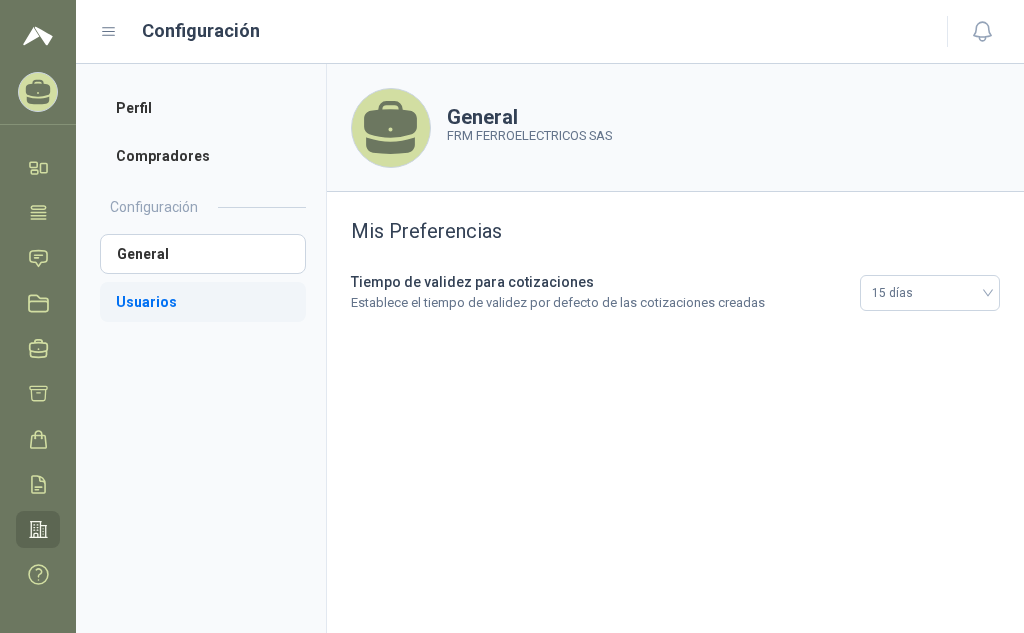 click on "Usuarios" at bounding box center [203, 302] 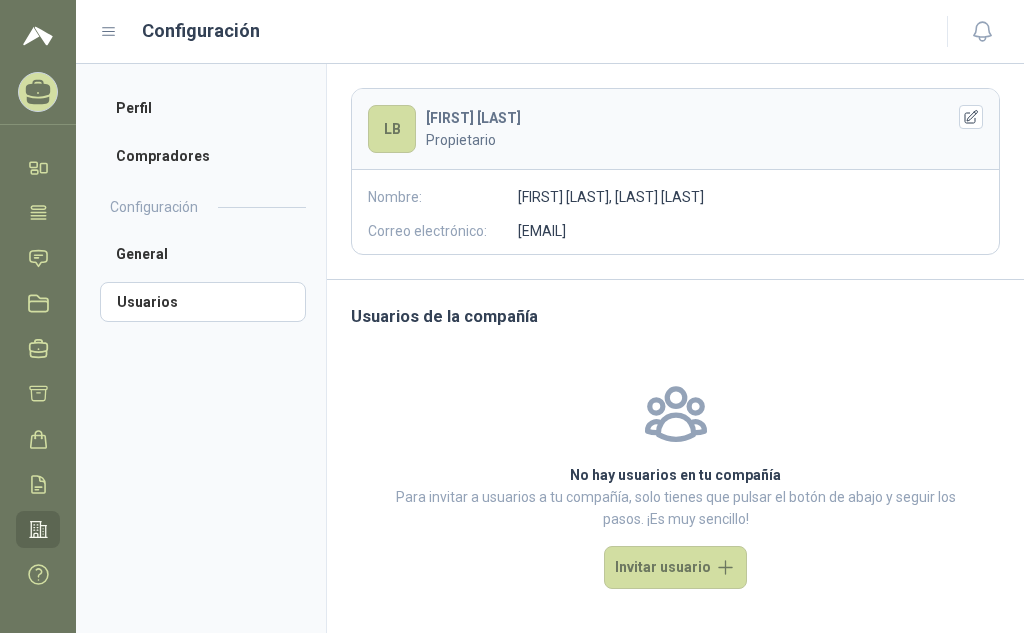 scroll, scrollTop: 132, scrollLeft: 0, axis: vertical 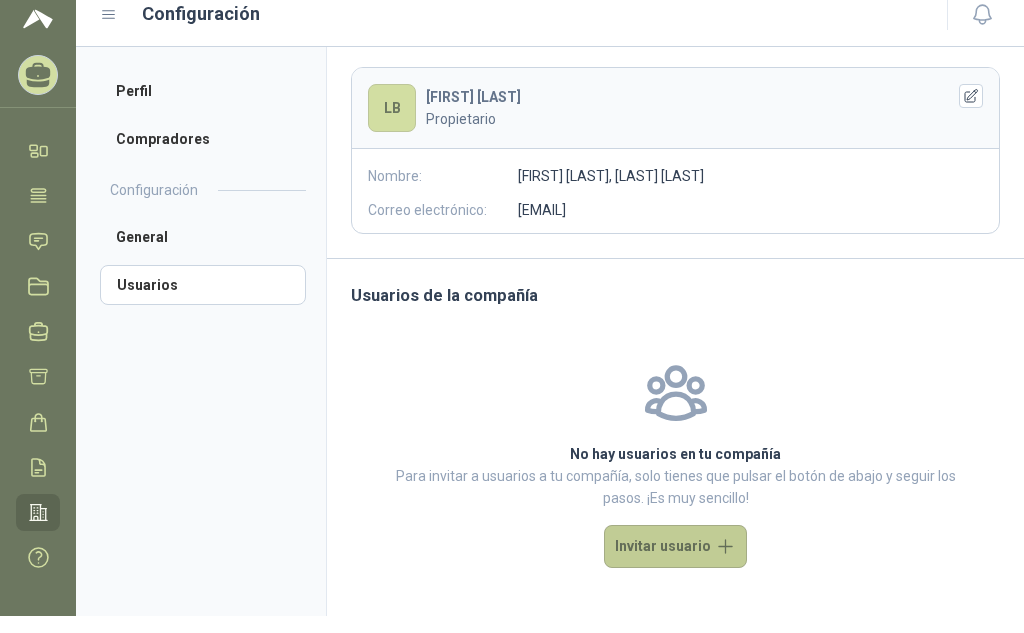 click on "Invitar usuario" at bounding box center (675, 546) 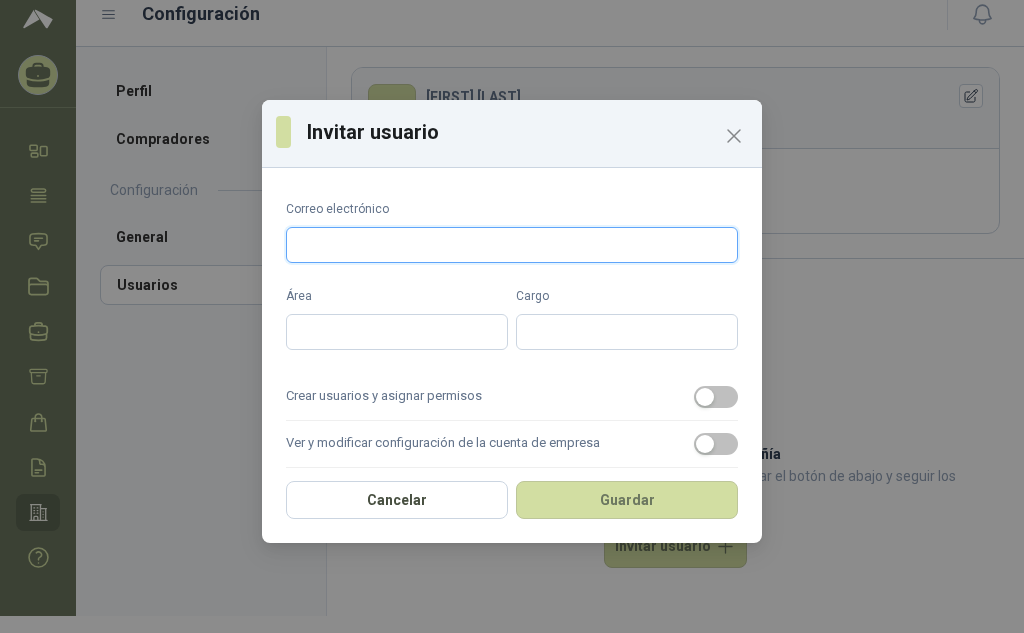 click on "Correo electrónico" at bounding box center (512, 245) 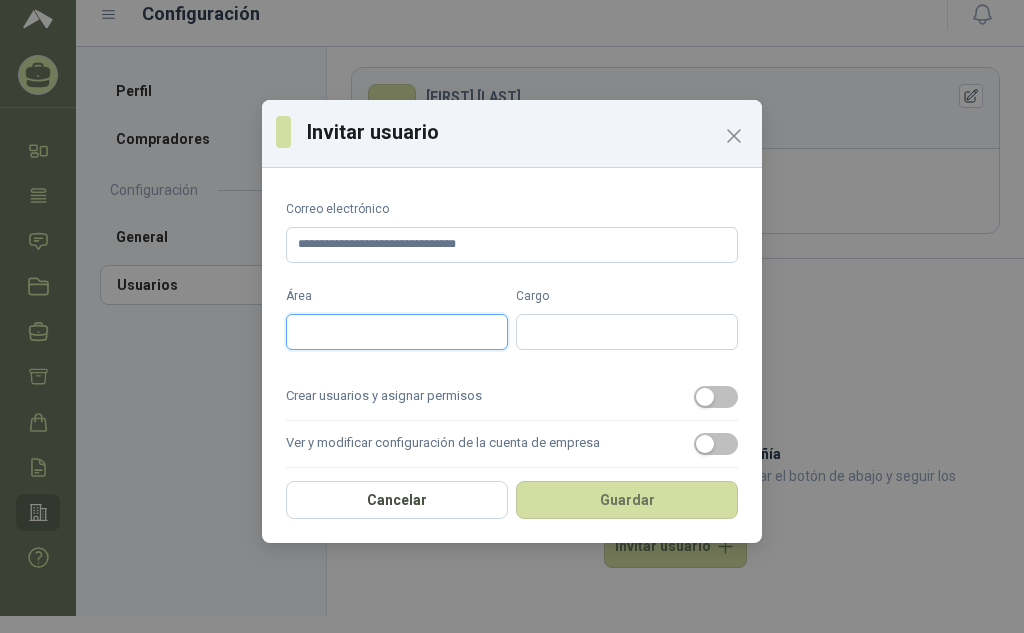 click on "Área" at bounding box center (397, 332) 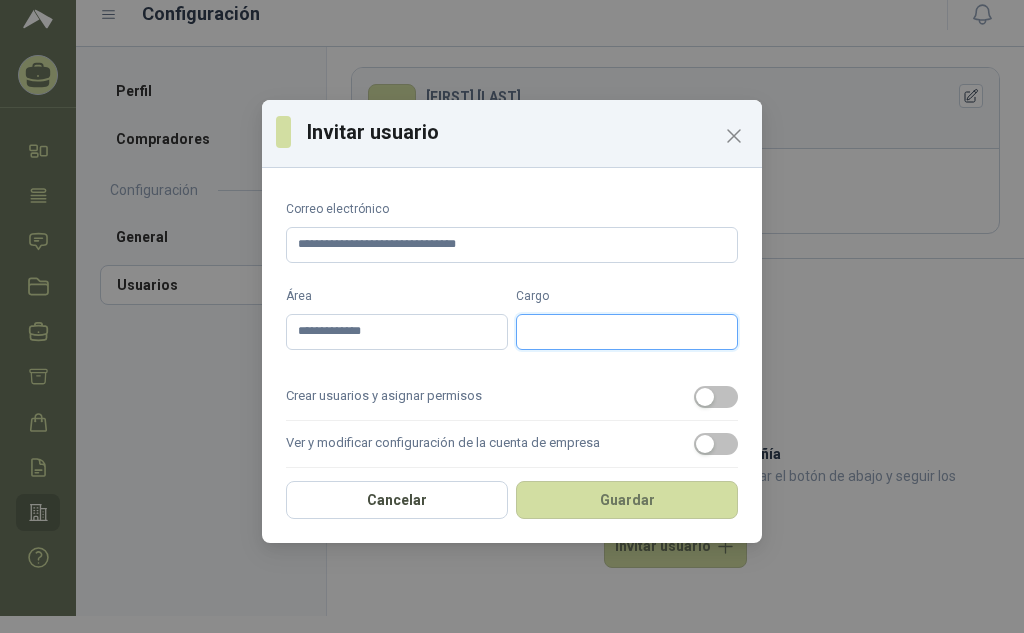 click on "Cargo" at bounding box center (627, 332) 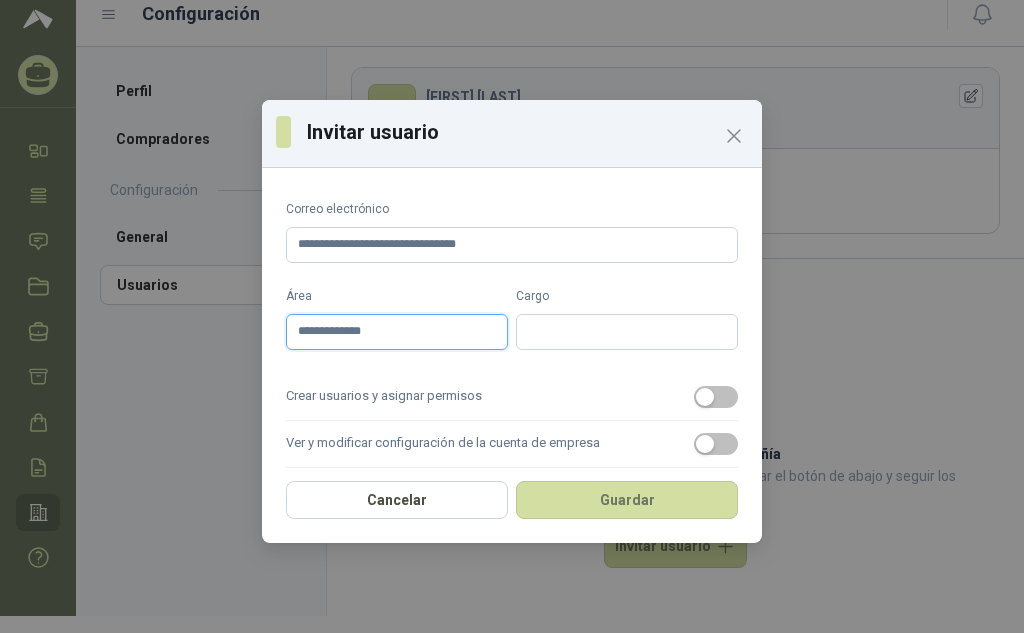 click on "**********" at bounding box center (397, 332) 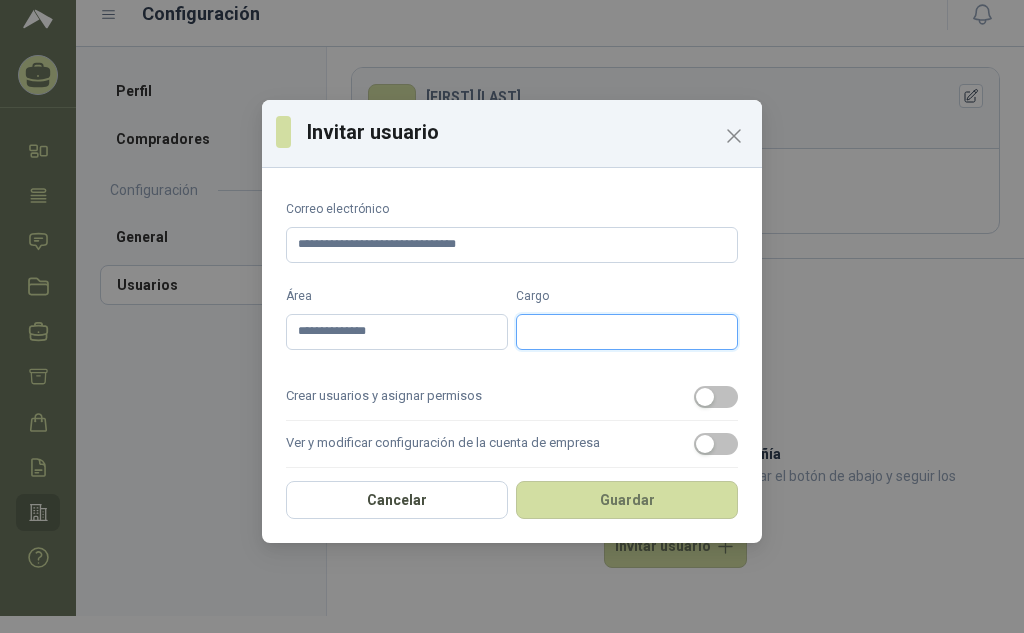 click on "Cargo" at bounding box center [627, 332] 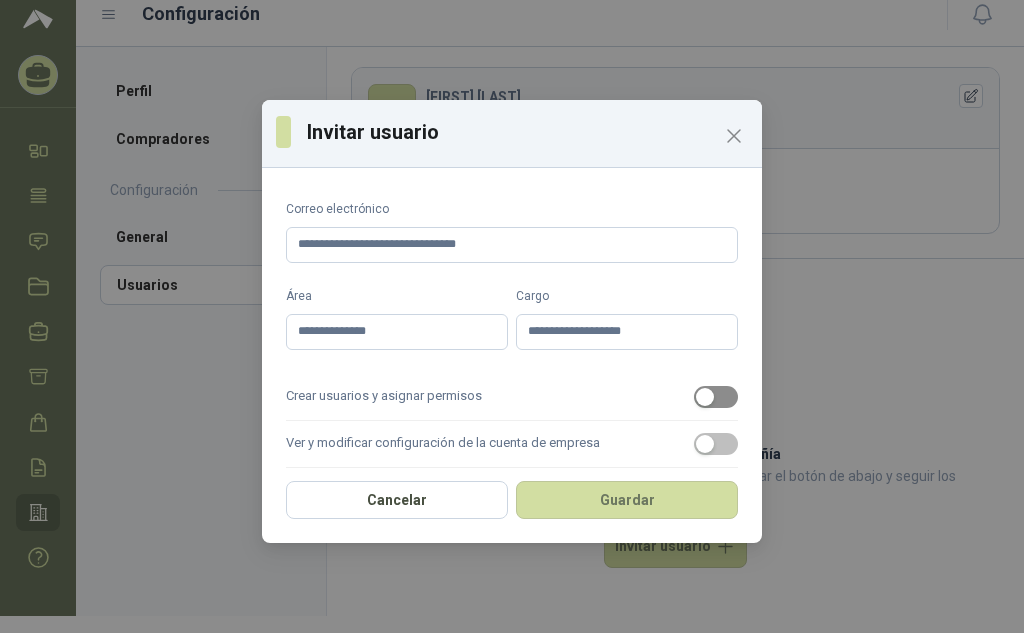 click at bounding box center (705, 397) 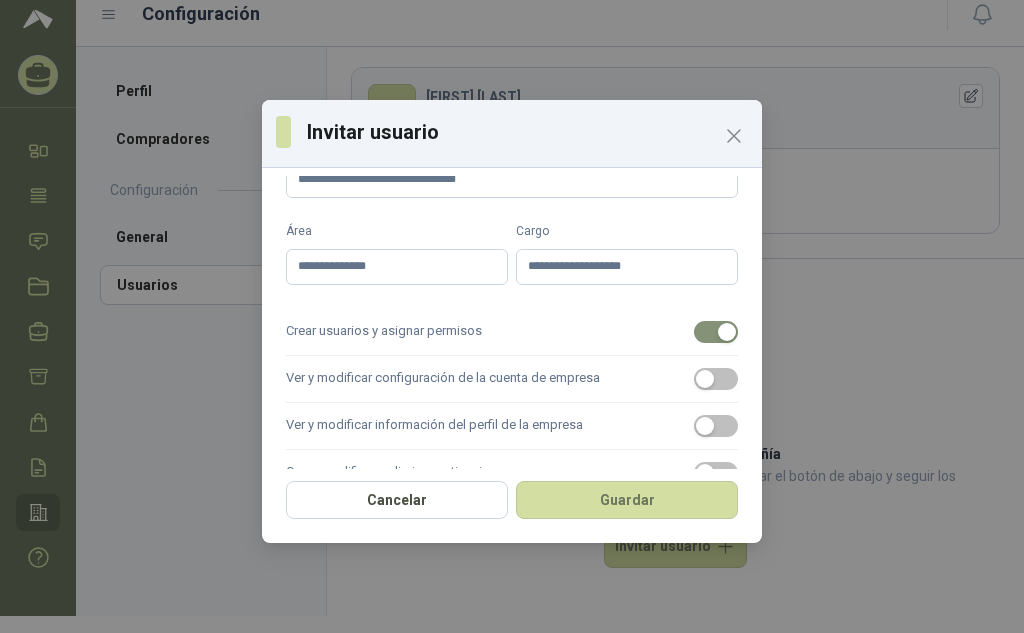 scroll, scrollTop: 100, scrollLeft: 0, axis: vertical 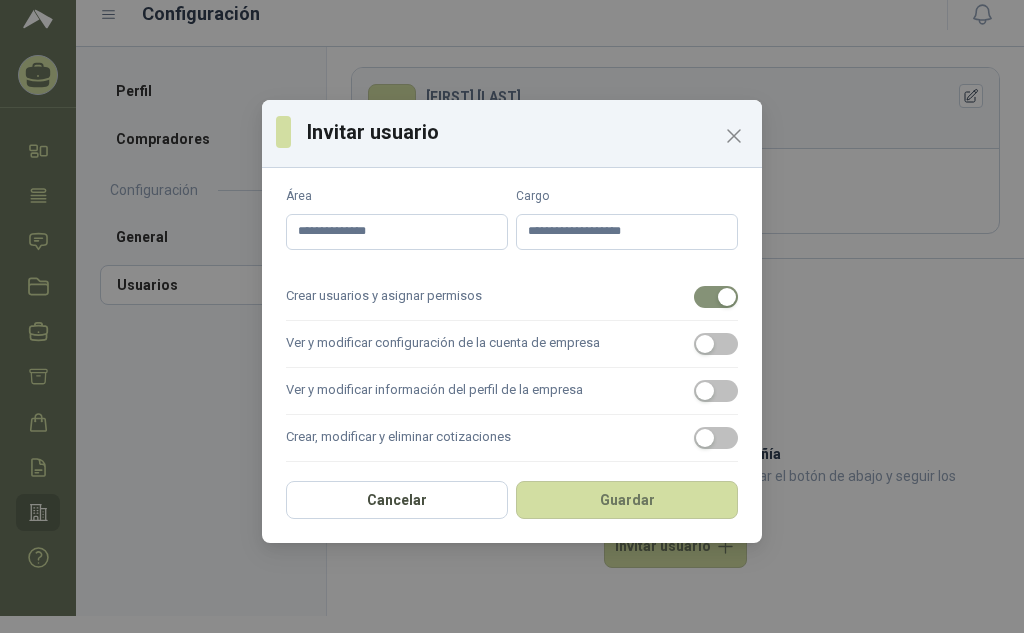 drag, startPoint x: 690, startPoint y: 345, endPoint x: 746, endPoint y: 347, distance: 56.0357 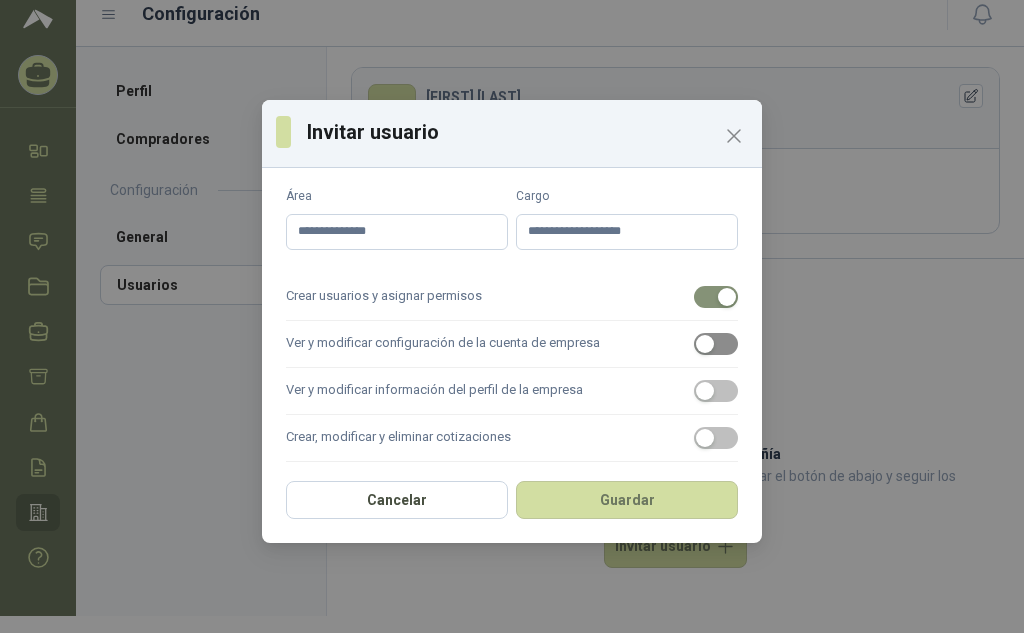 click at bounding box center (705, 344) 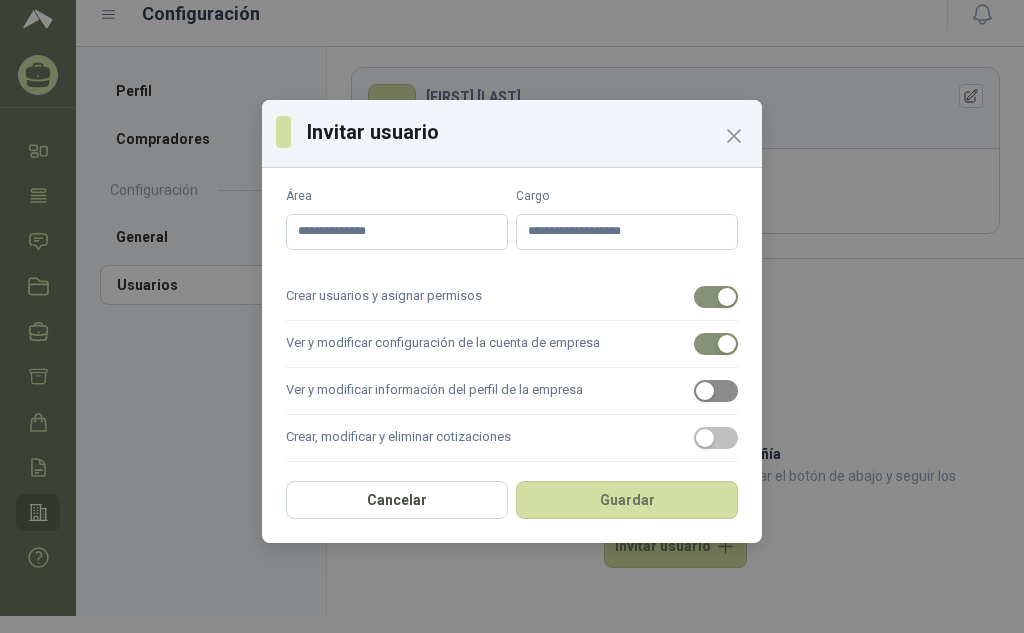 click at bounding box center (705, 391) 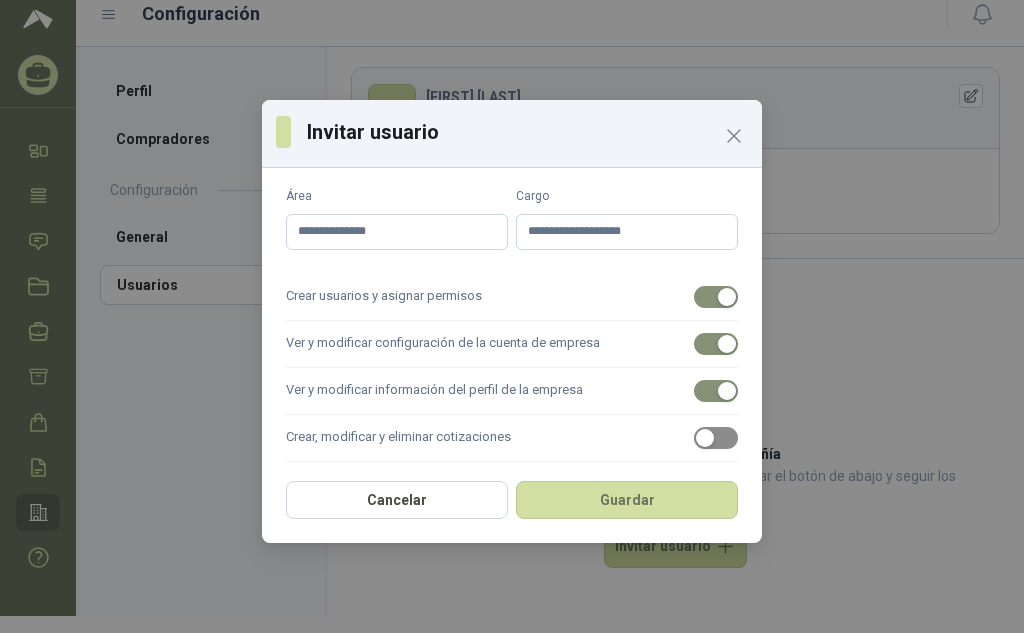 click at bounding box center (705, 438) 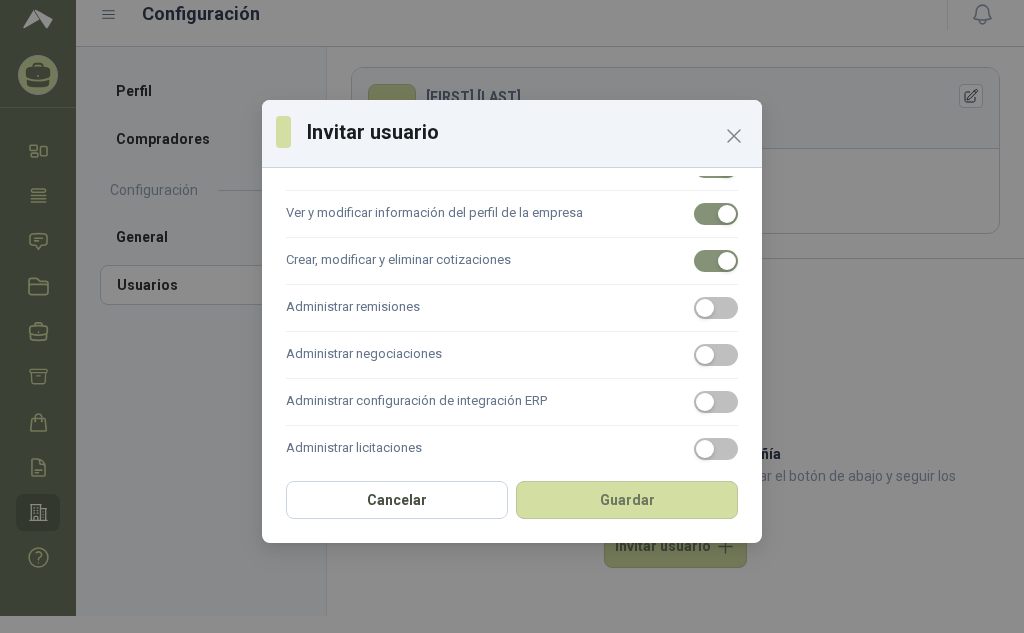 scroll, scrollTop: 297, scrollLeft: 0, axis: vertical 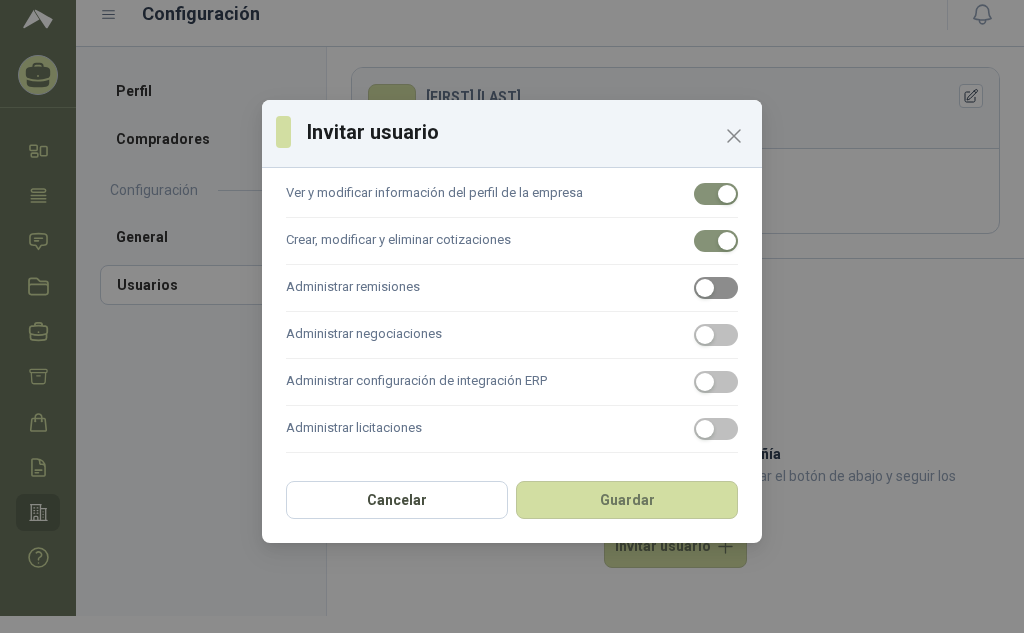 click at bounding box center (705, 288) 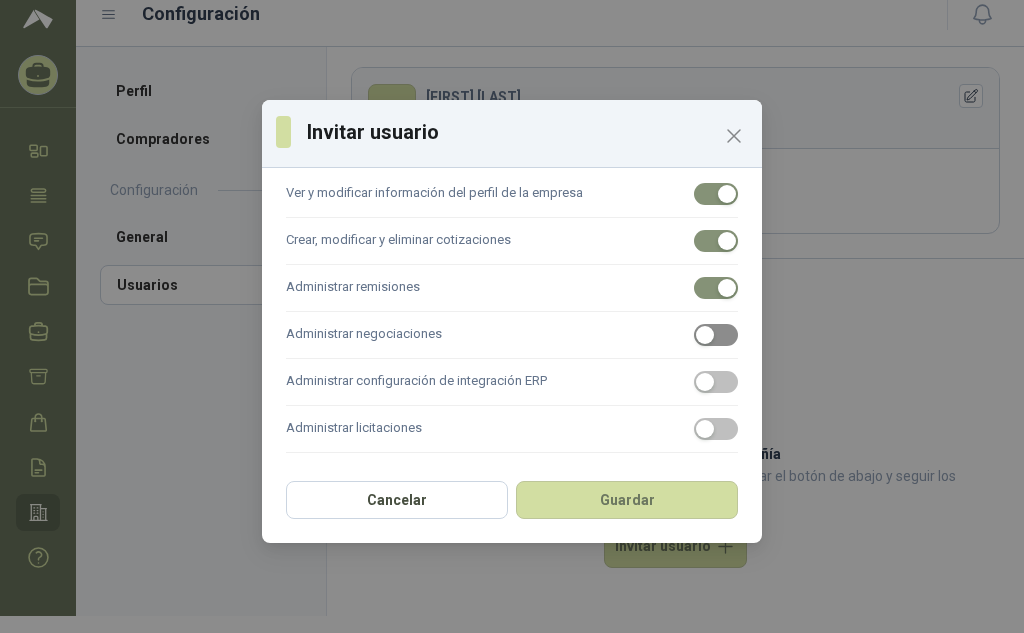 click at bounding box center [705, 335] 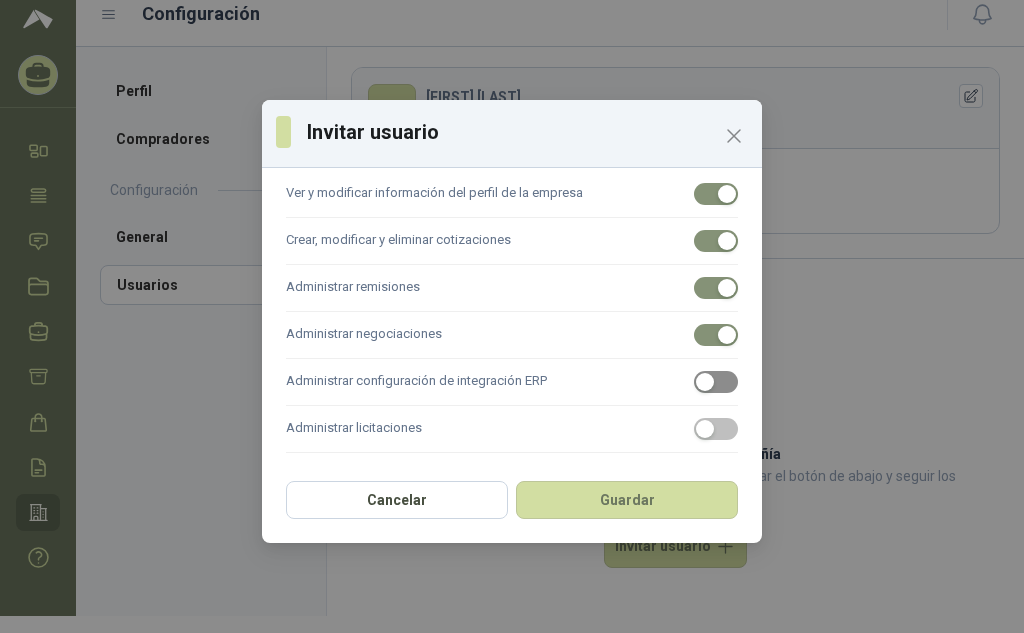 click at bounding box center (705, 382) 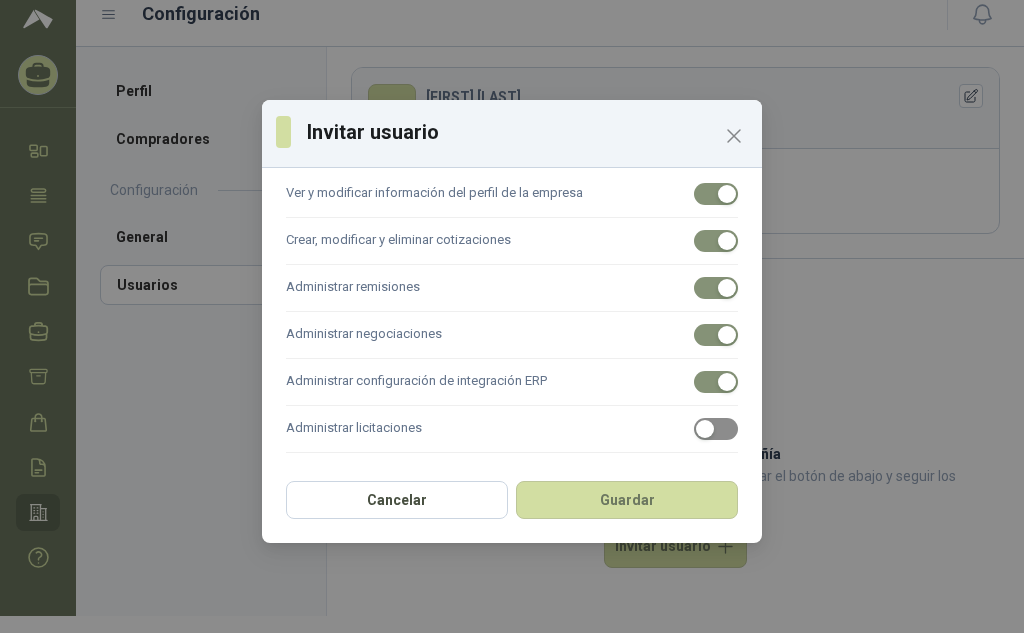 click at bounding box center (705, 429) 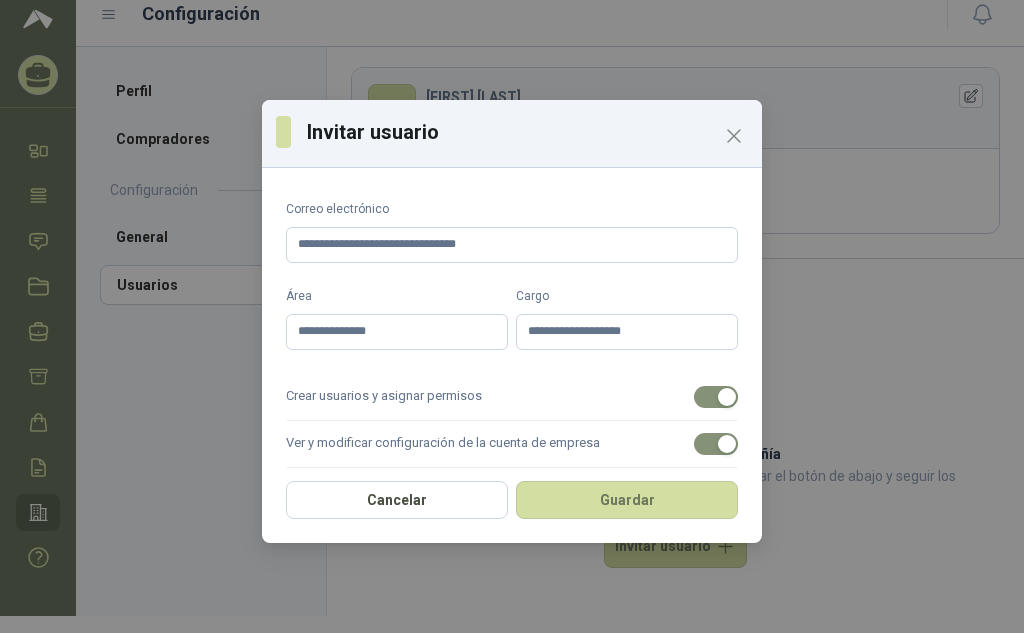 scroll, scrollTop: 297, scrollLeft: 0, axis: vertical 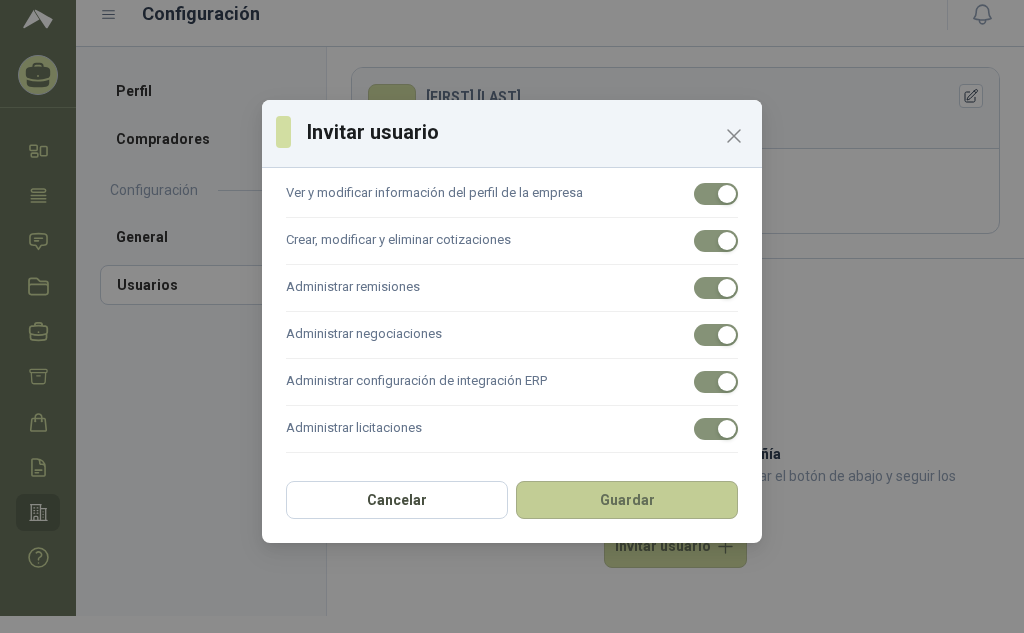 click on "Guardar" at bounding box center [627, 500] 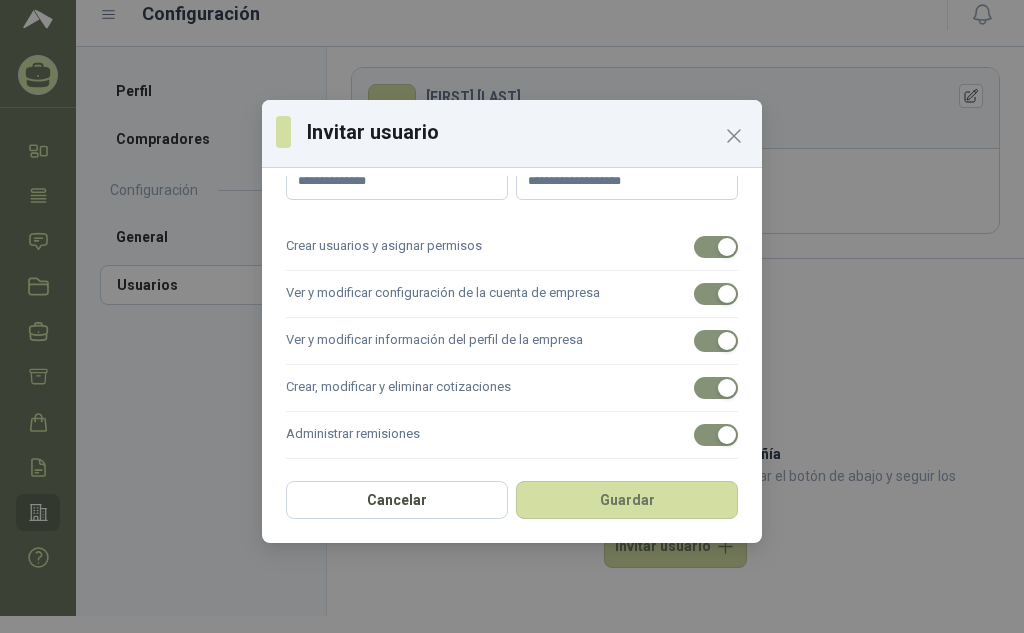 scroll, scrollTop: 0, scrollLeft: 0, axis: both 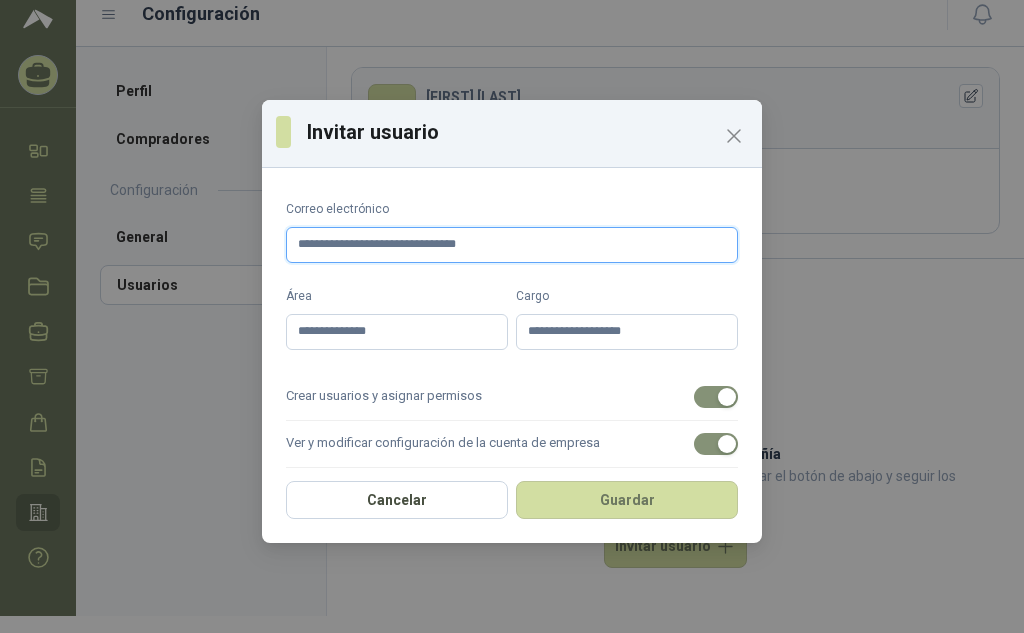 click on "**********" at bounding box center (512, 245) 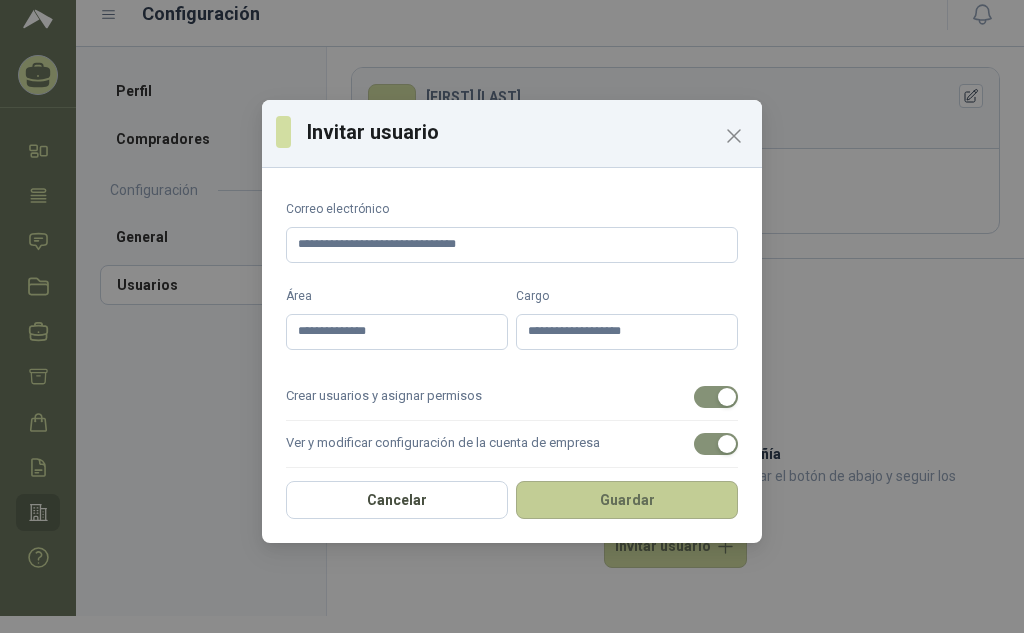click on "Guardar" at bounding box center [627, 500] 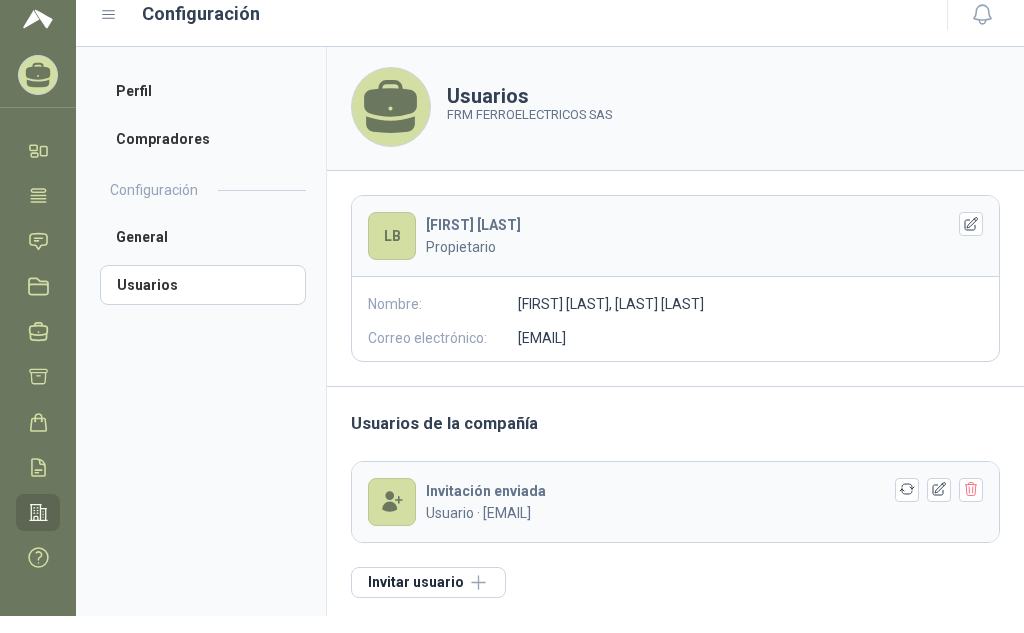 scroll, scrollTop: 0, scrollLeft: 0, axis: both 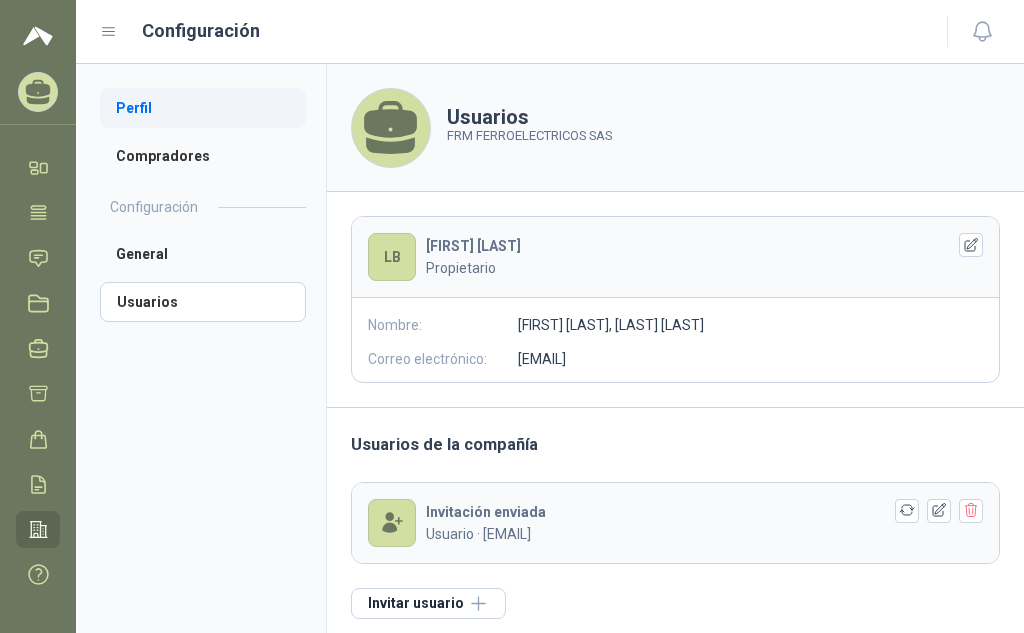 click on "Perfil" at bounding box center [203, 108] 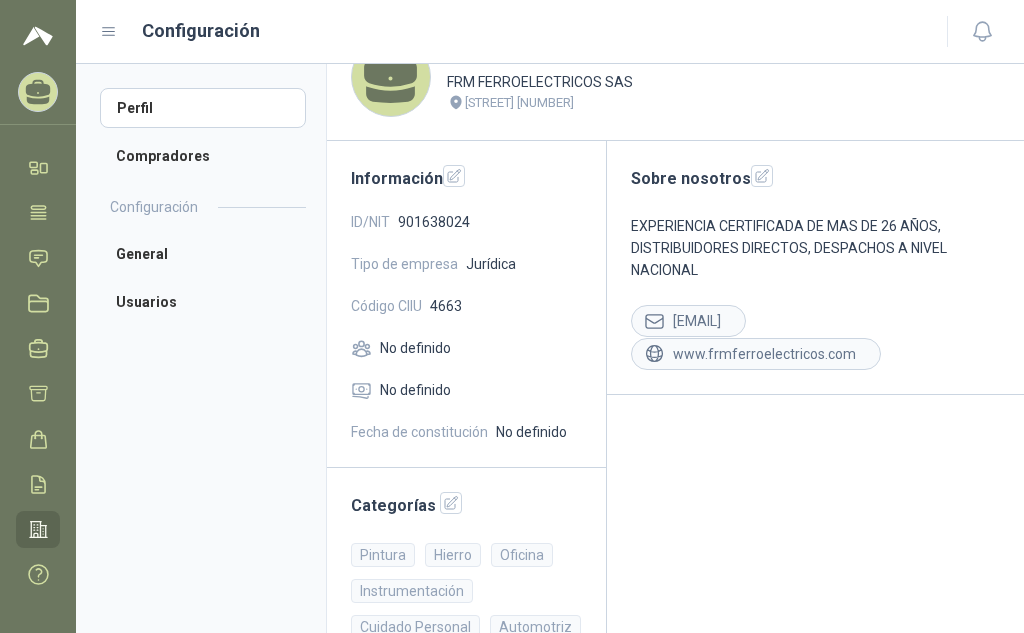 scroll, scrollTop: 100, scrollLeft: 0, axis: vertical 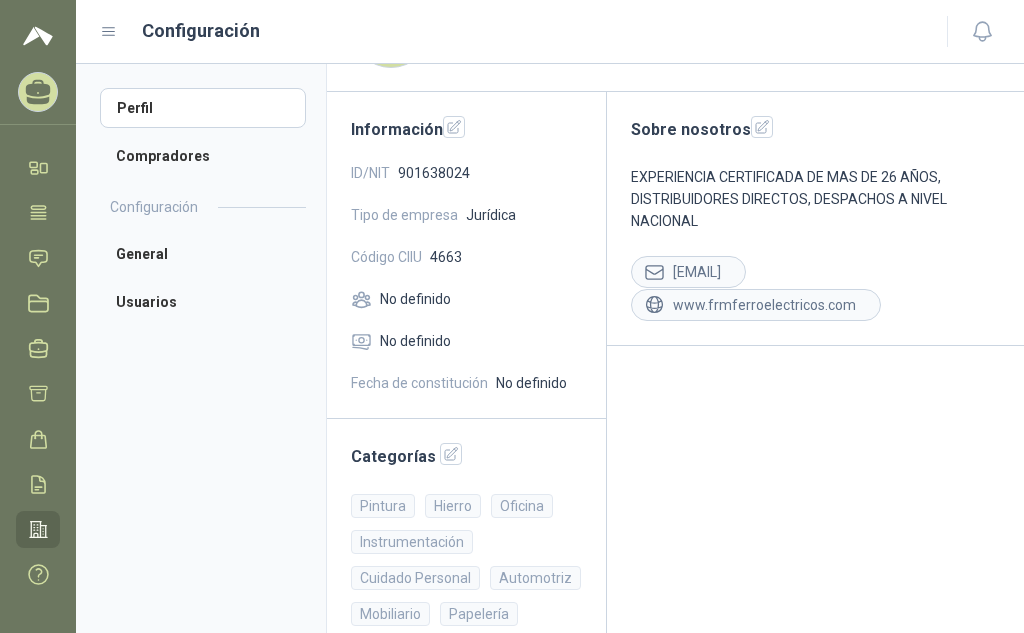 click on "Fecha de constitución" at bounding box center (419, 383) 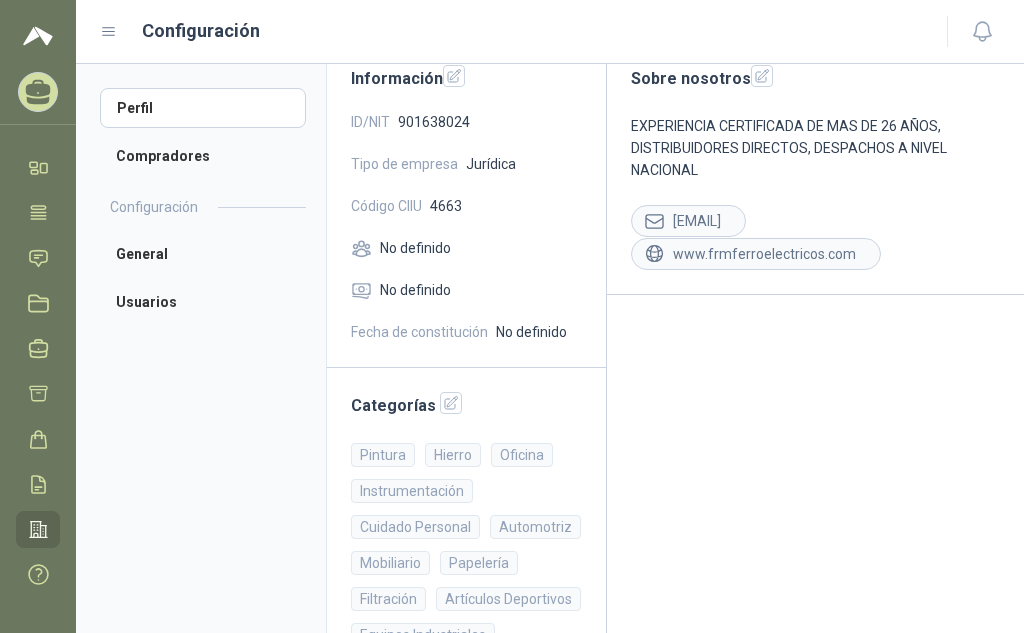scroll, scrollTop: 200, scrollLeft: 0, axis: vertical 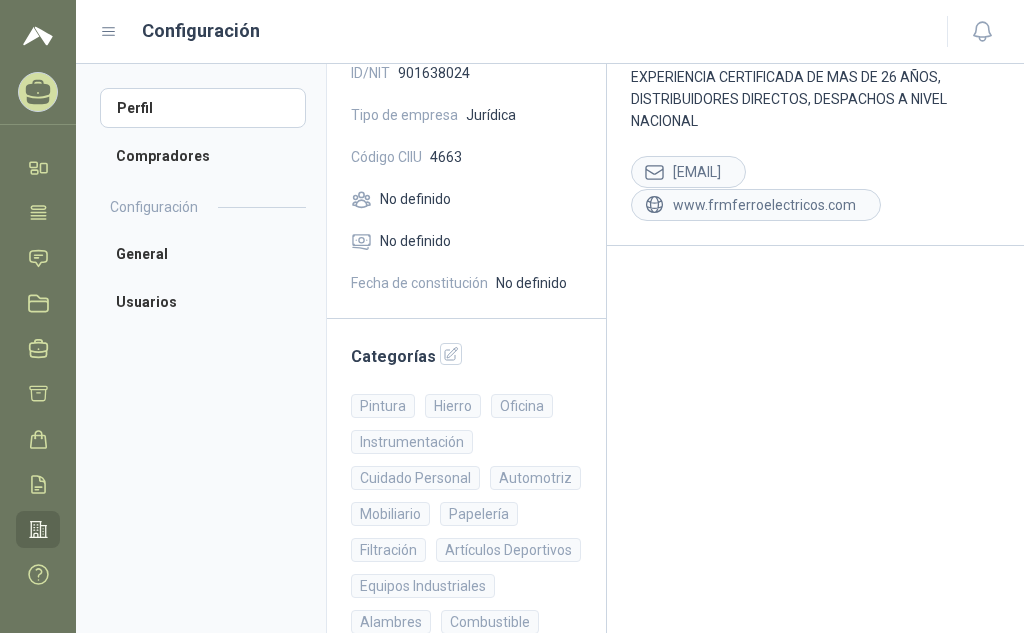 click on "Fecha de constitución" at bounding box center [419, 283] 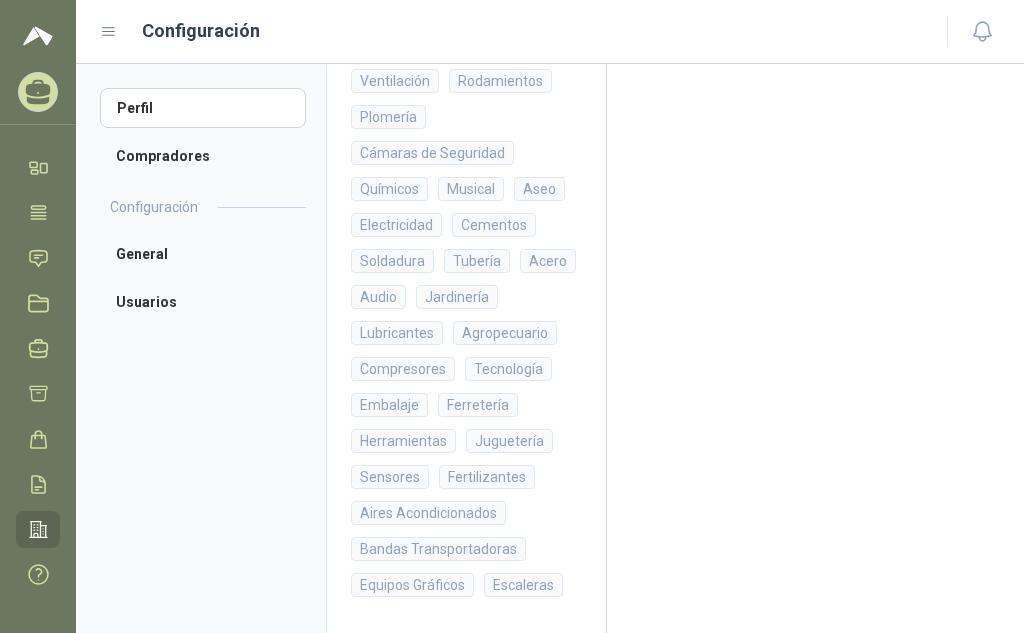 scroll, scrollTop: 953, scrollLeft: 0, axis: vertical 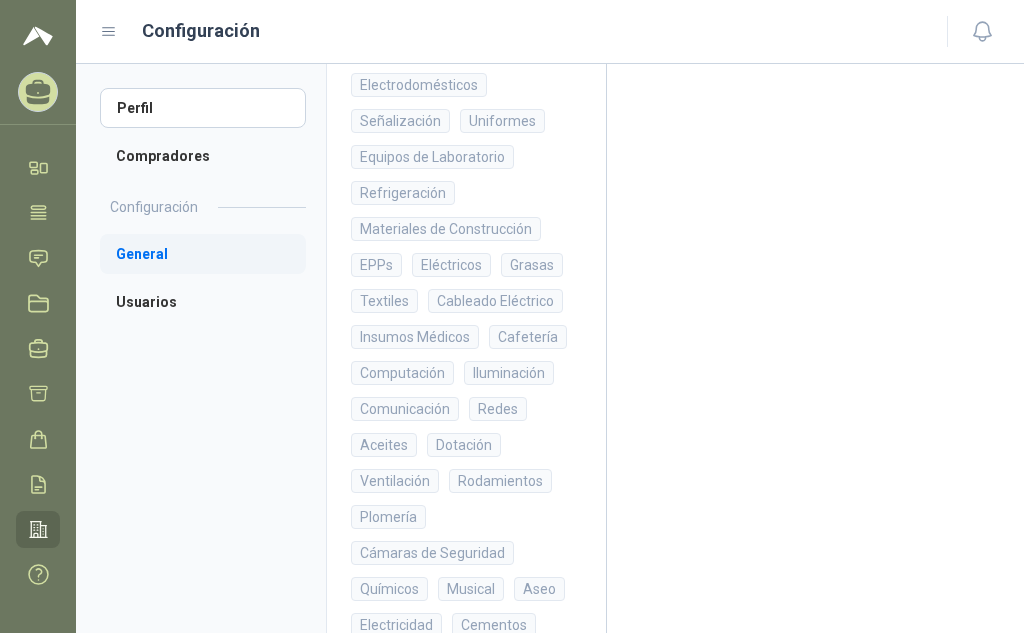 click on "General" at bounding box center [203, 254] 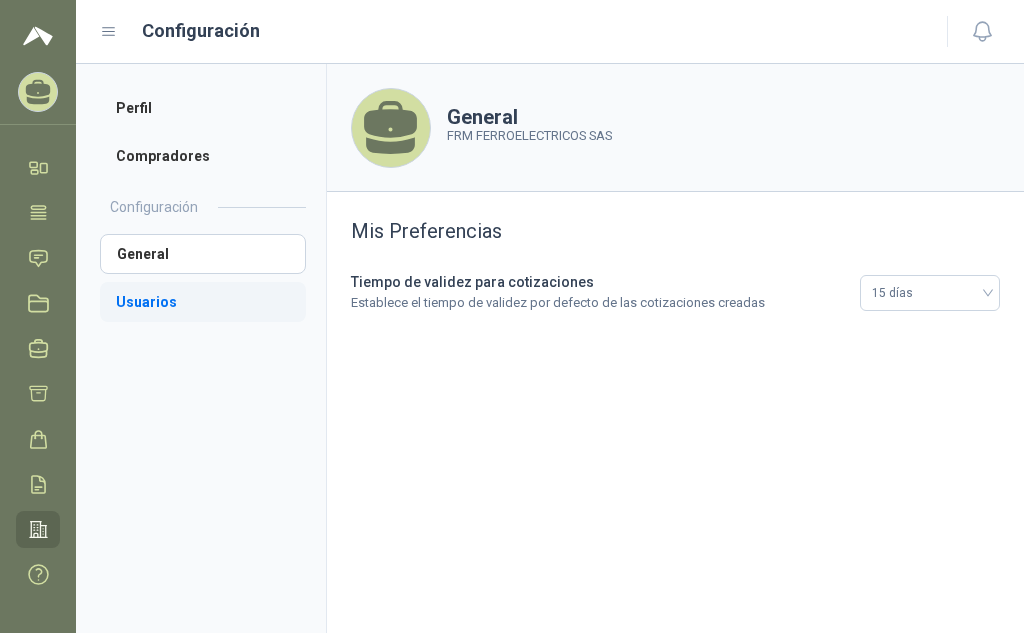 click on "Usuarios" at bounding box center [203, 302] 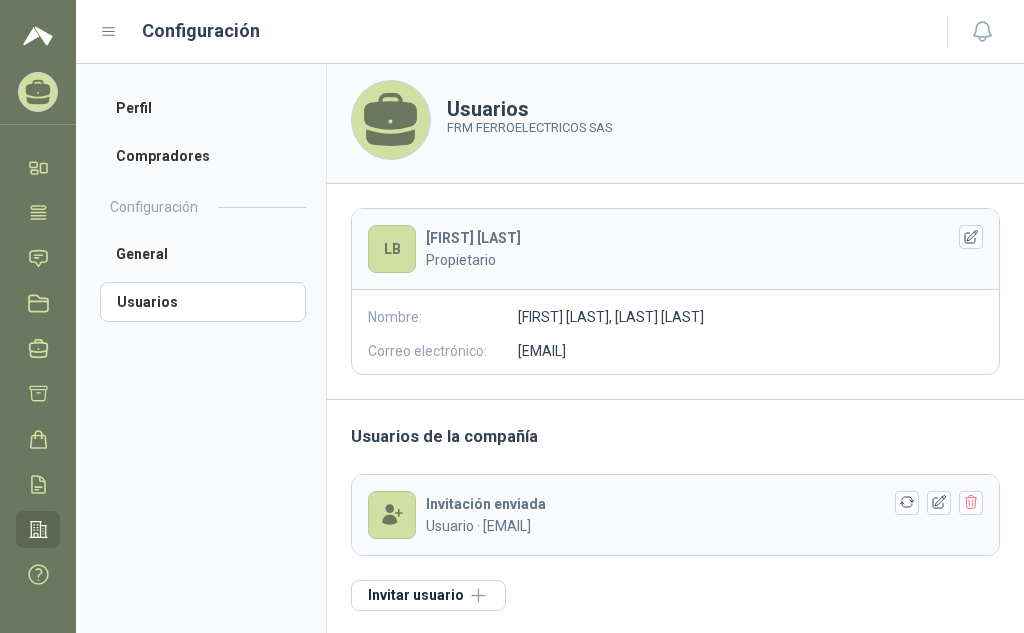 scroll, scrollTop: 10, scrollLeft: 0, axis: vertical 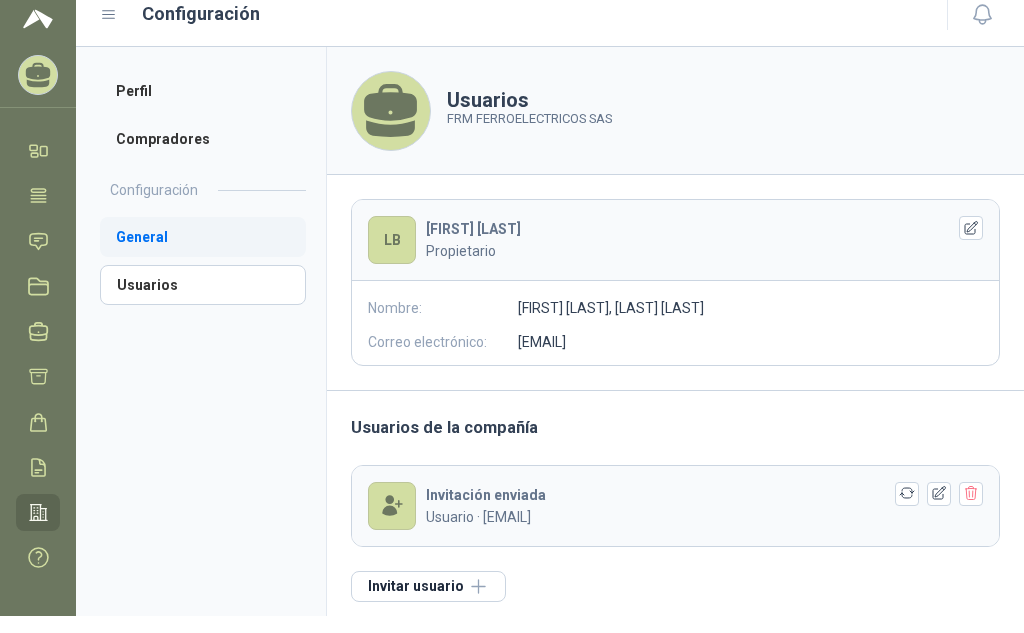 click on "General" at bounding box center (203, 237) 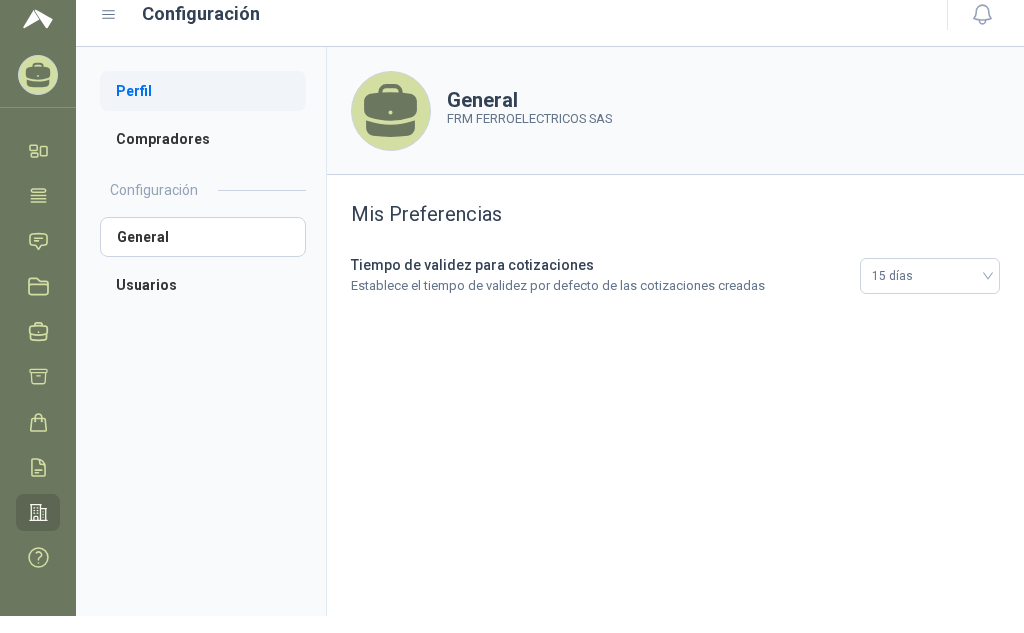 click on "Perfil" at bounding box center [203, 91] 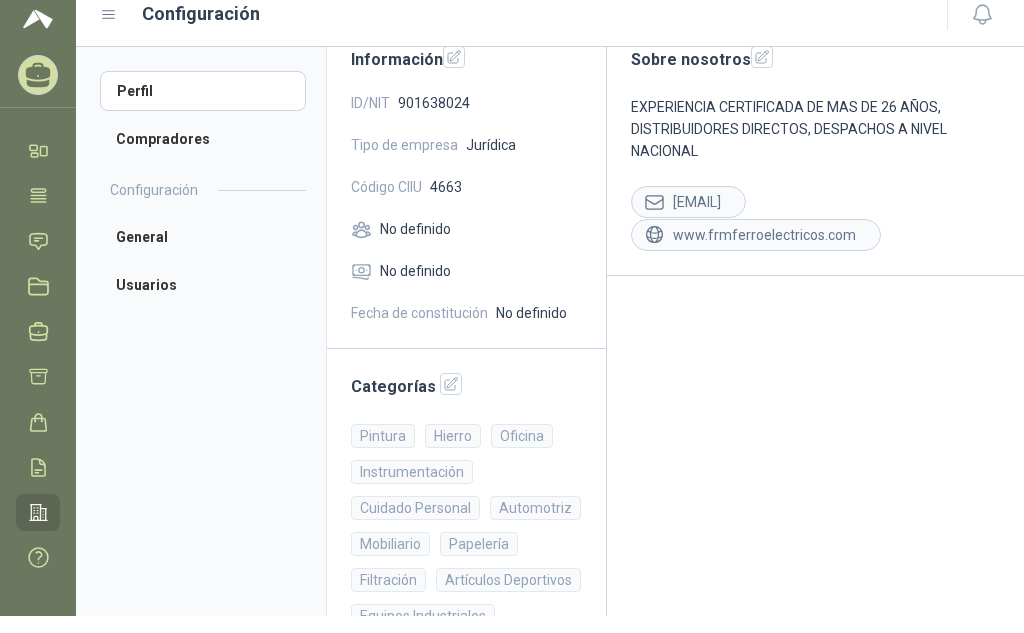 scroll, scrollTop: 0, scrollLeft: 0, axis: both 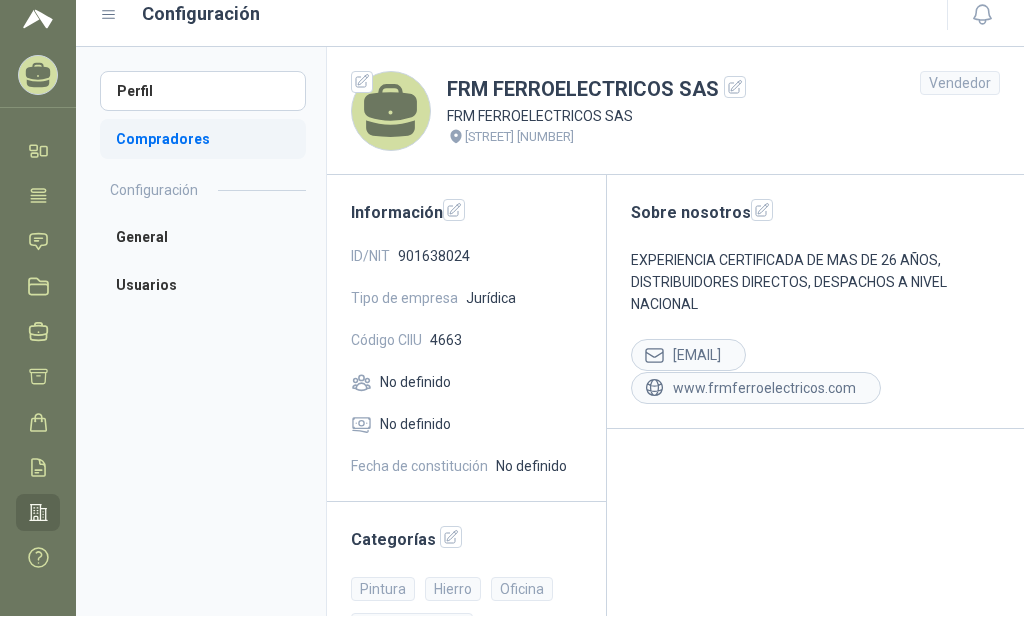 click on "Compradores" at bounding box center [203, 139] 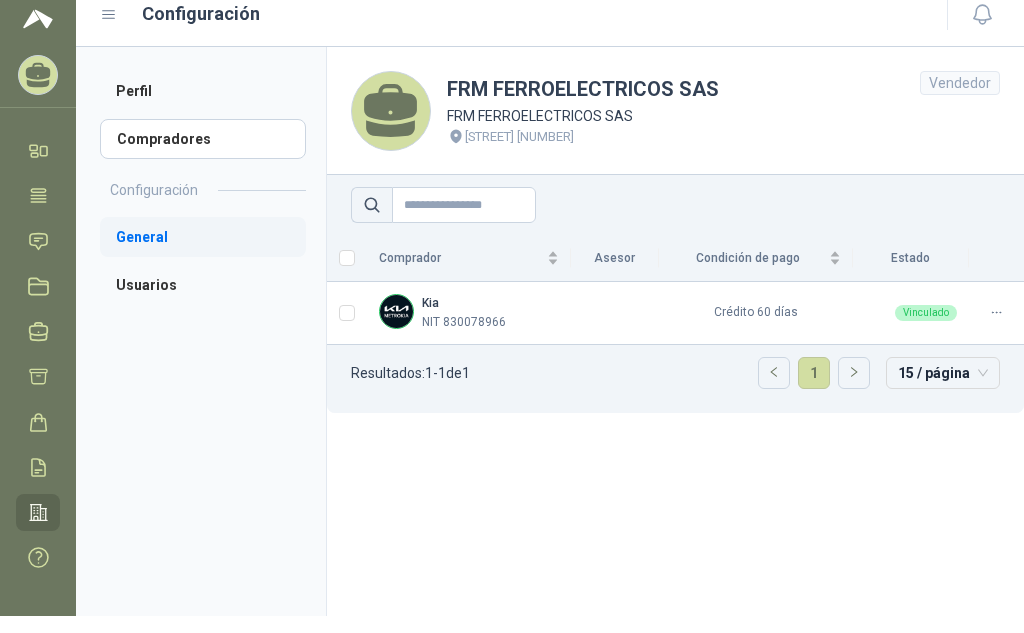 click on "General" at bounding box center (203, 237) 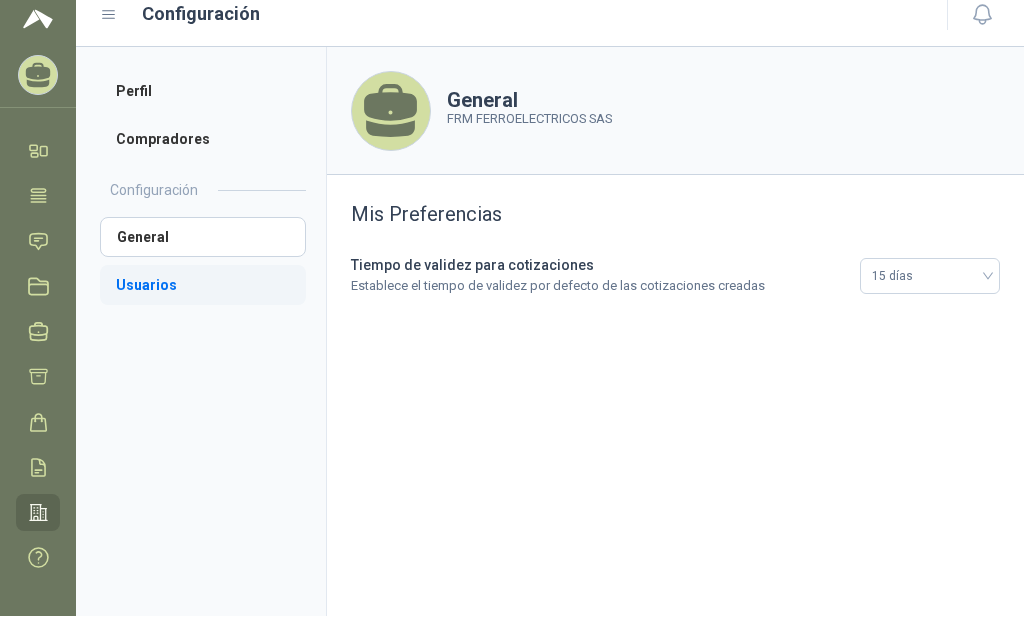 click on "Usuarios" at bounding box center (203, 285) 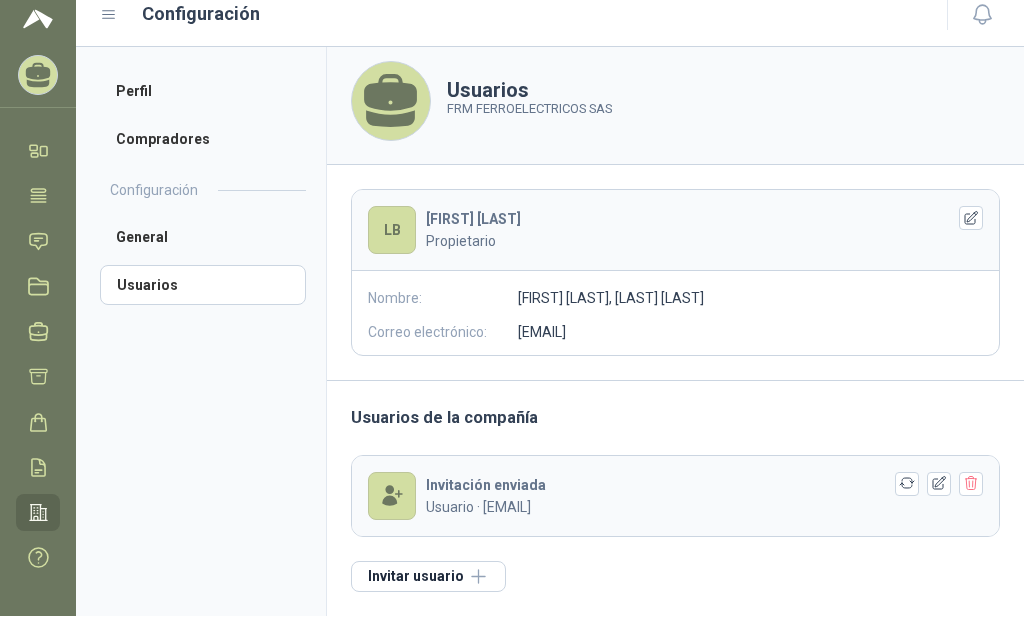 scroll, scrollTop: 0, scrollLeft: 0, axis: both 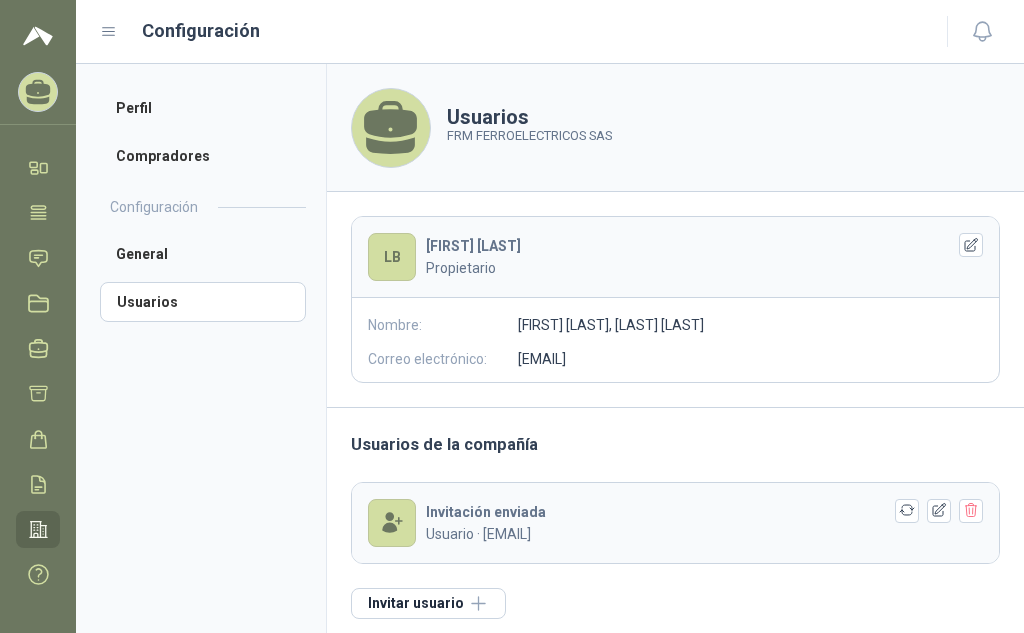 click 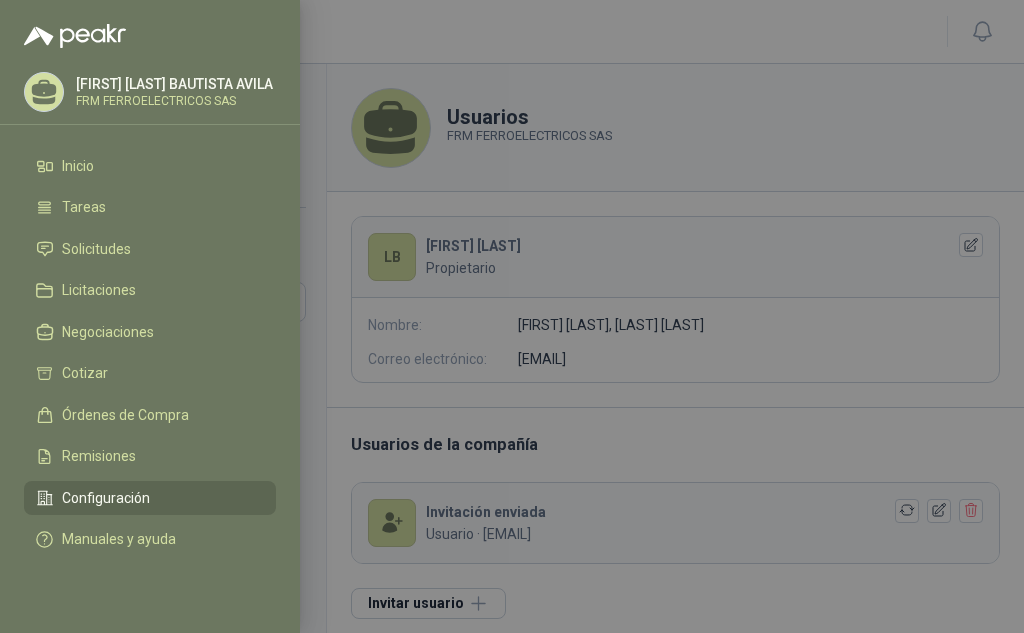 click at bounding box center (512, 316) 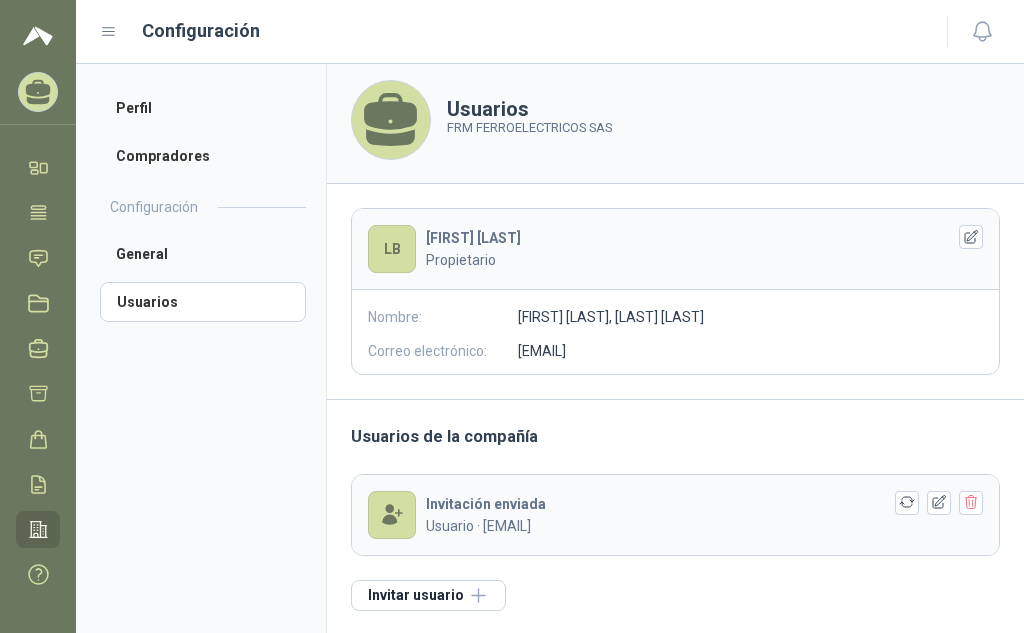 scroll, scrollTop: 10, scrollLeft: 0, axis: vertical 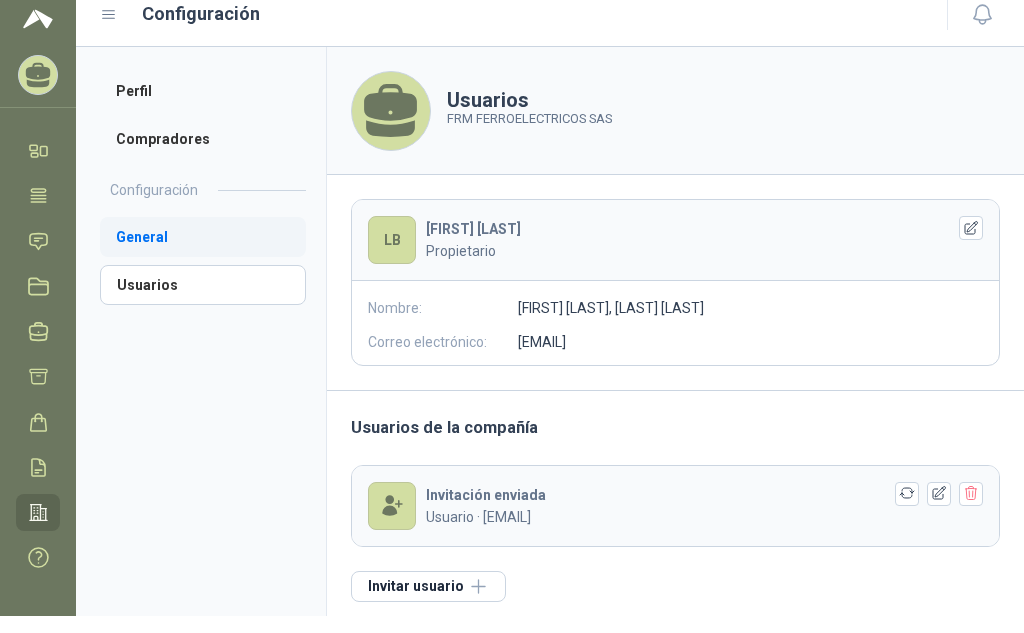 click on "General" at bounding box center (203, 237) 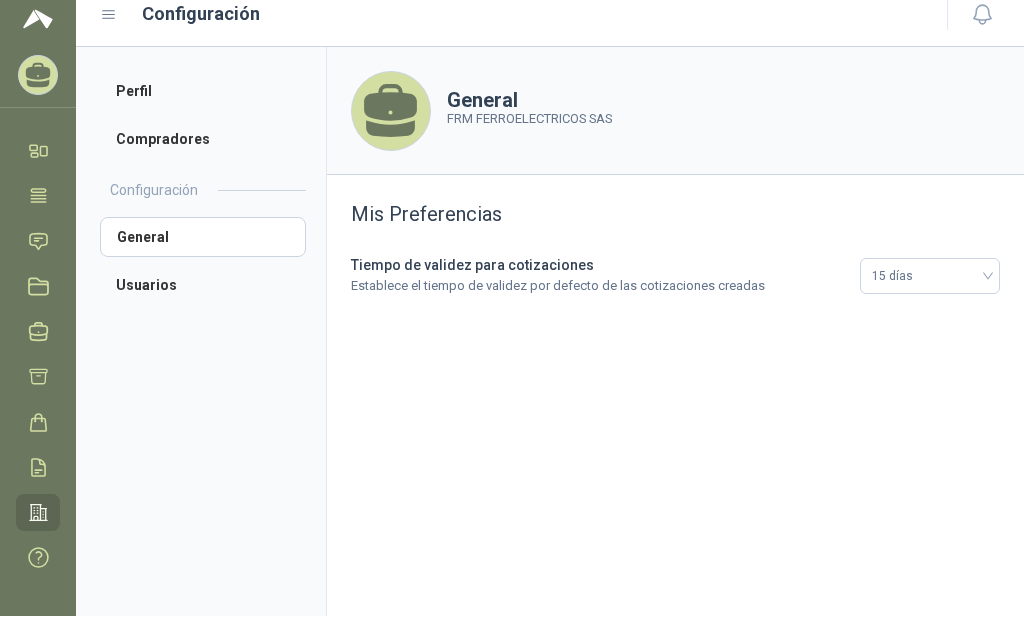 scroll, scrollTop: 0, scrollLeft: 0, axis: both 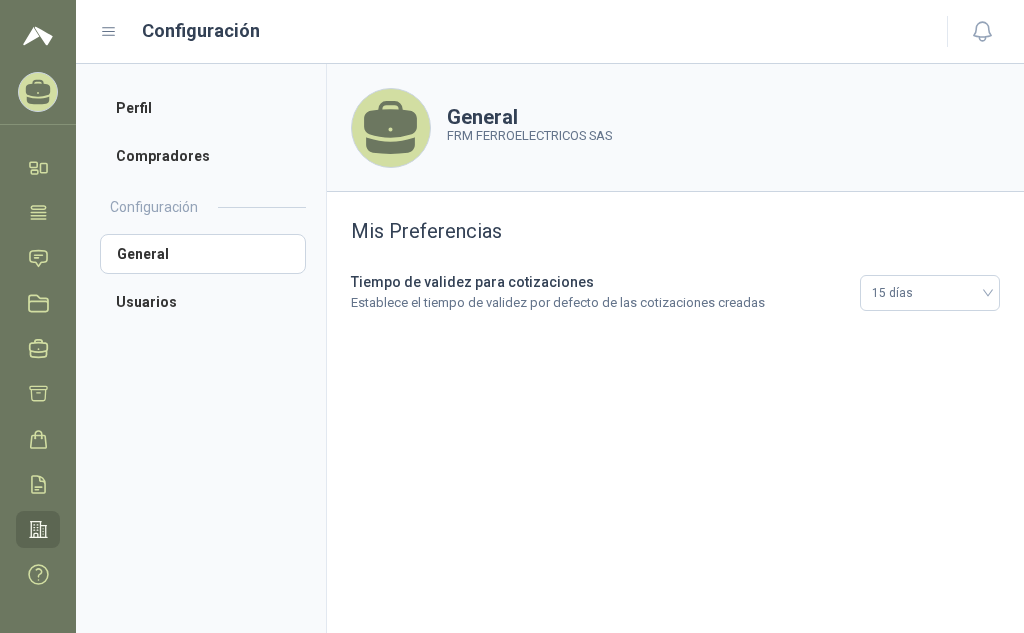 click on "Configuración" at bounding box center [154, 207] 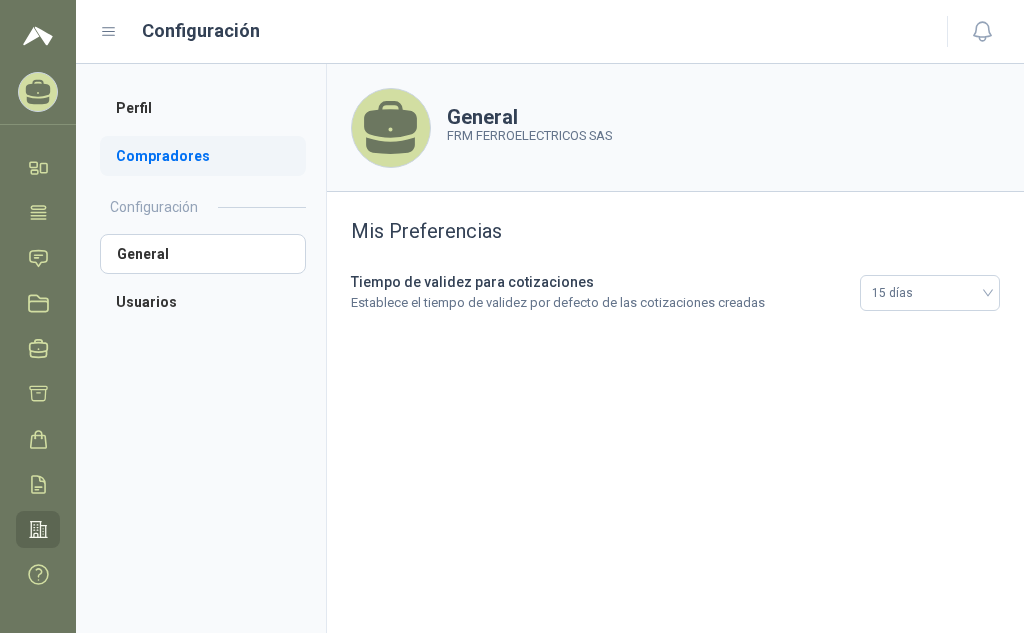 click on "Compradores" at bounding box center (203, 156) 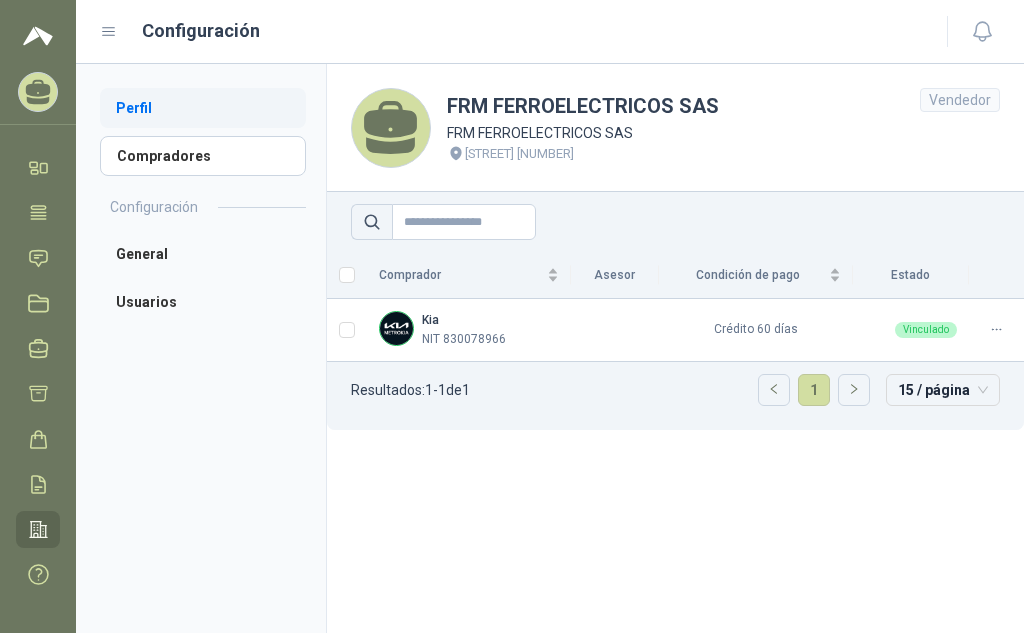 click on "Perfil" at bounding box center [203, 108] 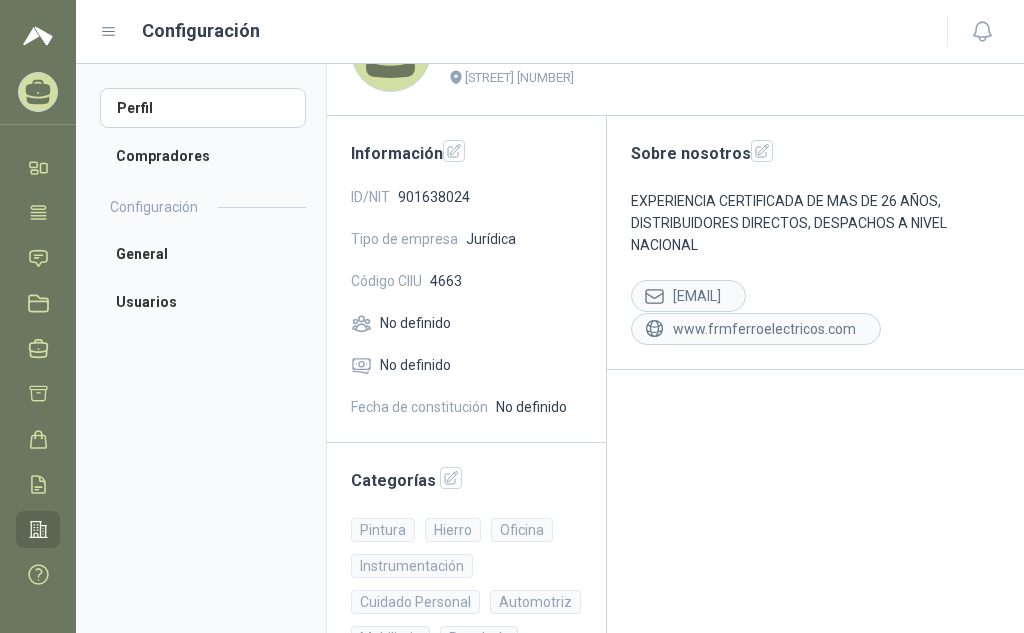 scroll, scrollTop: 0, scrollLeft: 0, axis: both 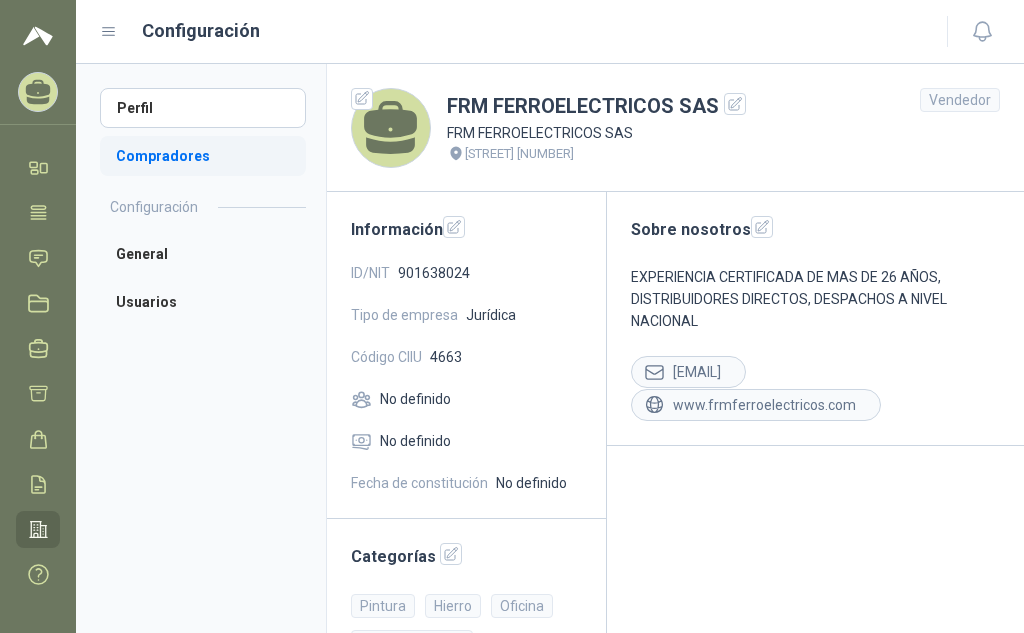 click on "Compradores" at bounding box center (203, 156) 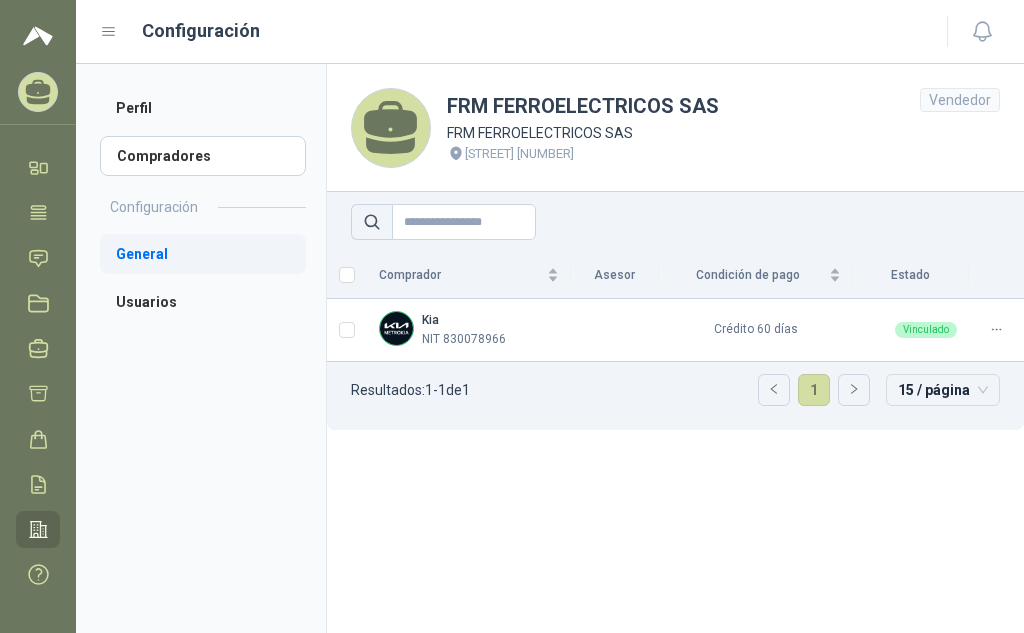 click on "General" at bounding box center (203, 254) 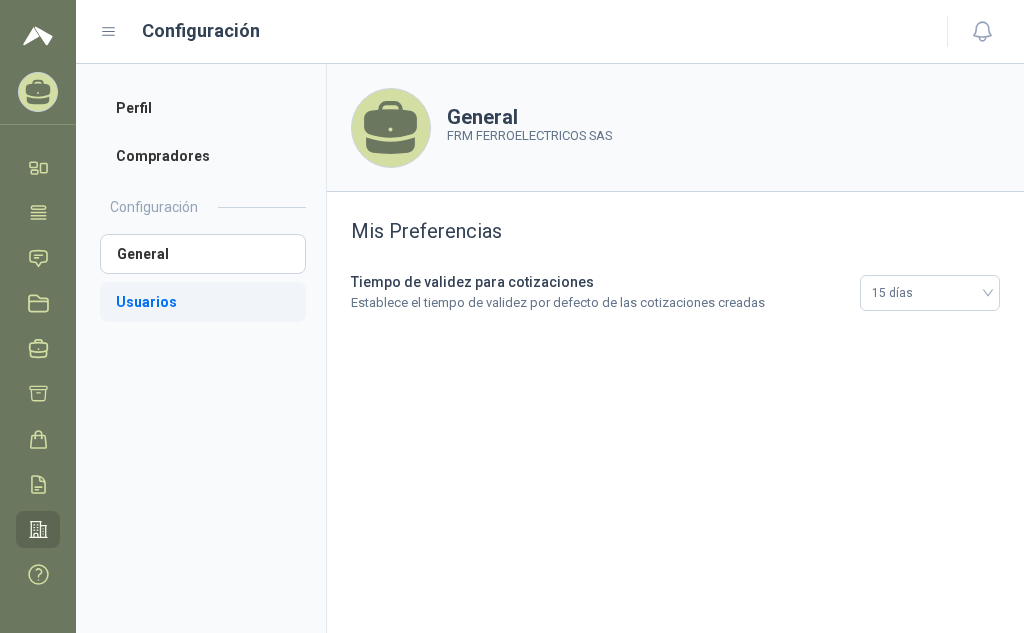 click on "Usuarios" at bounding box center [203, 302] 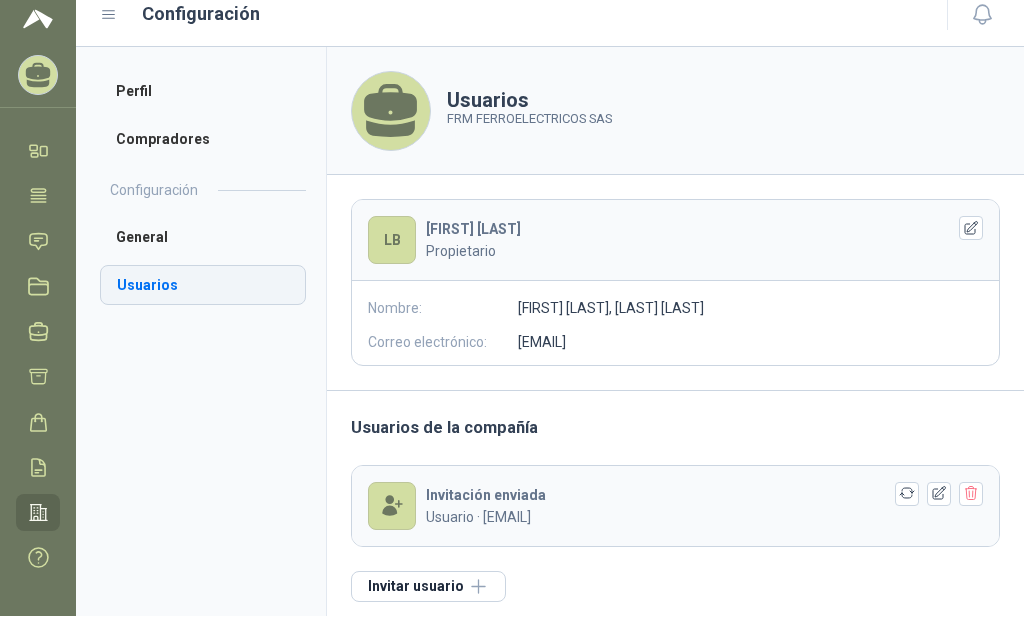 scroll, scrollTop: 0, scrollLeft: 0, axis: both 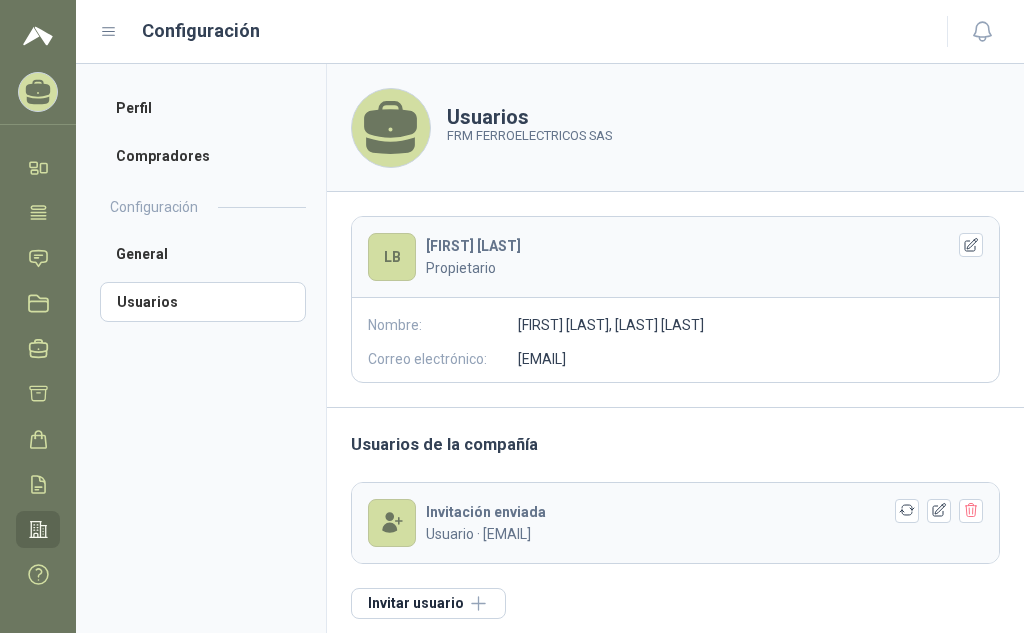 click 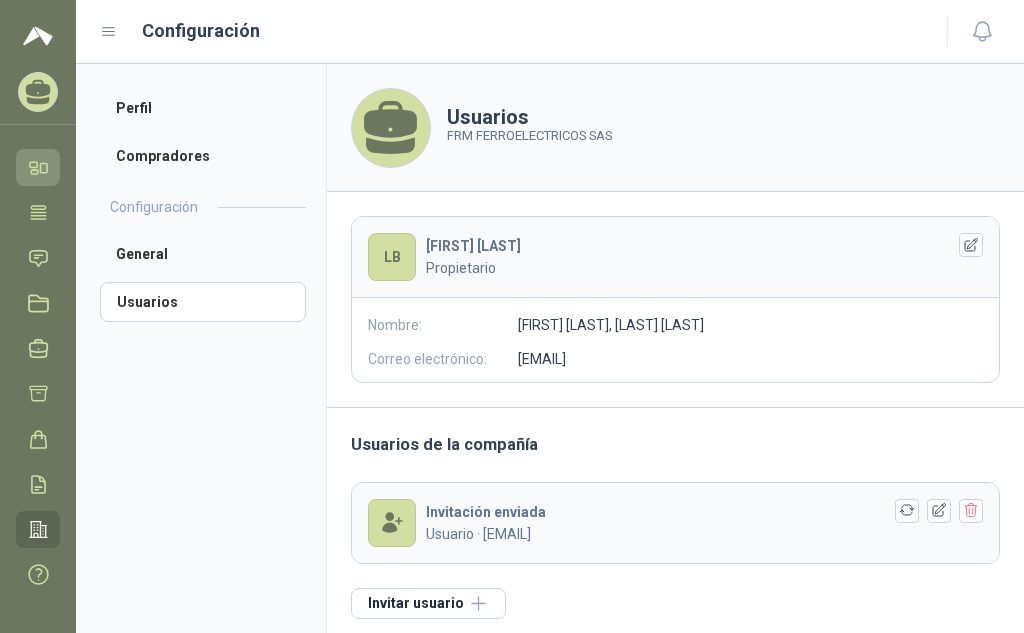 click 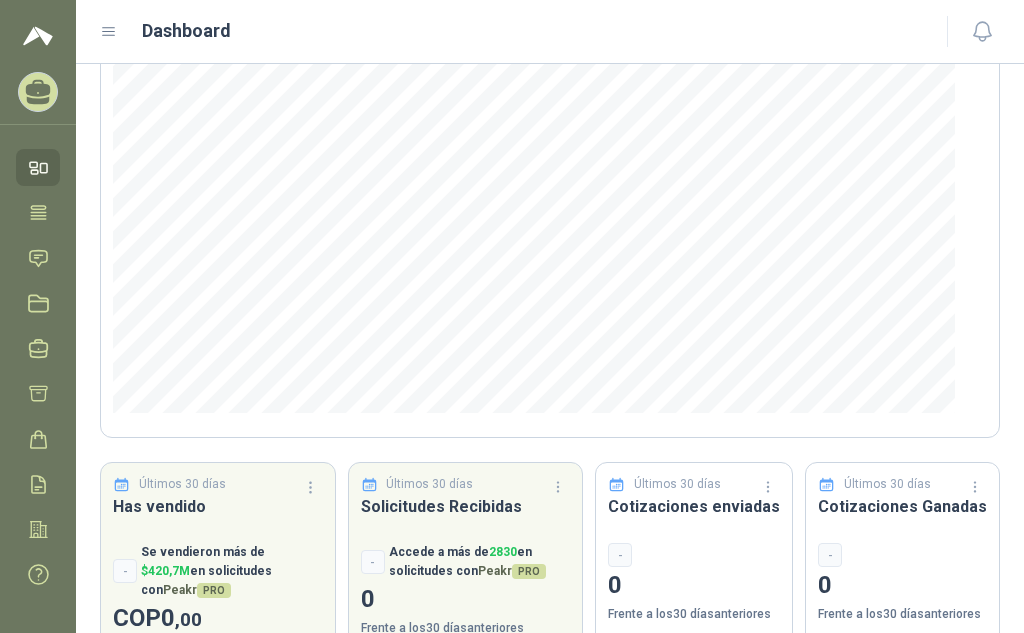 scroll, scrollTop: 287, scrollLeft: 0, axis: vertical 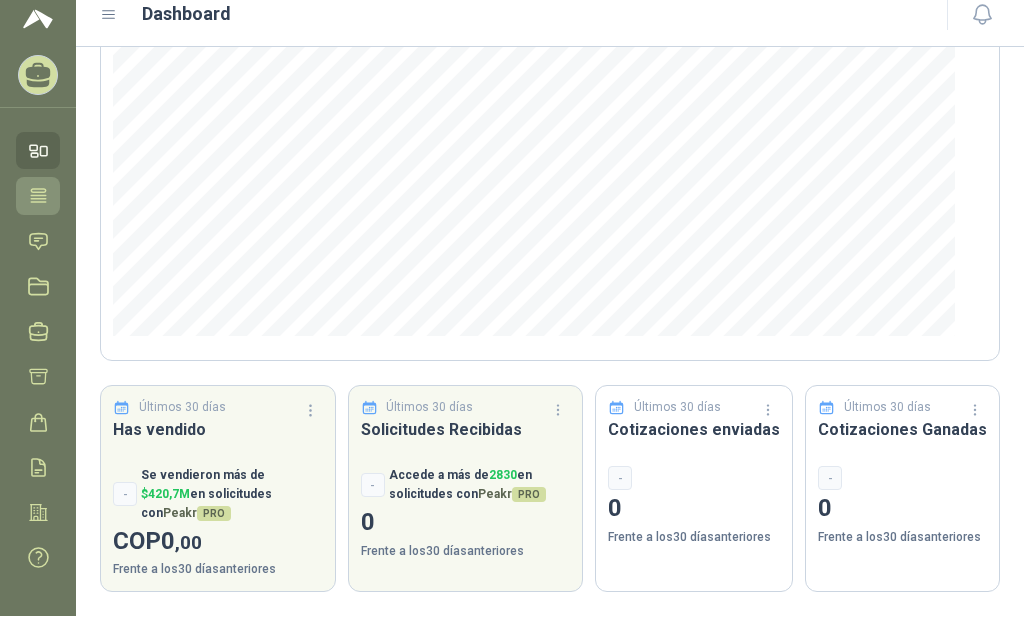 click 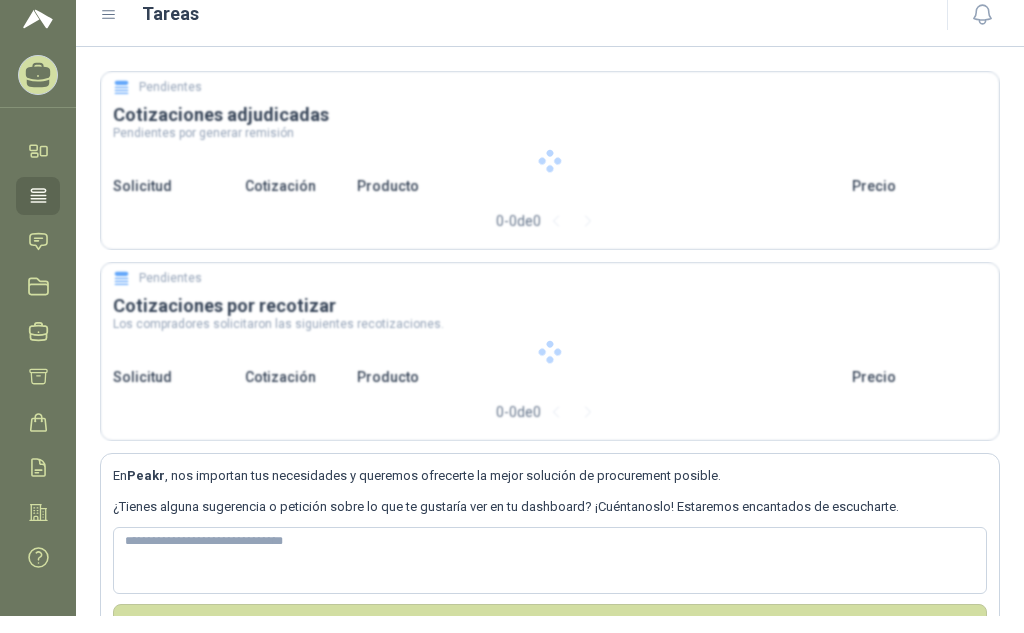 scroll, scrollTop: 0, scrollLeft: 0, axis: both 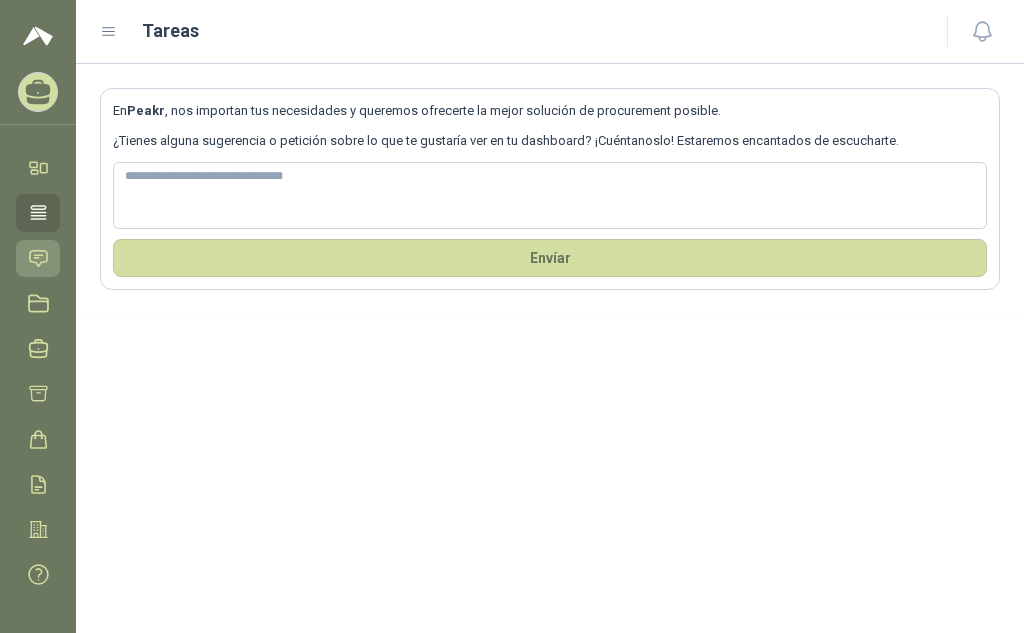 click 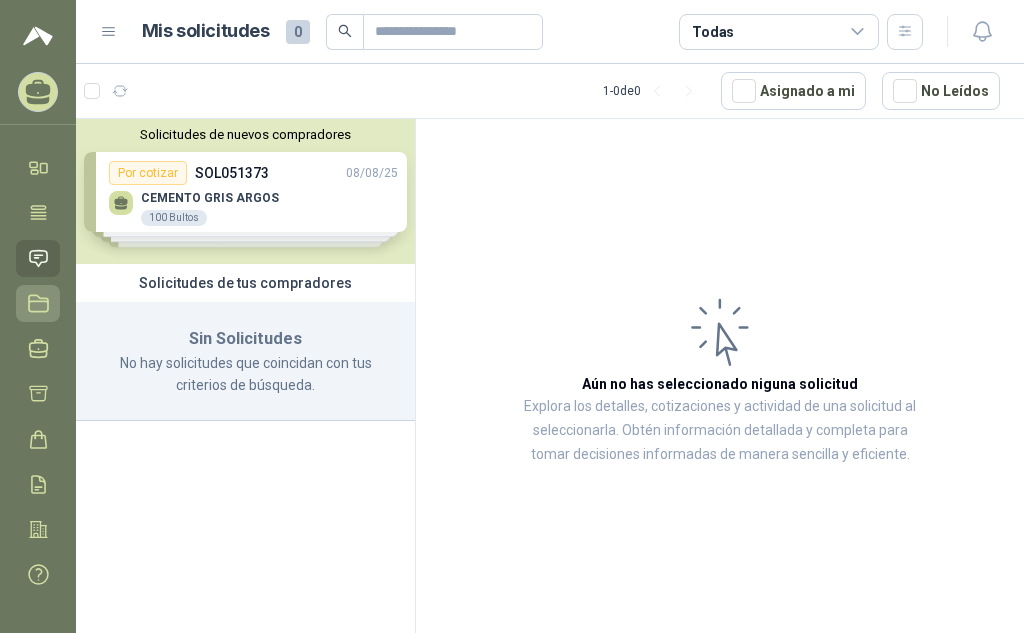 click 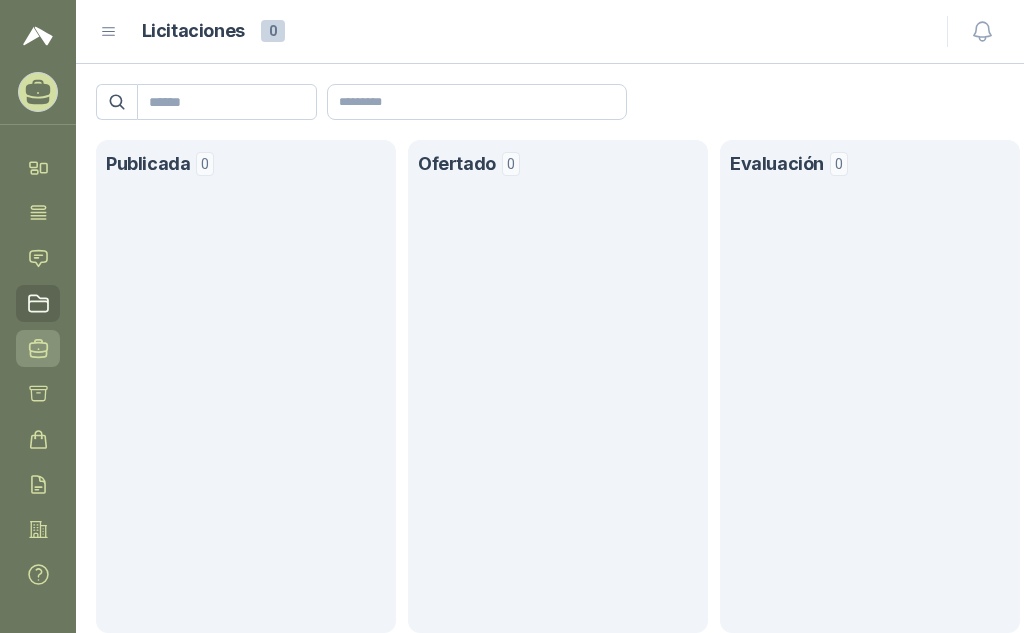 click 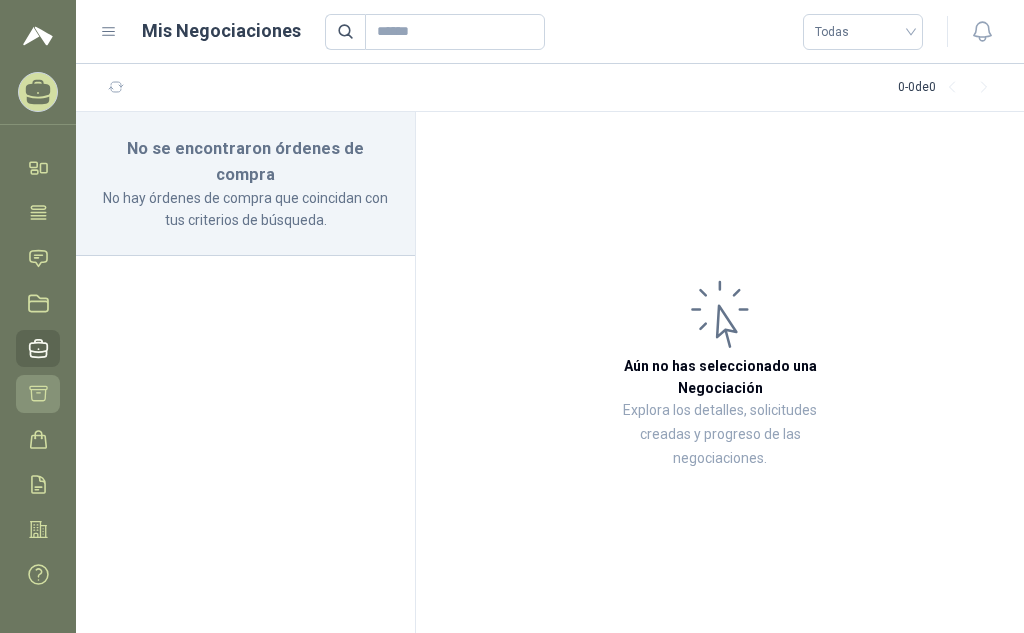click 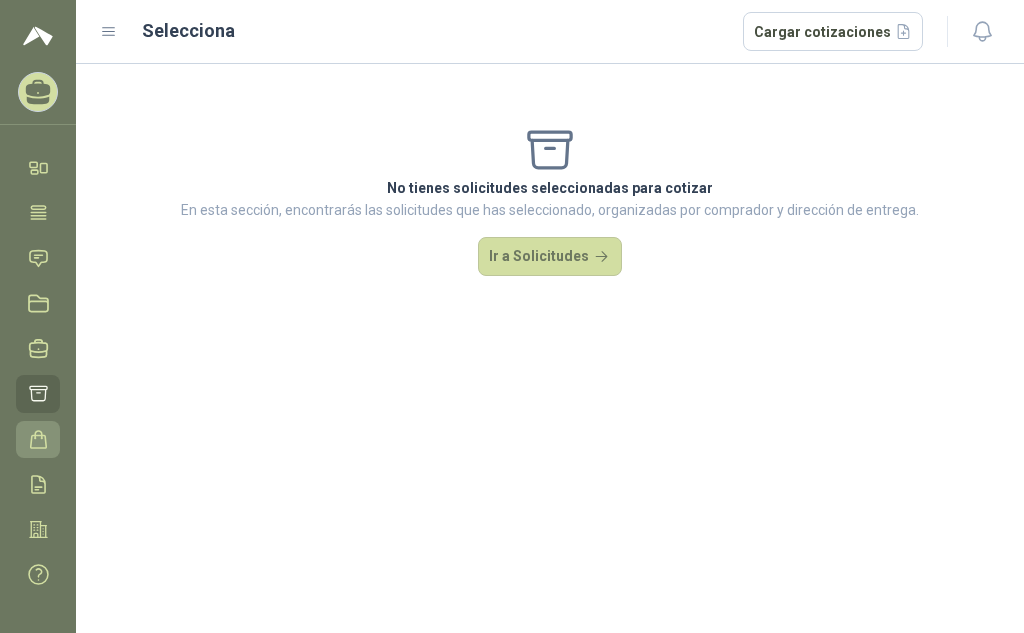 click 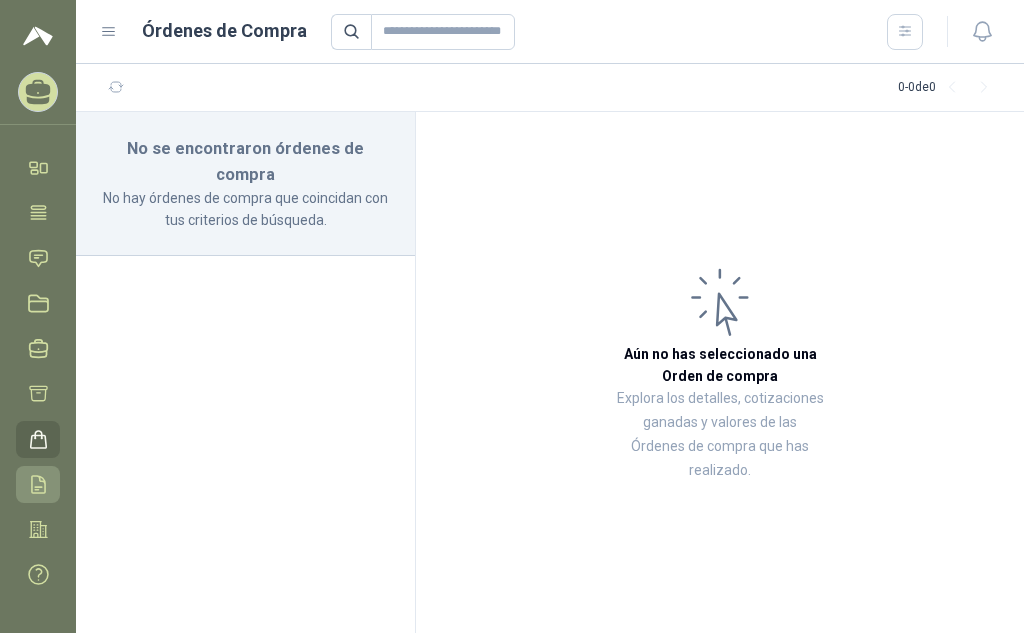 click 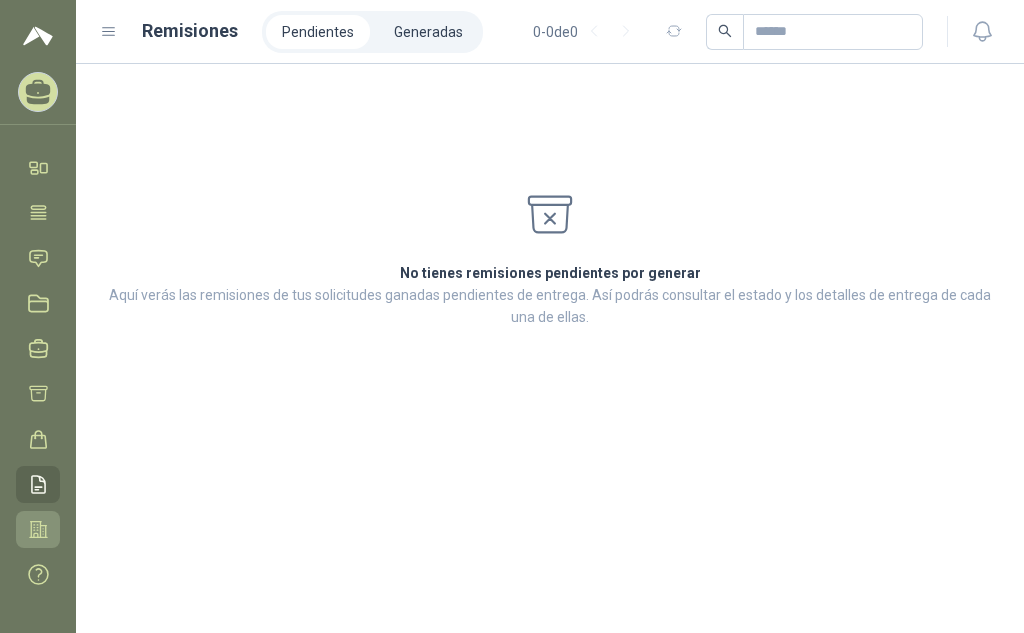 click 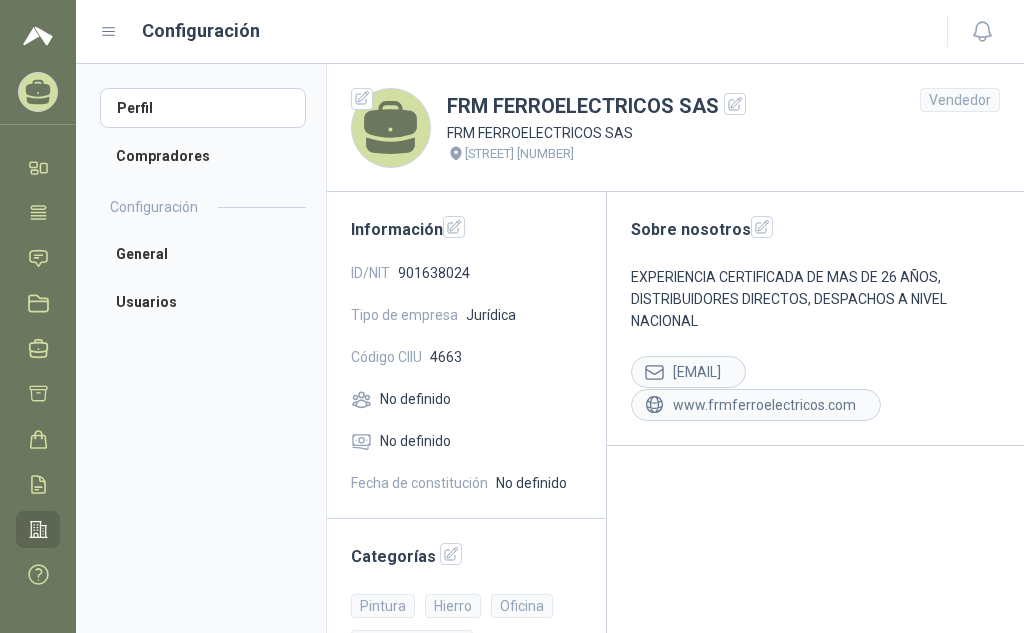 scroll, scrollTop: 17, scrollLeft: 0, axis: vertical 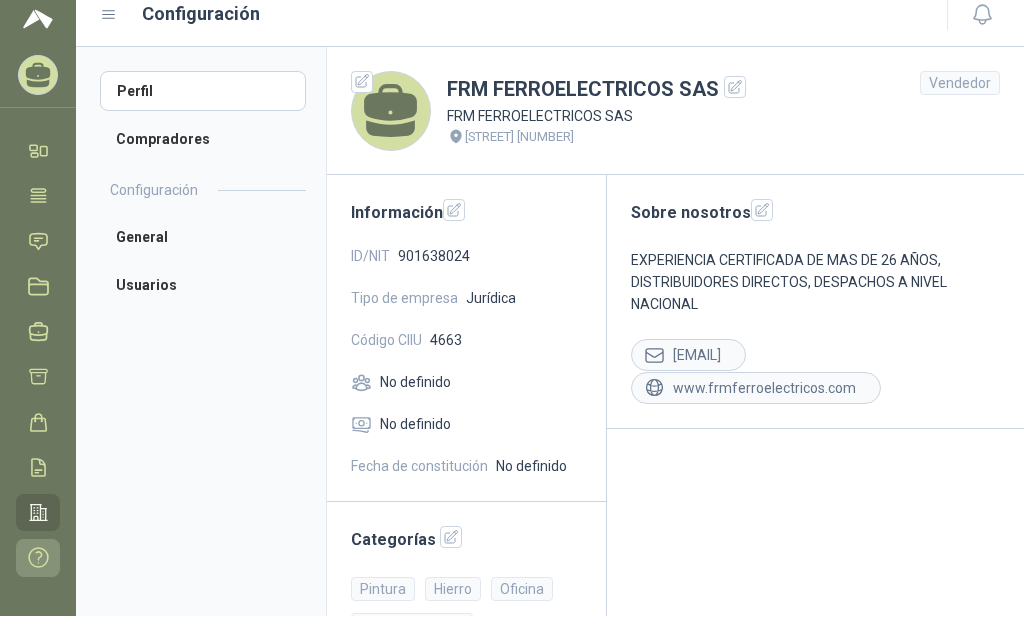 click 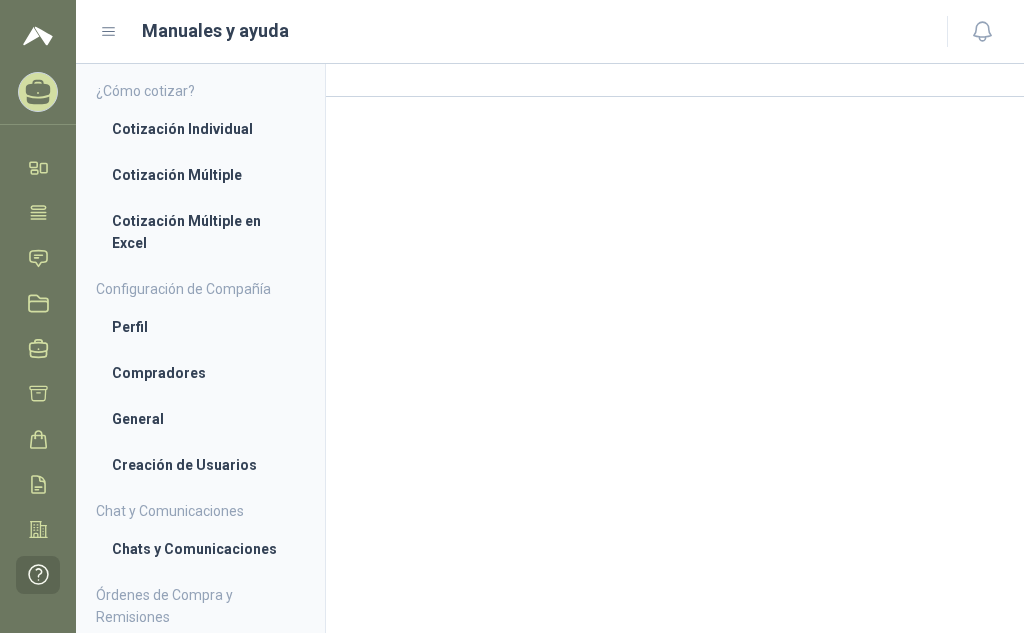 scroll, scrollTop: 17, scrollLeft: 0, axis: vertical 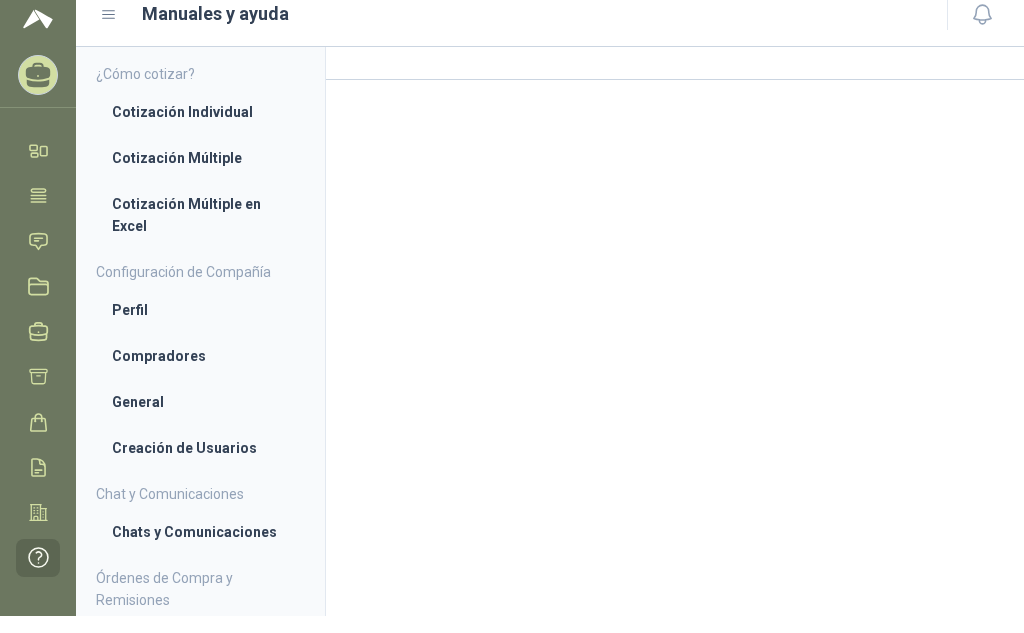 click on "Configuración de Compañía" at bounding box center [200, 272] 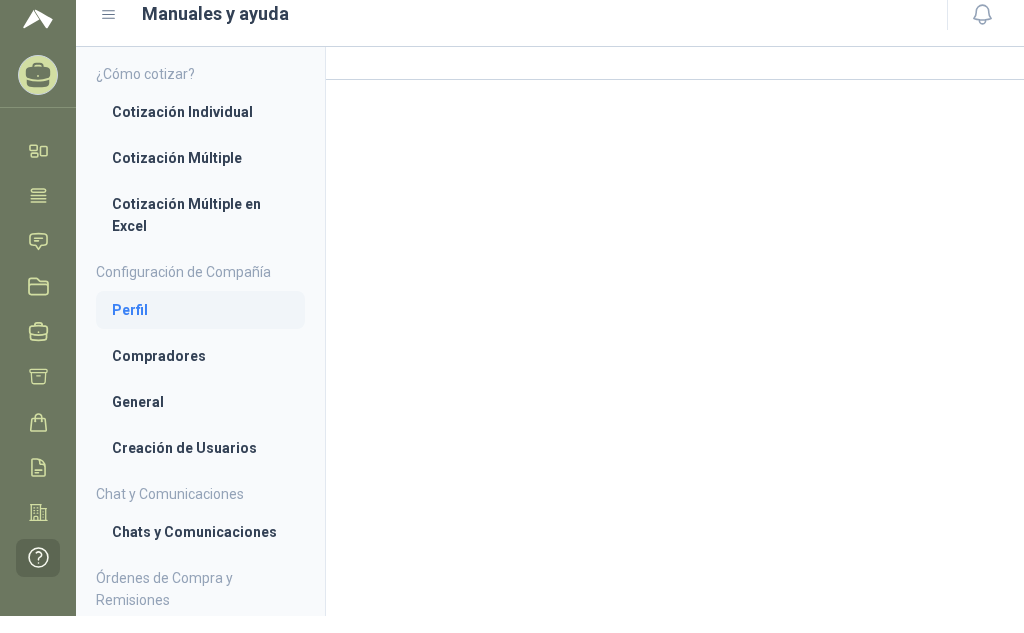 click on "Perfil" at bounding box center (200, 310) 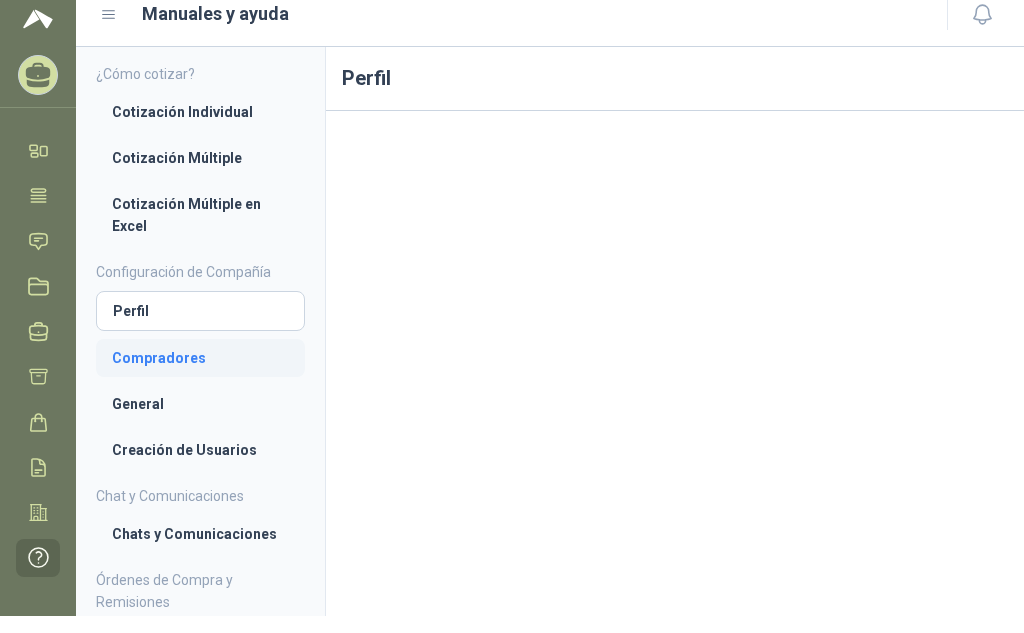 click on "Compradores" at bounding box center [200, 358] 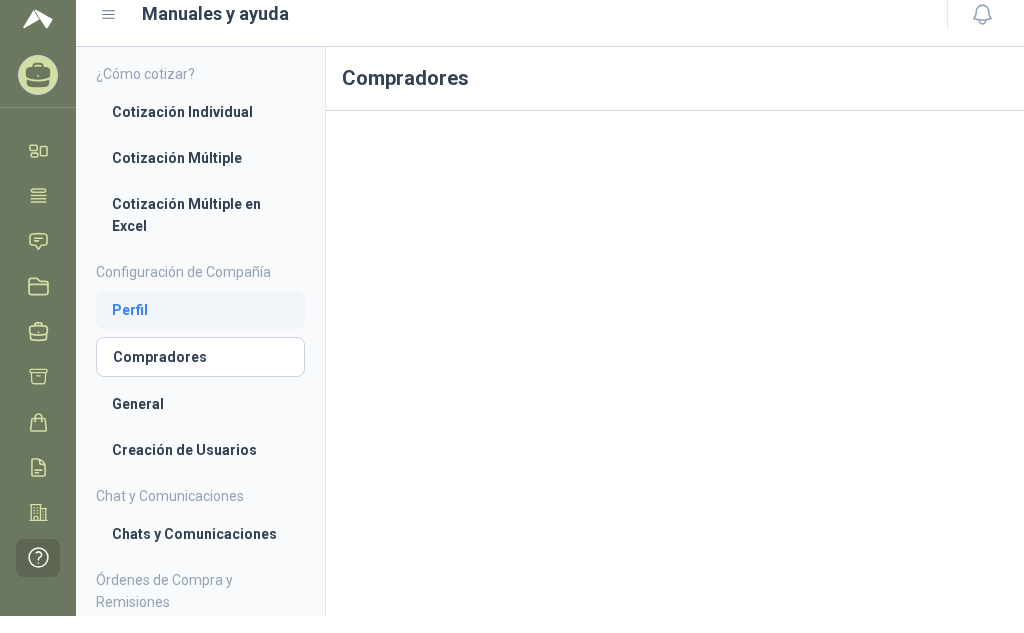 click on "Perfil" at bounding box center (200, 310) 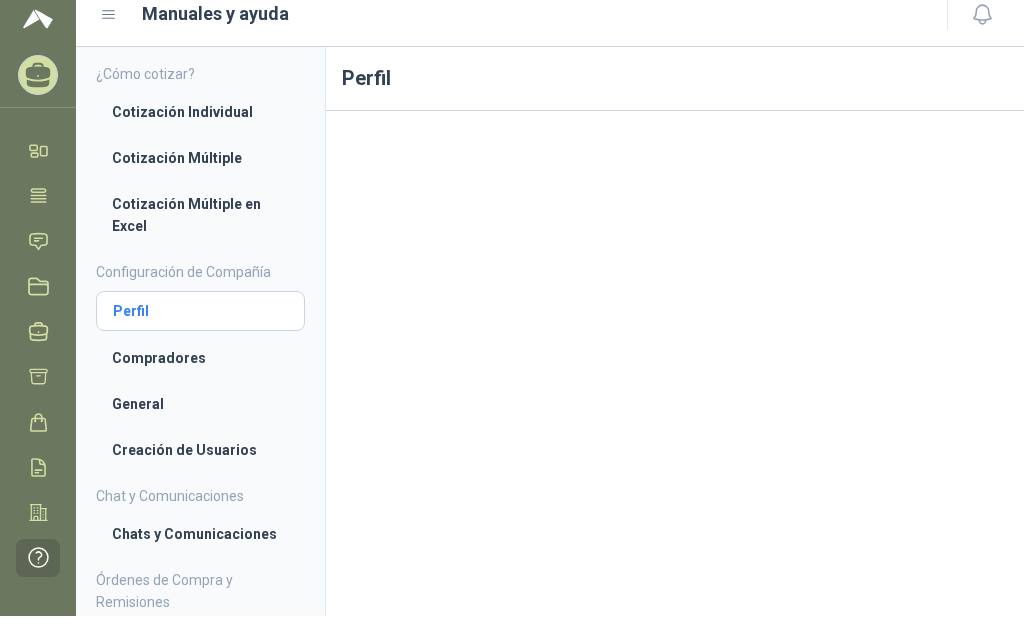click on "Perfil" at bounding box center (200, 311) 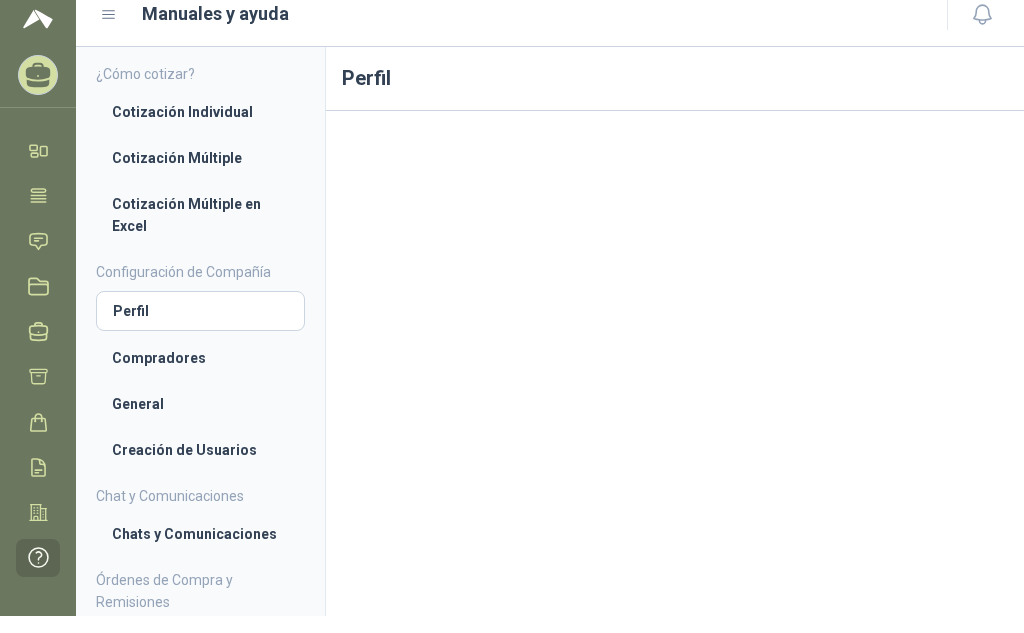 scroll, scrollTop: 0, scrollLeft: 0, axis: both 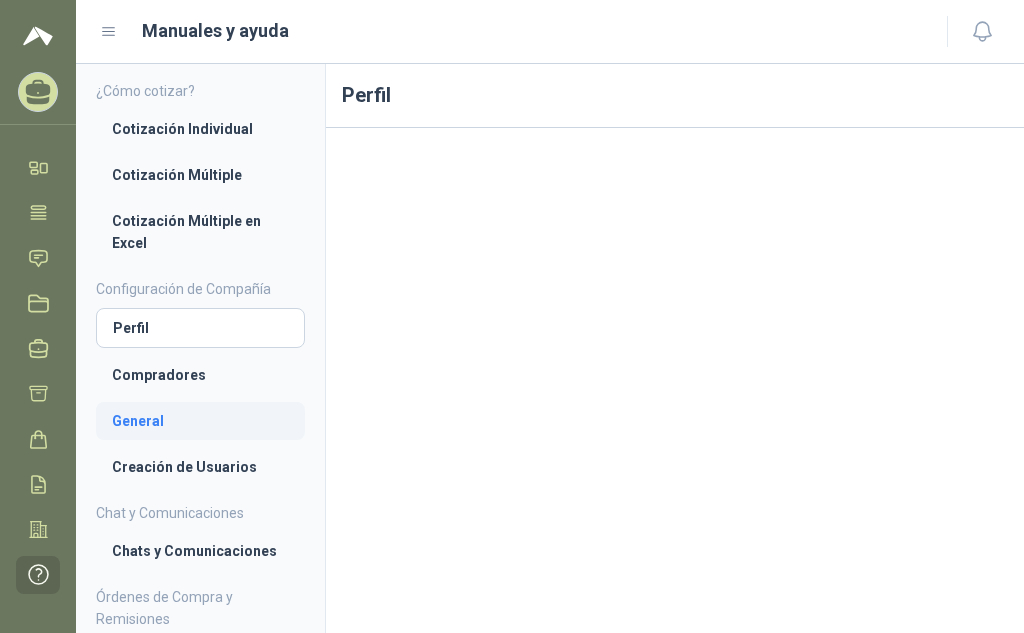 click on "General" at bounding box center (200, 421) 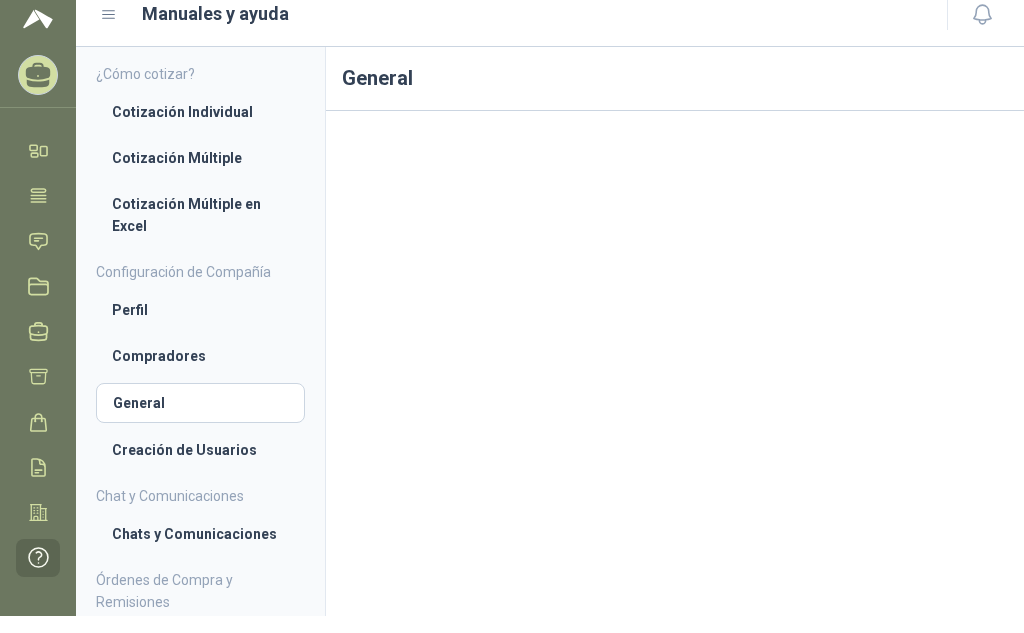 scroll, scrollTop: 0, scrollLeft: 0, axis: both 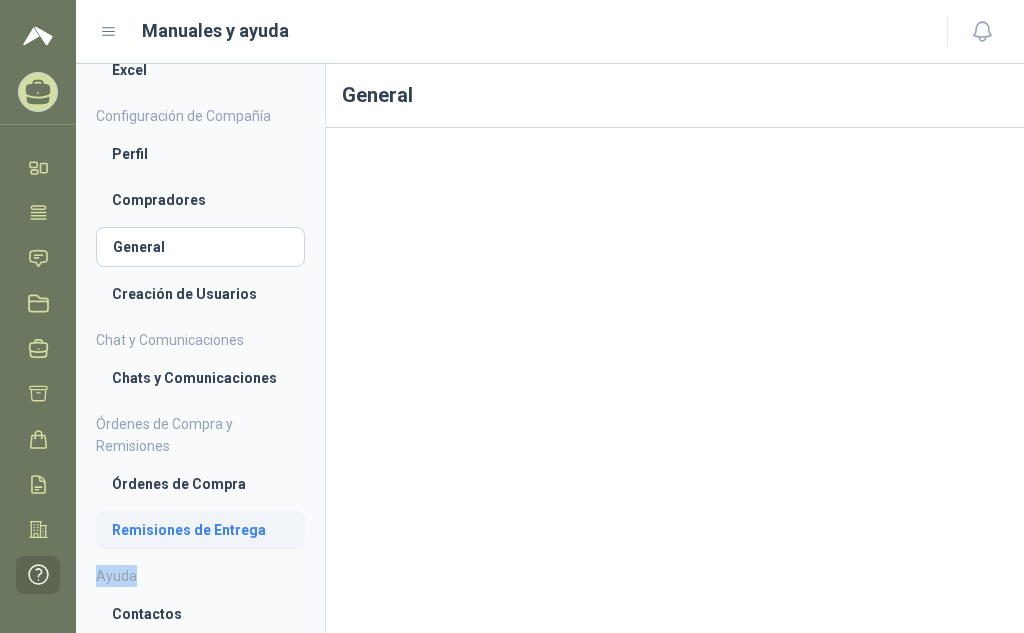 drag, startPoint x: 306, startPoint y: 576, endPoint x: 275, endPoint y: 544, distance: 44.553337 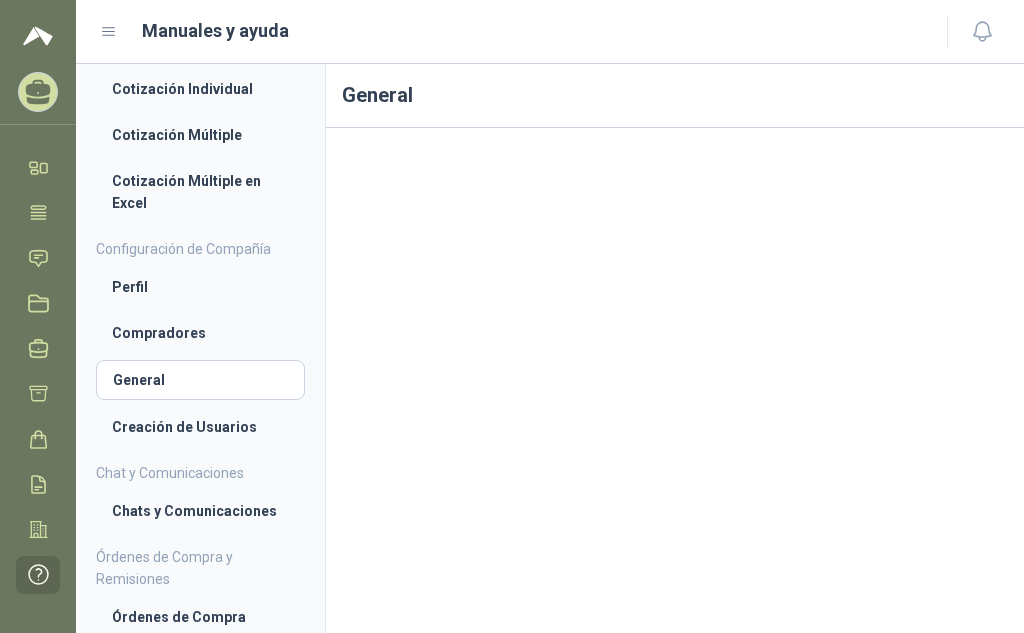 scroll, scrollTop: 0, scrollLeft: 0, axis: both 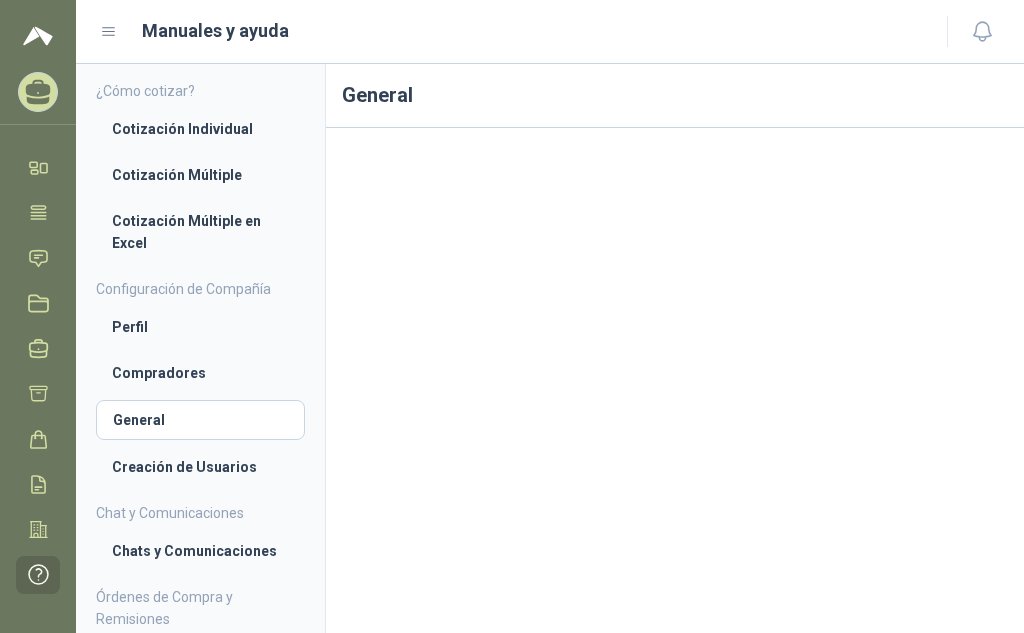 click 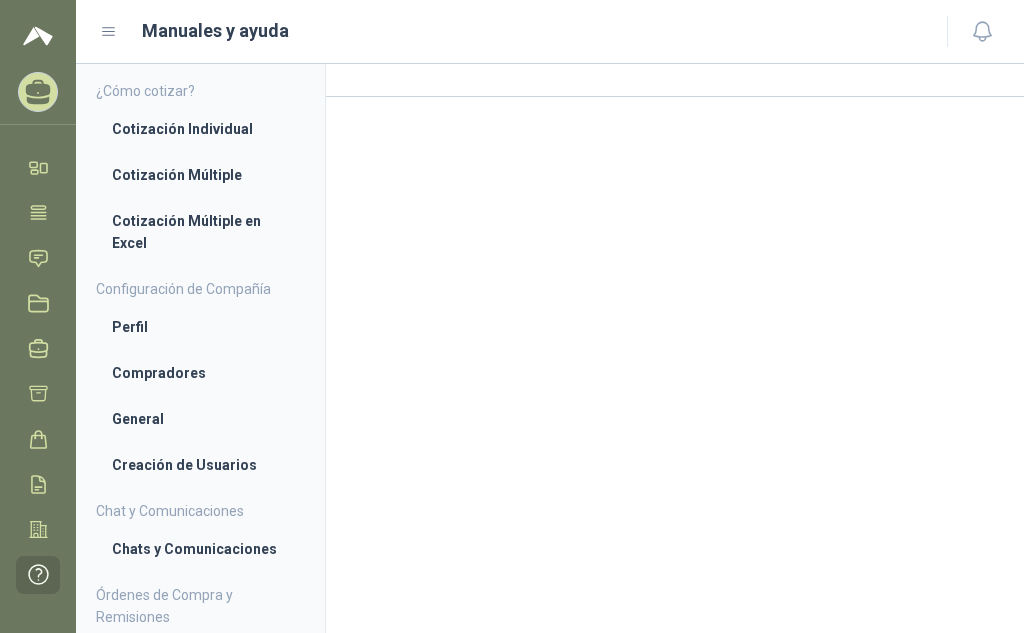 click 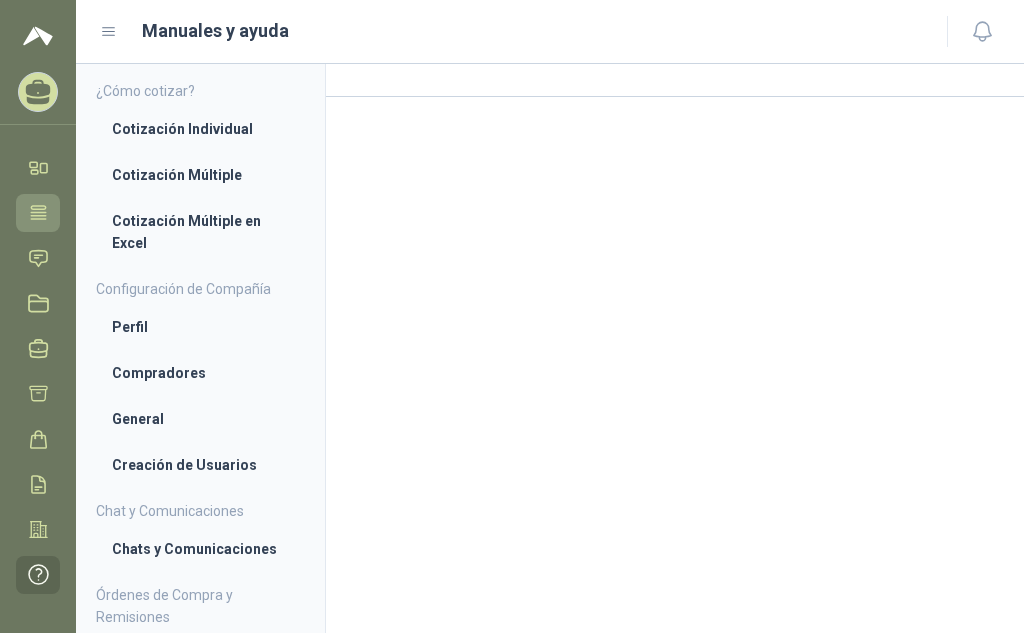 click on "Tareas" at bounding box center (38, 212) 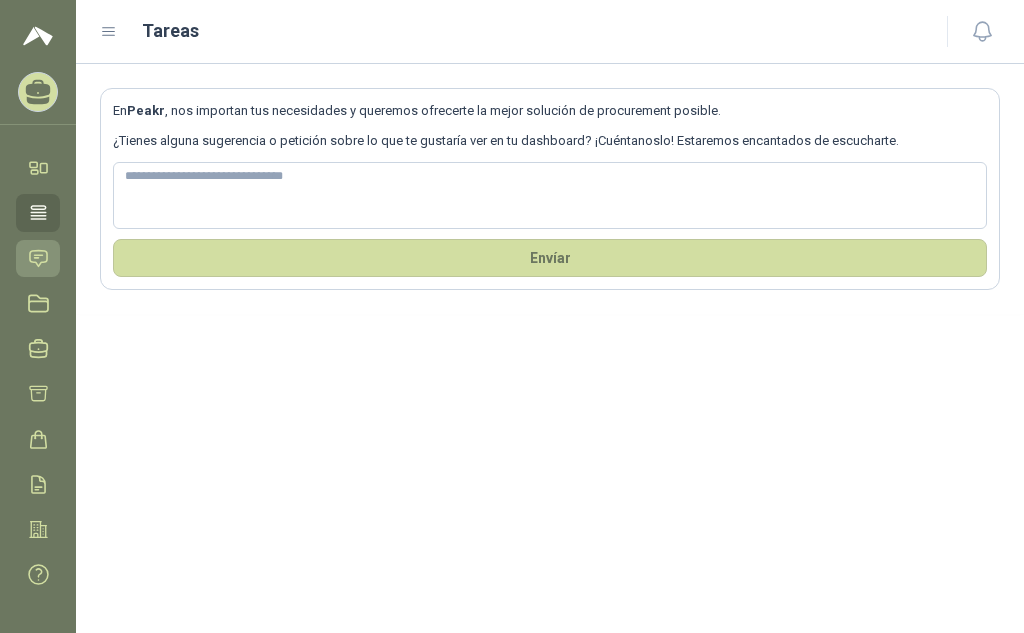 click 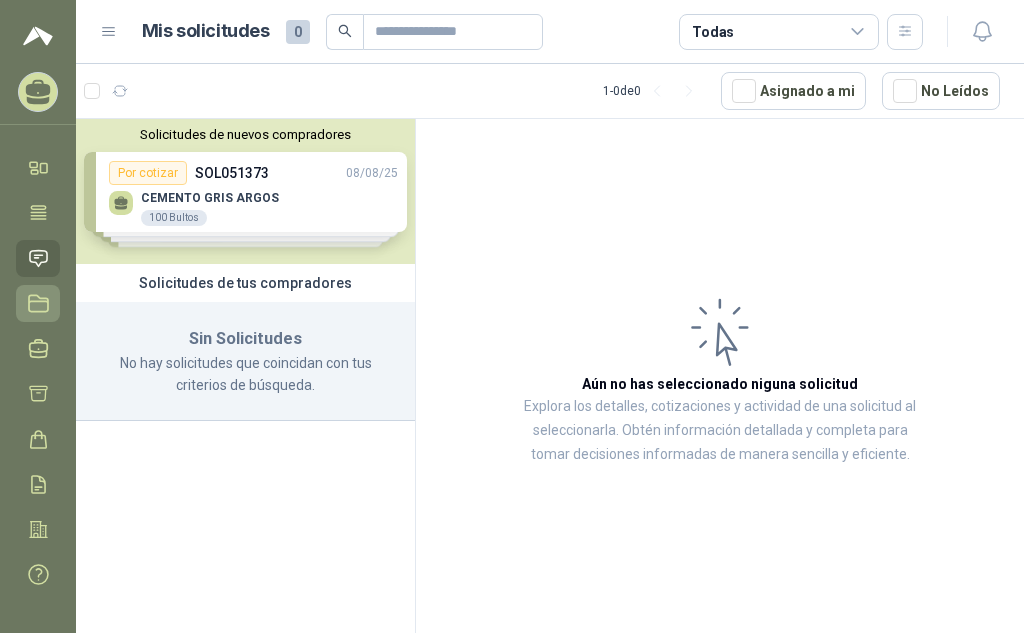 click 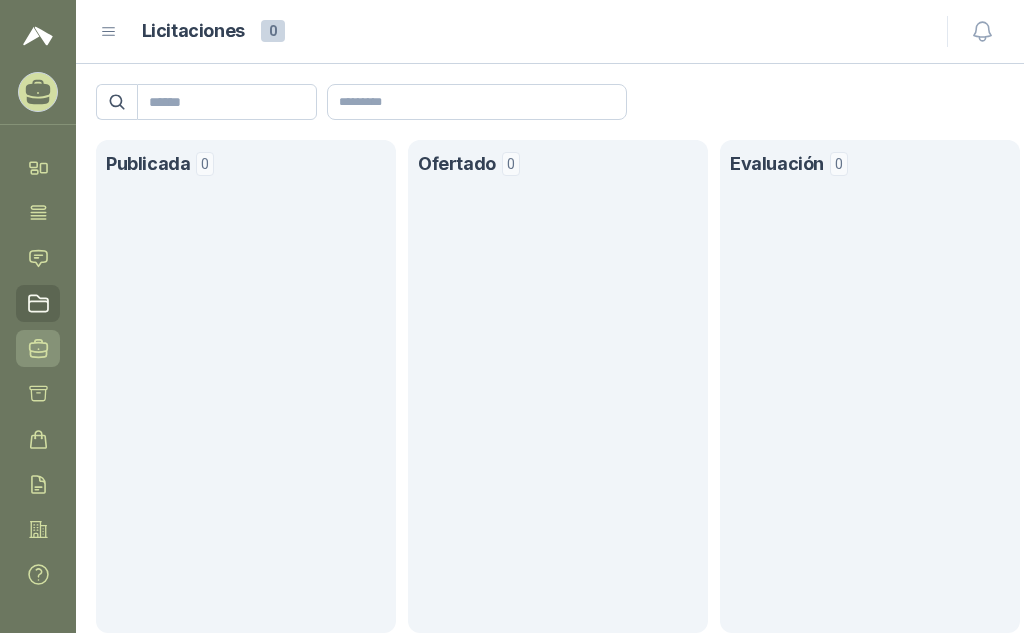 click 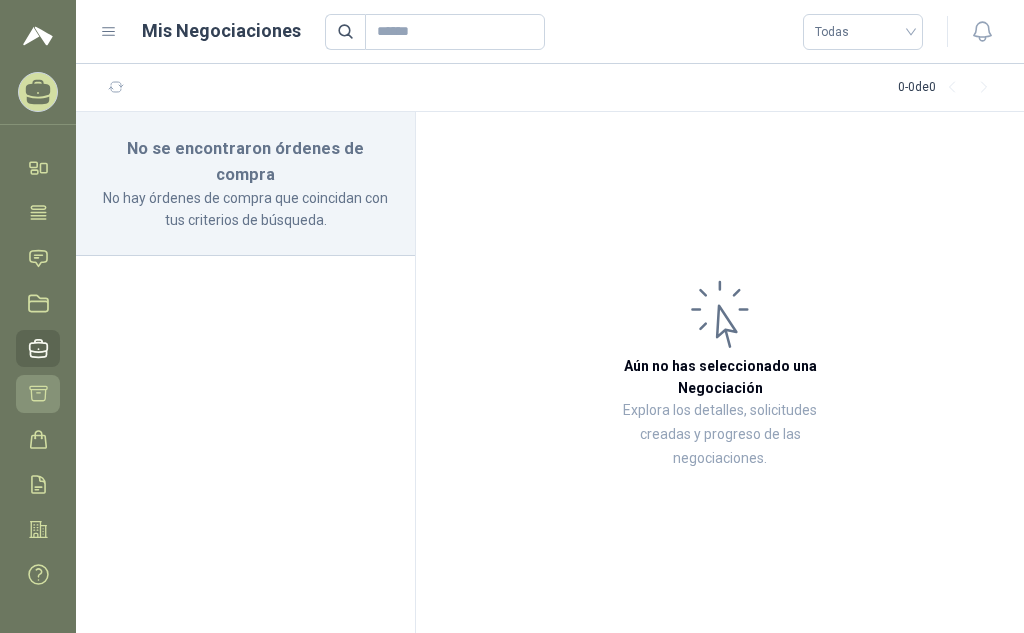 click 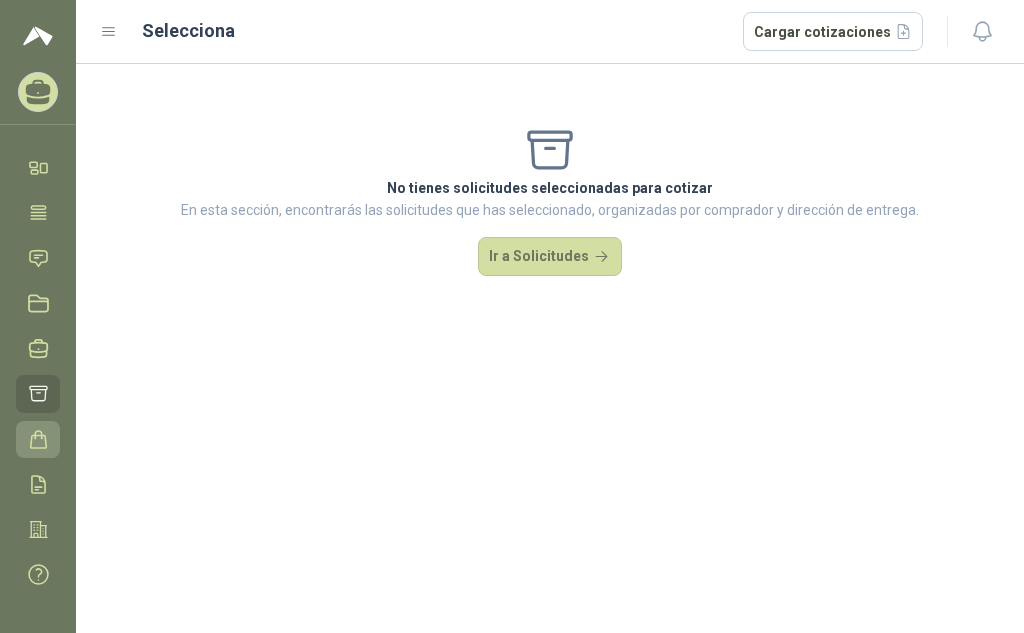 click 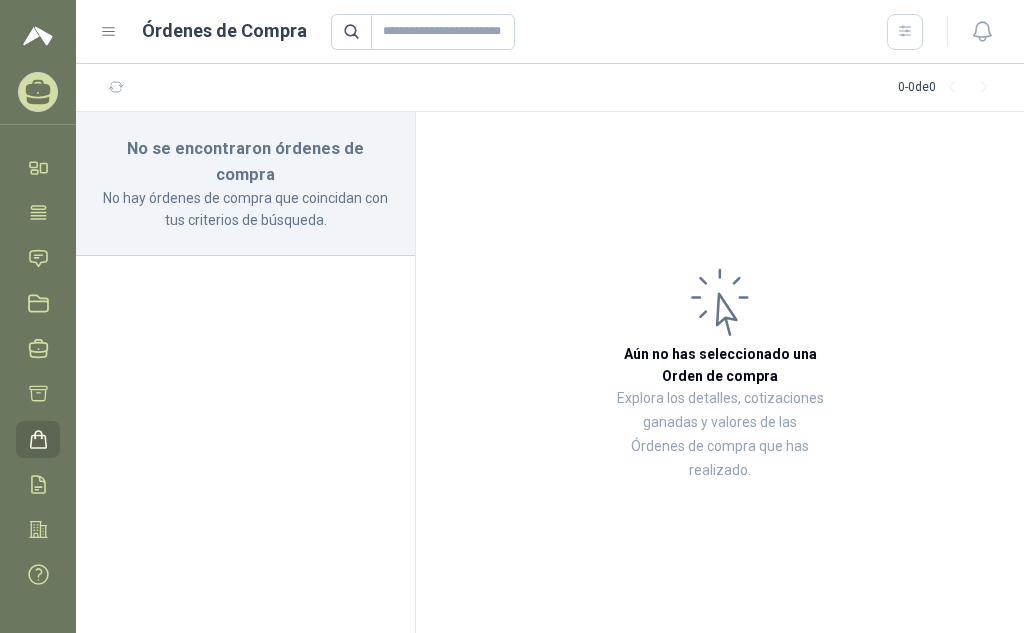 click at bounding box center [38, 36] 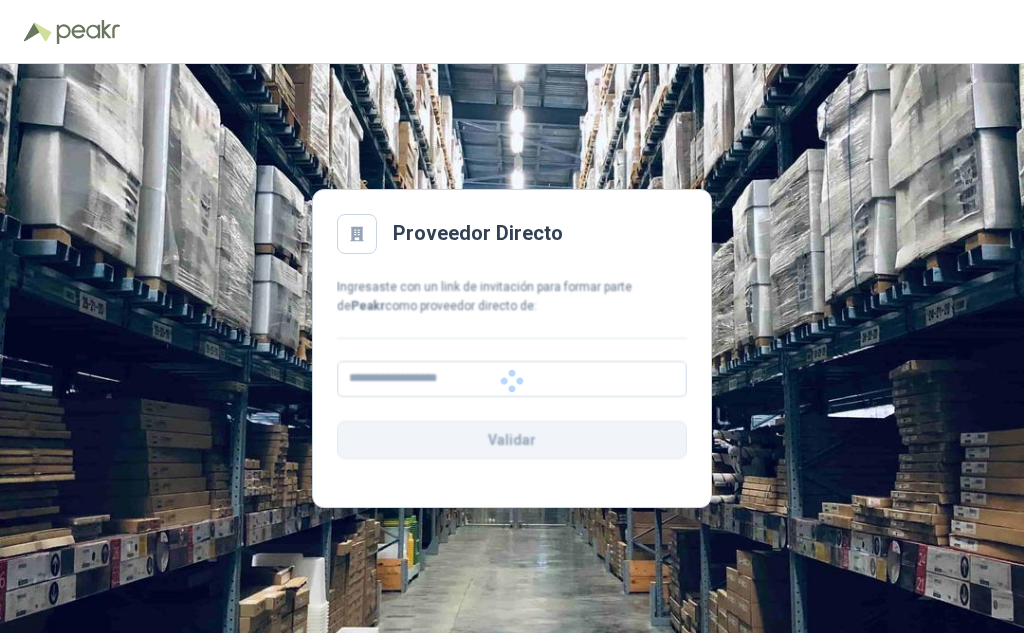 scroll, scrollTop: 0, scrollLeft: 0, axis: both 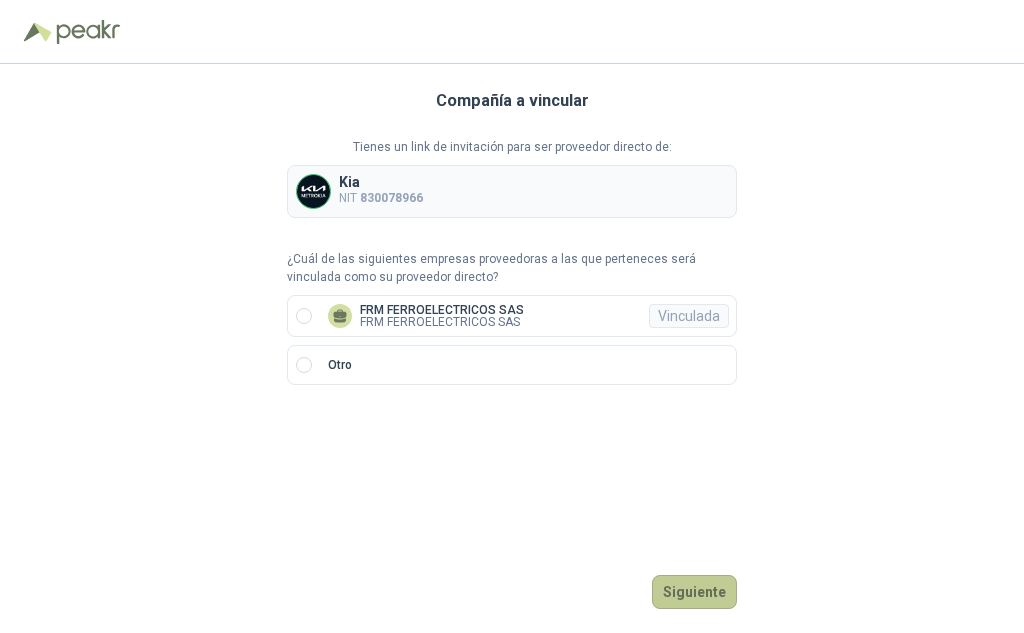click on "Siguiente" at bounding box center [694, 592] 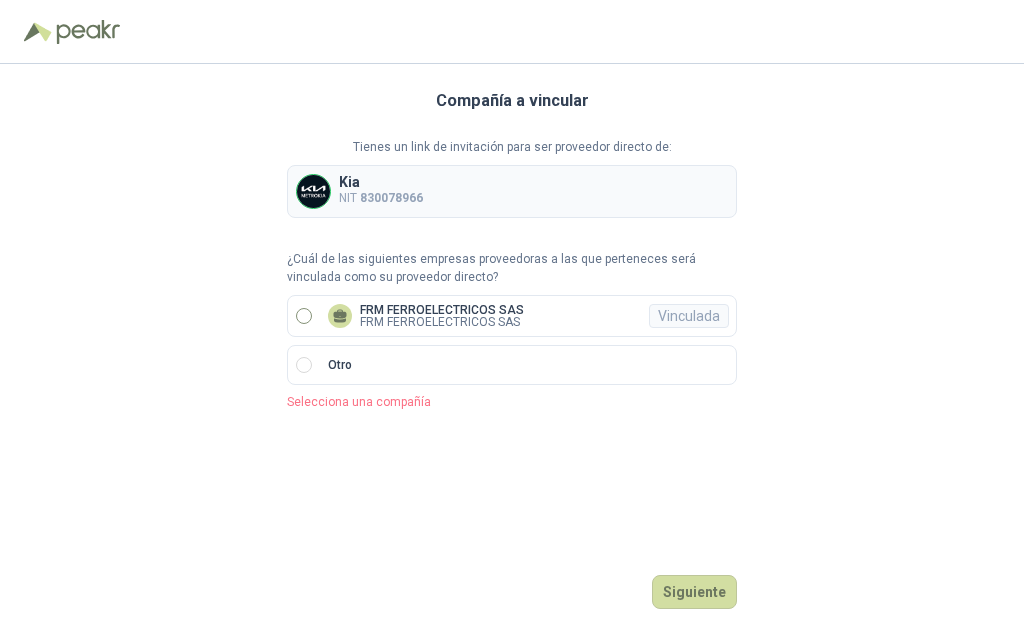 click on "FRM FERROELECTRICOS SAS FRM FERROELECTRICOS SAS Vinculada" at bounding box center [512, 316] 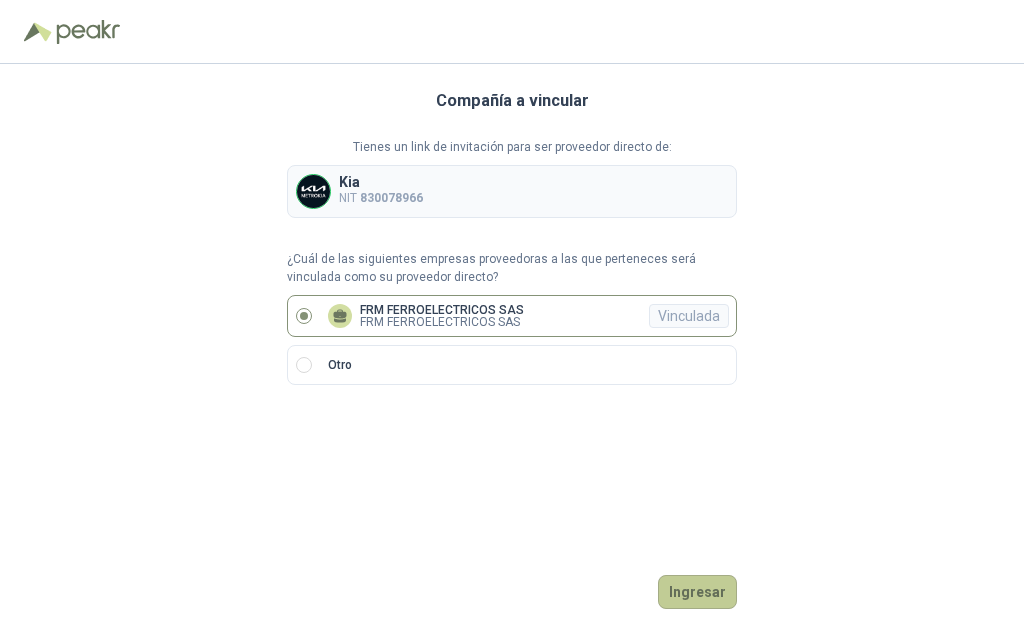 click on "Ingresar" at bounding box center (697, 592) 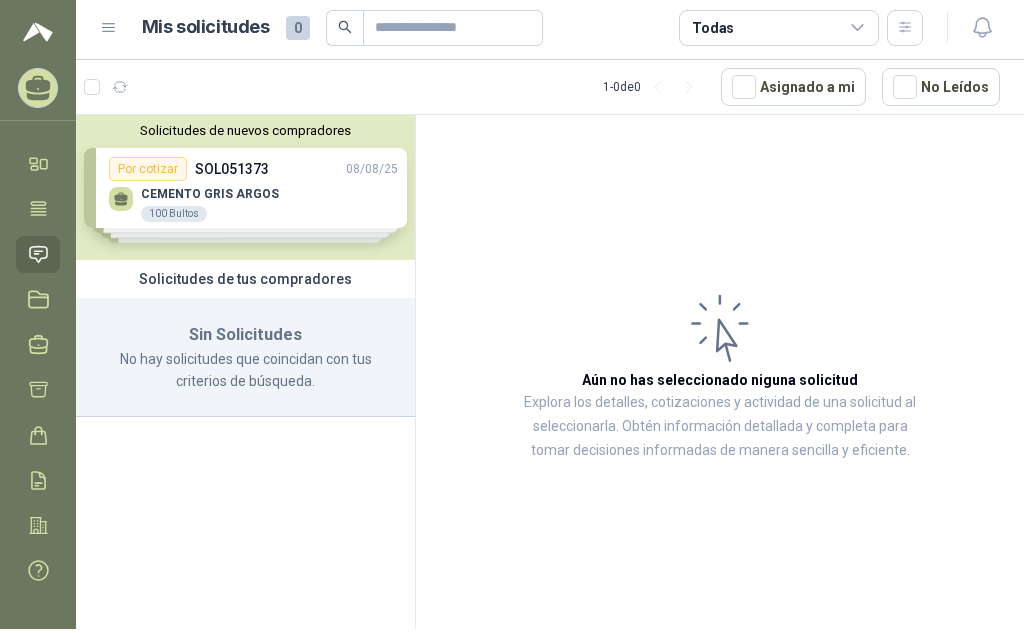 scroll, scrollTop: 0, scrollLeft: 0, axis: both 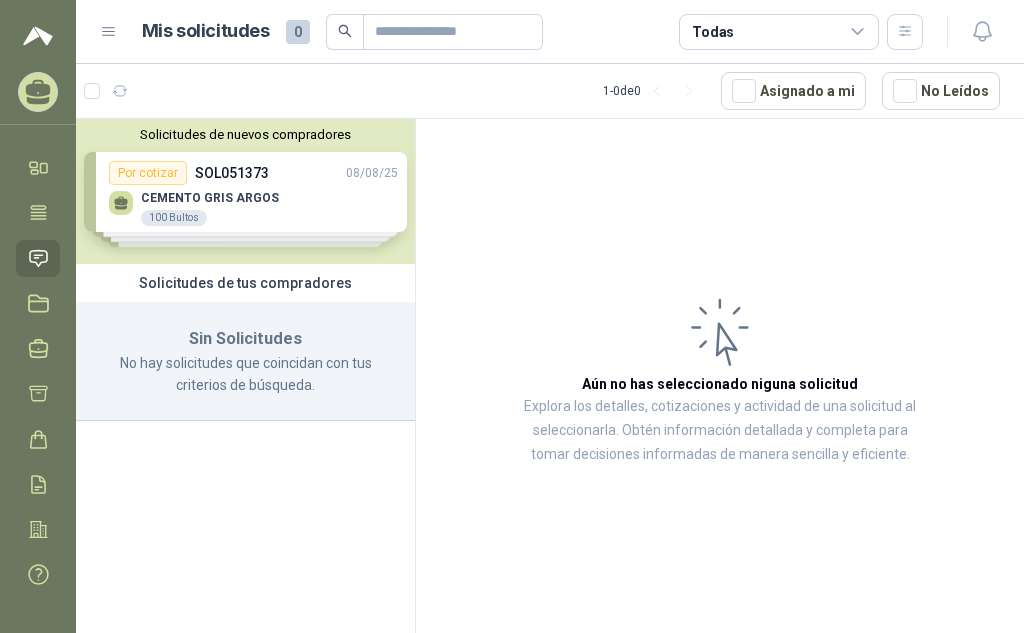 click on "Solicitudes de nuevos compradores Por cotizar SOL051373 08/08/25   CEMENTO GRIS ARGOS  100   Bultos Por cotizar SOL051368 08/08/25   DIFERENCIAL 1 TON DE 6 MTS  CADENA 220V BISONTE 1   Unidades Por cotizar SOL051364 08/08/25   CEMENTO GRIS BULTO X 50 100   Unidades Por cotizar SOL051362 08/08/25   ROCA MUERTA 200   Unidades ¿Quieres recibir  cientos de solicitudes de compra  como estas todos los días? Agenda una reunión" at bounding box center (245, 191) 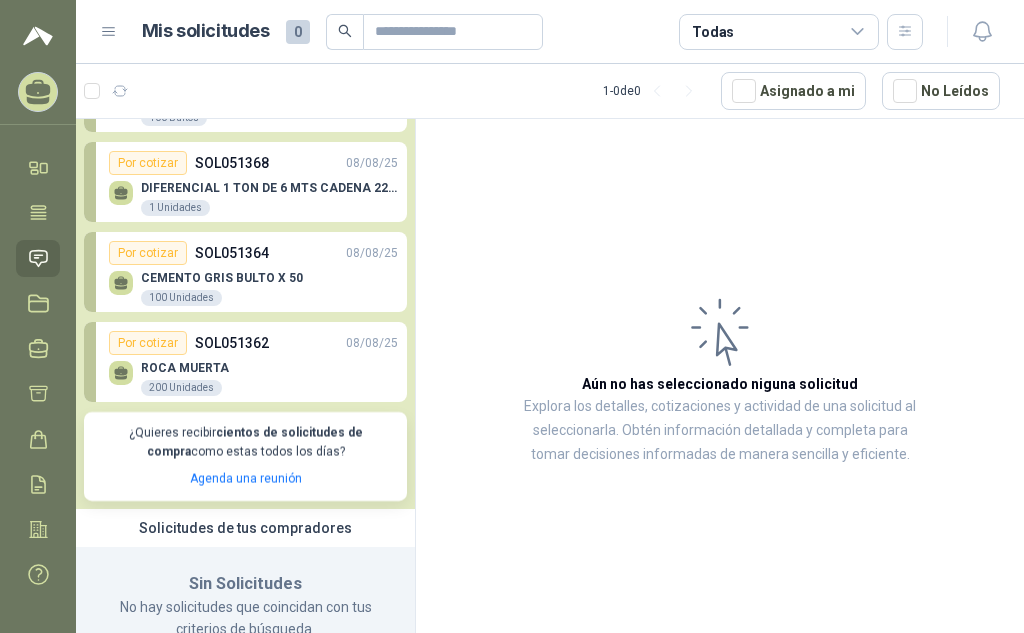 scroll, scrollTop: 153, scrollLeft: 0, axis: vertical 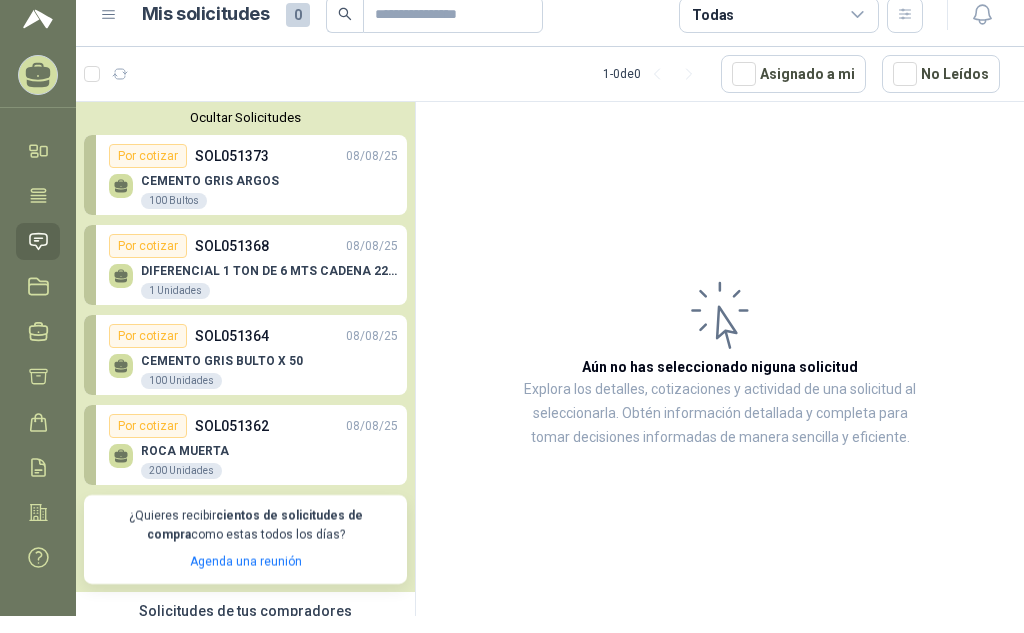click on "Aún no has seleccionado niguna solicitud Explora los detalles, cotizaciones y actividad de una solicitud al seleccionarla. Obtén información detallada y   completa para tomar decisiones informadas de manera sencilla y eficiente." at bounding box center (720, 362) 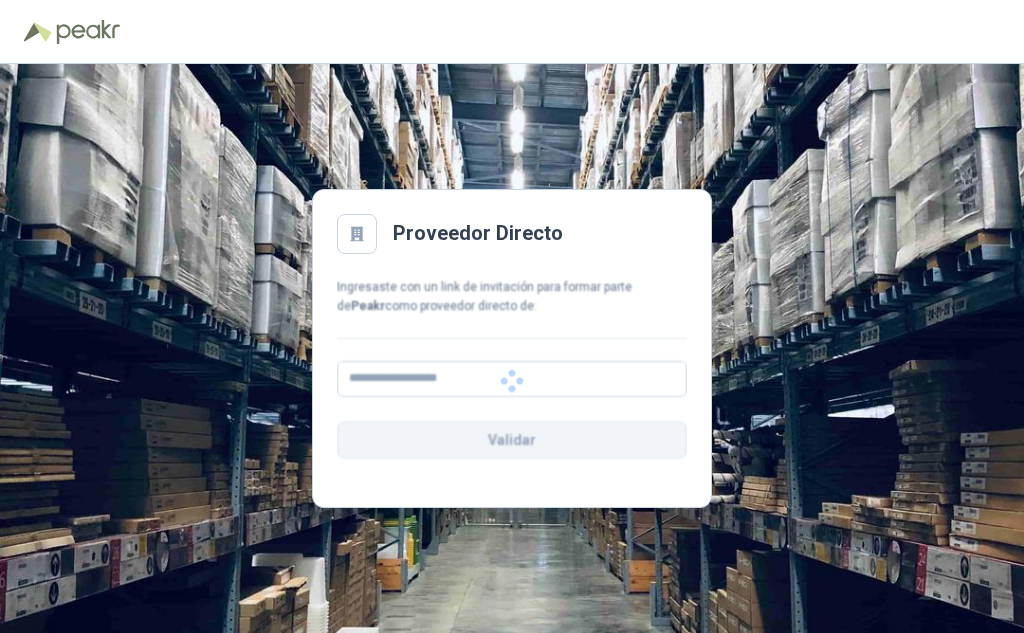 scroll, scrollTop: 0, scrollLeft: 0, axis: both 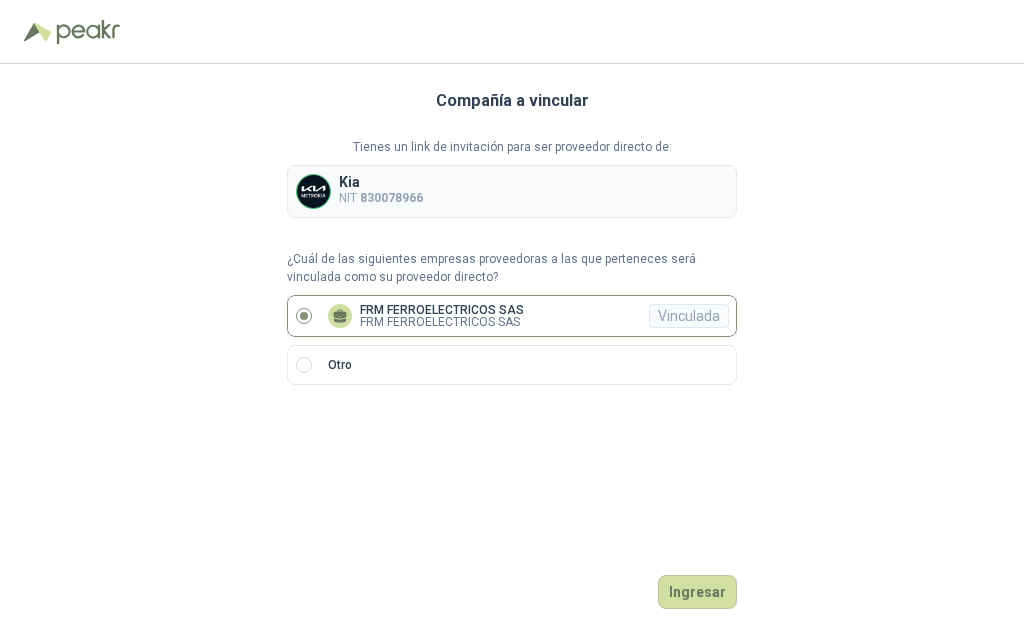 click 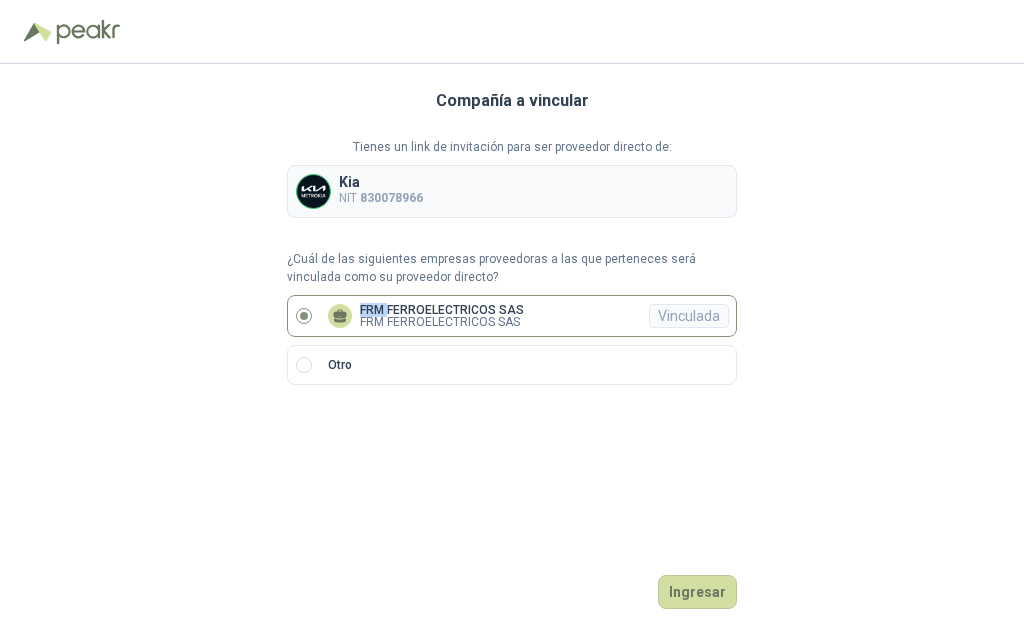 click 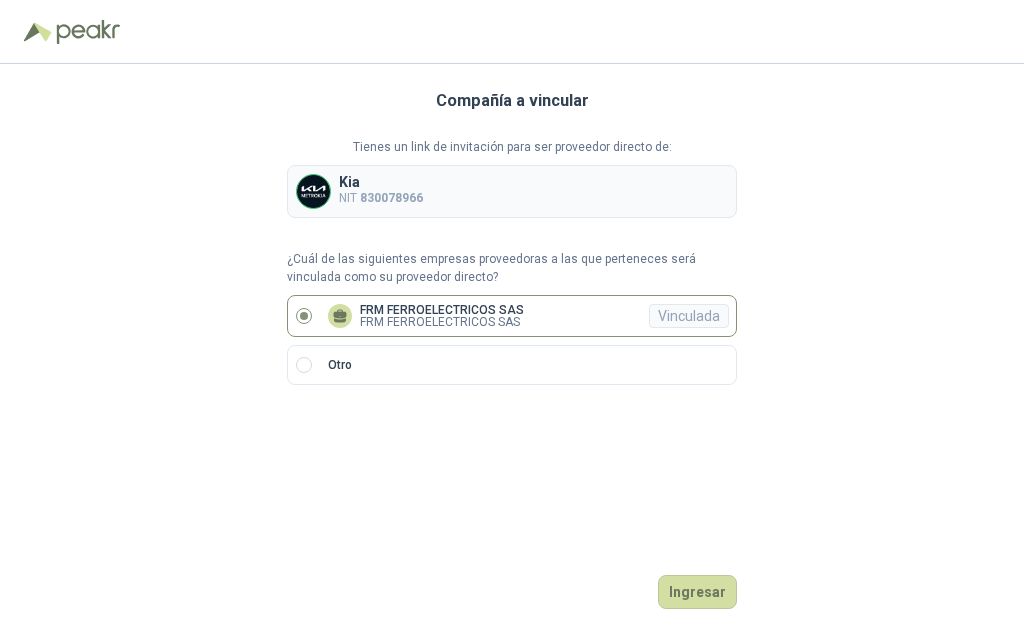 click 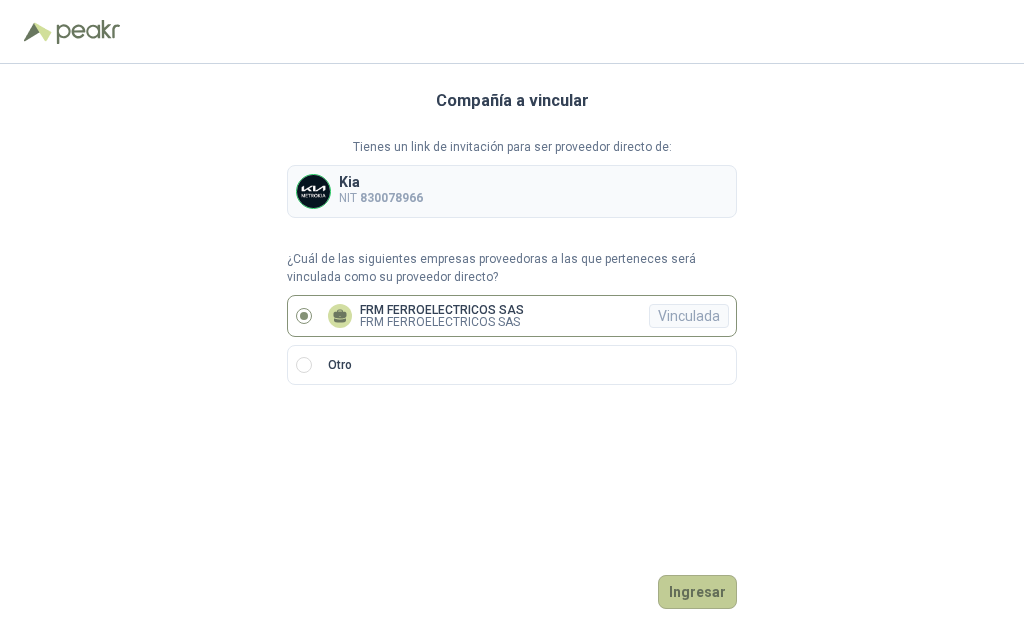 click on "Ingresar" at bounding box center (697, 592) 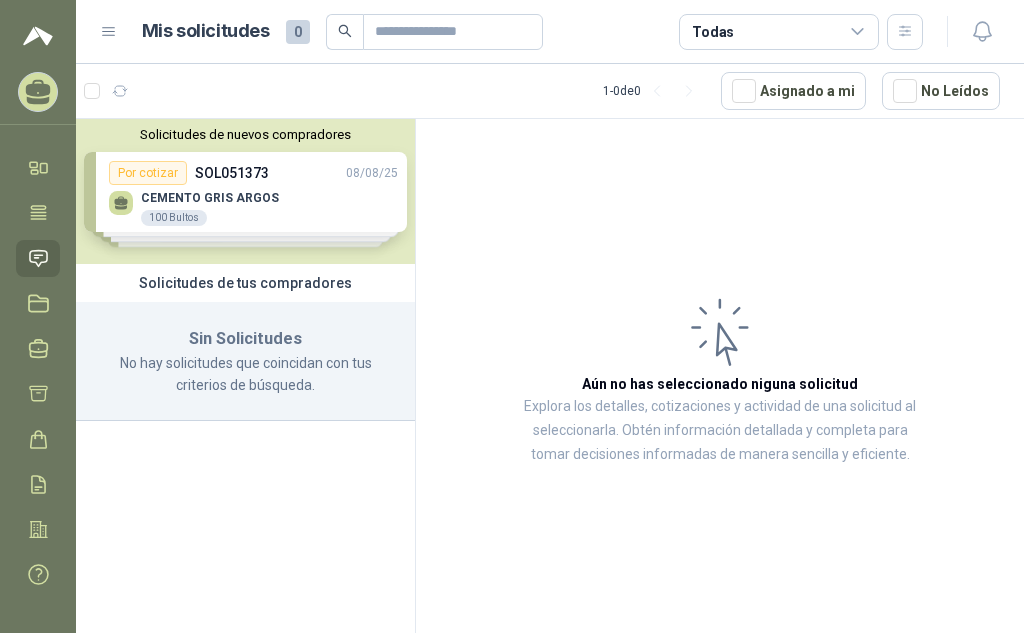 click 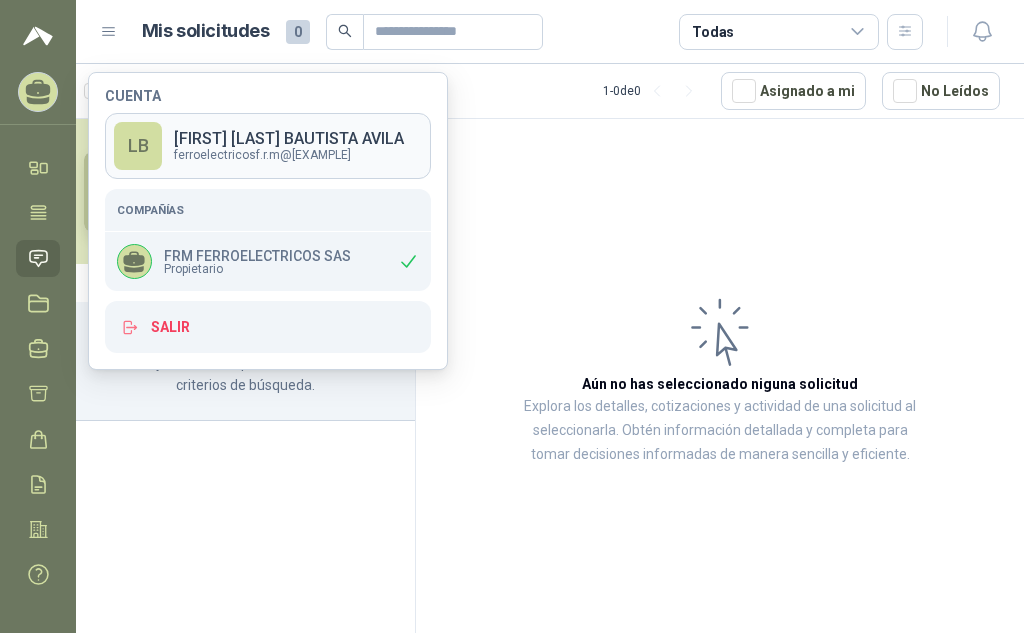 click on "[FIRST] [LAST] BAUTISTA AVILA" at bounding box center [289, 139] 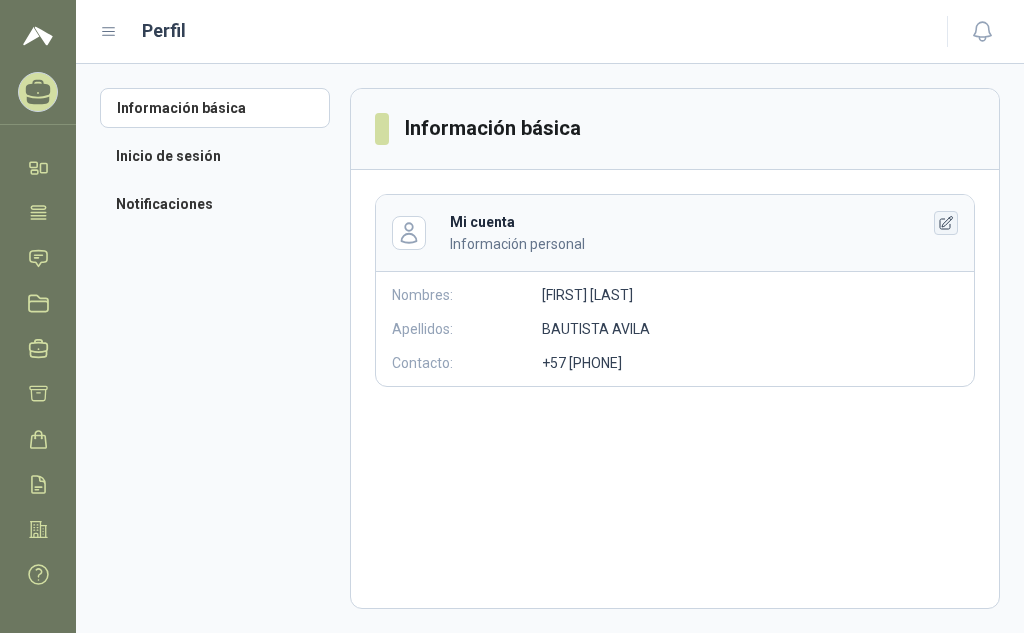 click 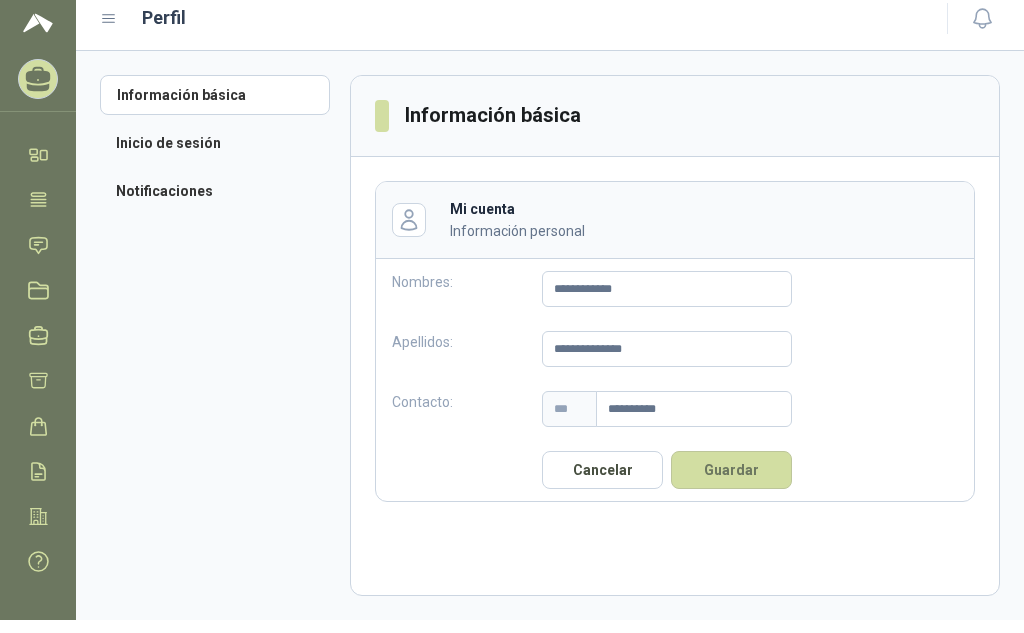 scroll, scrollTop: 17, scrollLeft: 0, axis: vertical 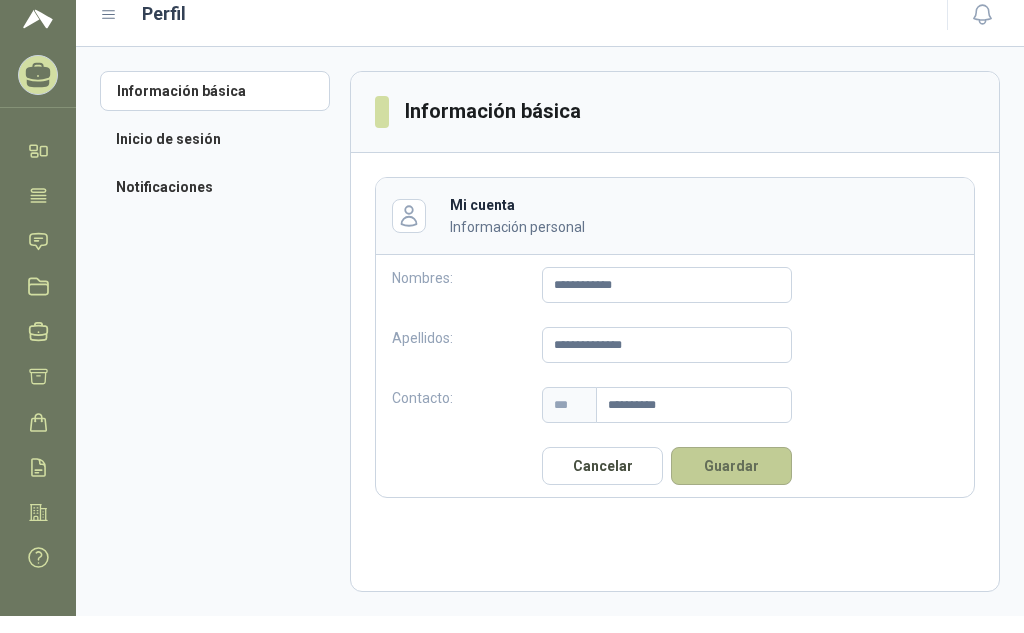 click on "Guardar" at bounding box center (731, 466) 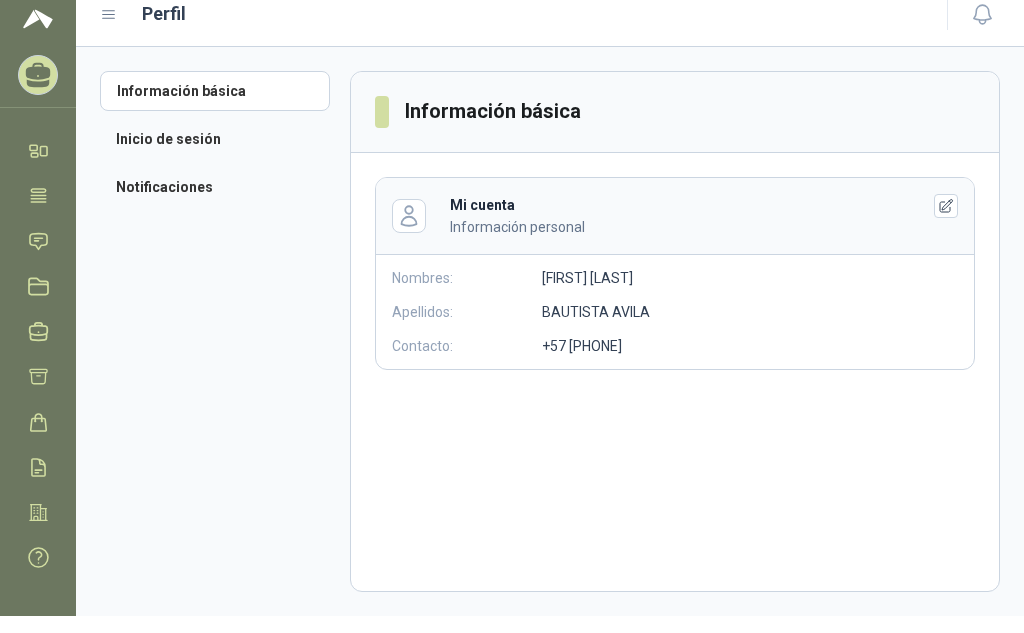 scroll, scrollTop: 0, scrollLeft: 0, axis: both 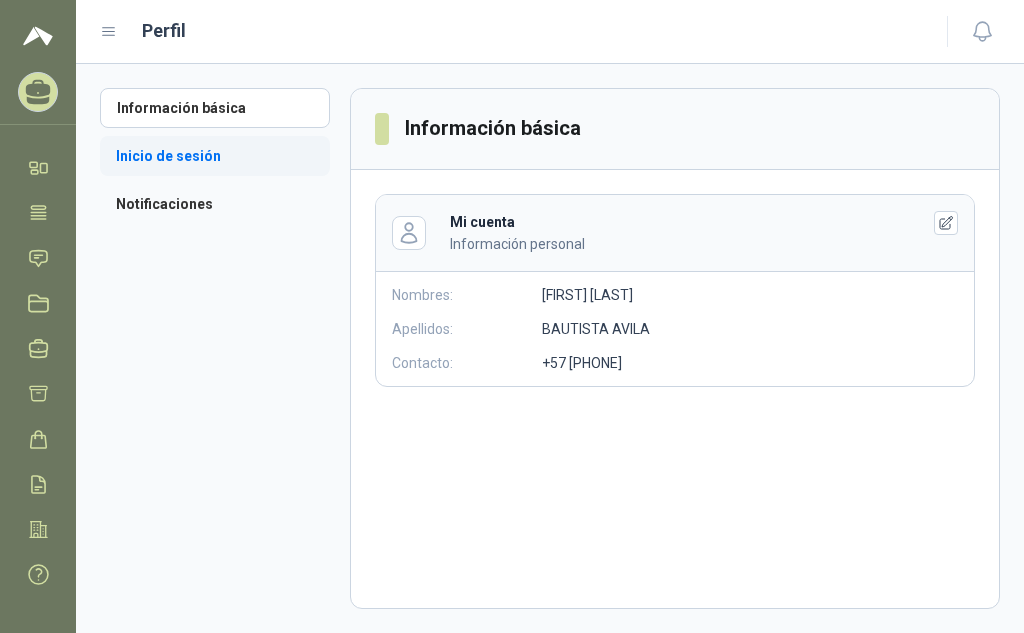 click on "Inicio de sesión" at bounding box center [215, 156] 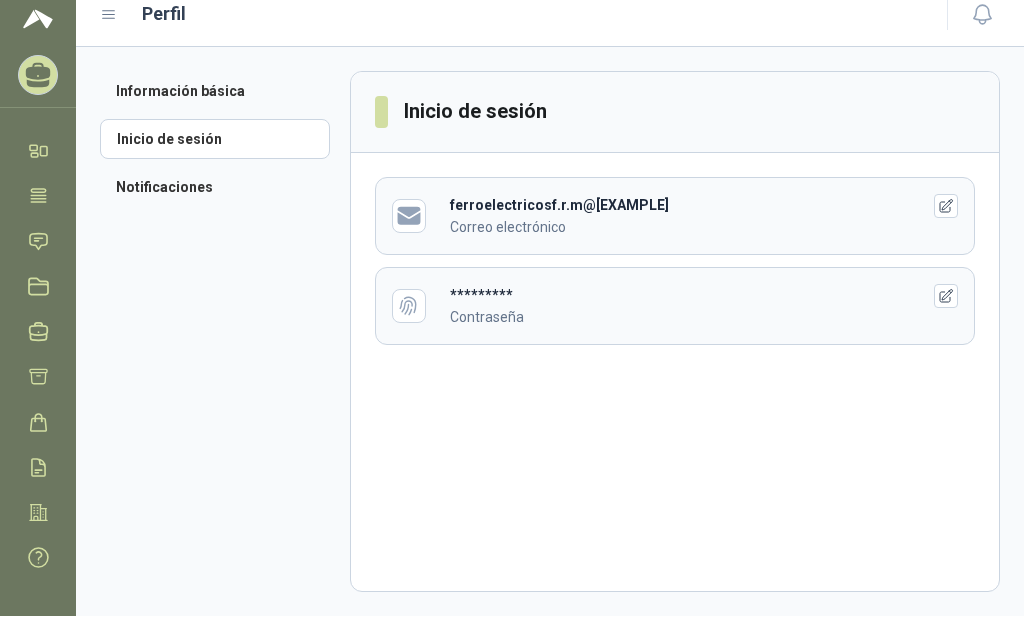 scroll, scrollTop: 0, scrollLeft: 0, axis: both 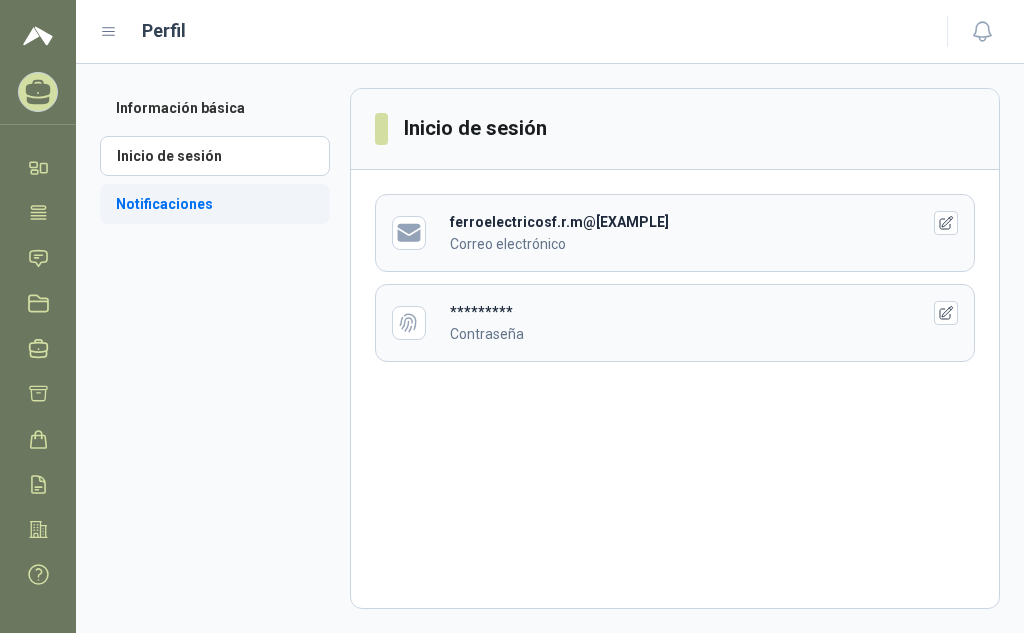 click on "Notificaciones" at bounding box center (215, 204) 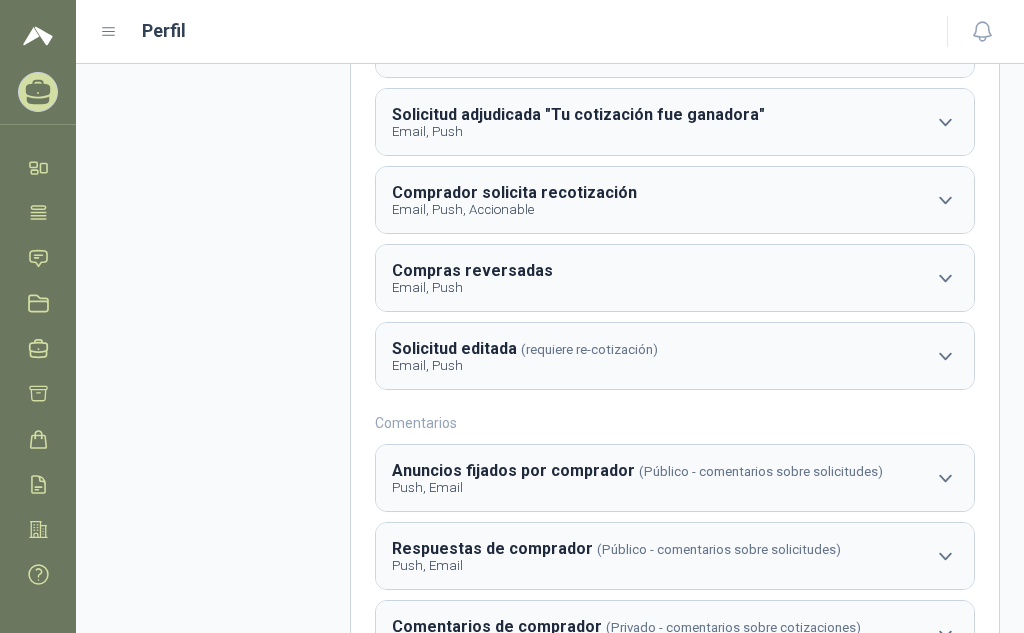 scroll, scrollTop: 384, scrollLeft: 0, axis: vertical 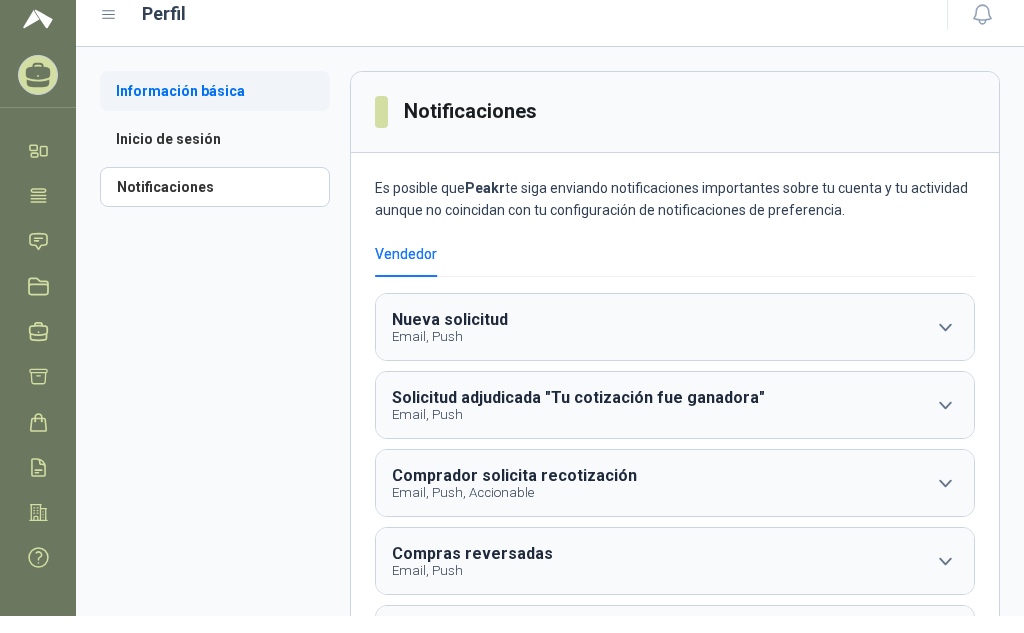 click on "Información básica" at bounding box center [215, 91] 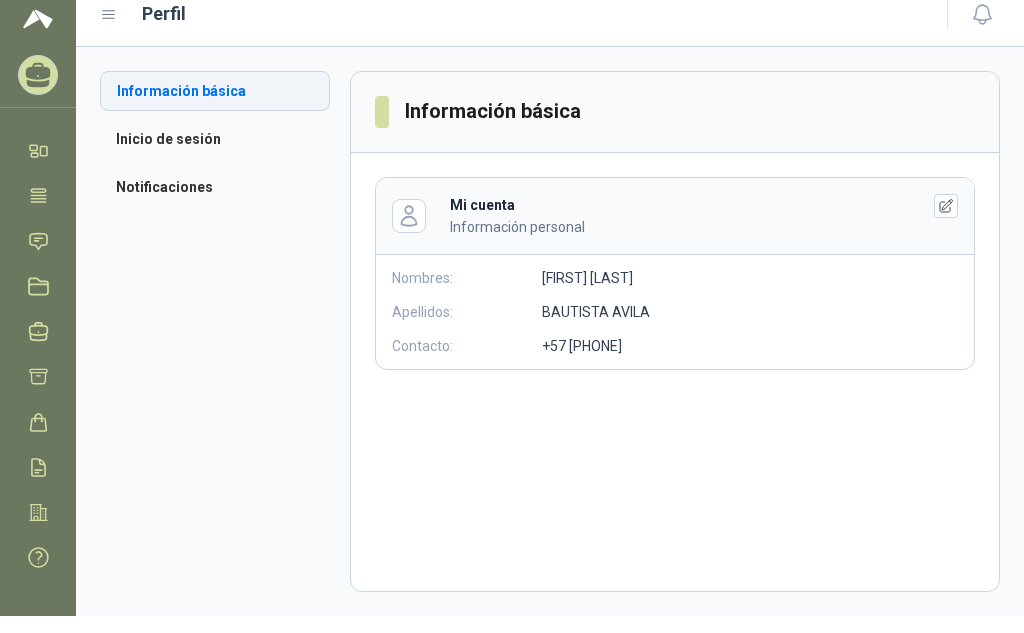 click on "Información básica" at bounding box center [215, 91] 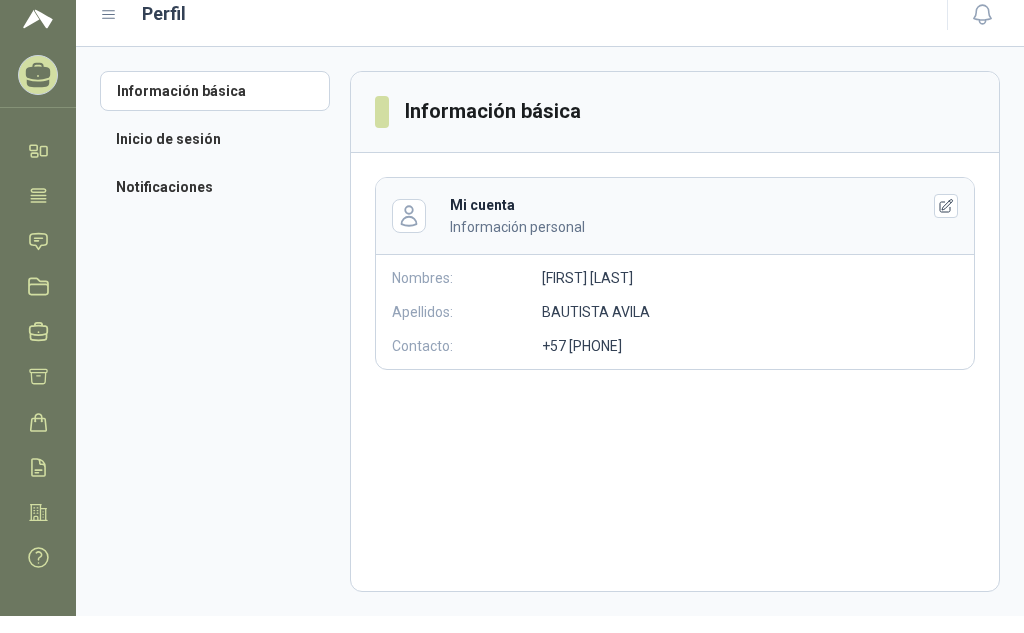 click 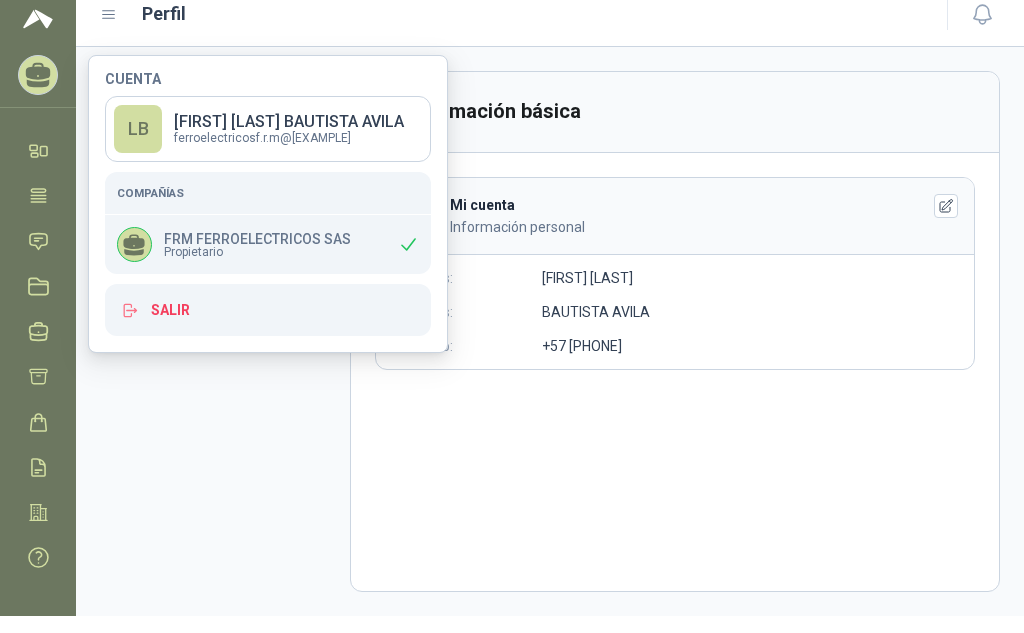 click on "Perfil" at bounding box center [164, 14] 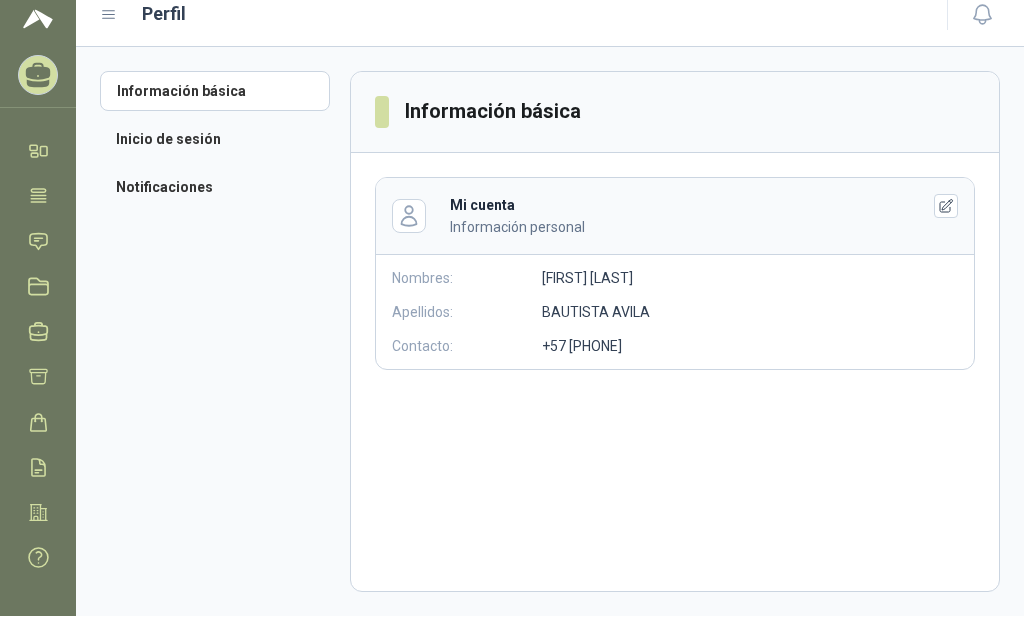 click 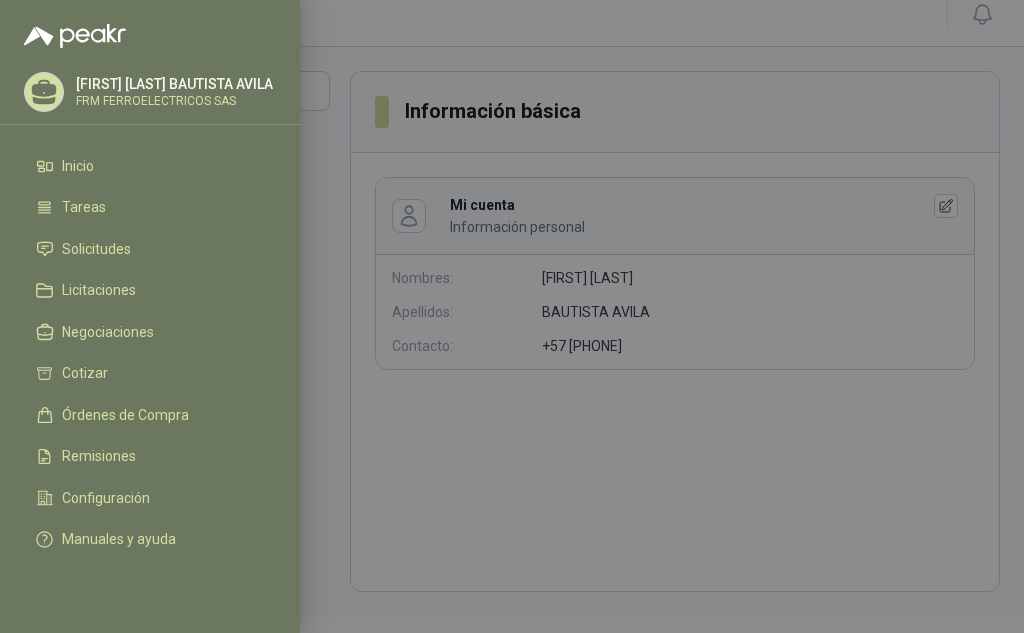 click at bounding box center [512, 316] 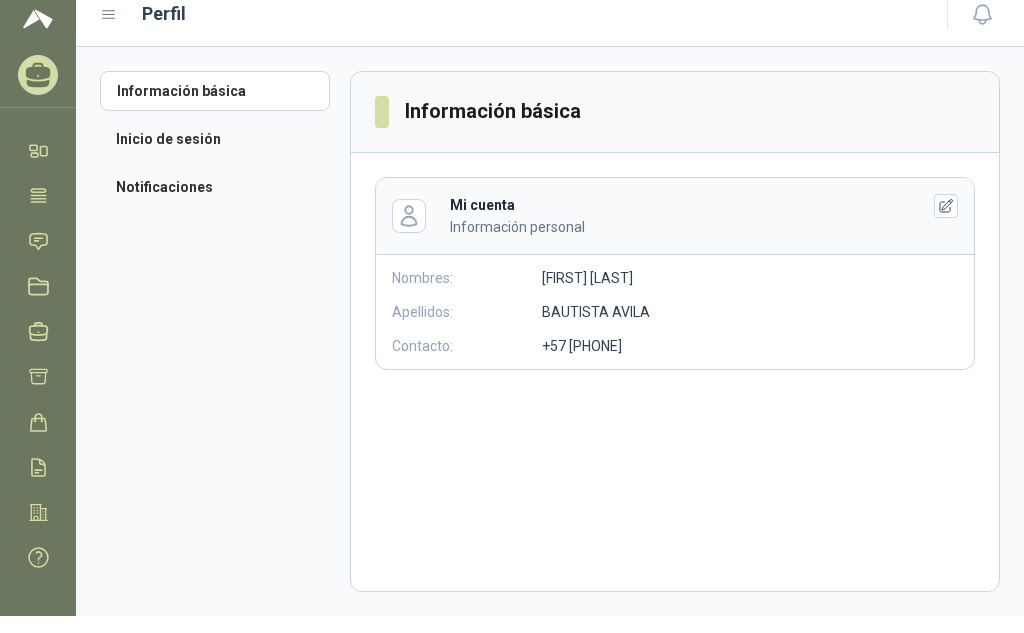 scroll, scrollTop: 0, scrollLeft: 0, axis: both 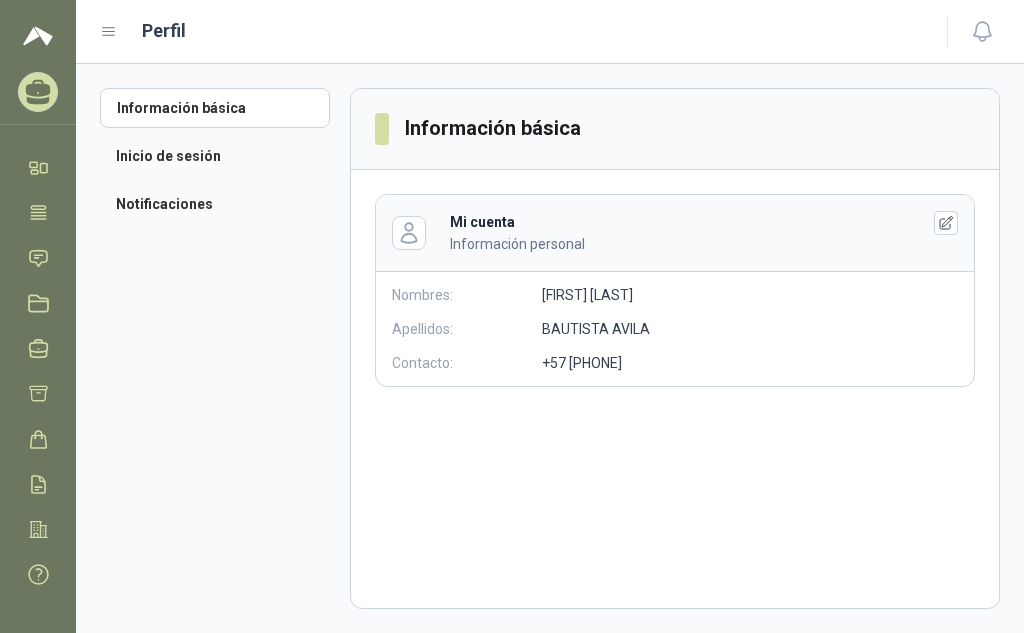 click at bounding box center (38, 36) 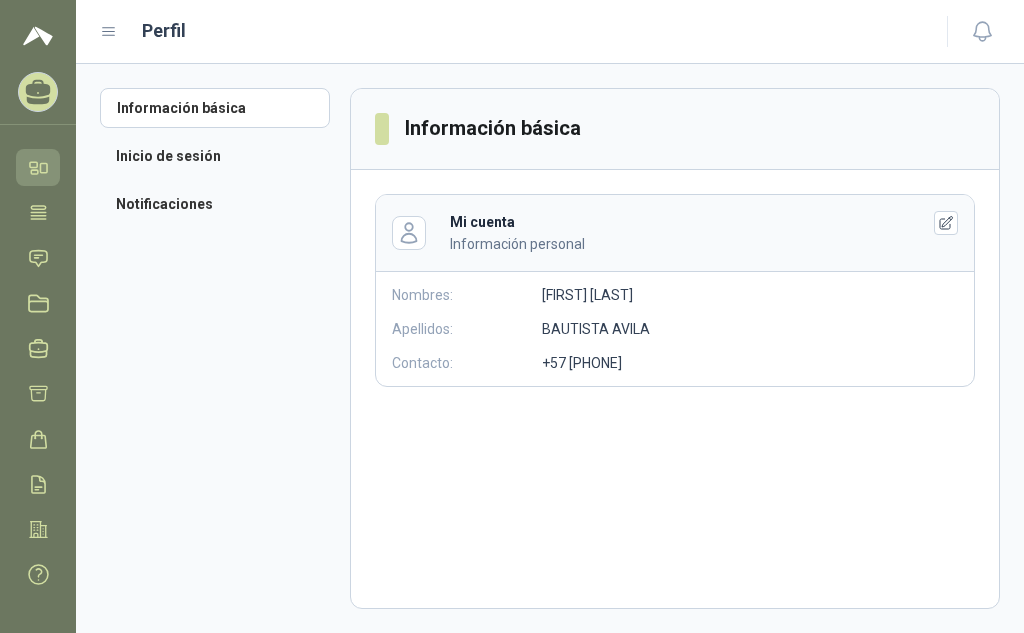 click 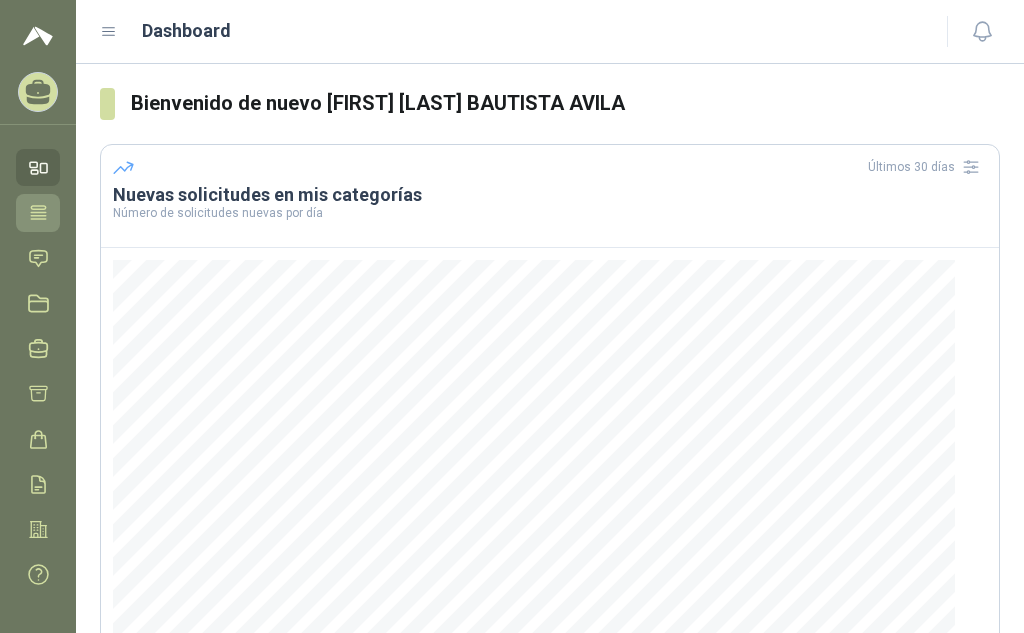 click 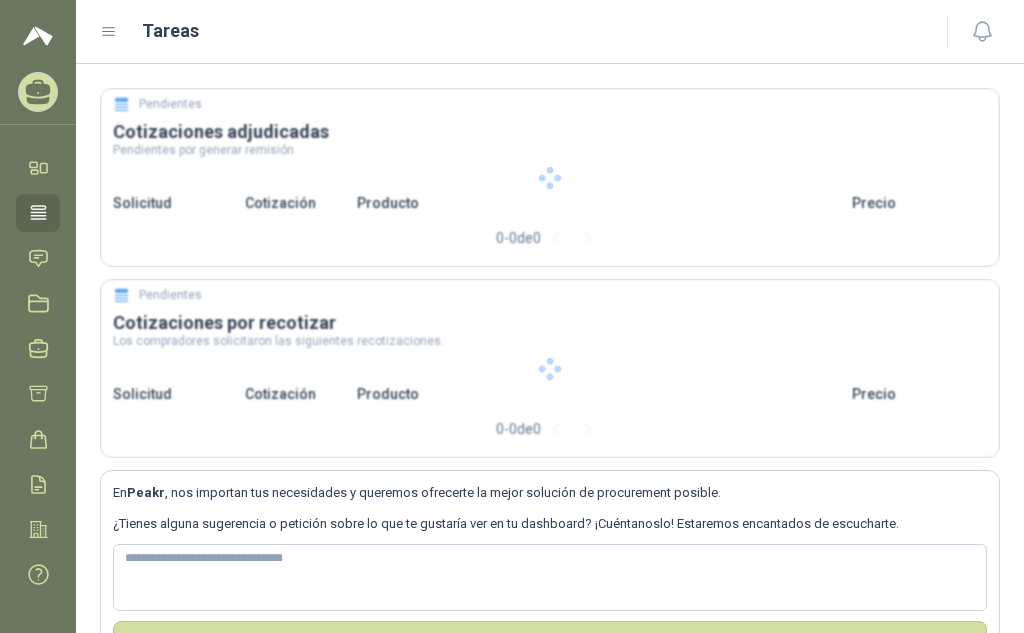 type 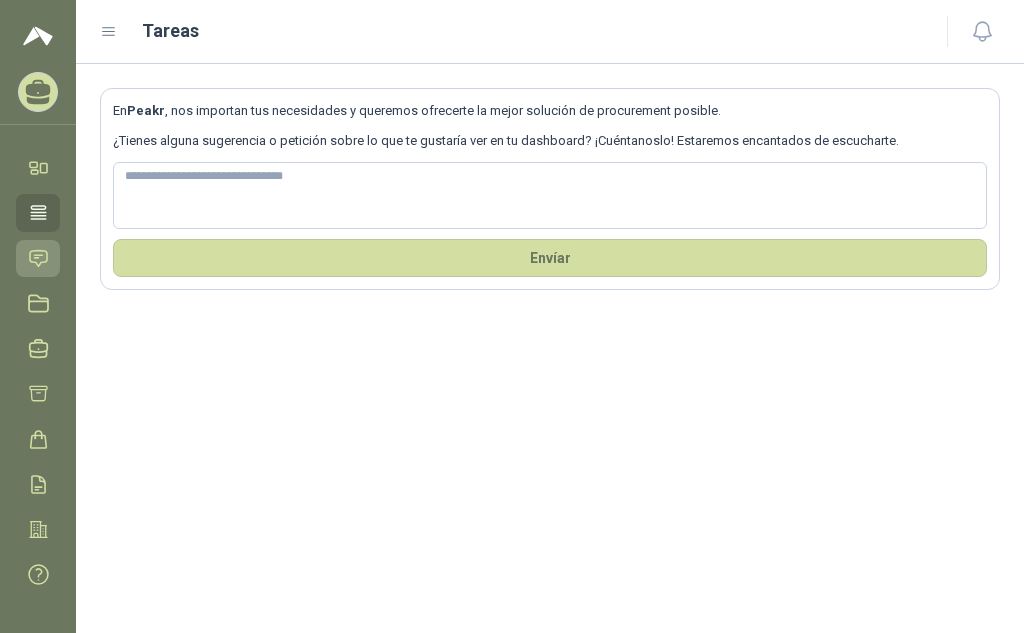 click on "Solicitudes" at bounding box center (38, 258) 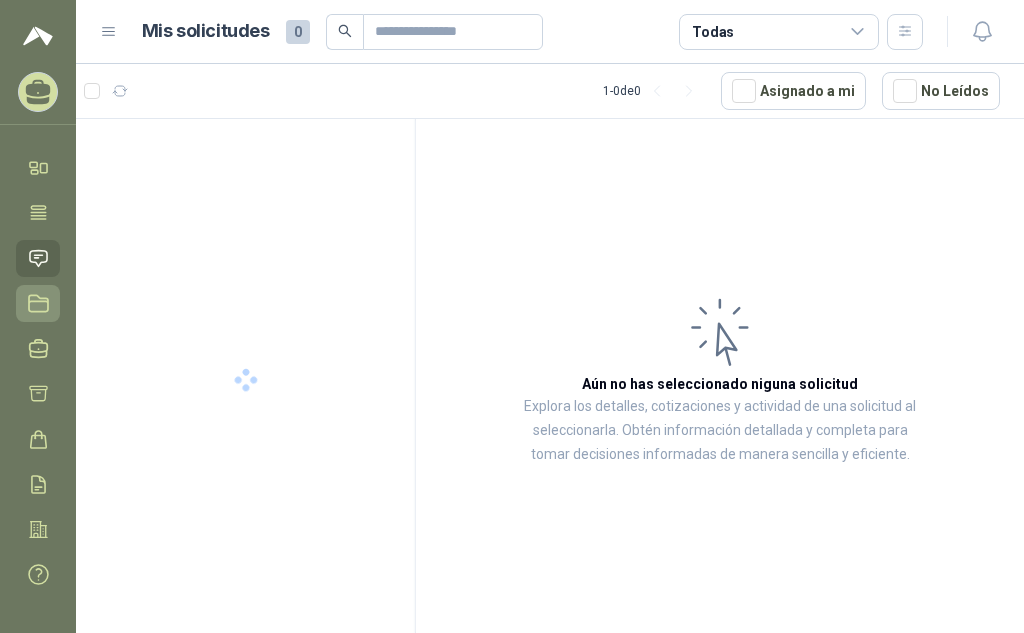click 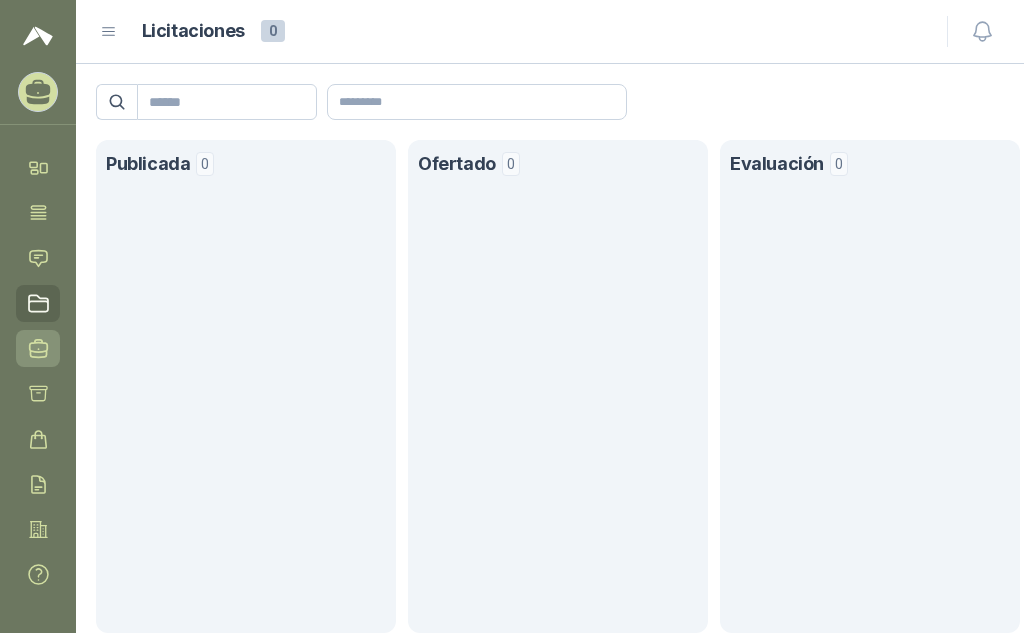 click 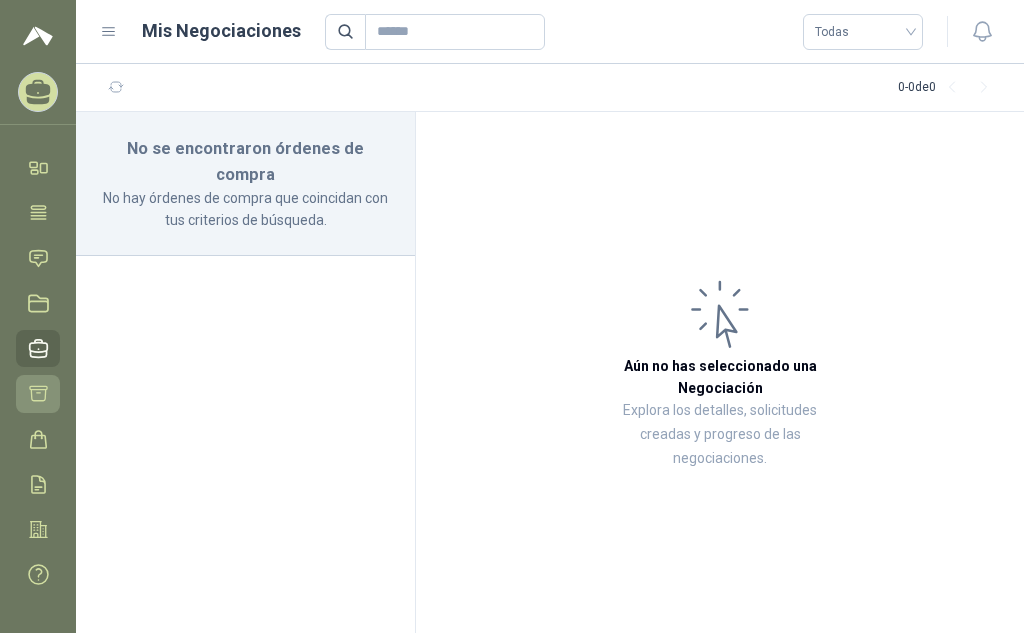 click on "Cotizar" at bounding box center [38, 393] 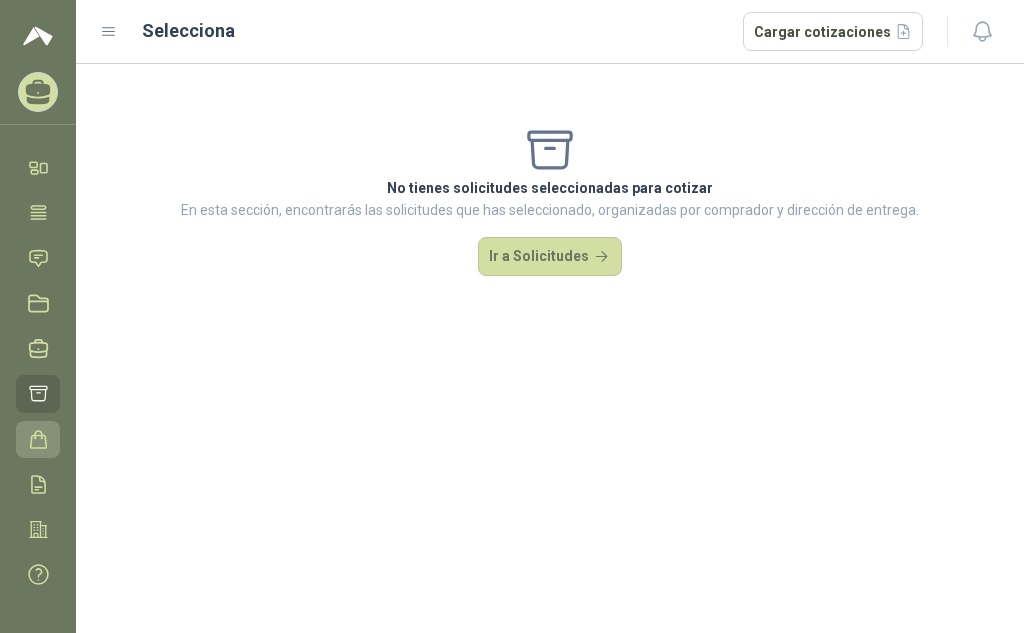 click 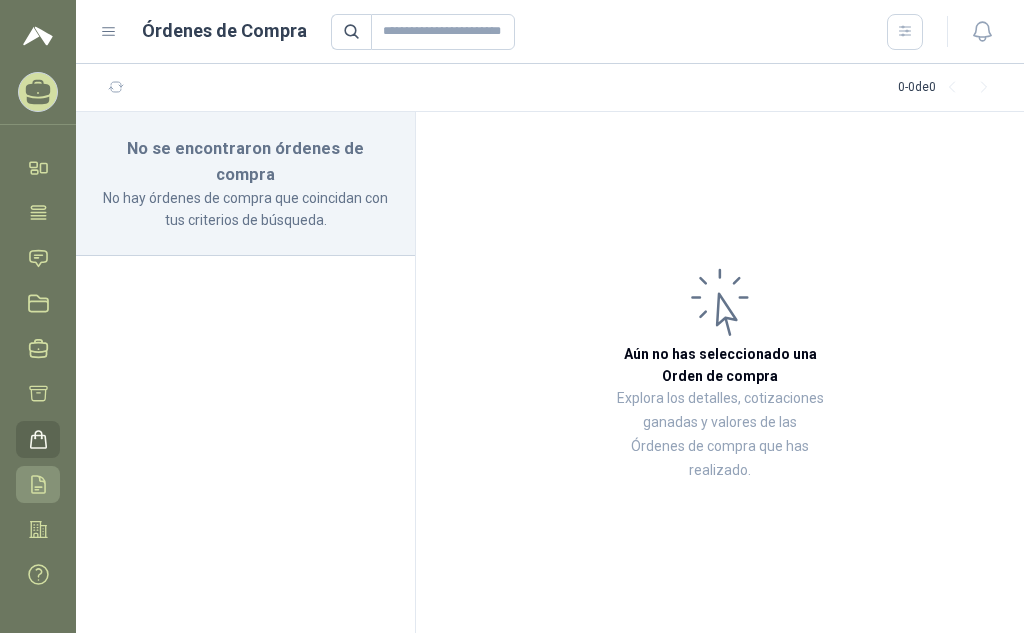 click 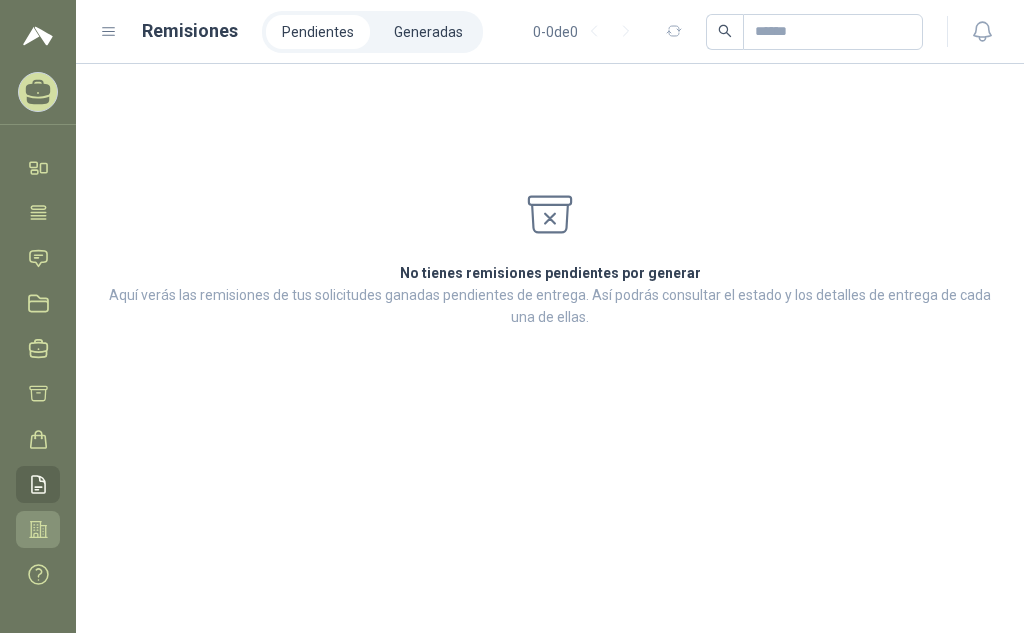 click 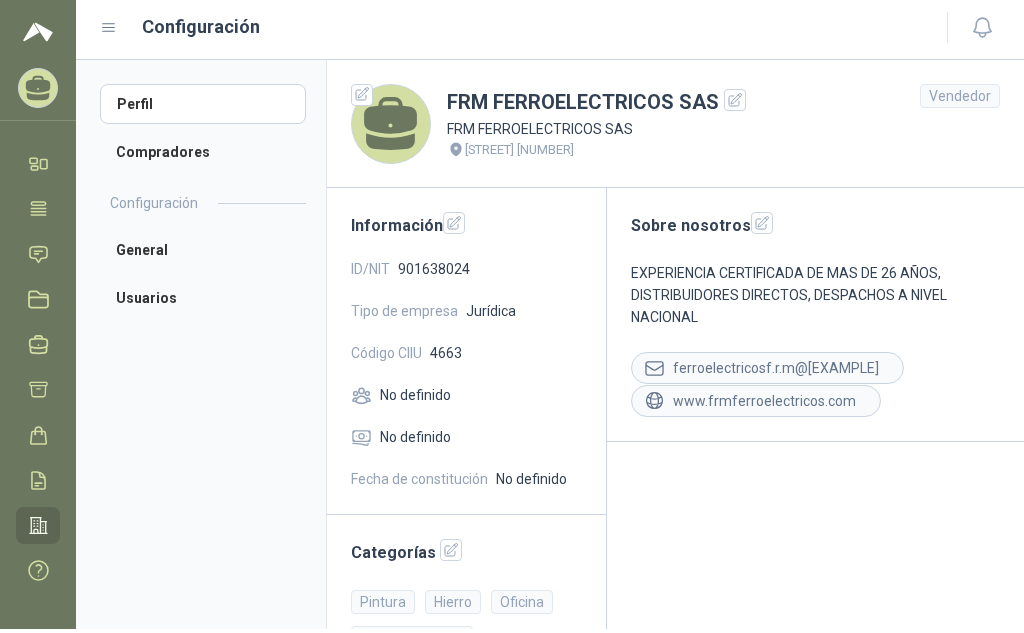 scroll, scrollTop: 0, scrollLeft: 0, axis: both 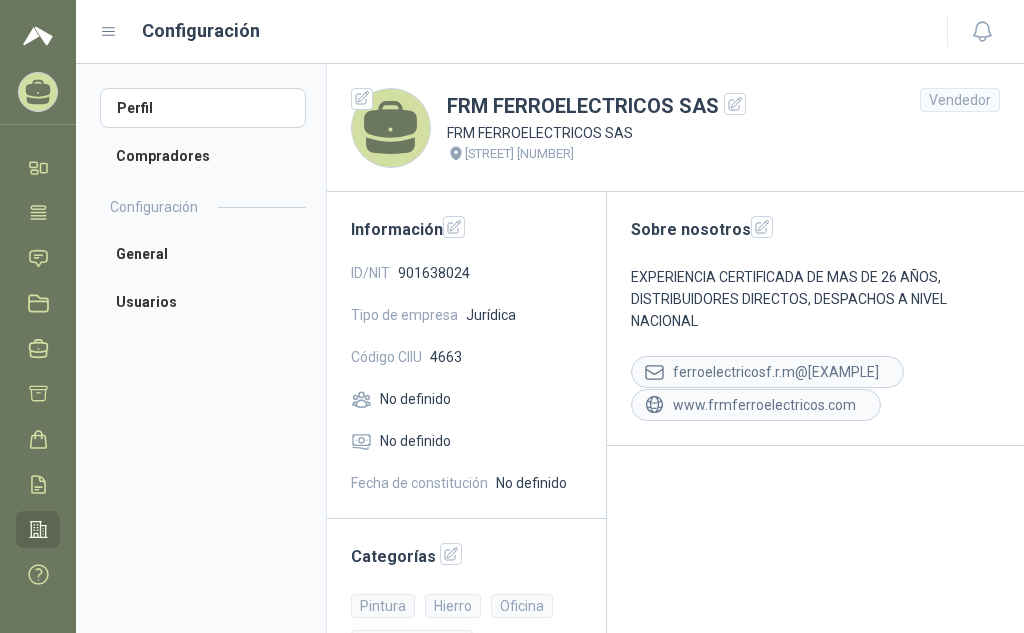 click on "Vendedor" at bounding box center (960, 100) 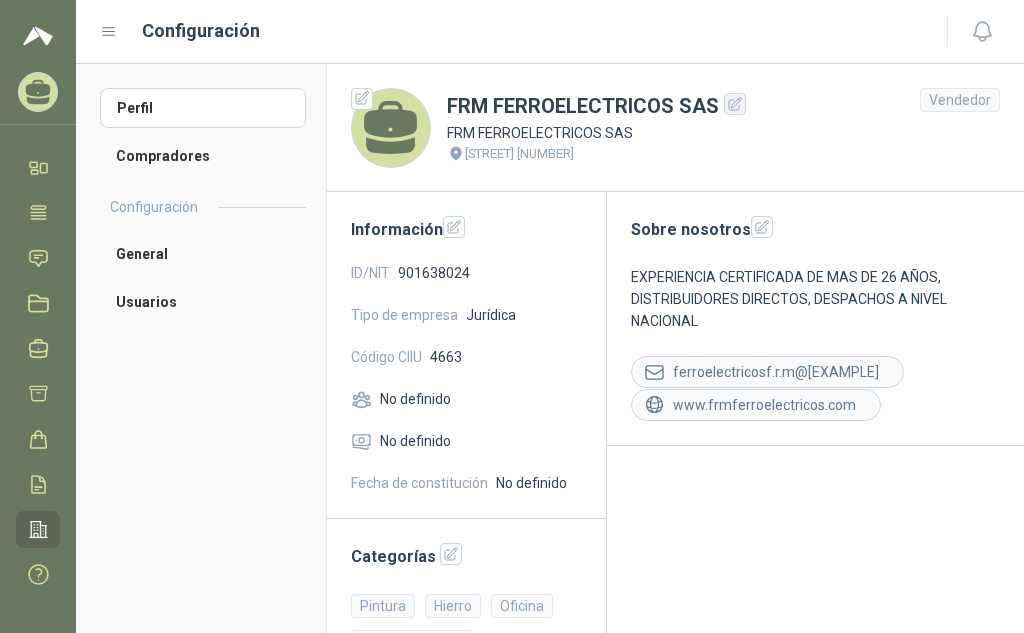 click 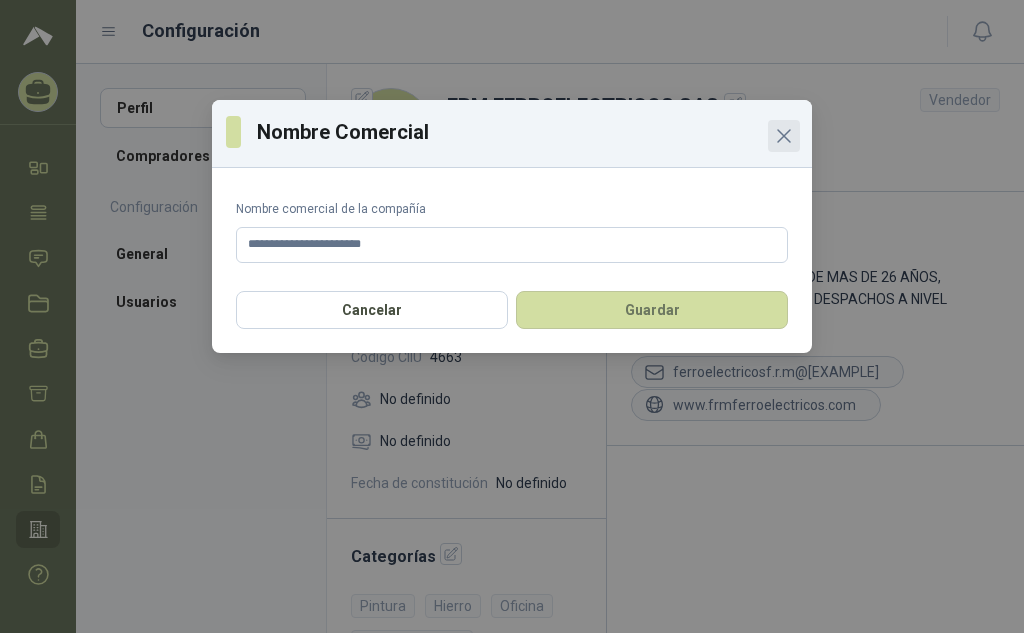 click 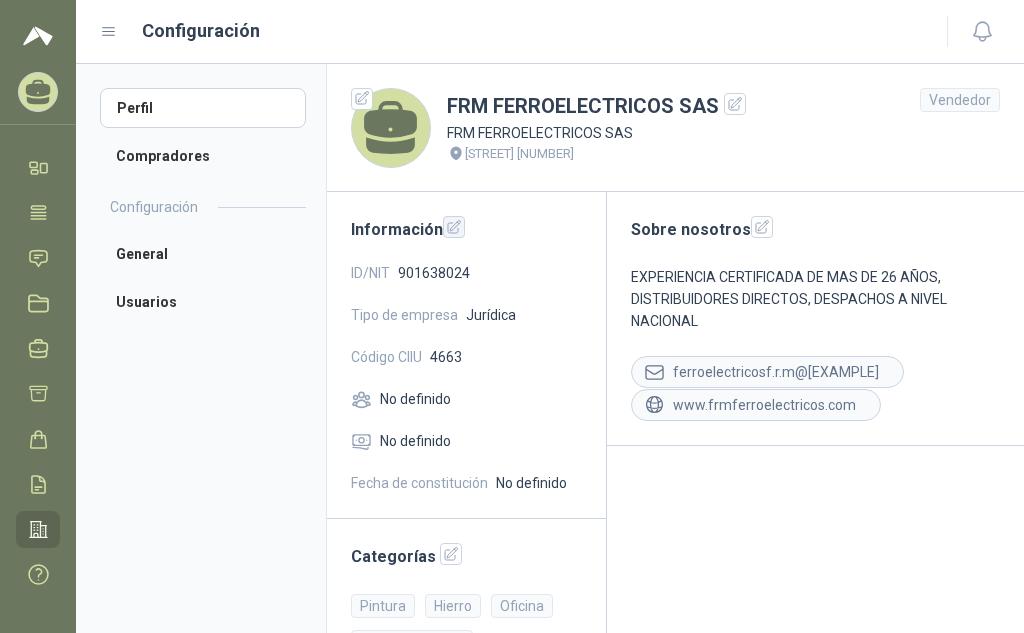 click 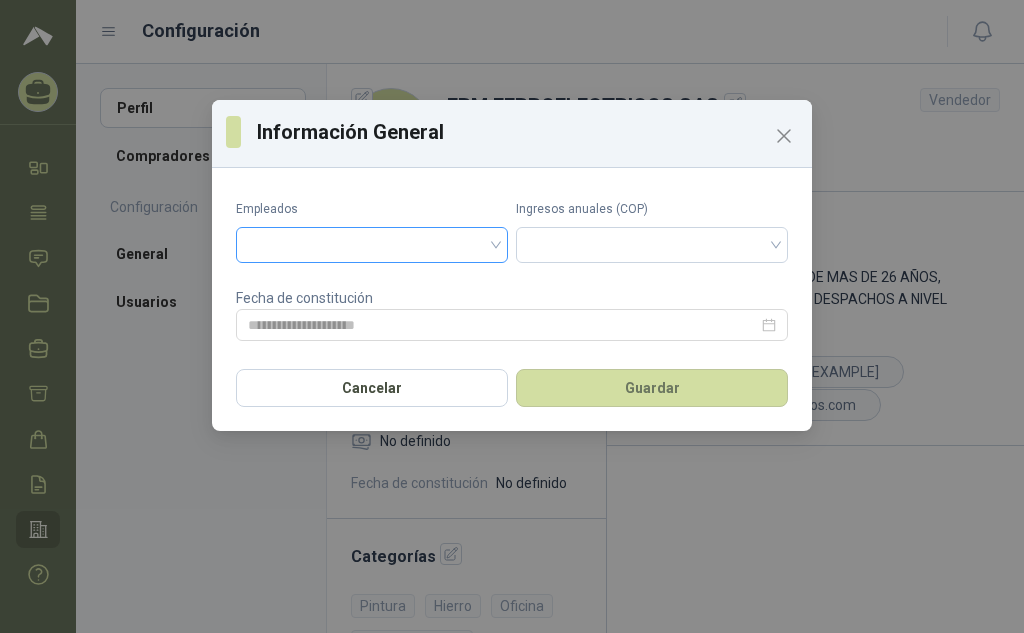 click at bounding box center (372, 243) 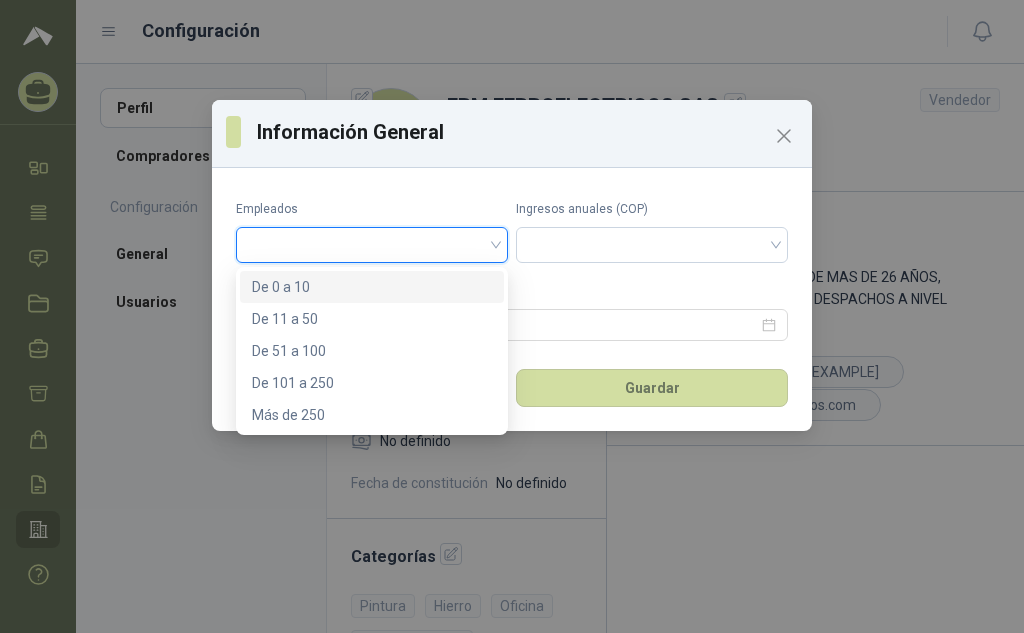 click on "De 0 a 10" at bounding box center [372, 287] 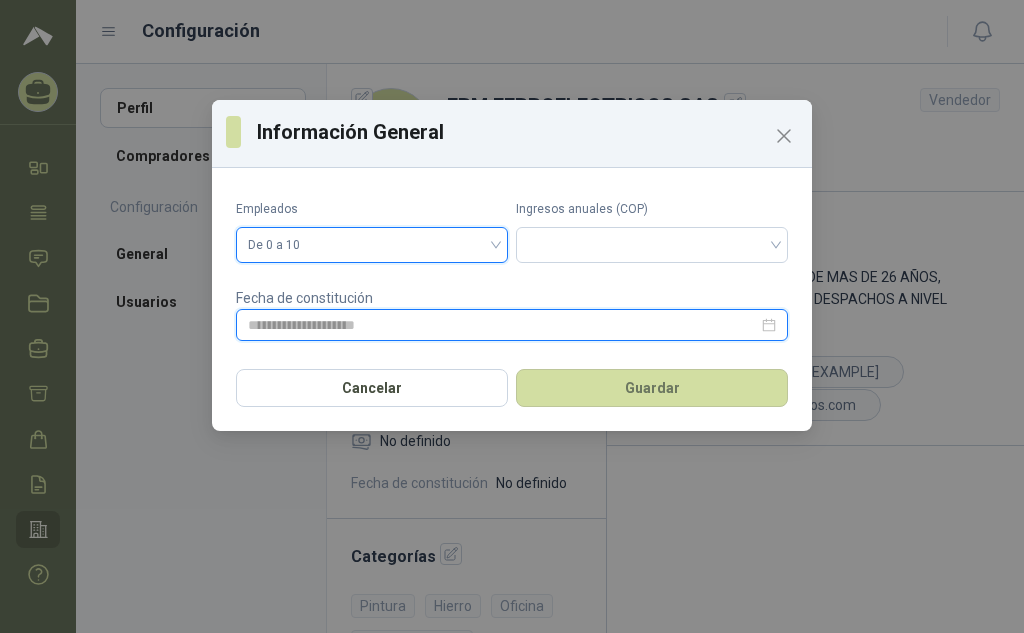 click at bounding box center (503, 325) 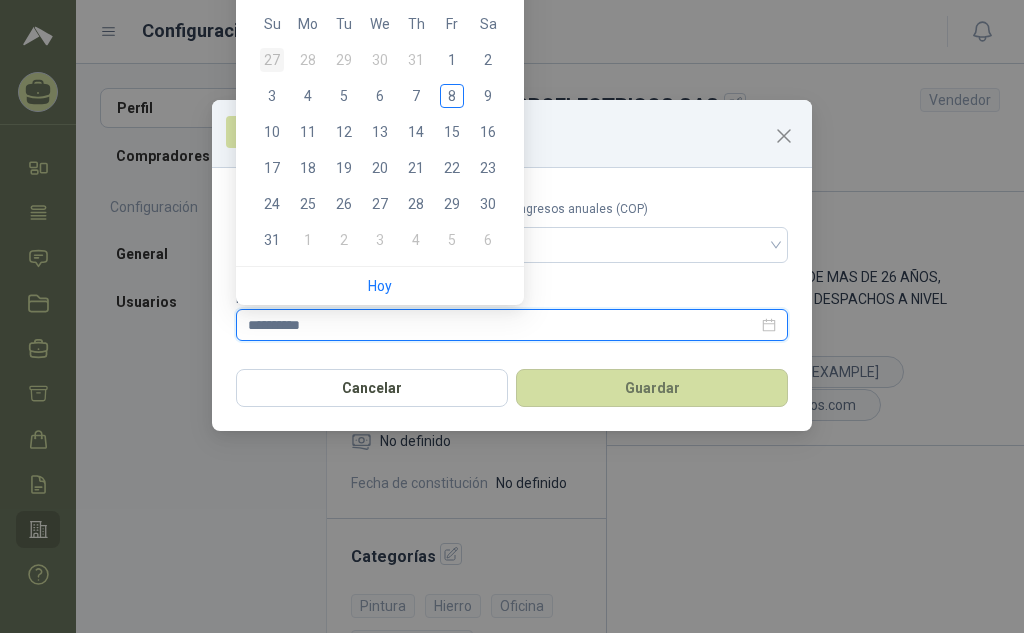 type on "**********" 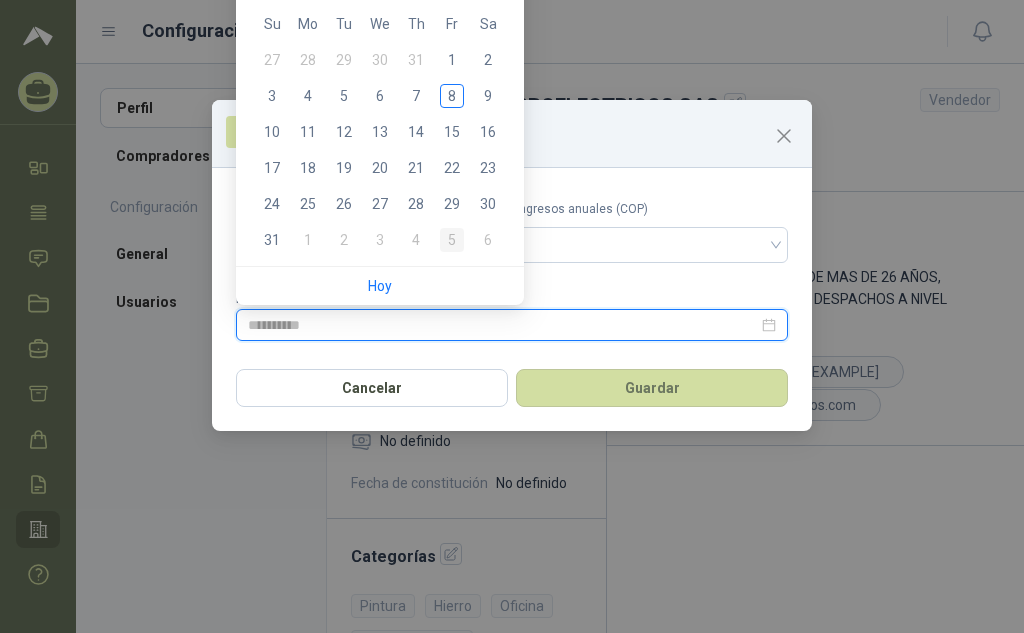 type on "**********" 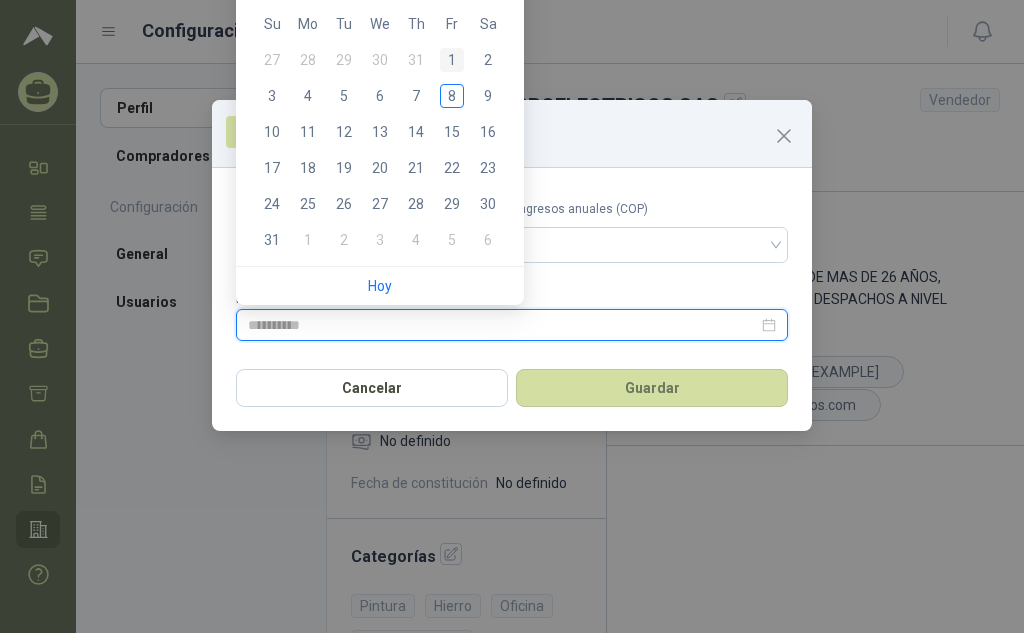type on "**********" 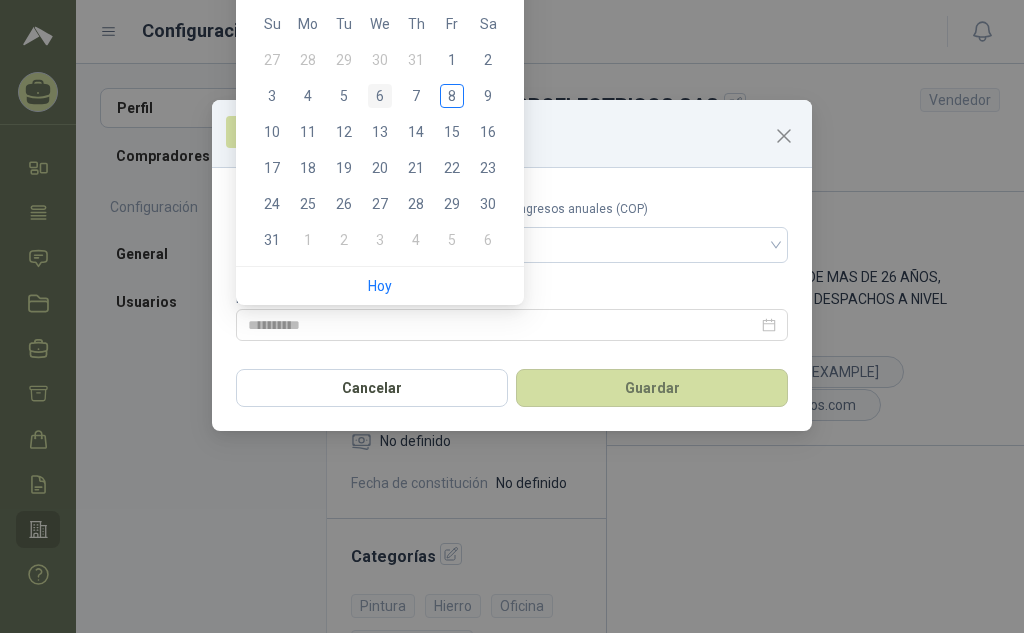 click on "6" at bounding box center [380, 96] 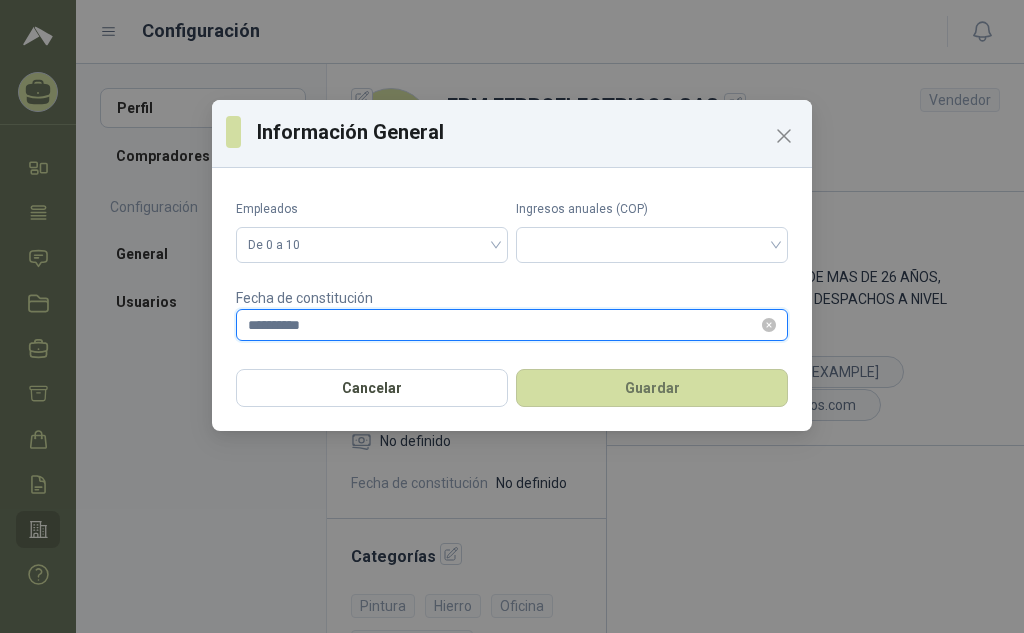 click on "**********" at bounding box center (503, 325) 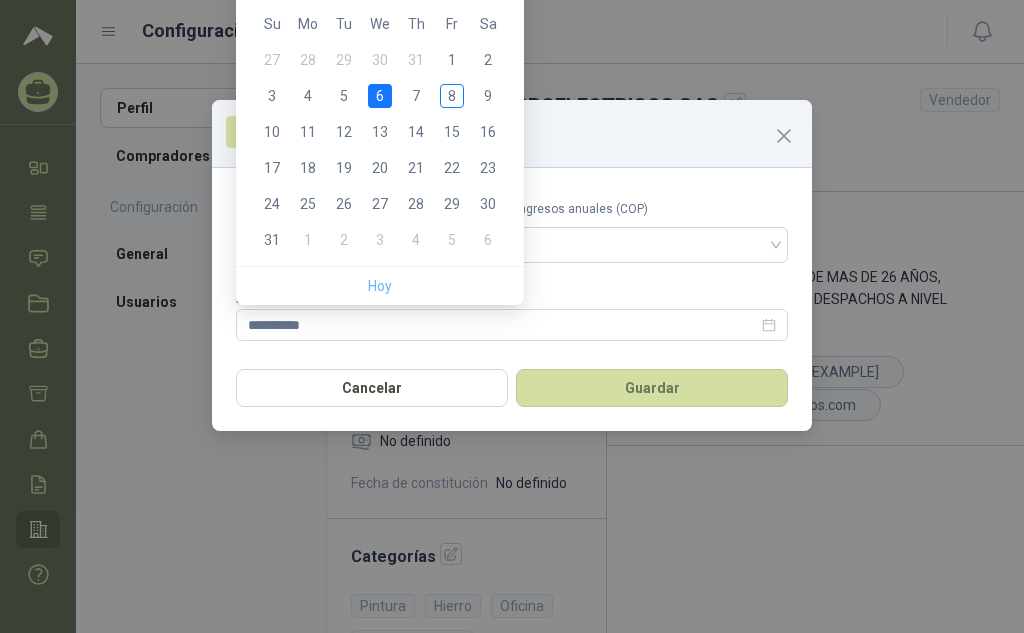 click on "Hoy" at bounding box center (380, 286) 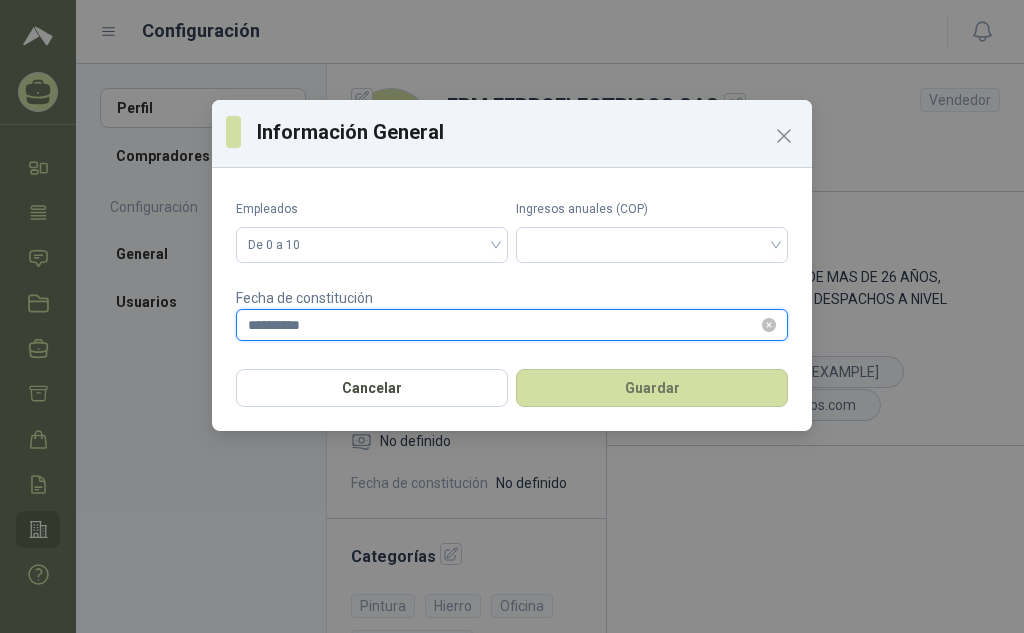 click on "**********" at bounding box center [503, 325] 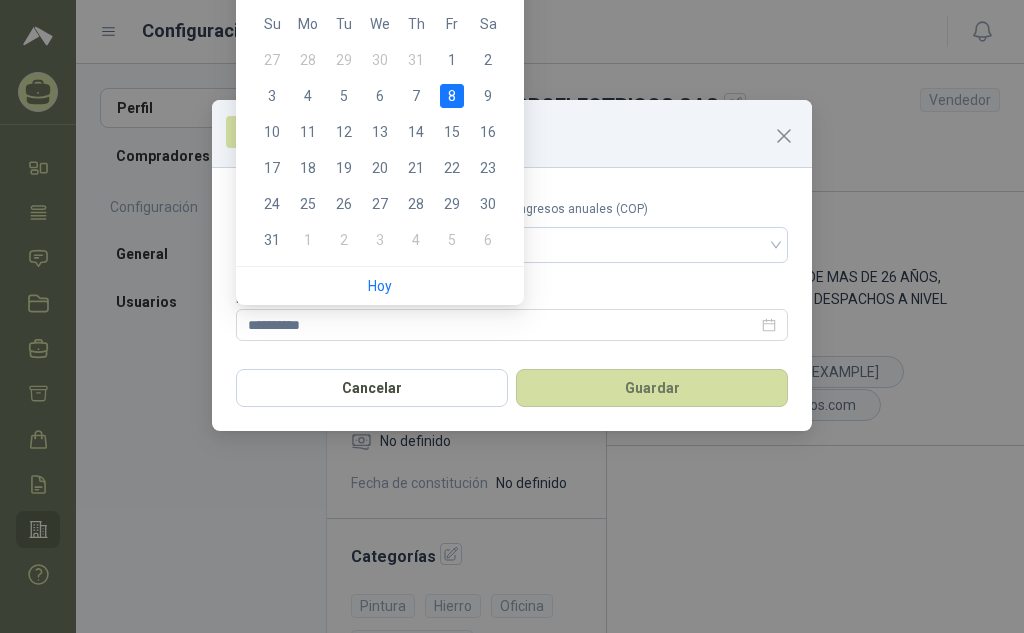 click on "Información General" at bounding box center [527, 132] 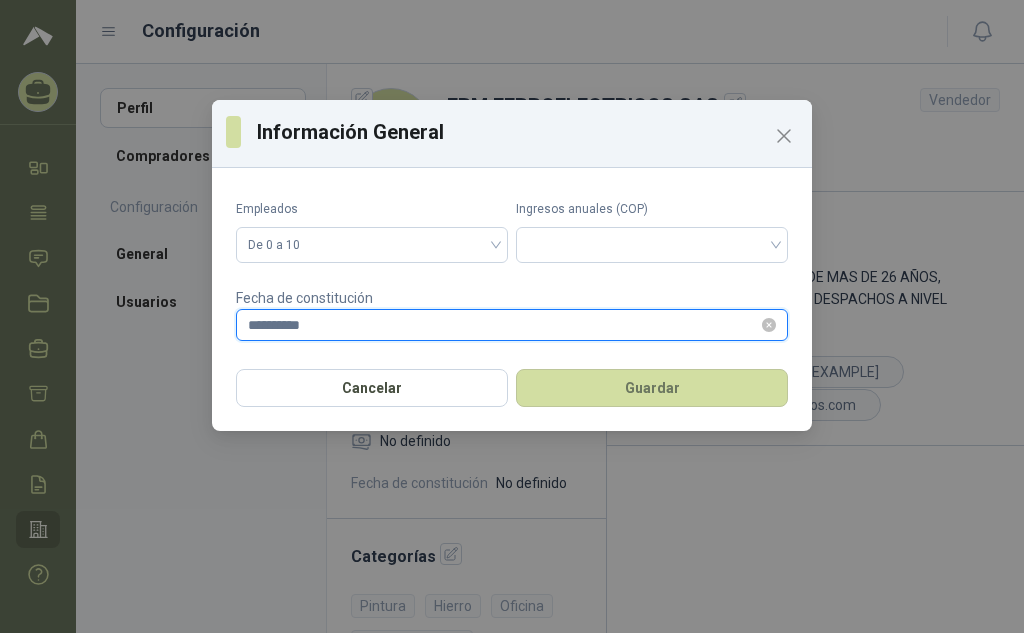 click on "**********" at bounding box center [503, 325] 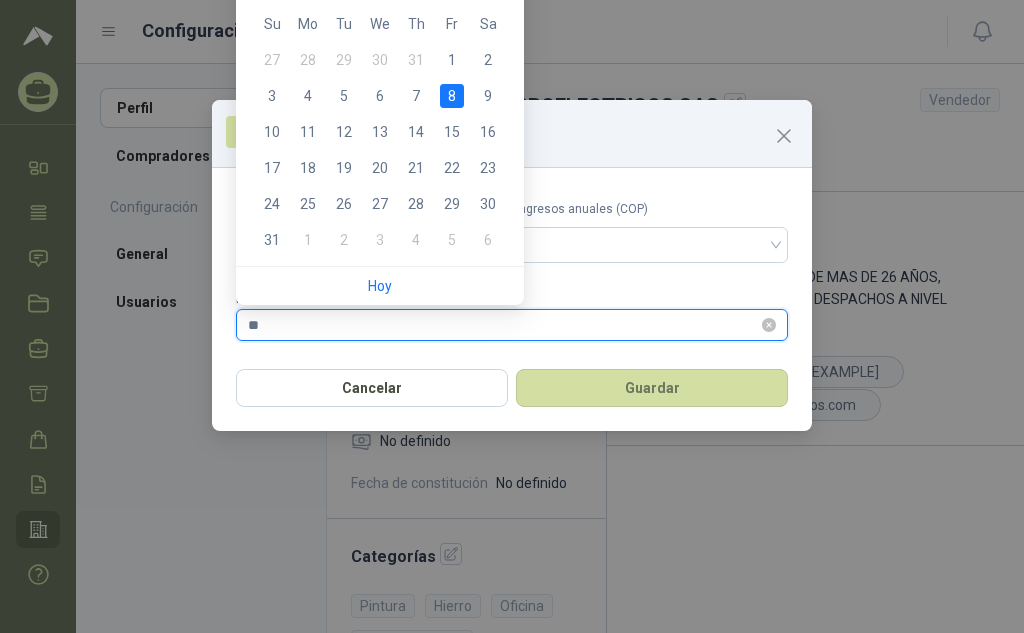 type on "*" 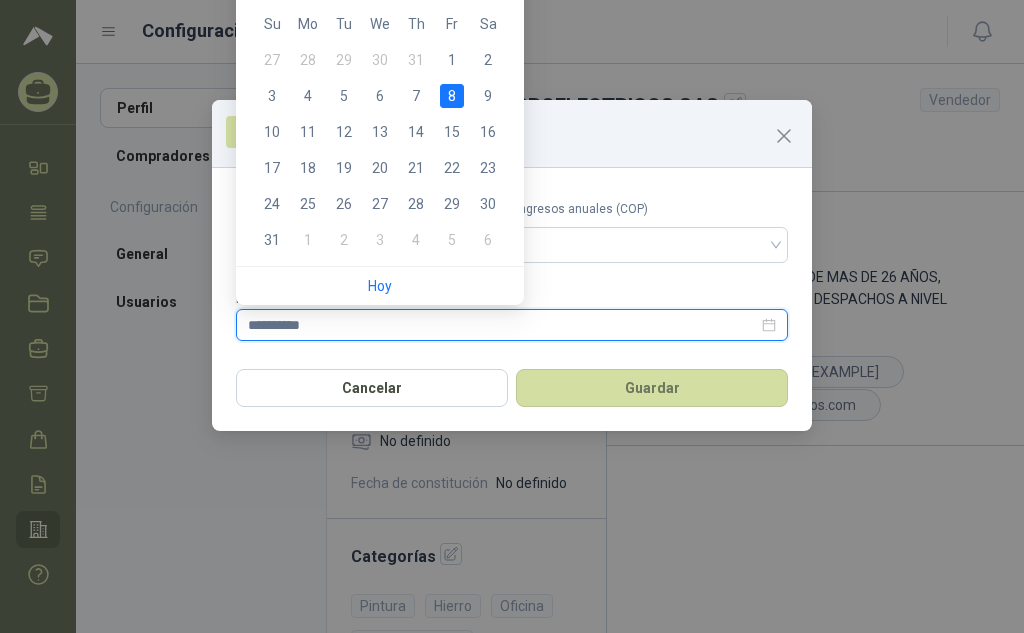 type on "**********" 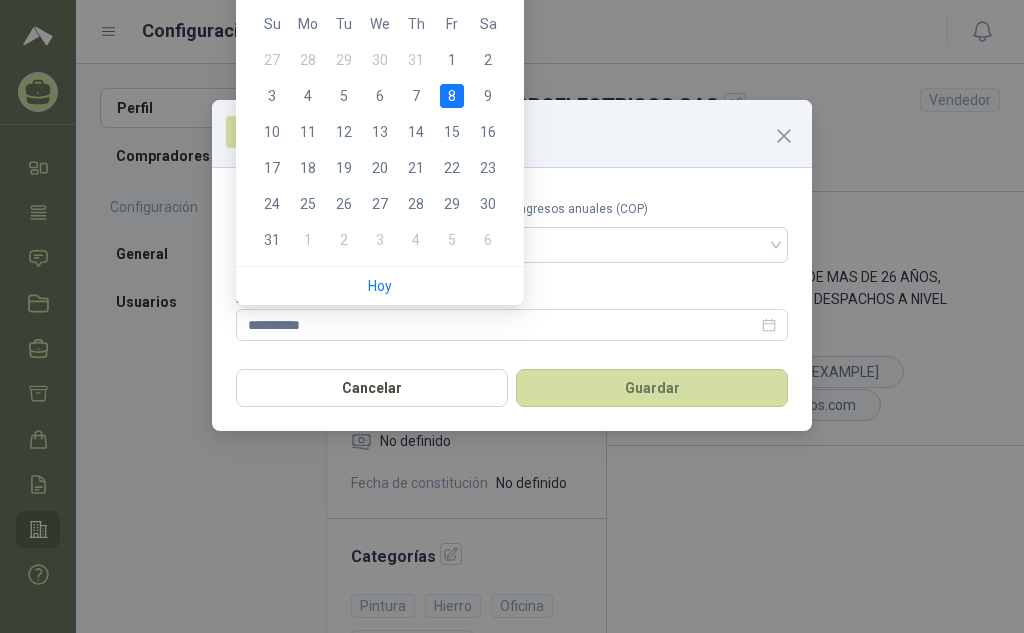 click on "Información General" at bounding box center (527, 132) 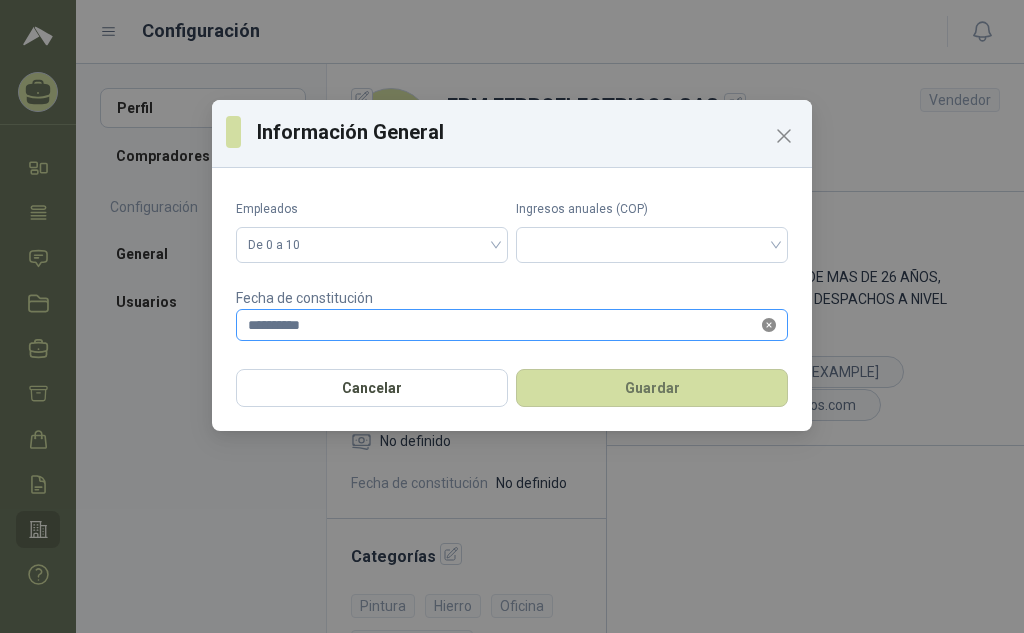 click 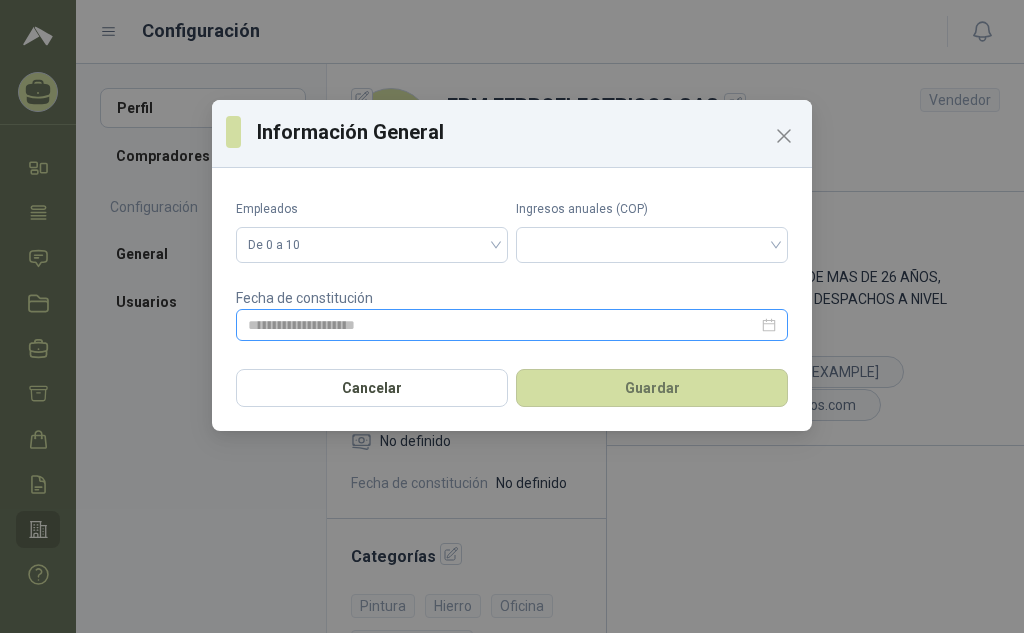 click at bounding box center [512, 325] 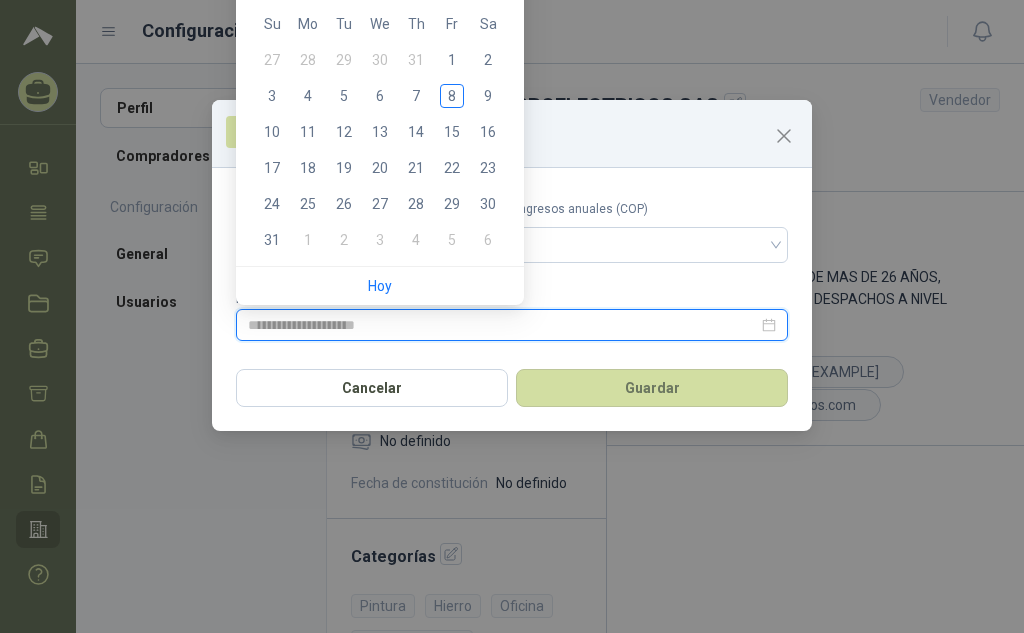 click at bounding box center (512, 325) 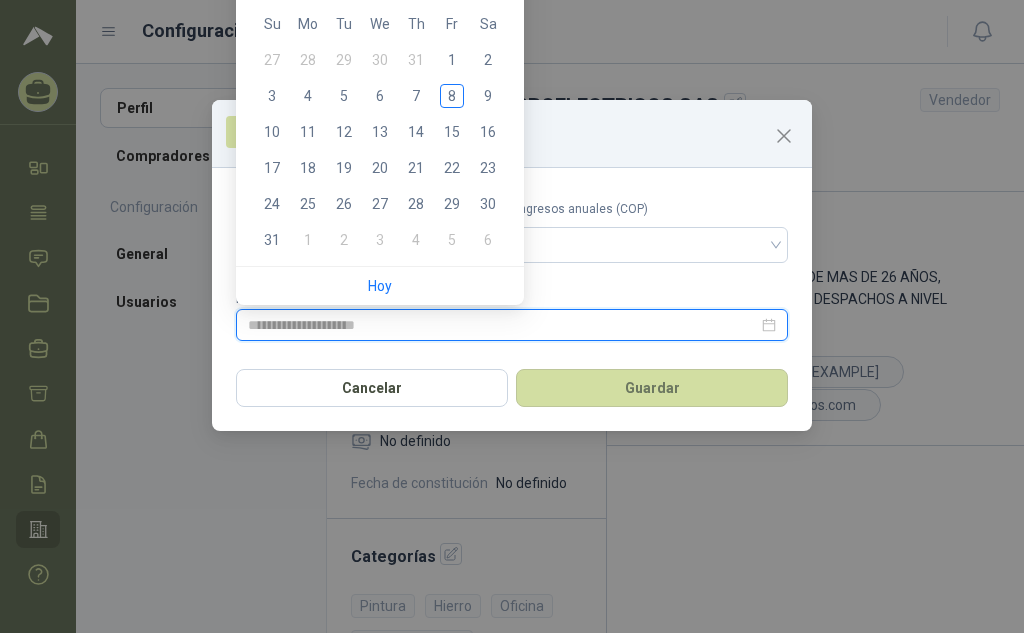 click at bounding box center [512, 325] 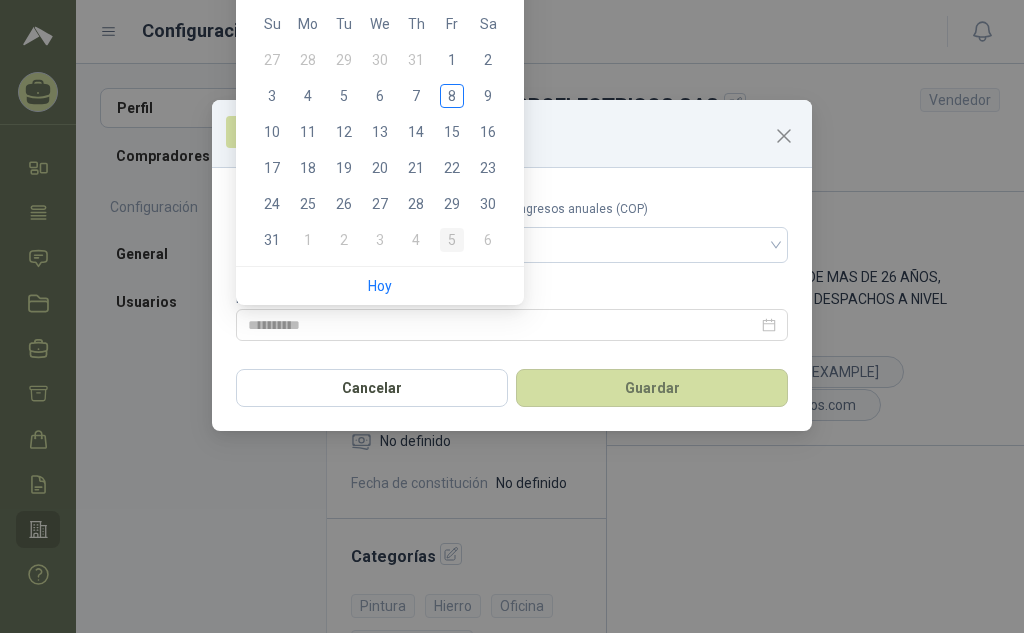 click on "5" at bounding box center [452, 240] 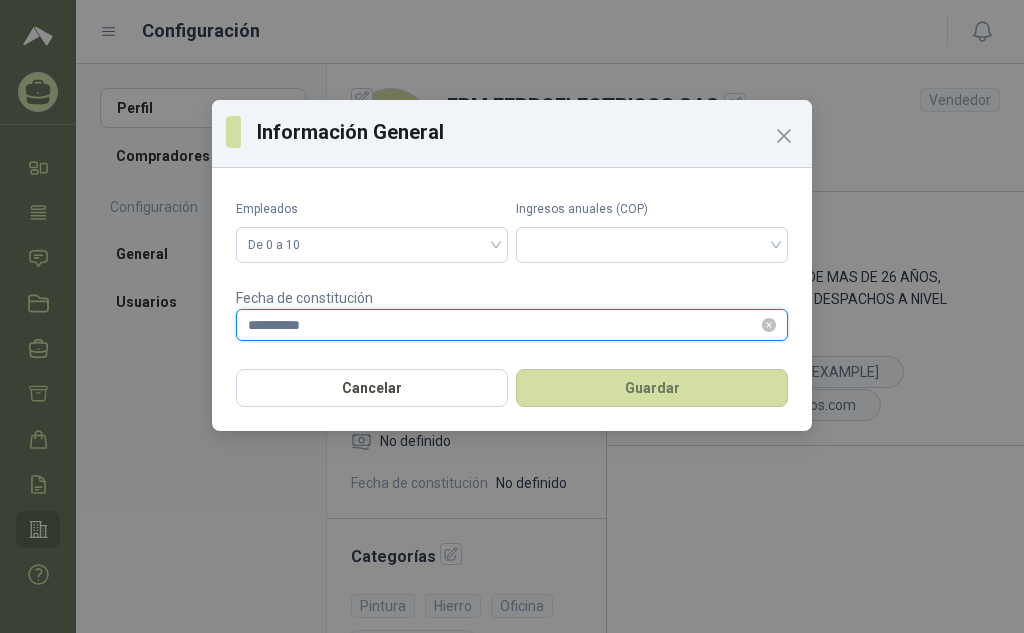 click on "**********" at bounding box center [503, 325] 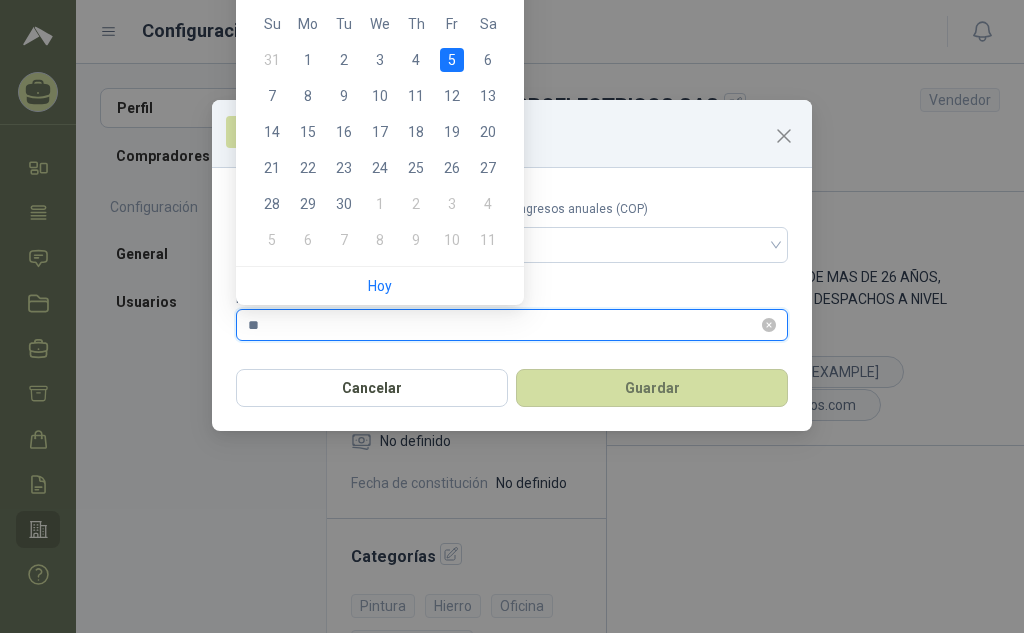 type on "*" 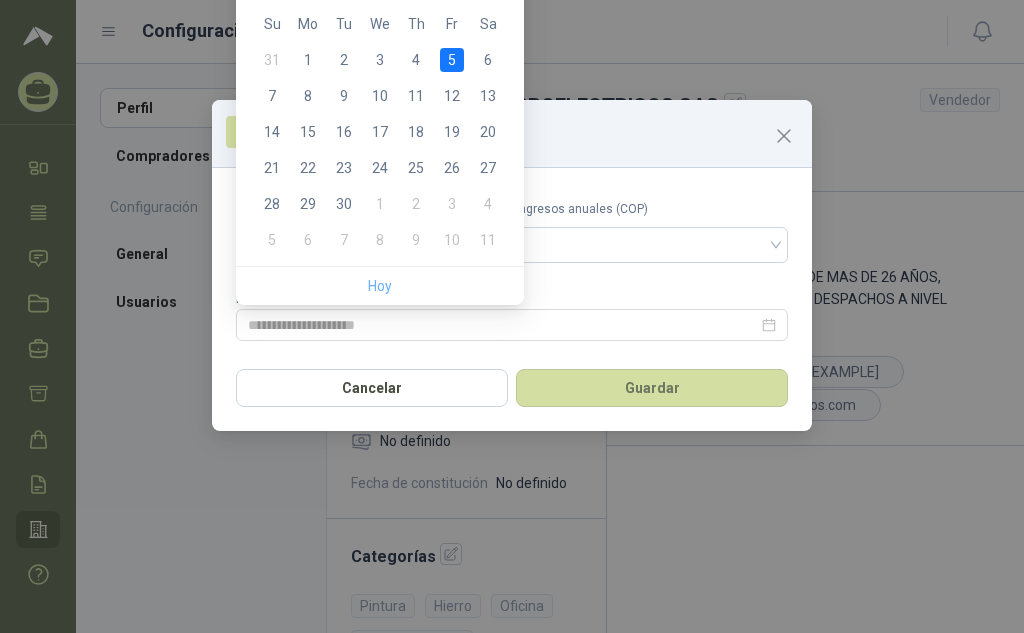 click on "Hoy" at bounding box center (380, 286) 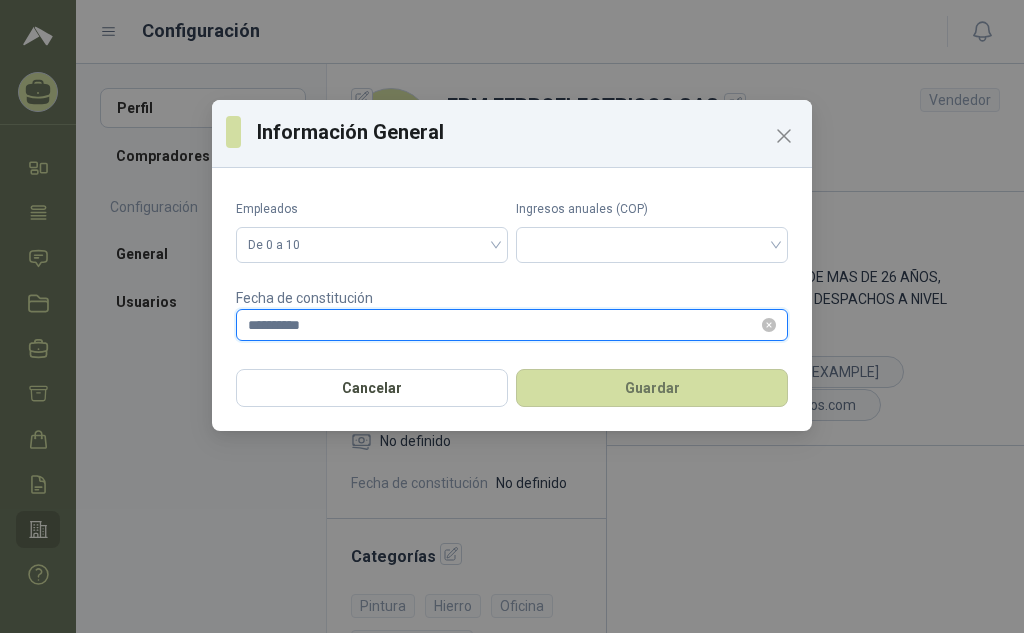 click on "**********" at bounding box center [503, 325] 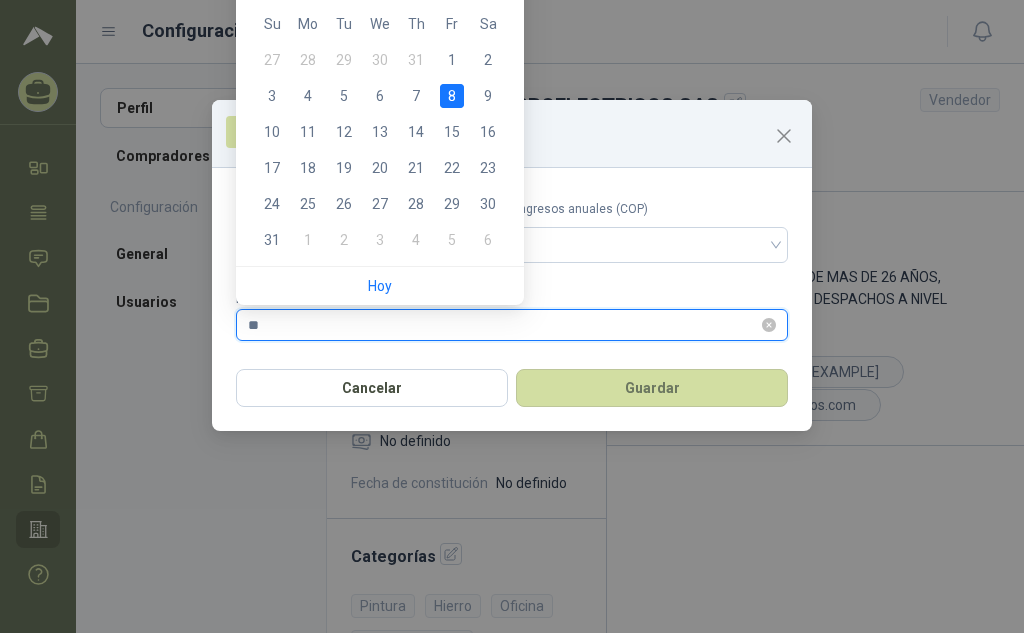type on "*" 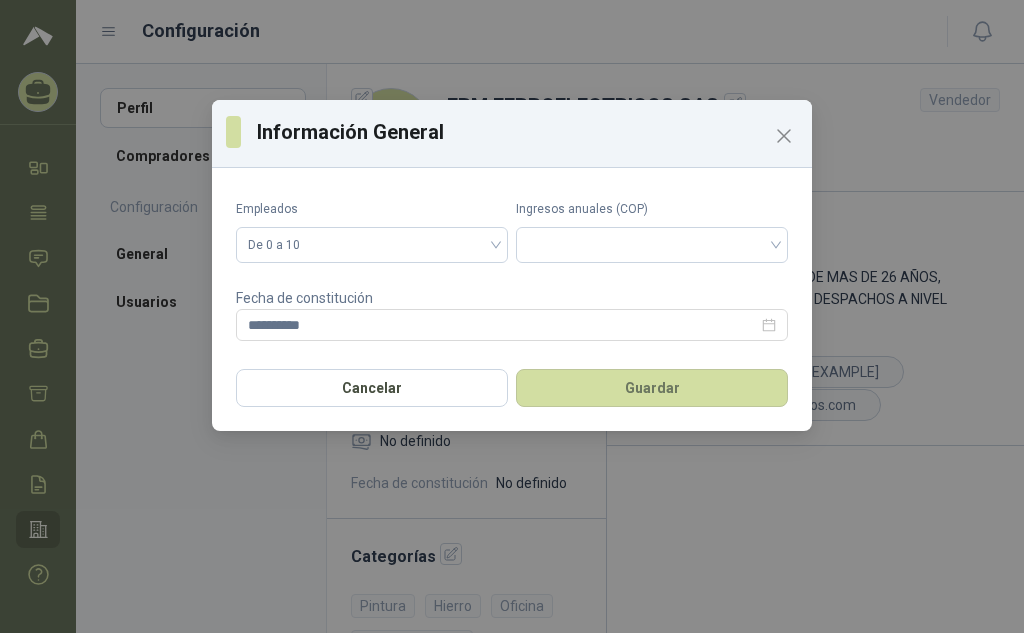 drag, startPoint x: 735, startPoint y: 67, endPoint x: 719, endPoint y: 61, distance: 17.088007 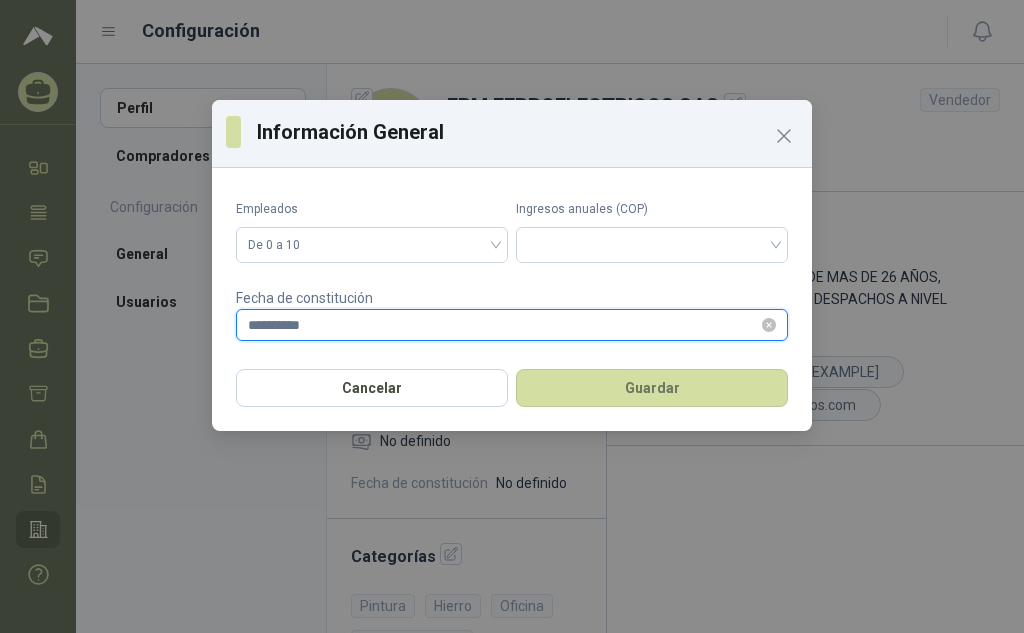 click on "**********" at bounding box center [503, 325] 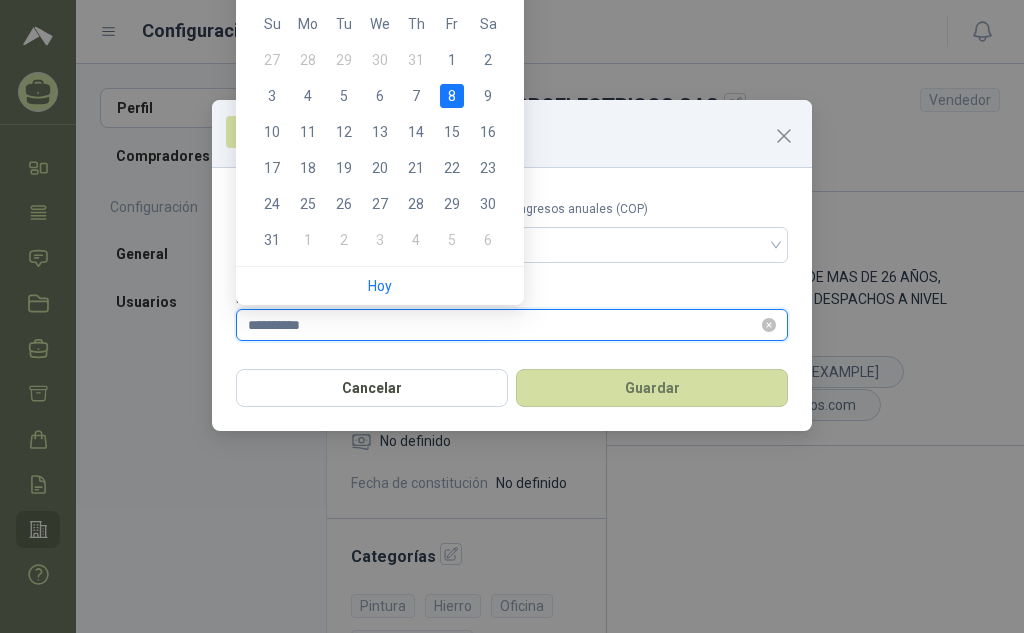 click on "**********" at bounding box center (503, 325) 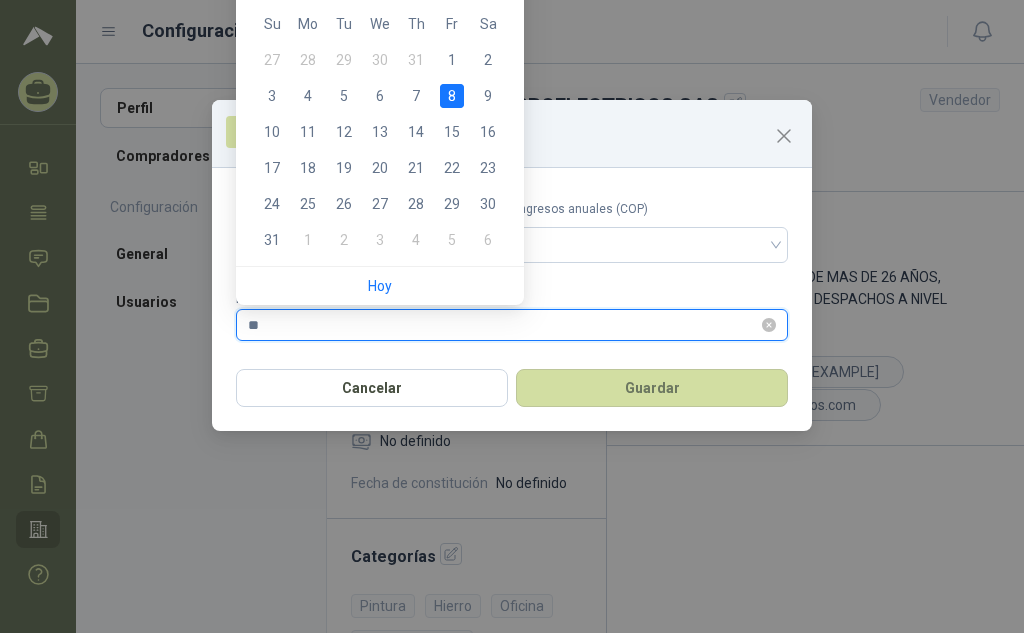 type on "*" 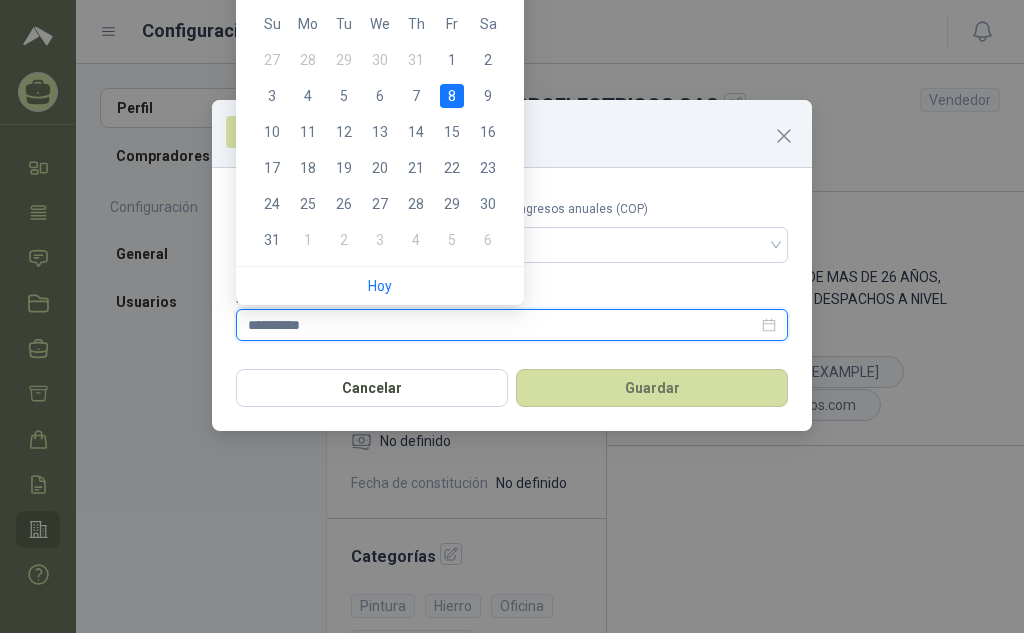 type on "**********" 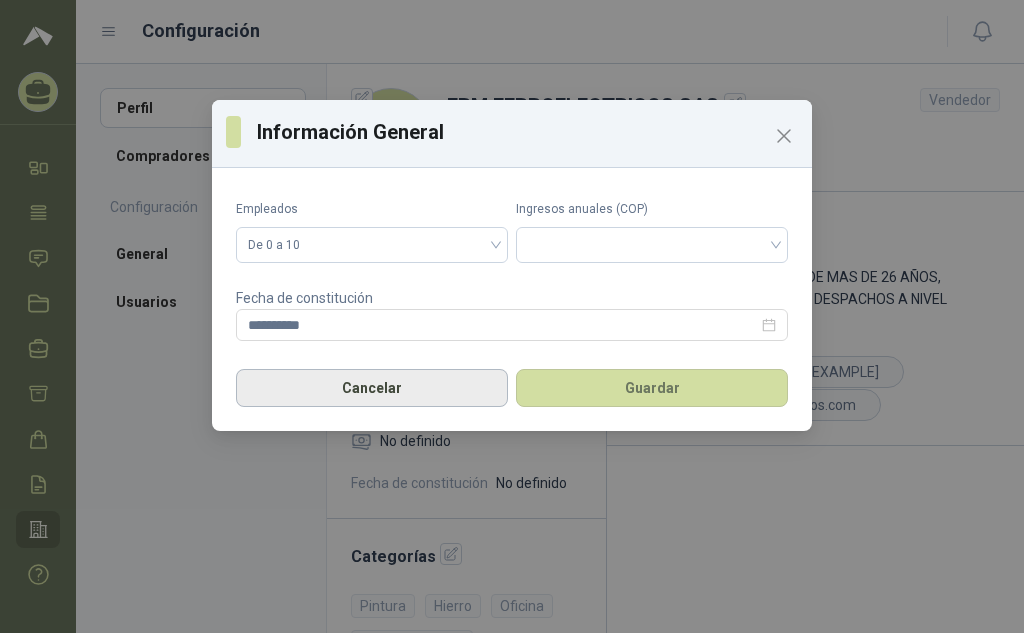 click on "Cancelar" at bounding box center [372, 388] 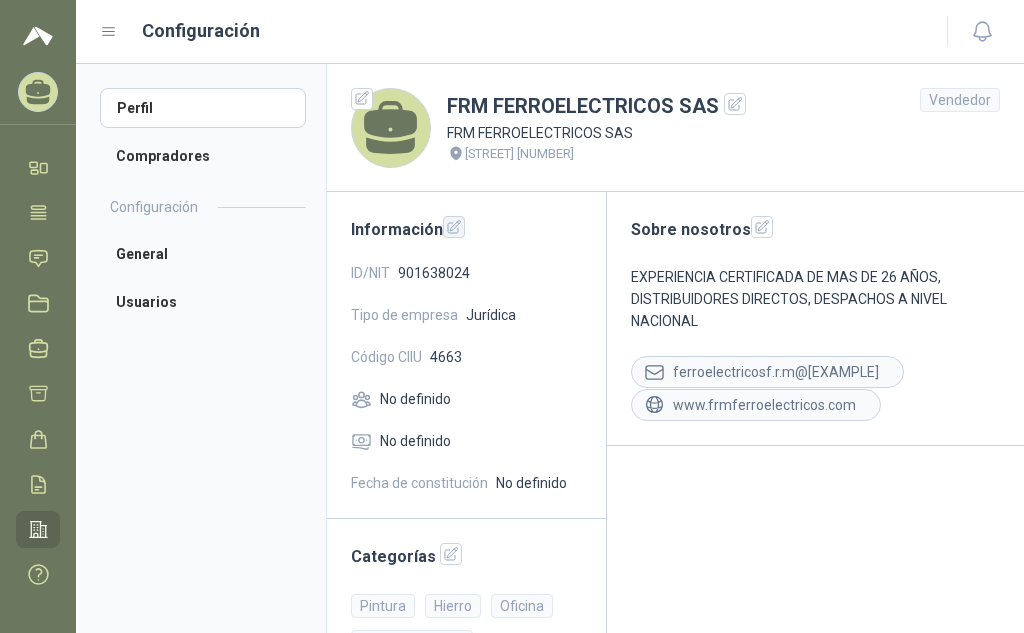click 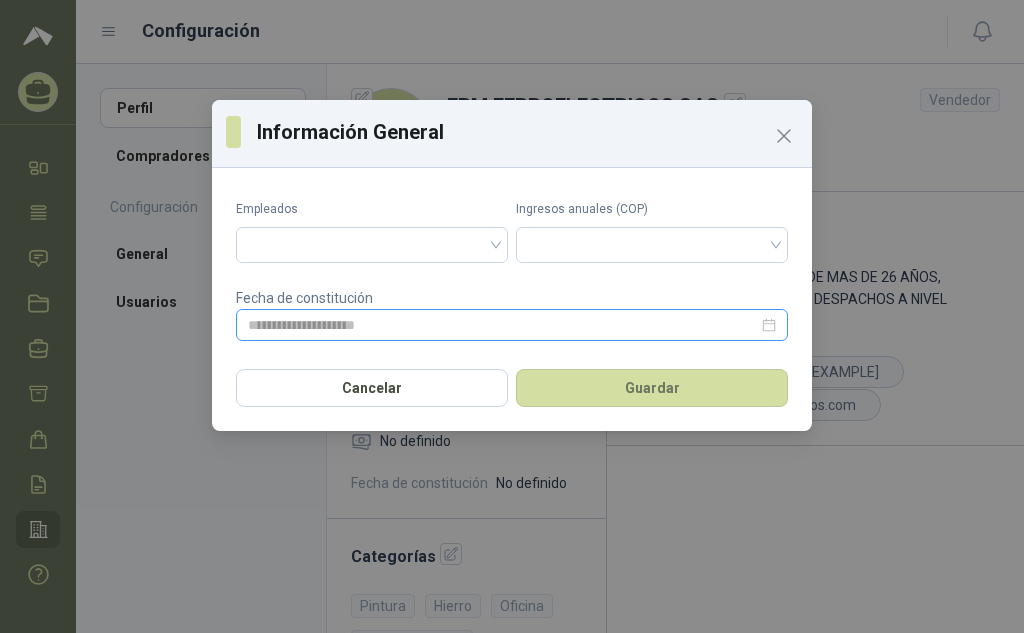 click at bounding box center (512, 325) 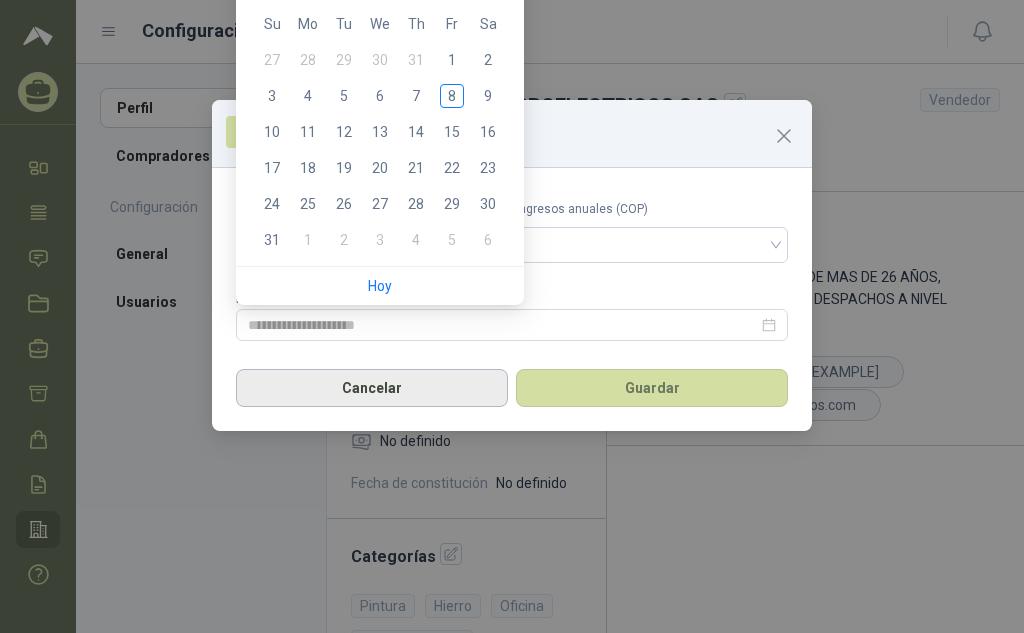 click on "Cancelar" at bounding box center [372, 388] 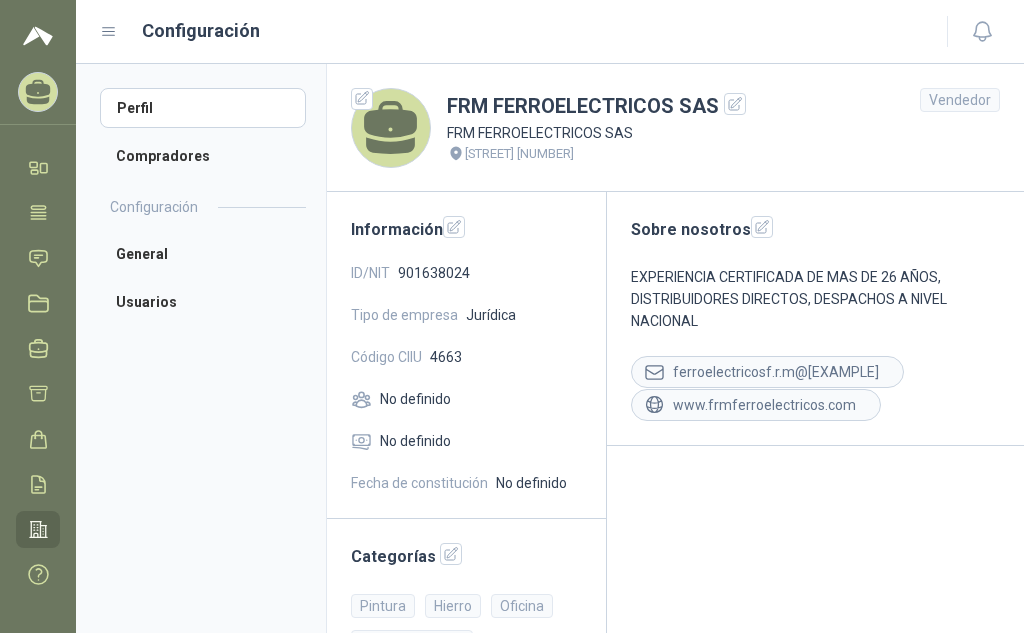 click 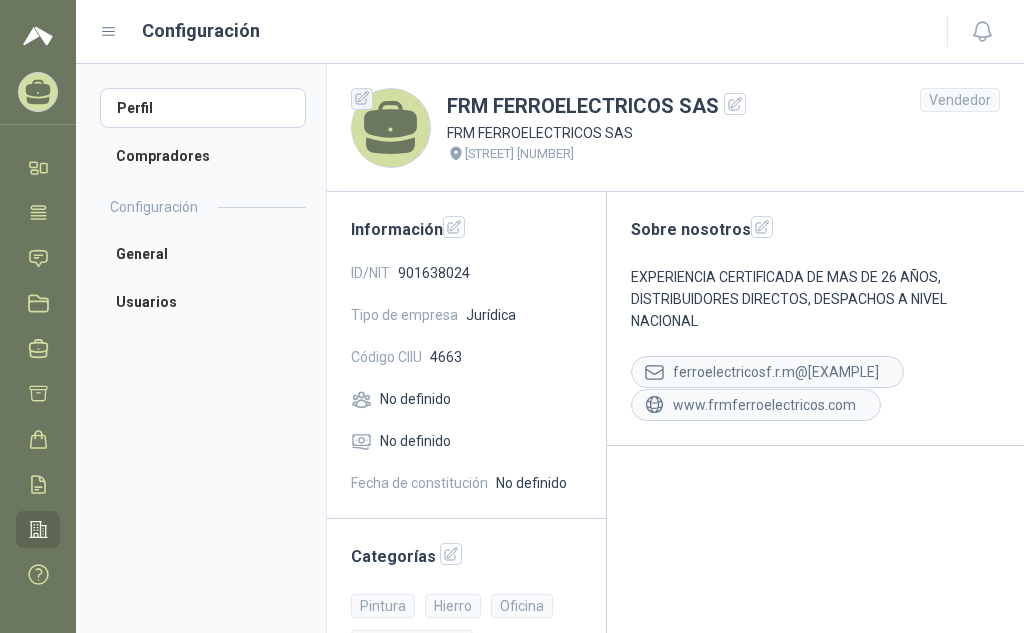 click 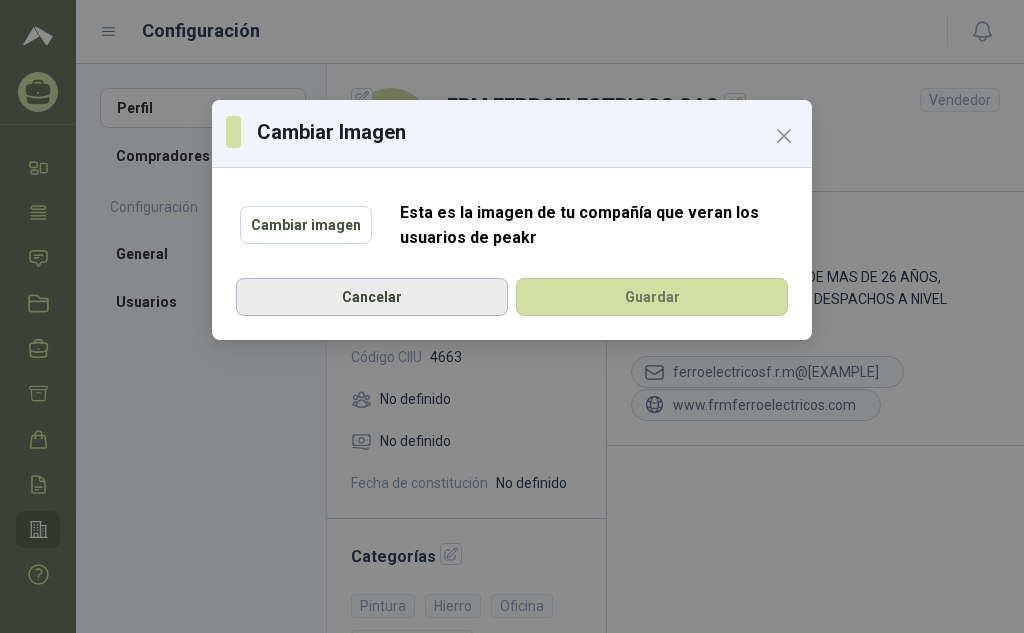 click on "Cancelar" at bounding box center (372, 297) 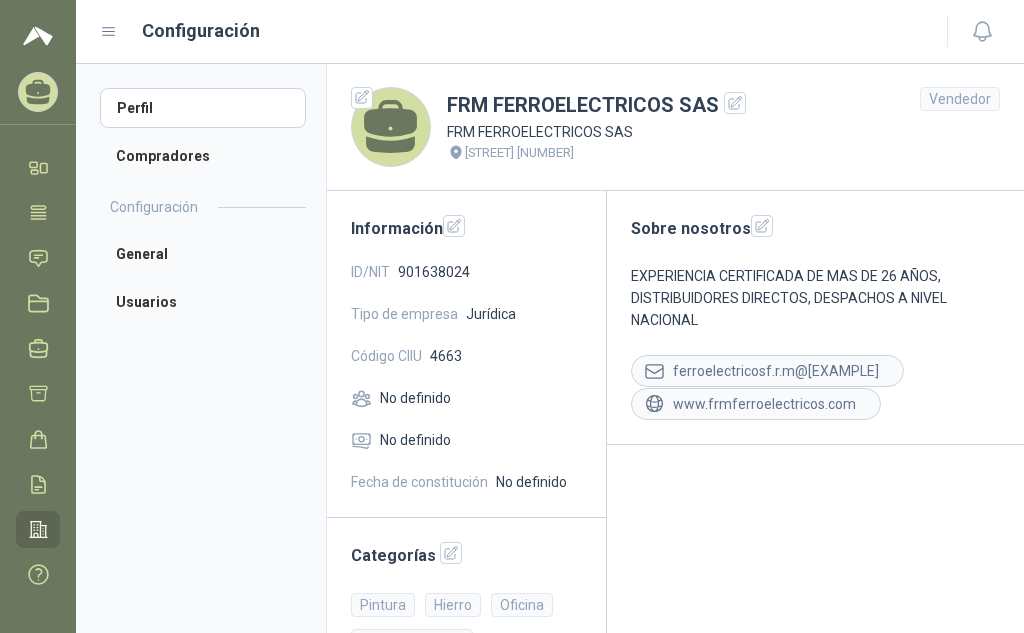 scroll, scrollTop: 0, scrollLeft: 0, axis: both 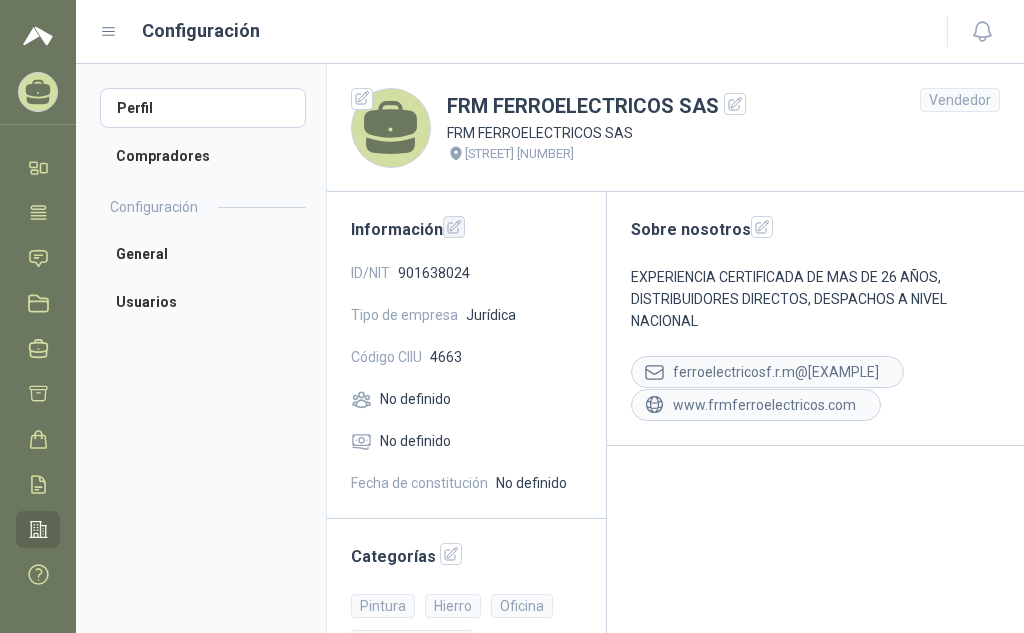 click 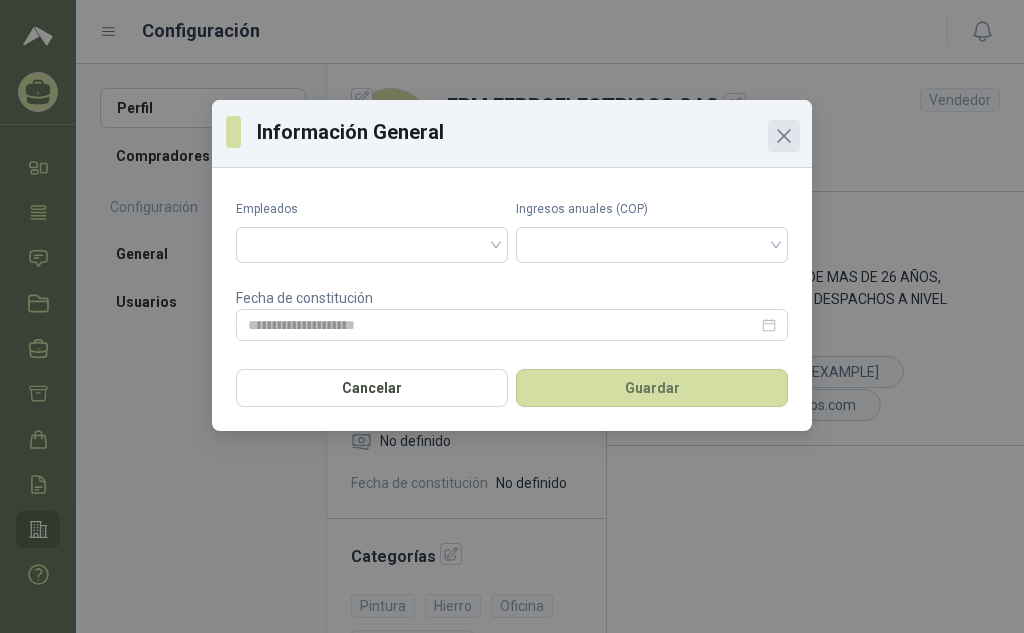 click 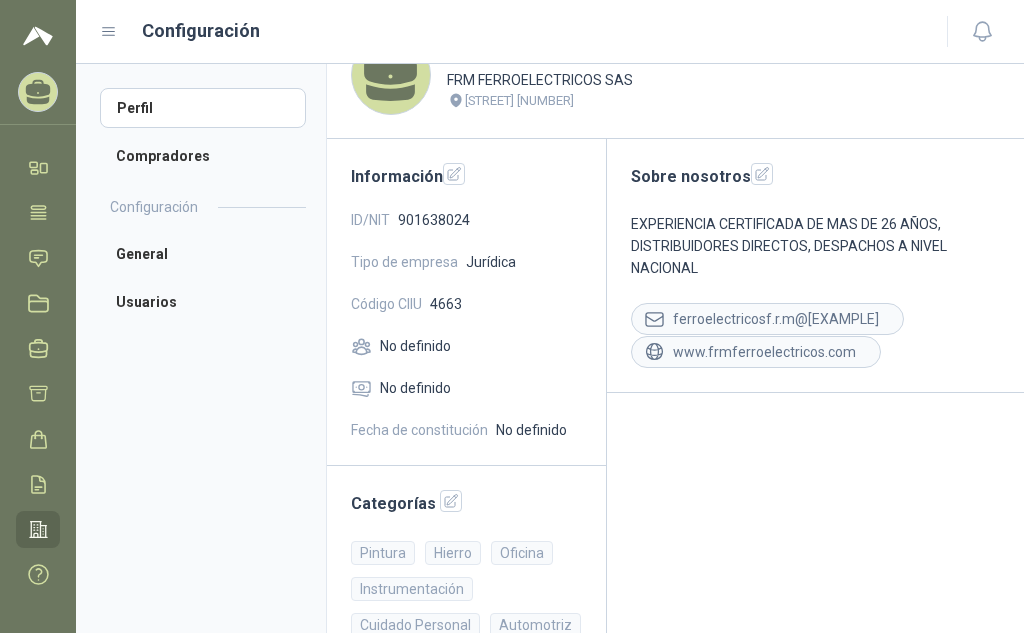 scroll, scrollTop: 0, scrollLeft: 0, axis: both 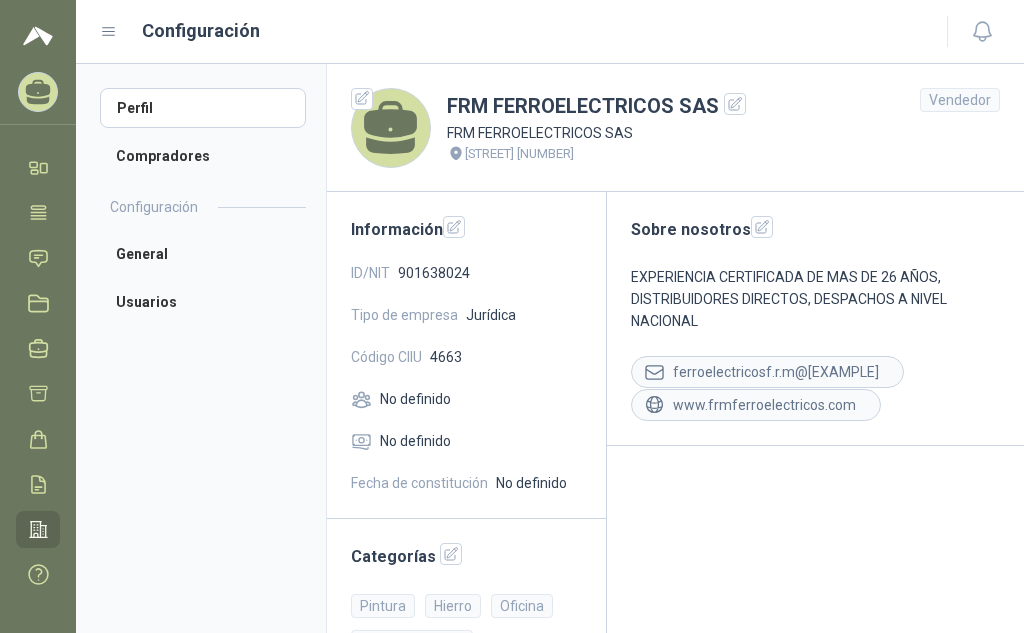 click 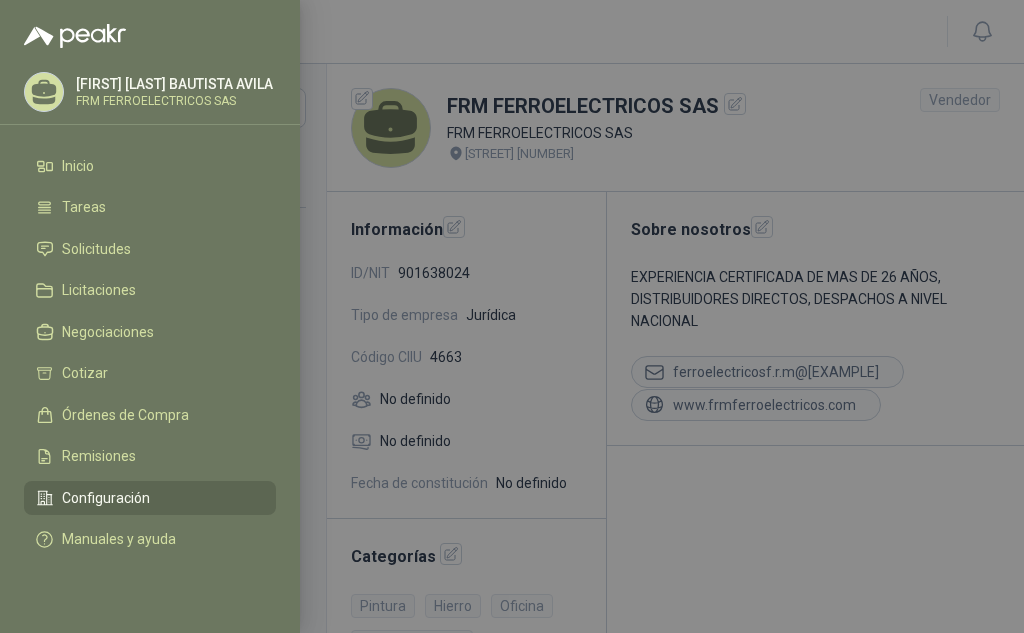 click on "Configuración" at bounding box center [106, 498] 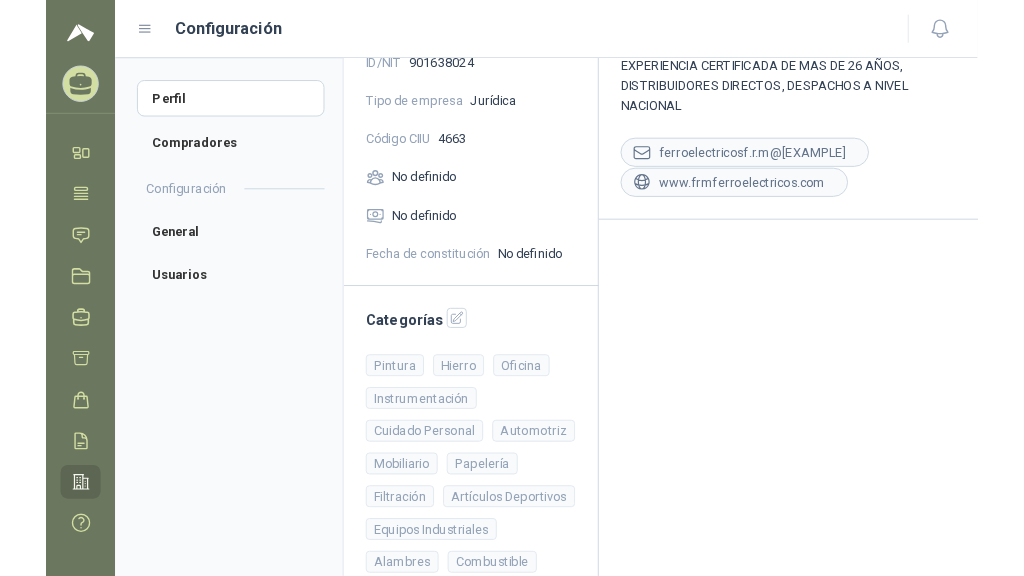 scroll, scrollTop: 0, scrollLeft: 0, axis: both 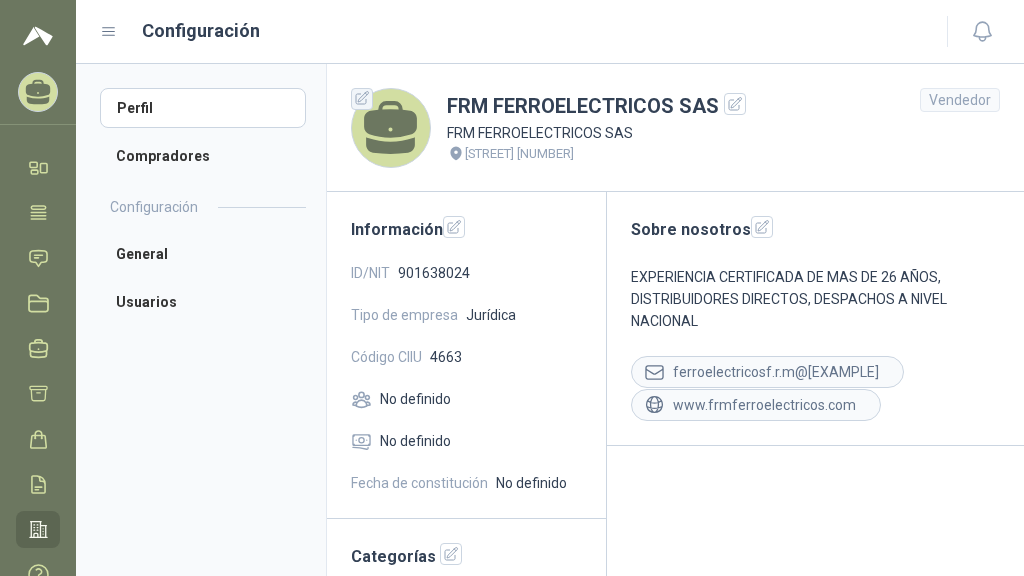 click 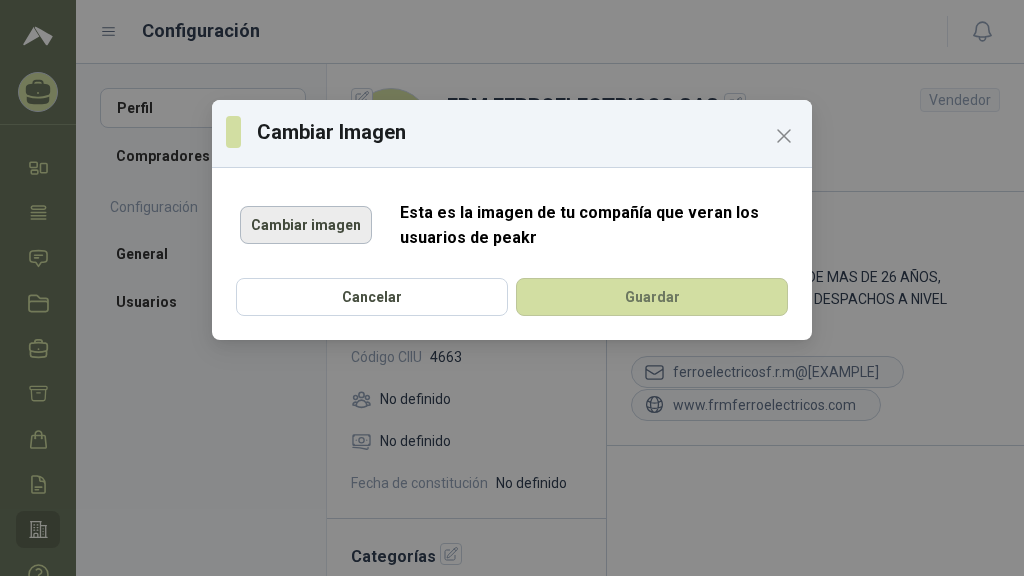 click on "Cambiar imagen" at bounding box center [306, 225] 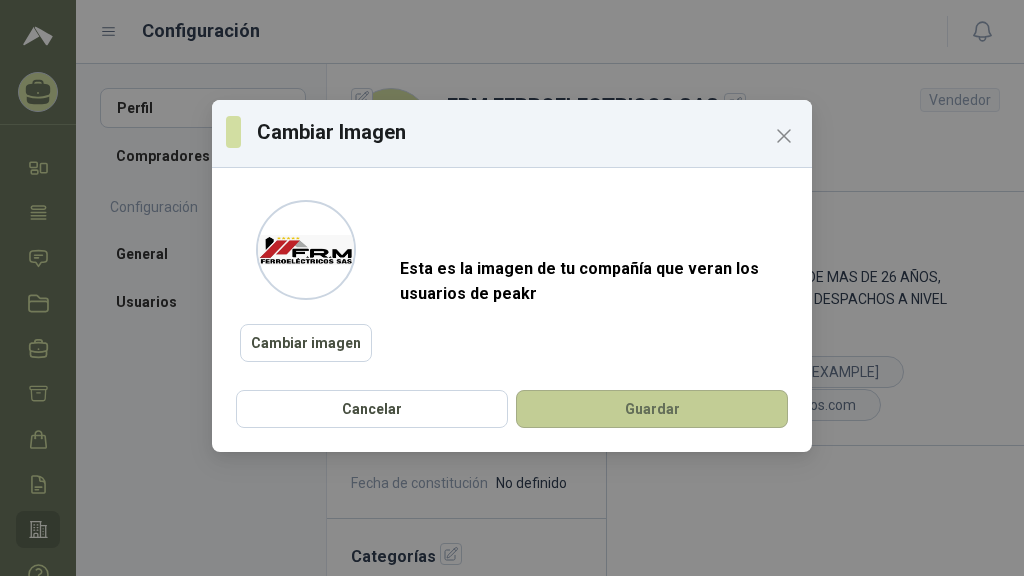 click on "Guardar" at bounding box center [652, 409] 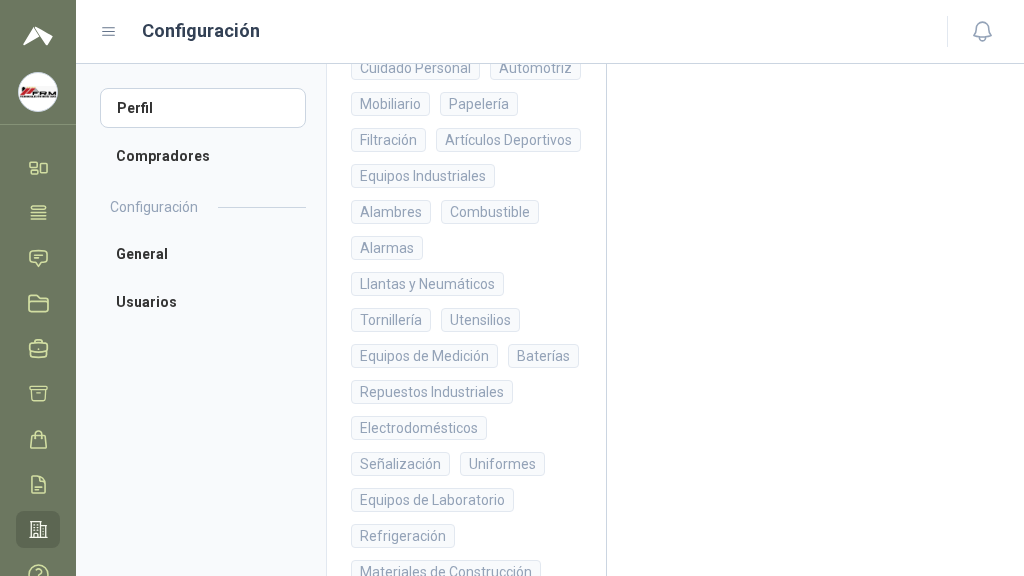 scroll, scrollTop: 0, scrollLeft: 0, axis: both 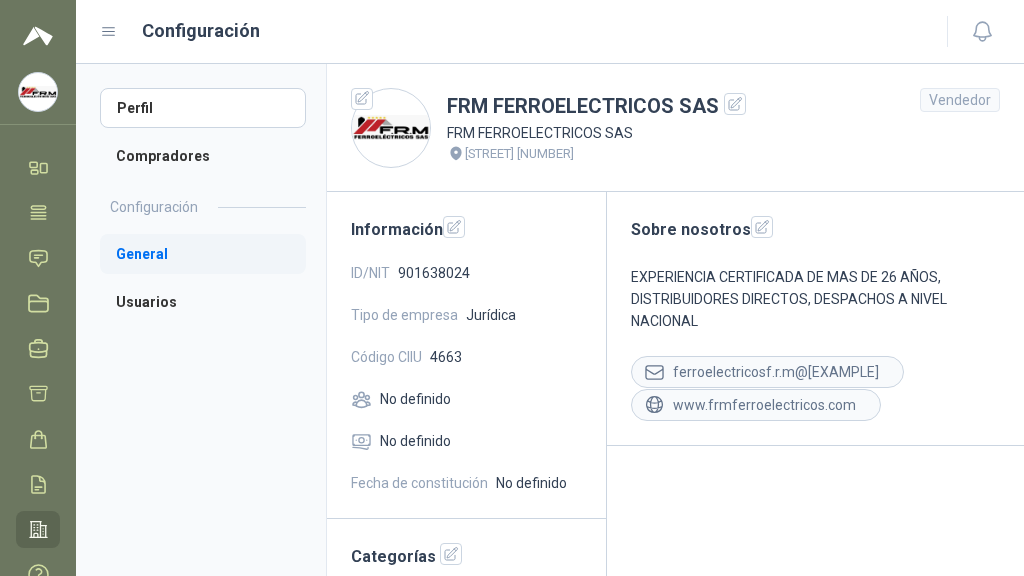 click on "General" at bounding box center (203, 254) 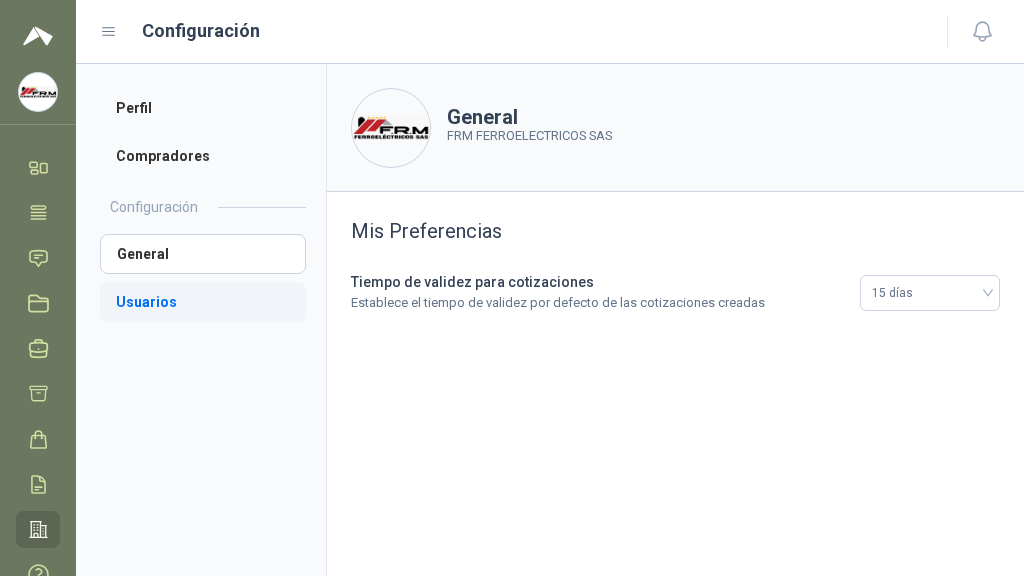 click on "Usuarios" at bounding box center [203, 302] 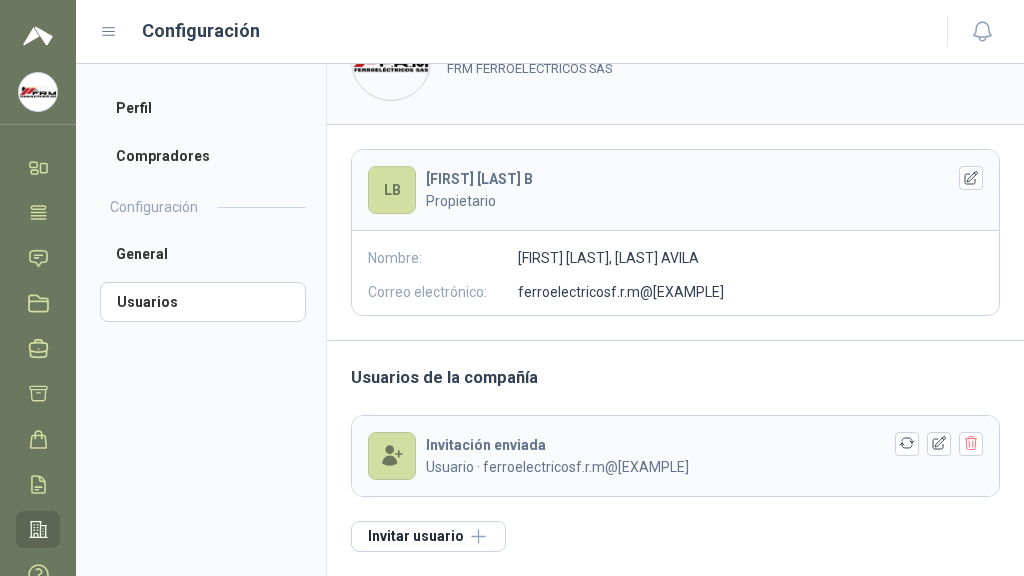 scroll, scrollTop: 0, scrollLeft: 0, axis: both 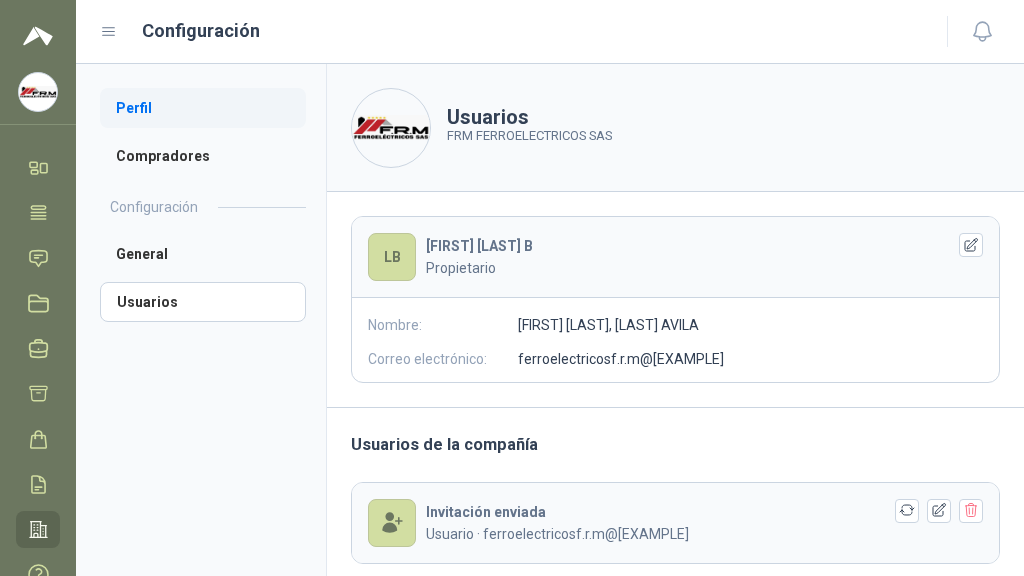 click on "Perfil" at bounding box center (203, 108) 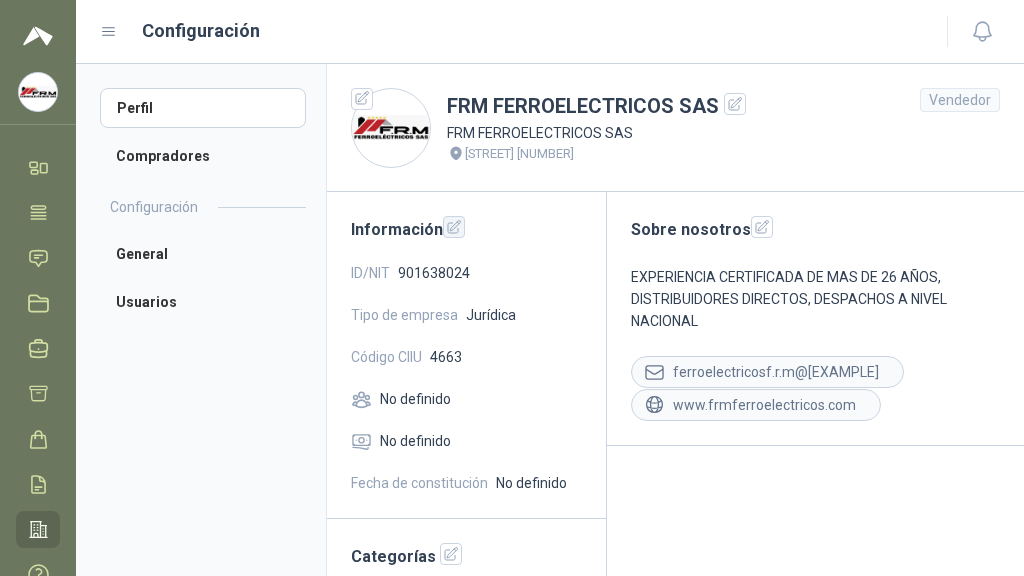 click 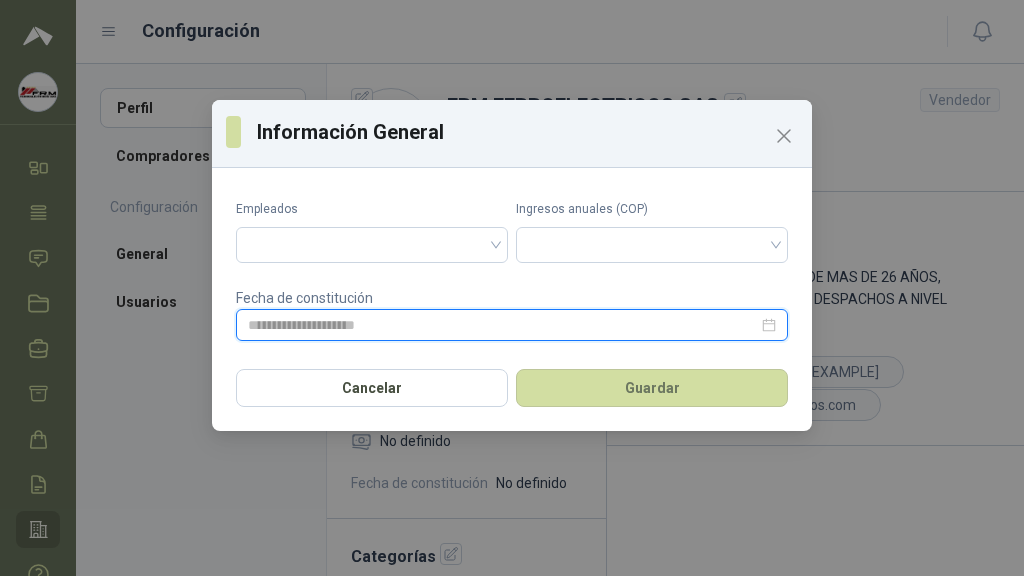 click at bounding box center (503, 325) 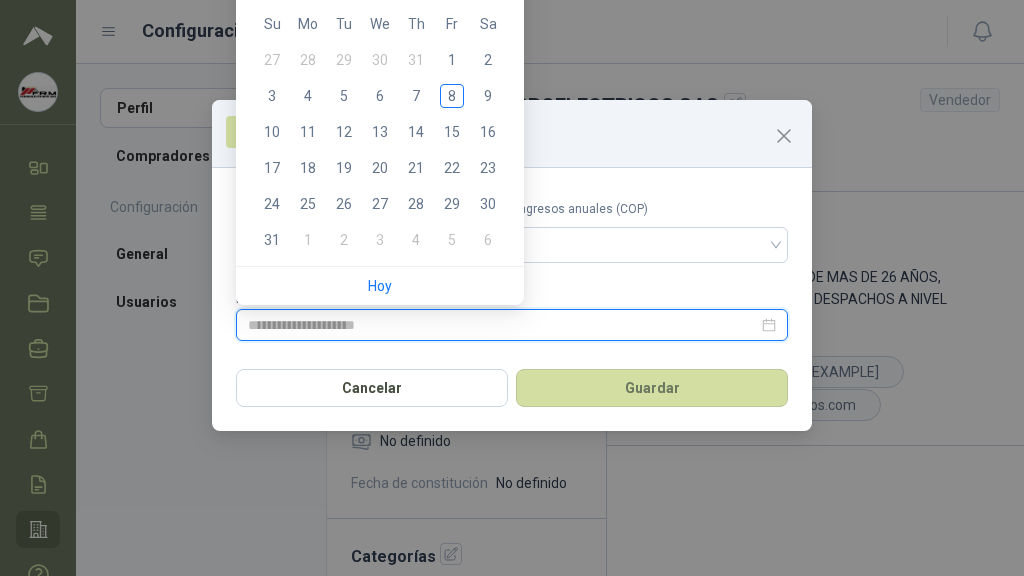 type on "**********" 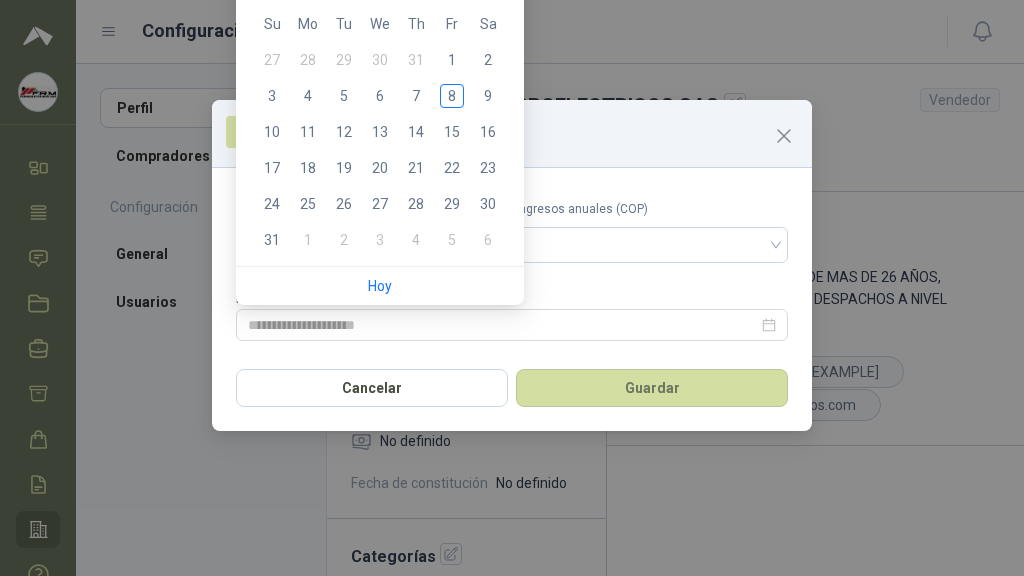 click on "Hoy" at bounding box center [380, 286] 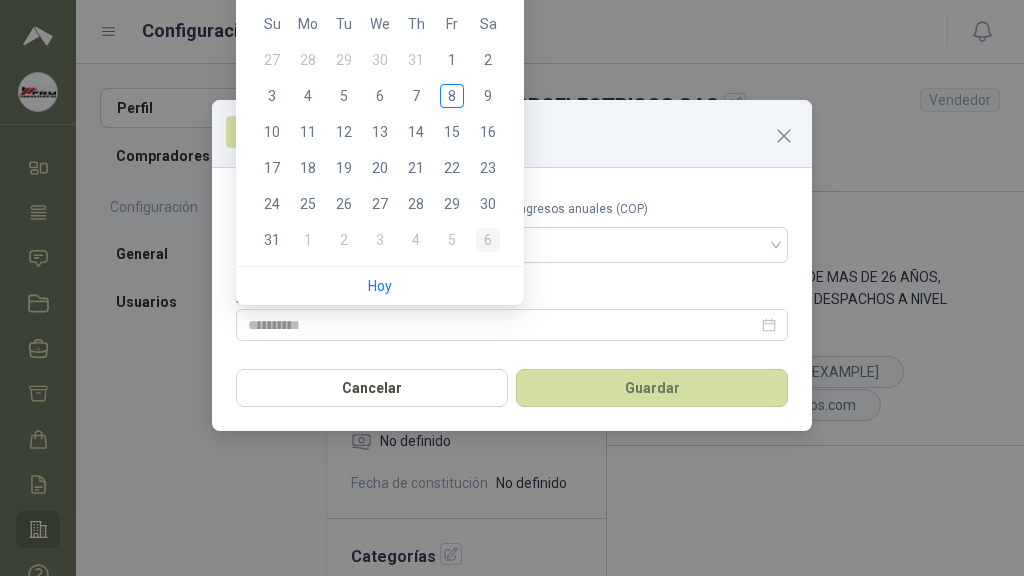type on "**********" 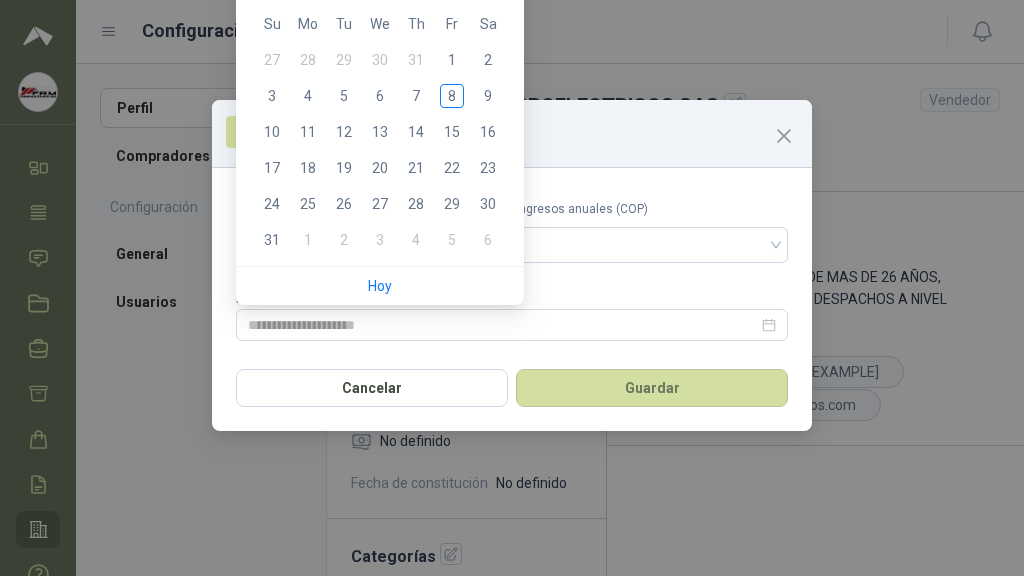 click on "Empleados Ingresos anuales (COP) Fecha de constitución" at bounding box center (512, 266) 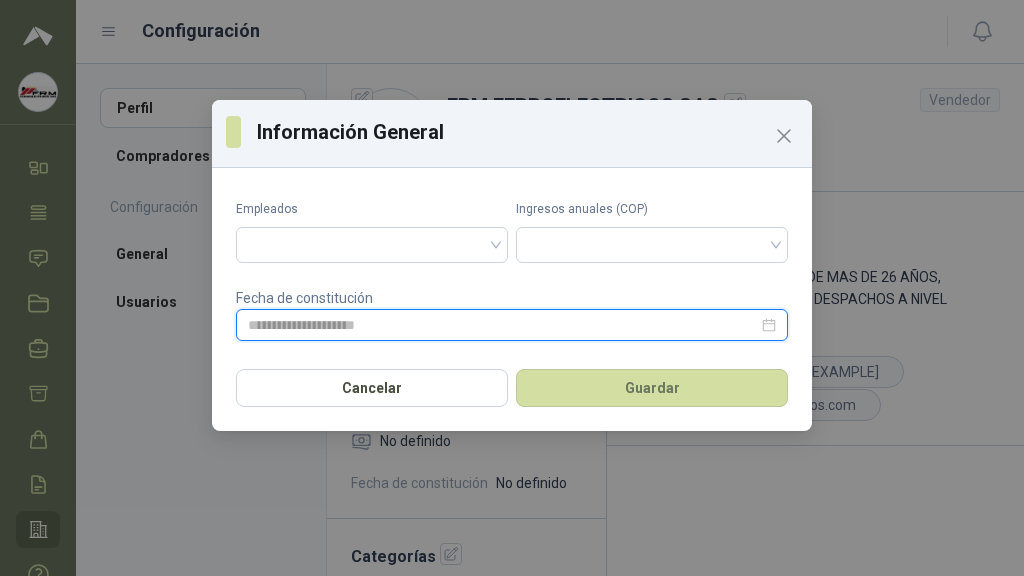 click at bounding box center [503, 325] 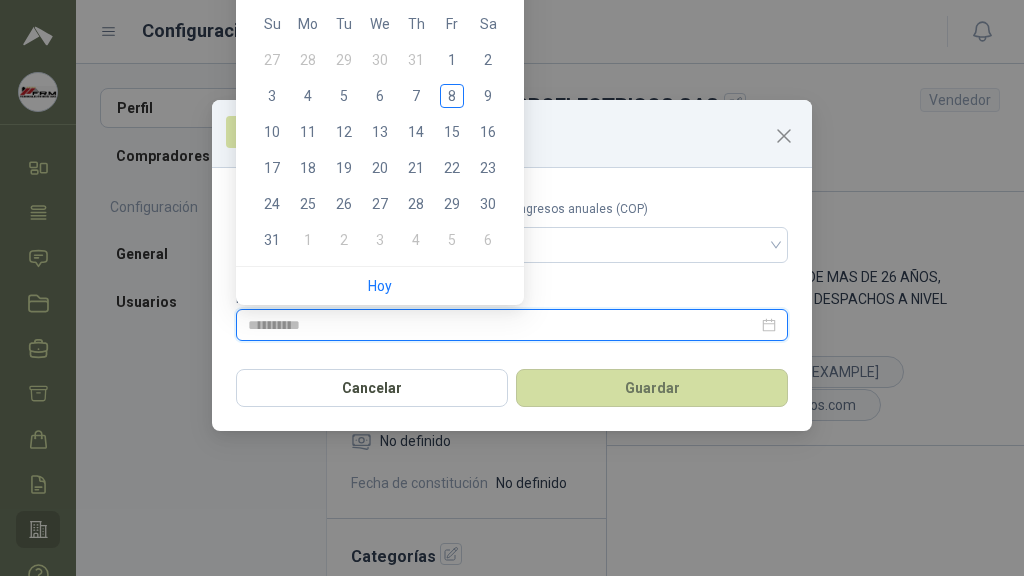 type on "**********" 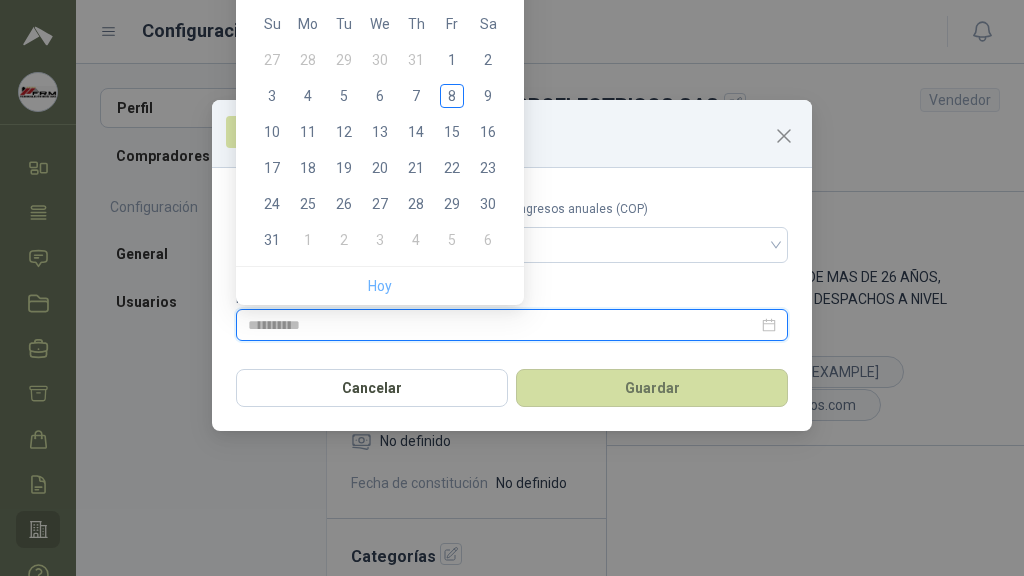 type on "**********" 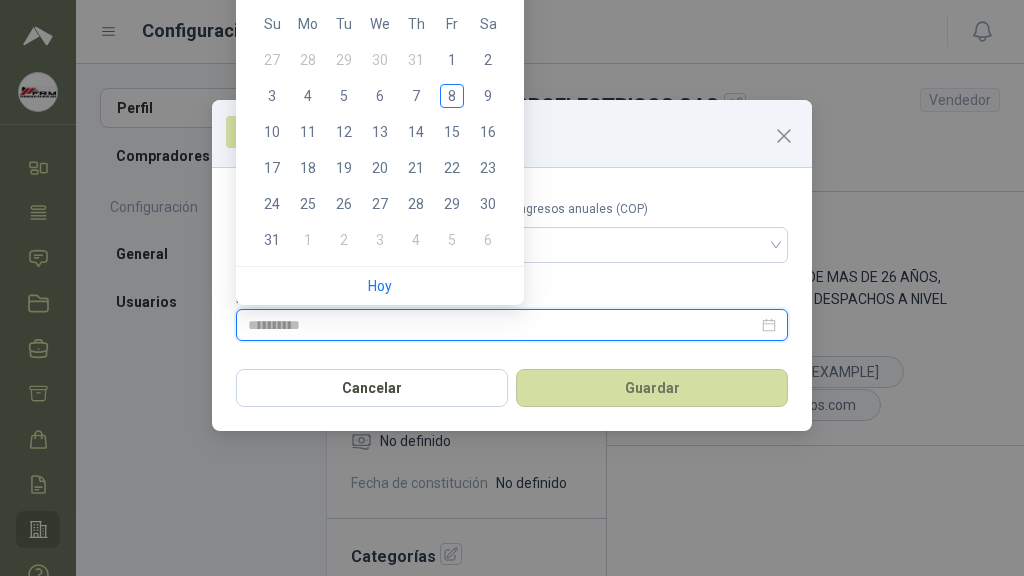 type on "**********" 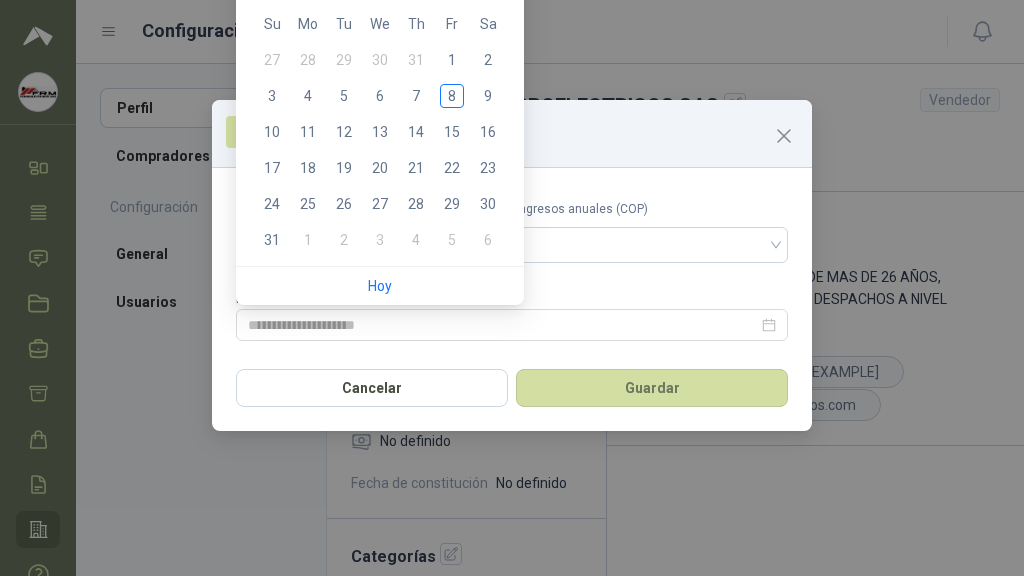 click on "Empleados Ingresos anuales (COP) Fecha de constitución" at bounding box center [512, 270] 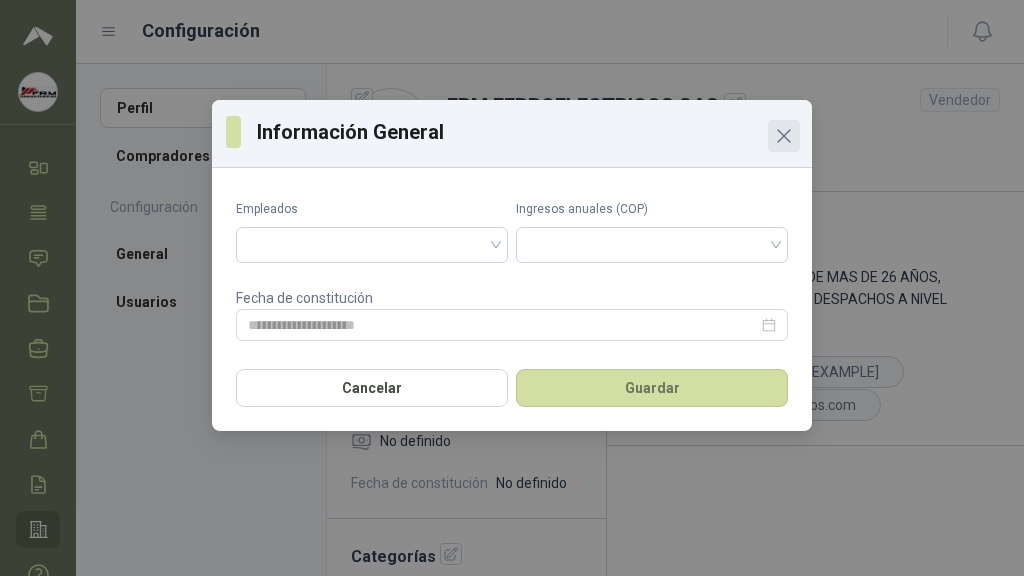 click 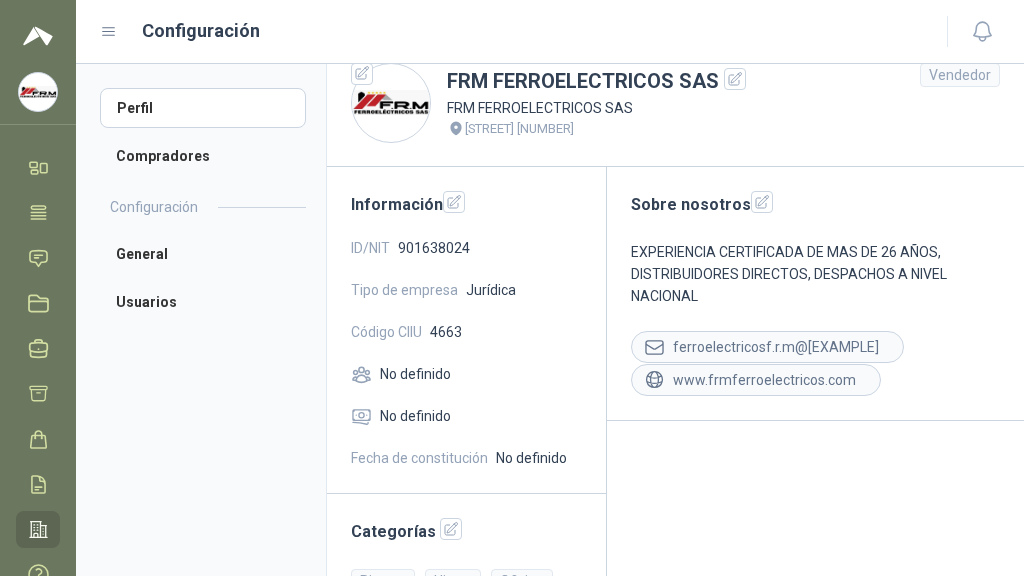 scroll, scrollTop: 0, scrollLeft: 0, axis: both 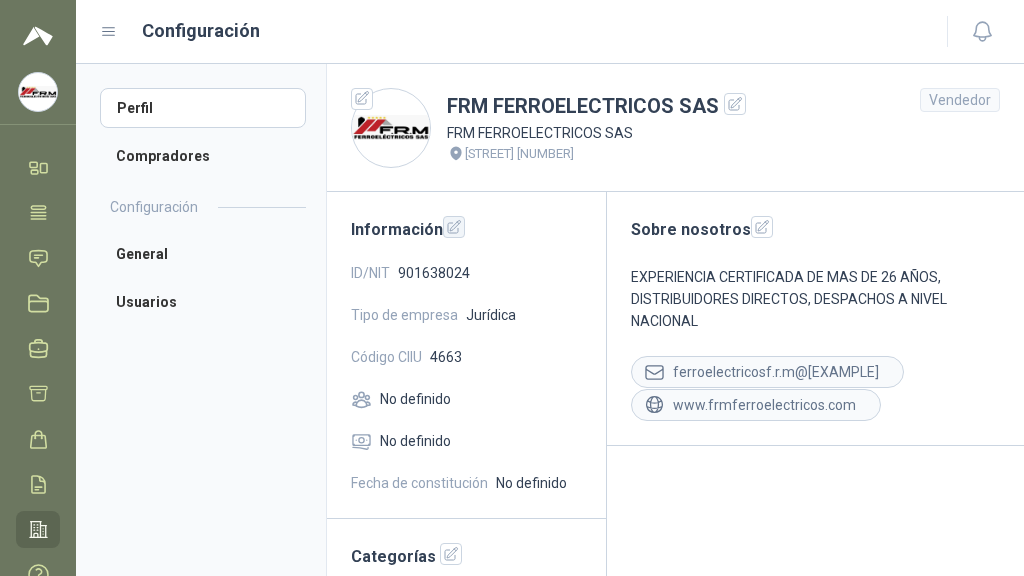 click 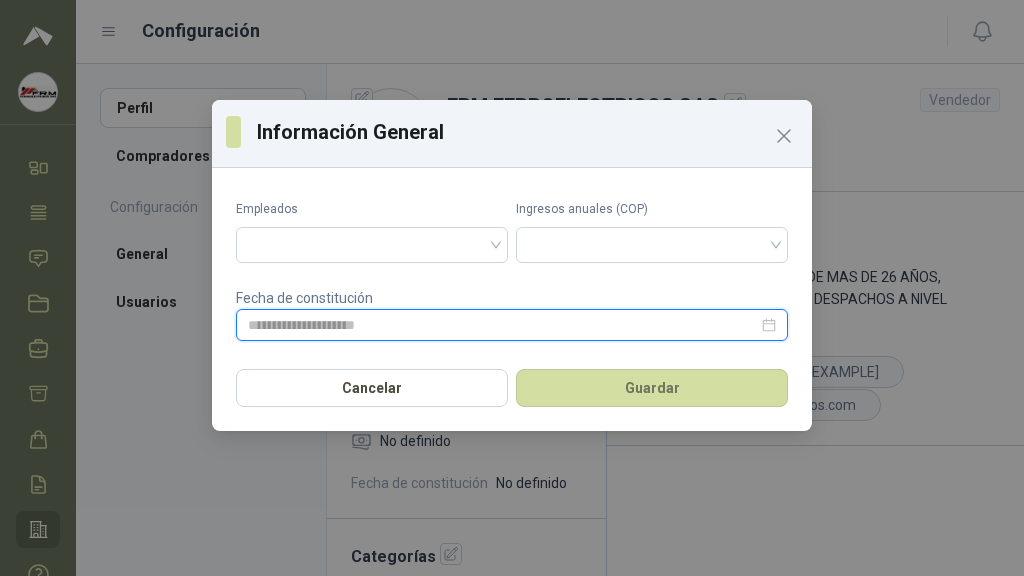 click at bounding box center (503, 325) 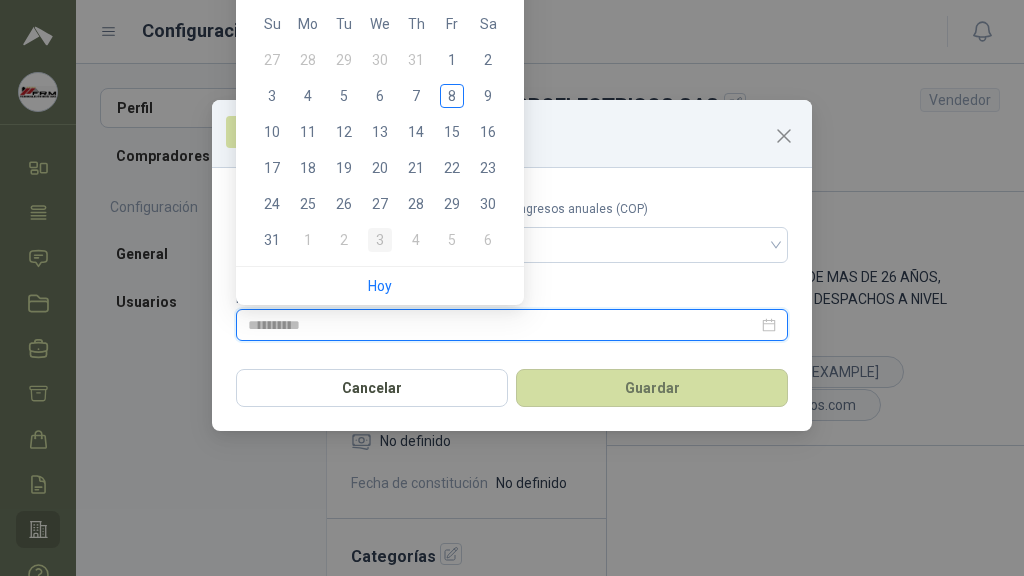 type on "**********" 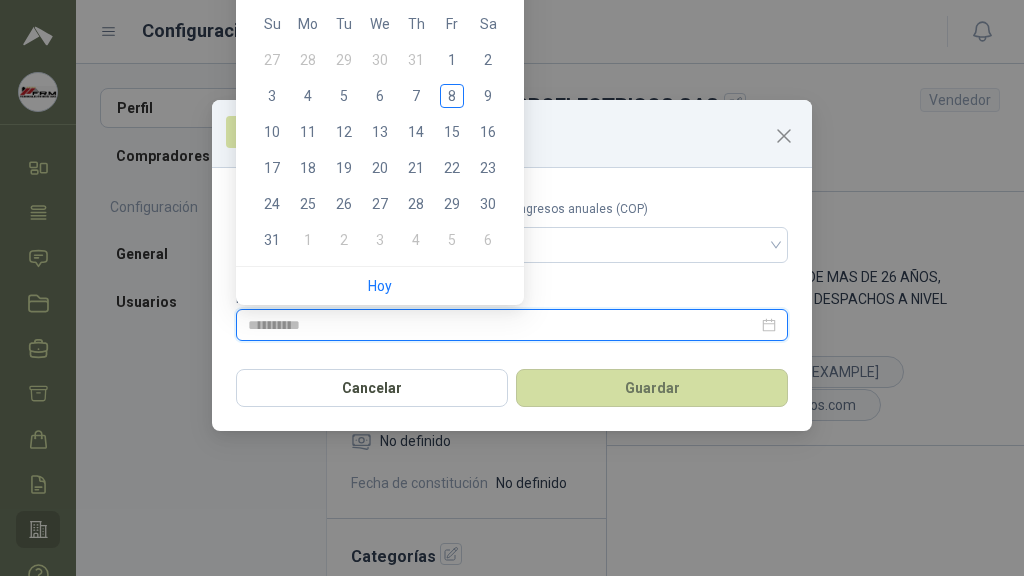 type on "**********" 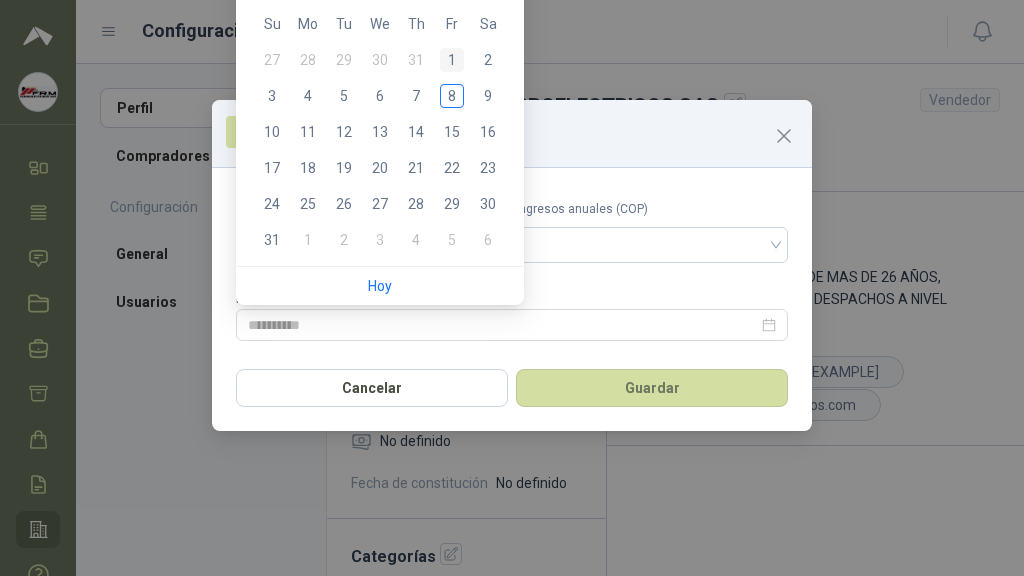 click on "1" at bounding box center (452, 60) 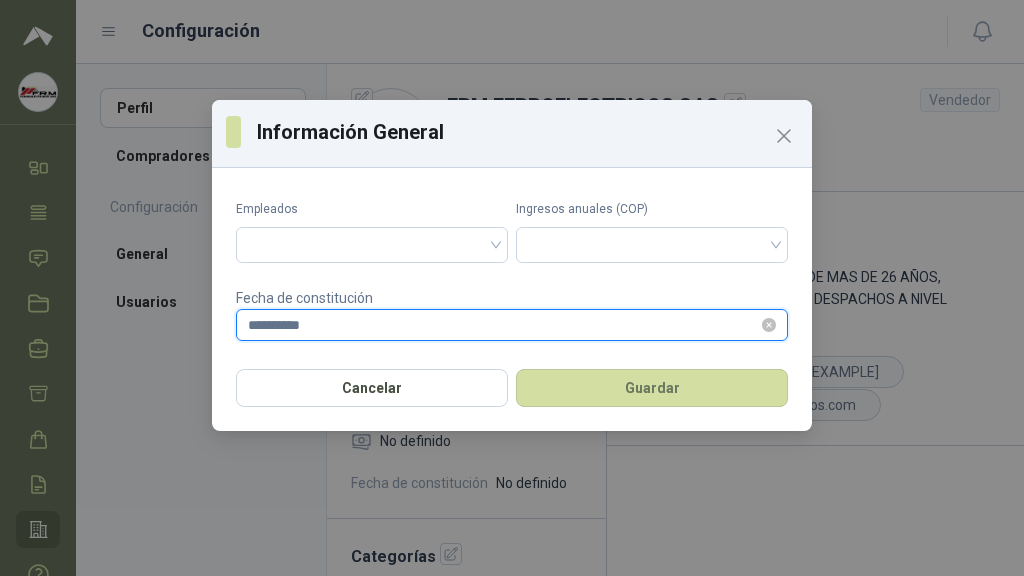 click on "**********" at bounding box center [503, 325] 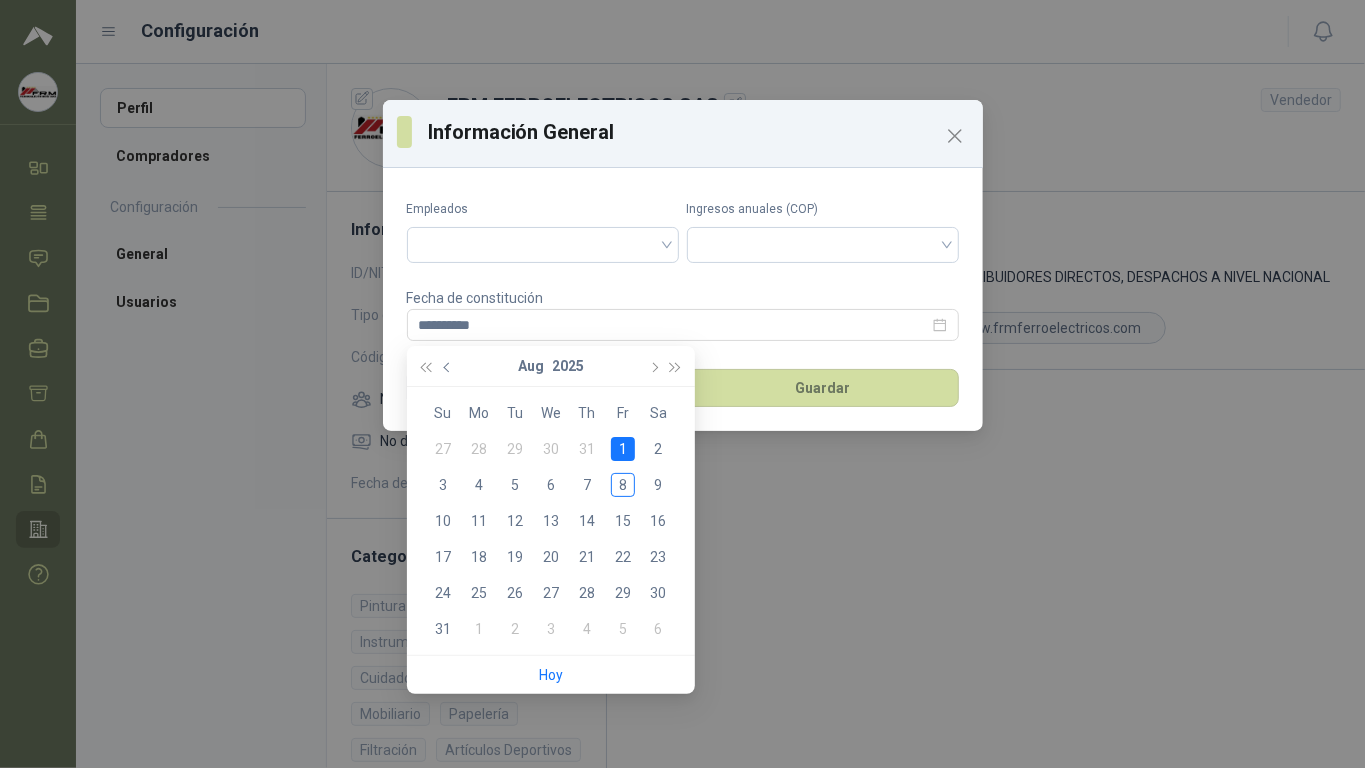 drag, startPoint x: 1023, startPoint y: 2, endPoint x: 450, endPoint y: 369, distance: 680.4543 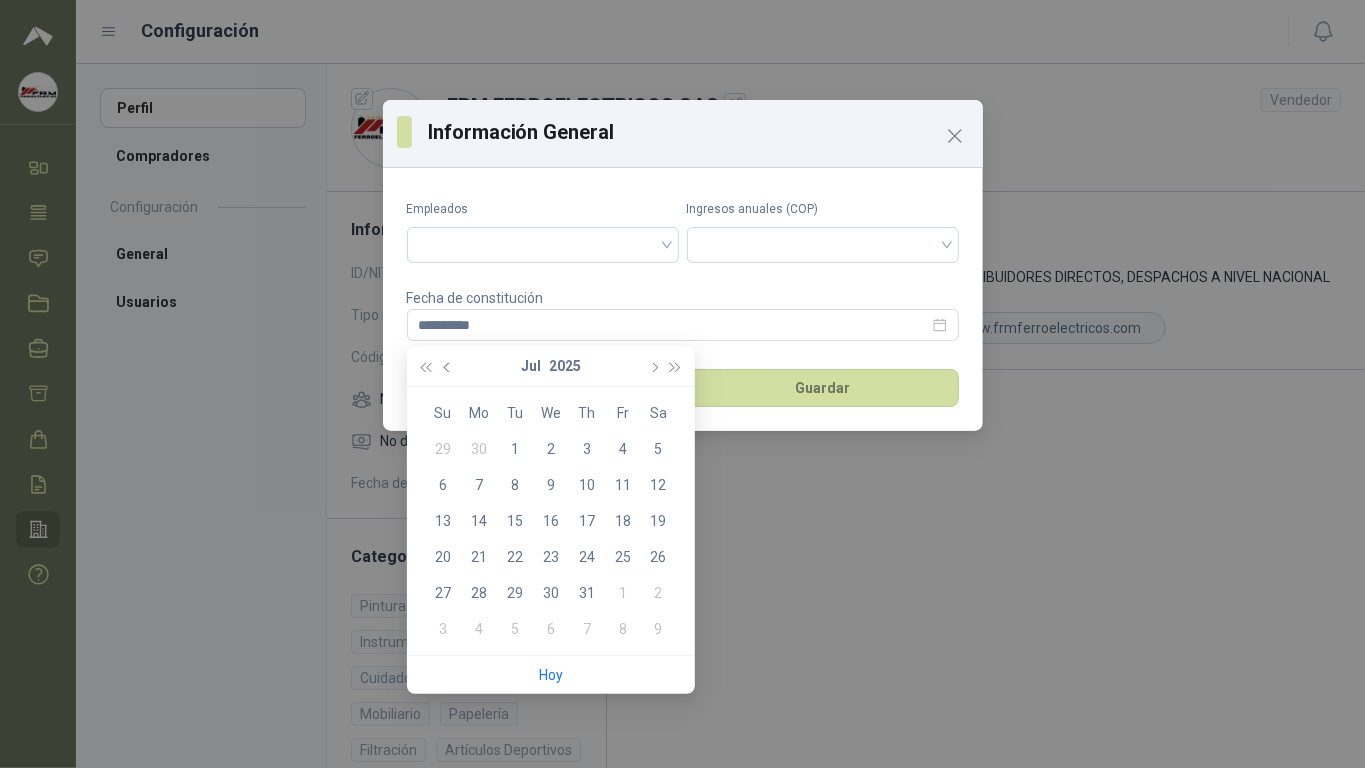 click at bounding box center (448, 367) 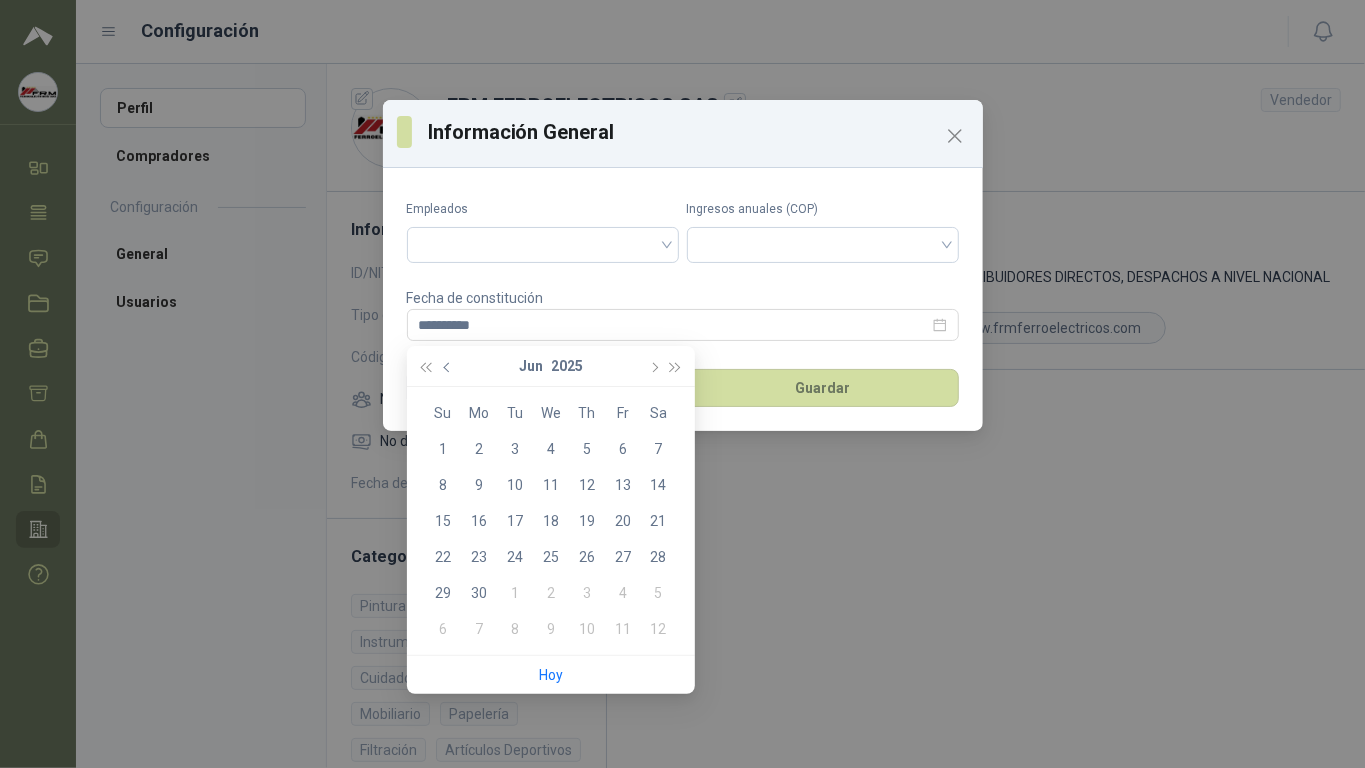 click at bounding box center [448, 367] 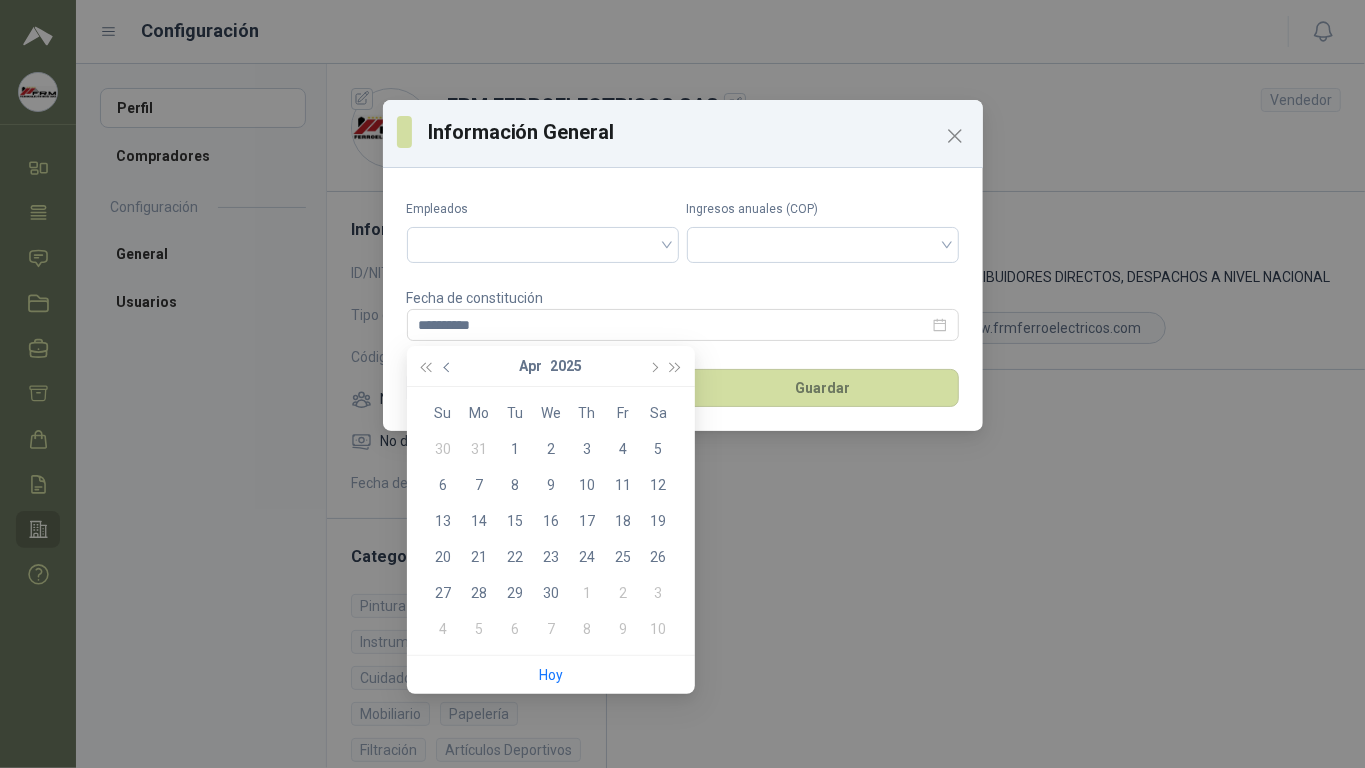 click at bounding box center [448, 367] 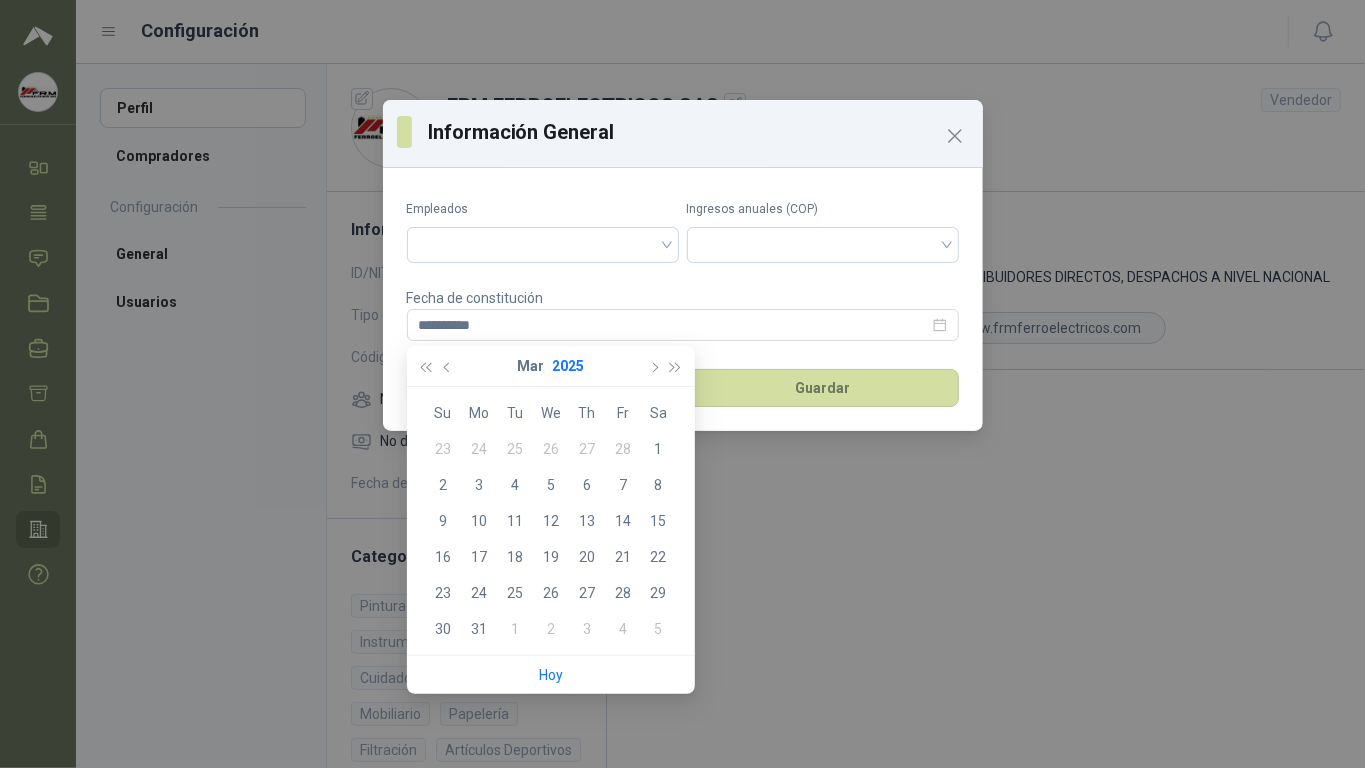click on "2025" at bounding box center [568, 366] 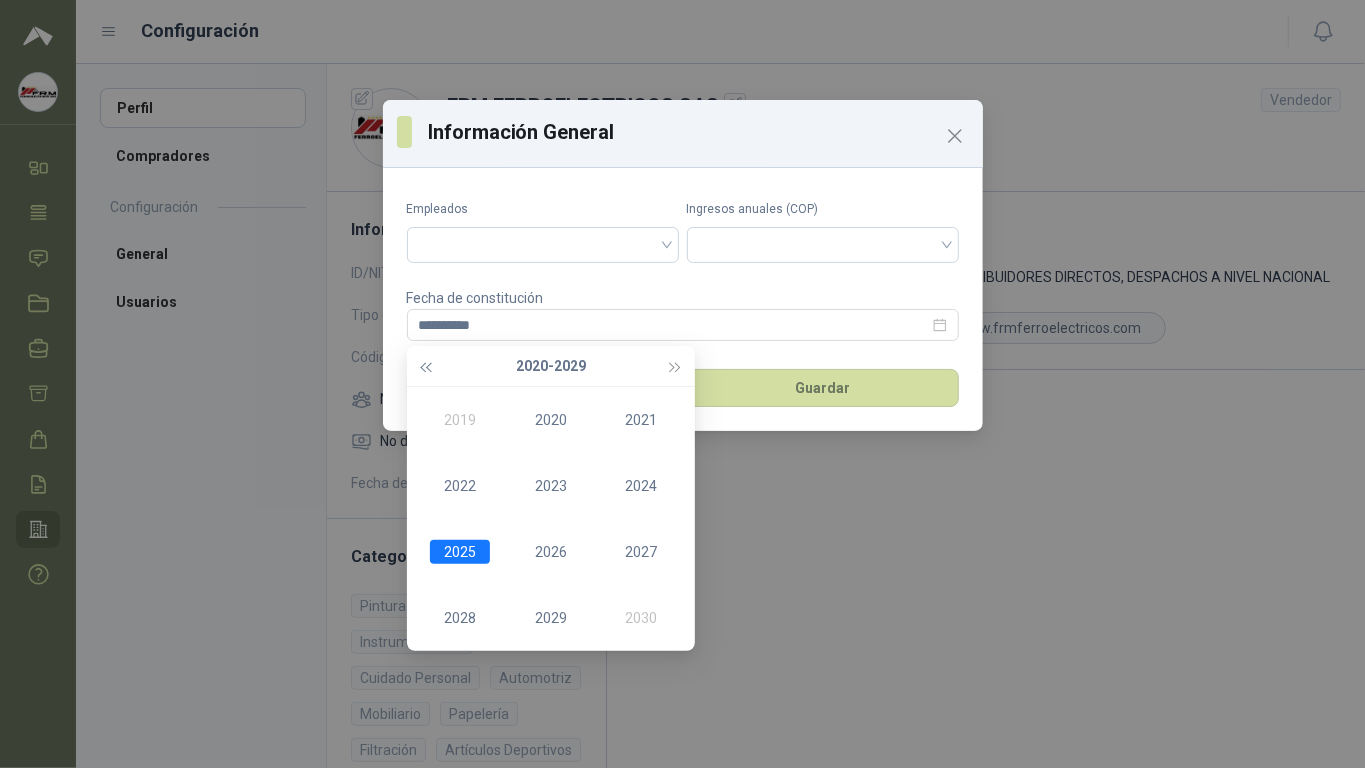 click at bounding box center [426, 366] 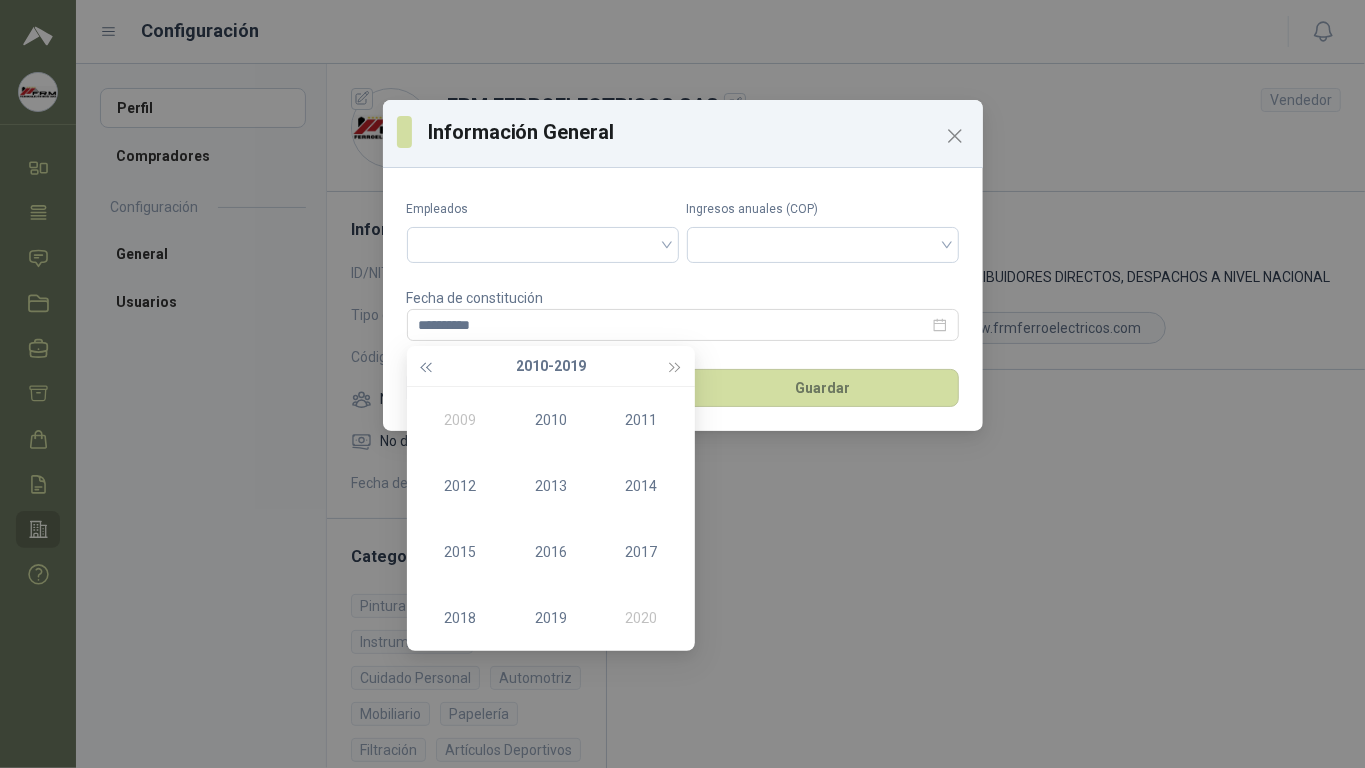 click at bounding box center [426, 366] 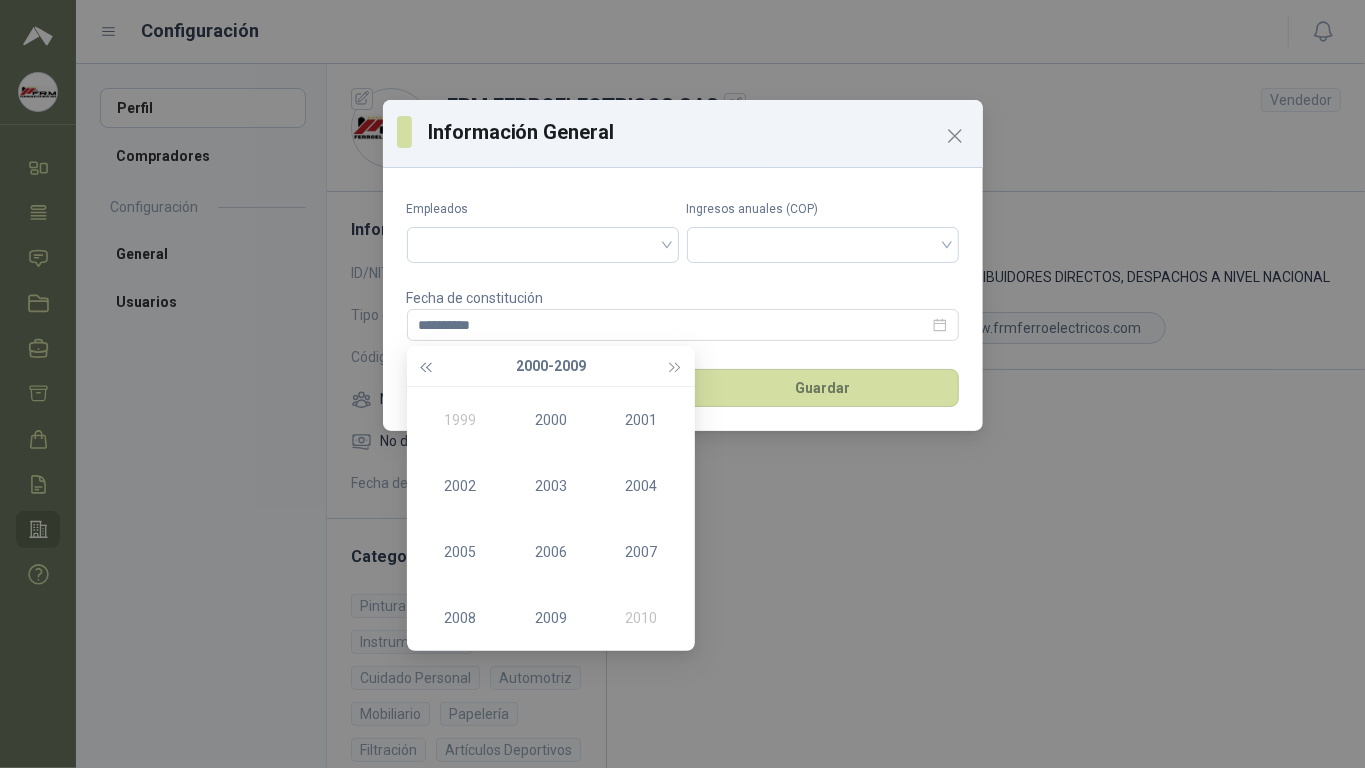 click at bounding box center (426, 366) 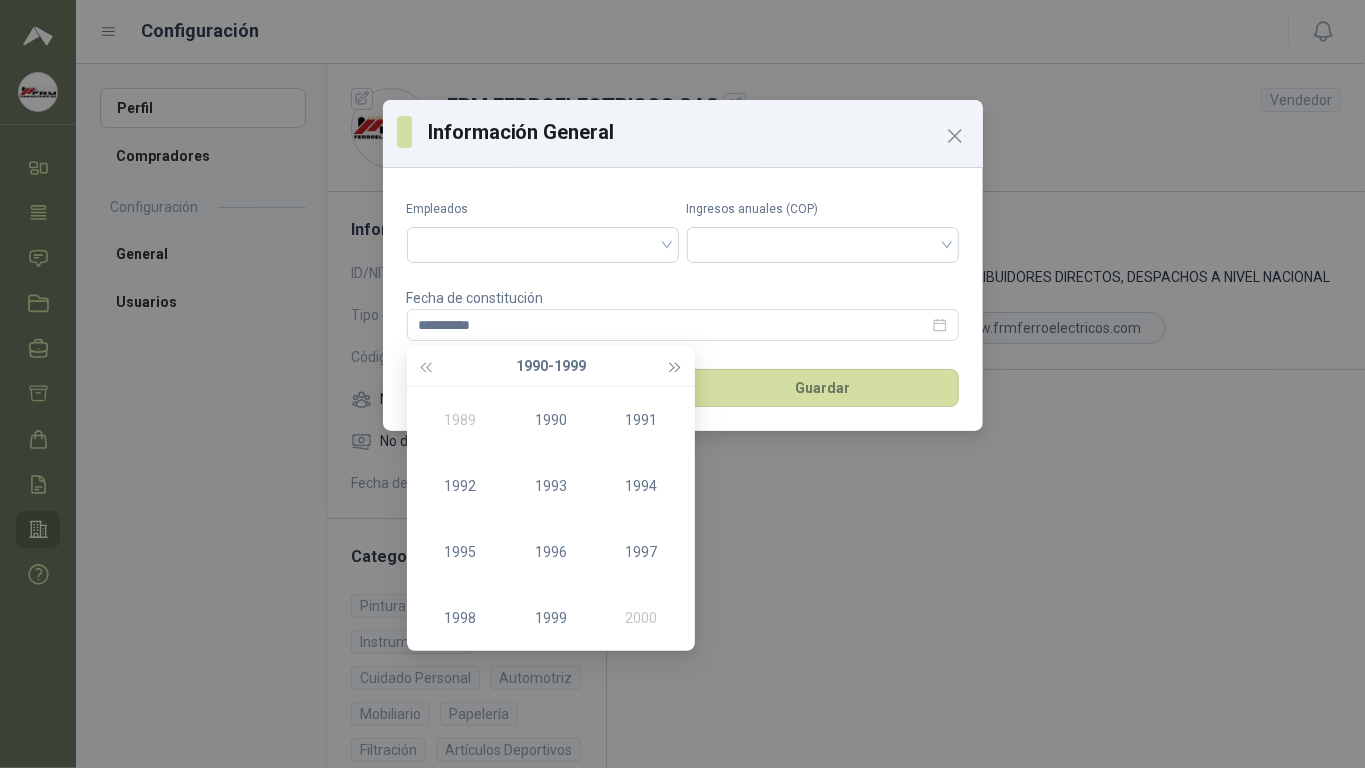 click at bounding box center (675, 366) 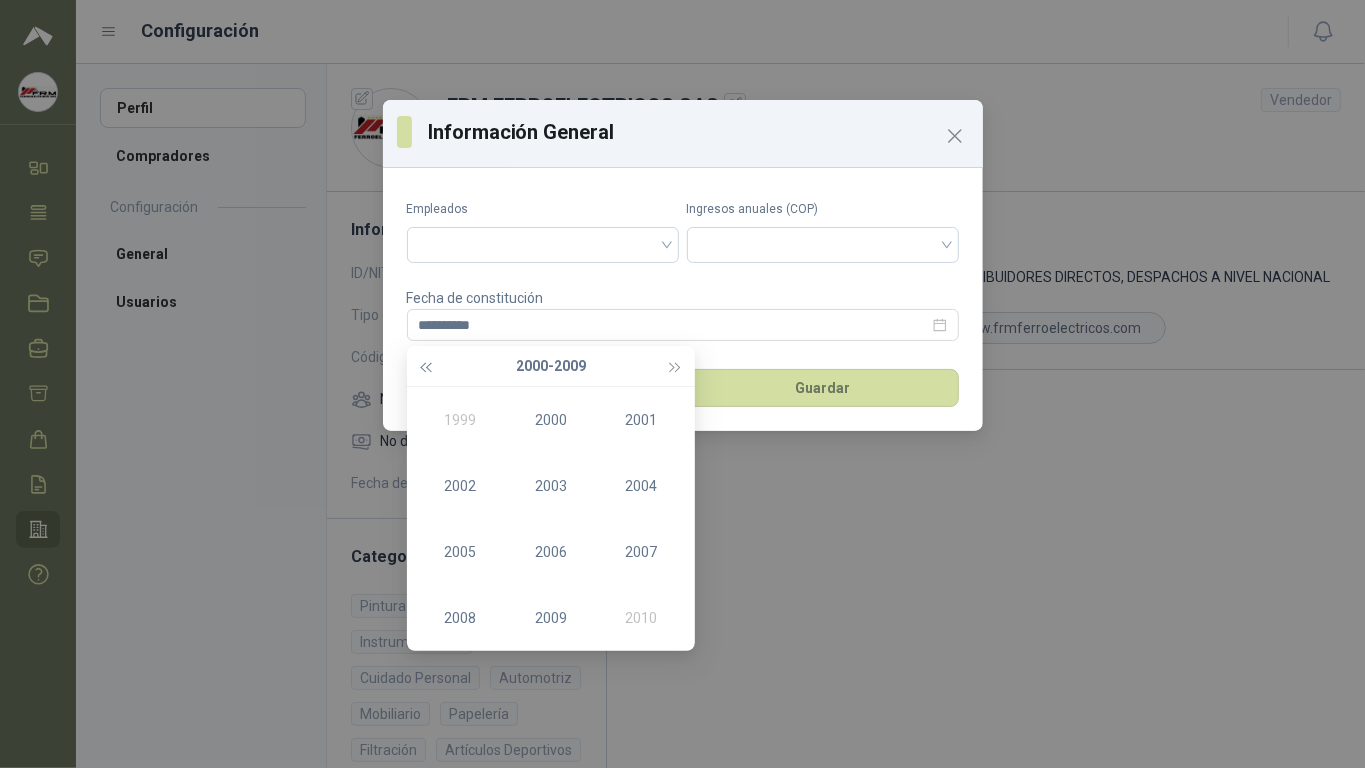 click at bounding box center [426, 366] 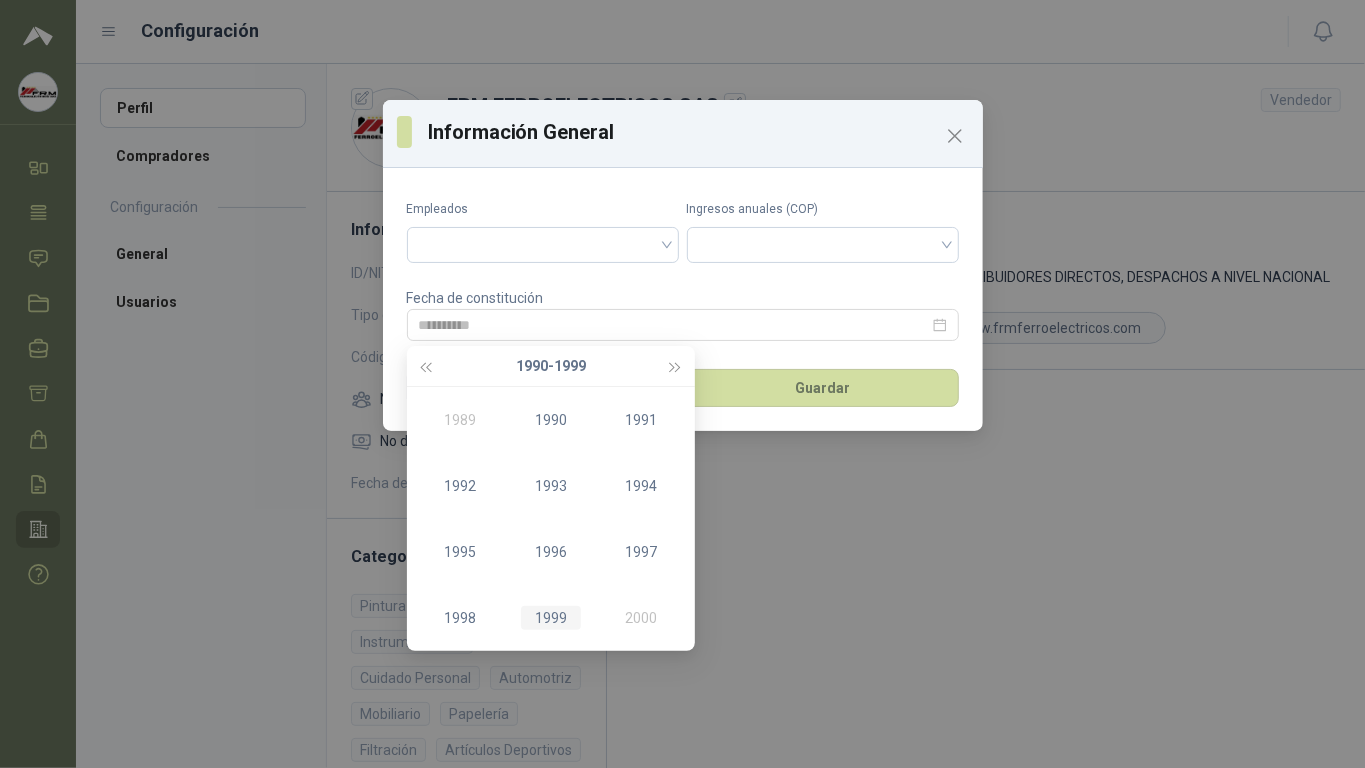 click on "1999" at bounding box center [551, 618] 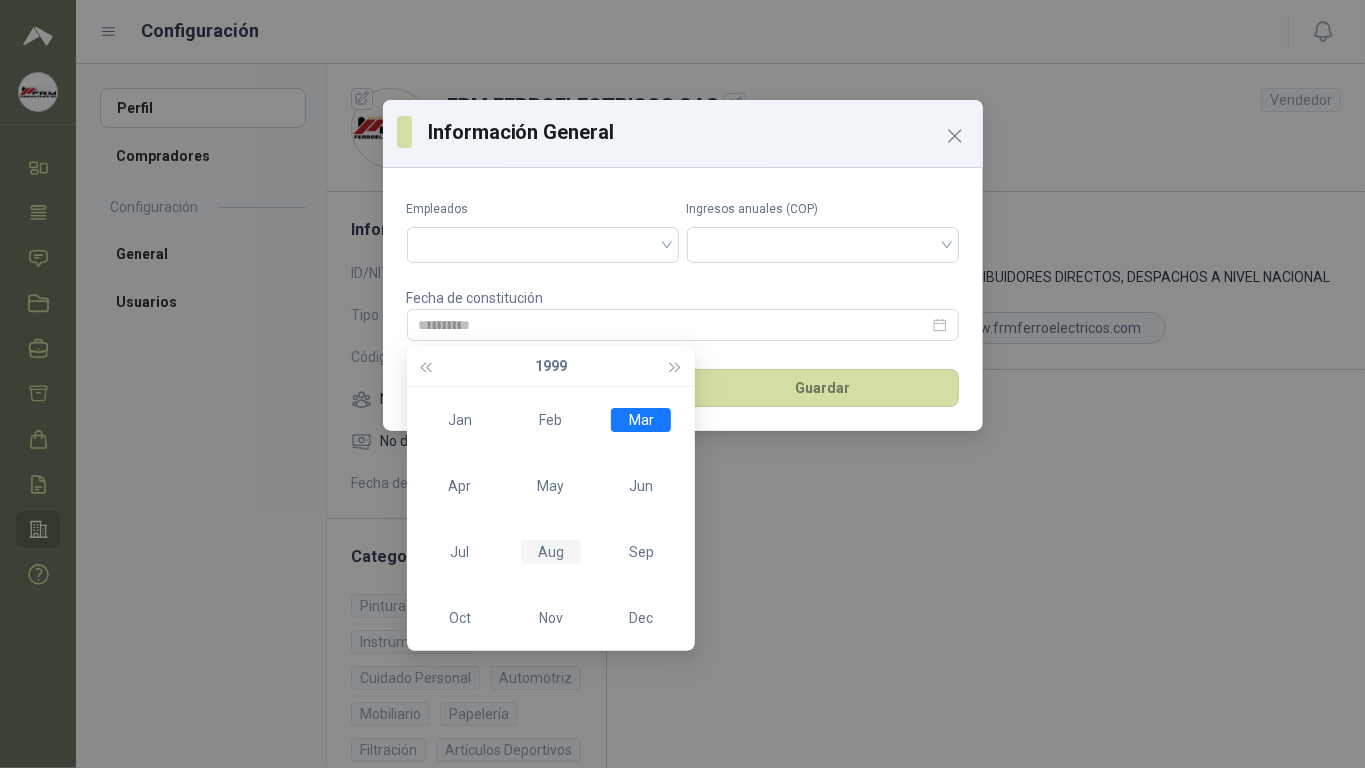 click on "Aug" at bounding box center [551, 552] 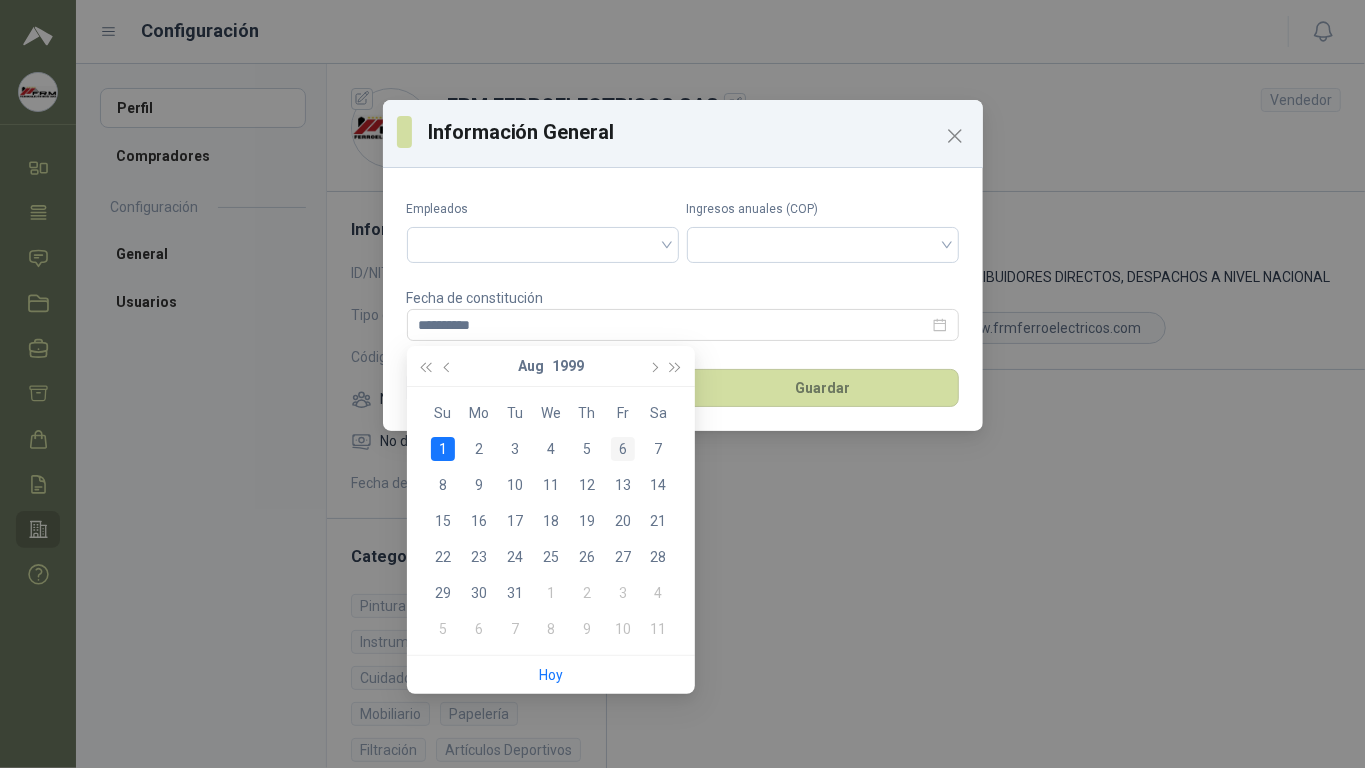 type on "**********" 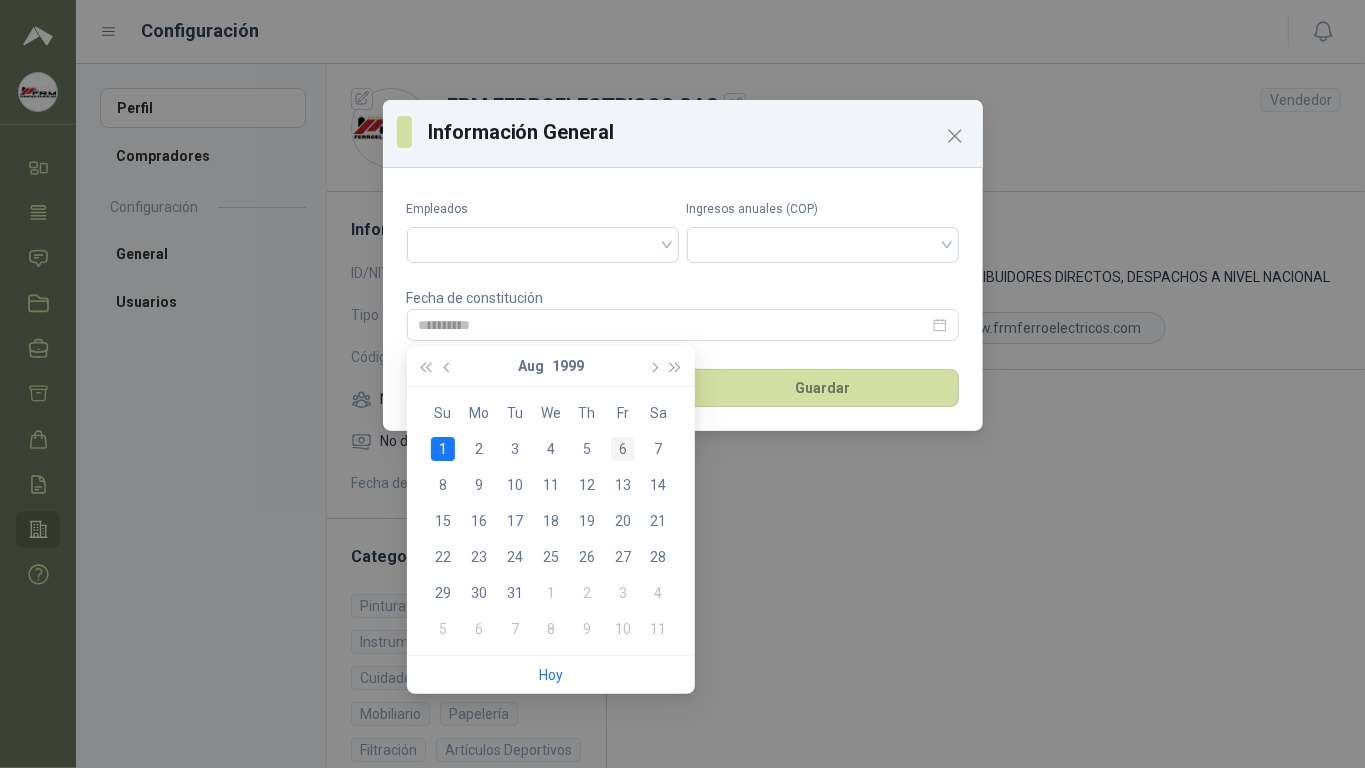 click on "6" at bounding box center [623, 449] 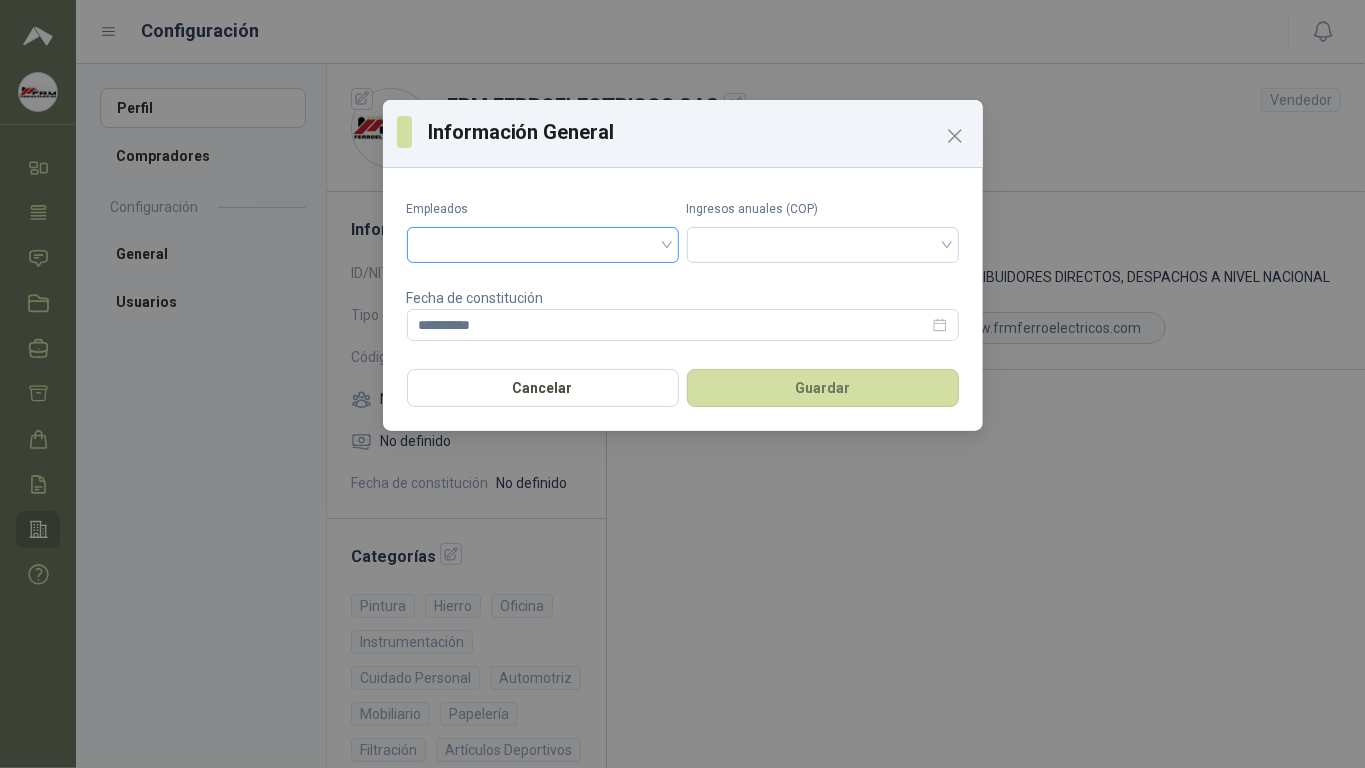 click at bounding box center [543, 245] 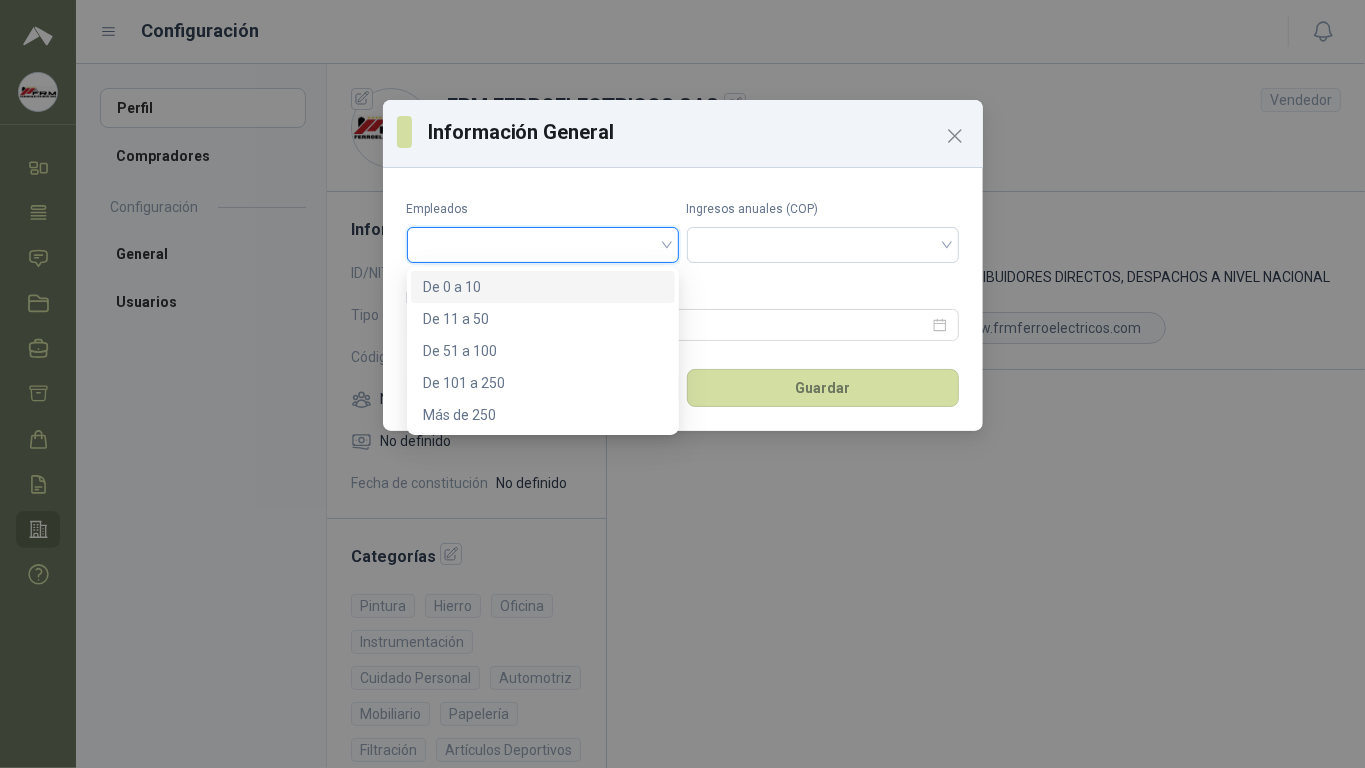 click on "De 0 a 10" at bounding box center (543, 287) 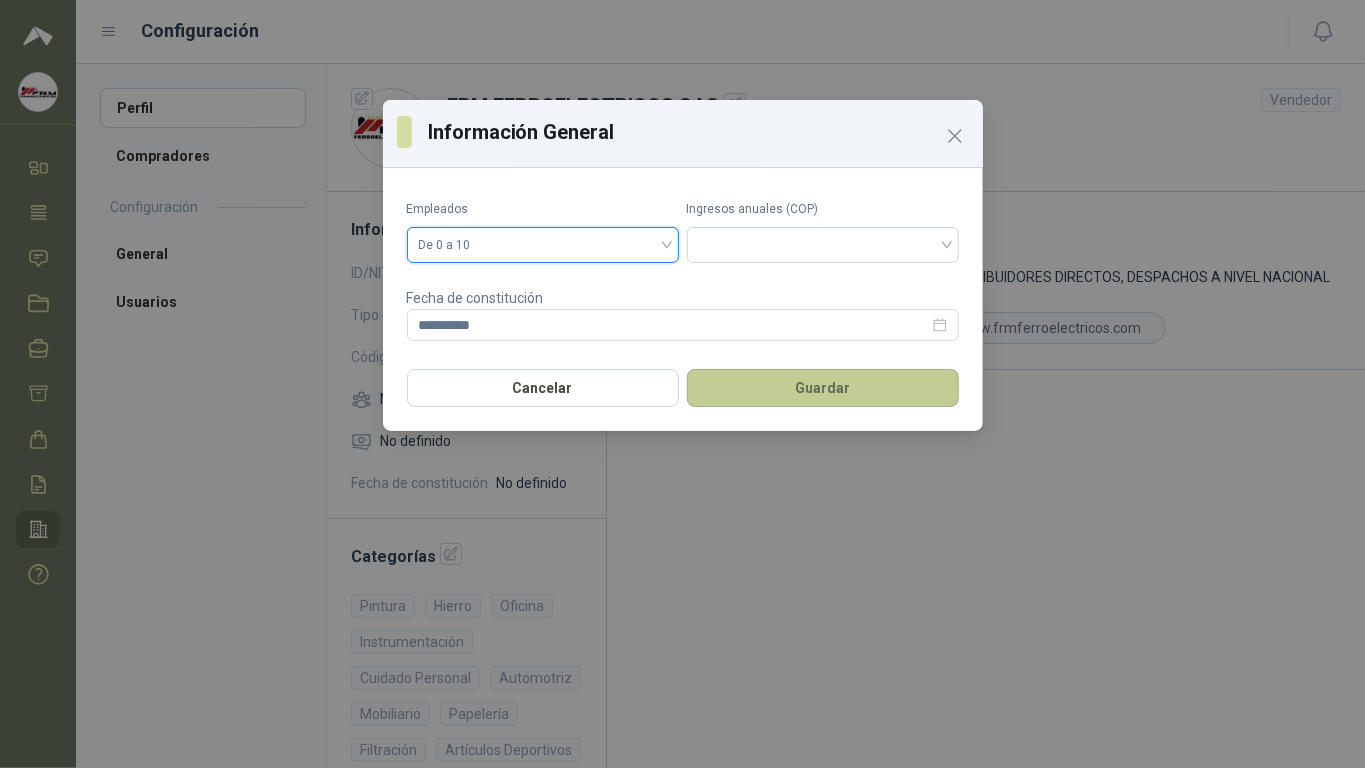 click on "Guardar" at bounding box center (823, 388) 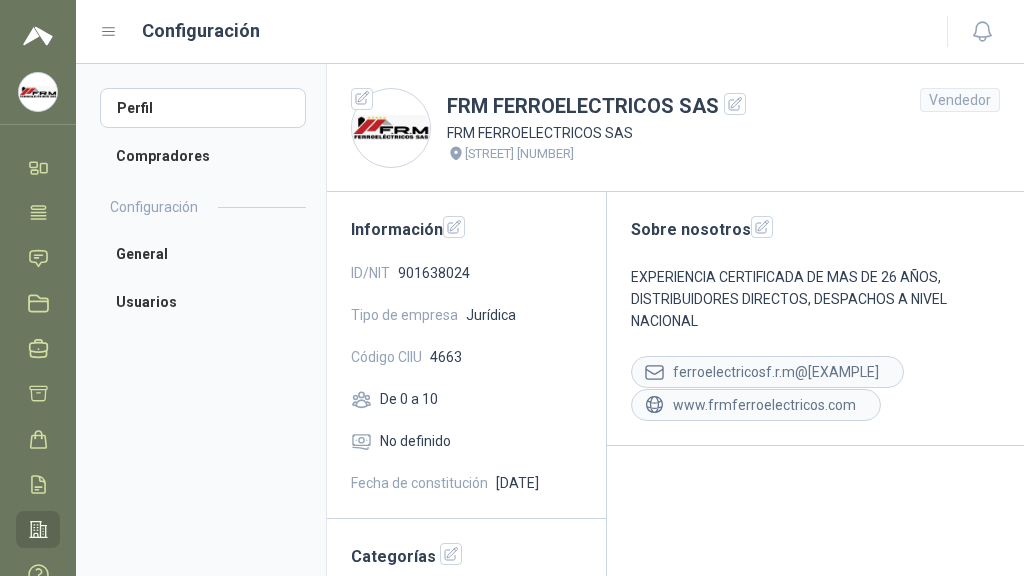 drag, startPoint x: 1340, startPoint y: 0, endPoint x: 550, endPoint y: 403, distance: 886.85345 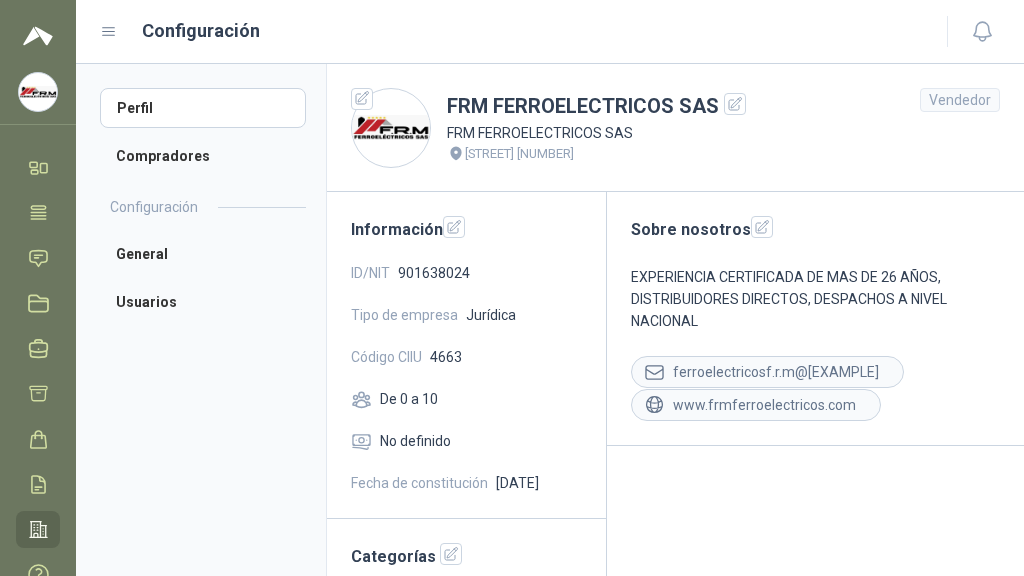scroll, scrollTop: 100, scrollLeft: 0, axis: vertical 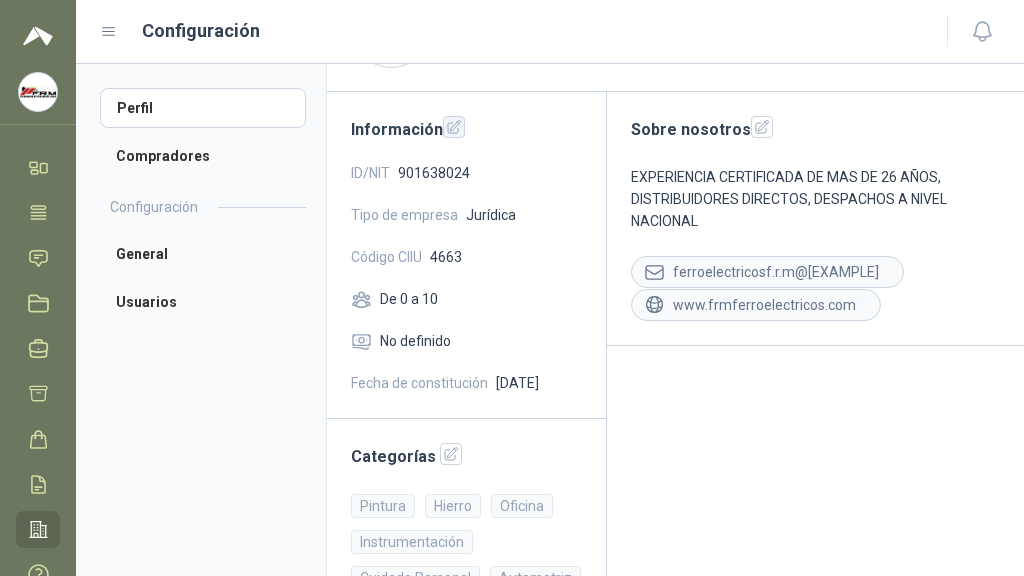click 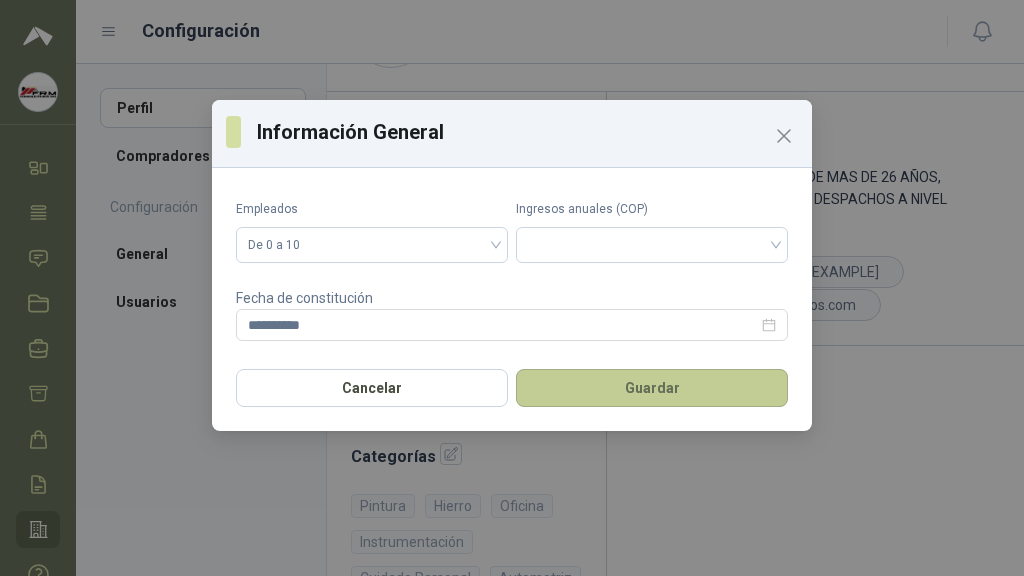 click on "Guardar" at bounding box center [652, 388] 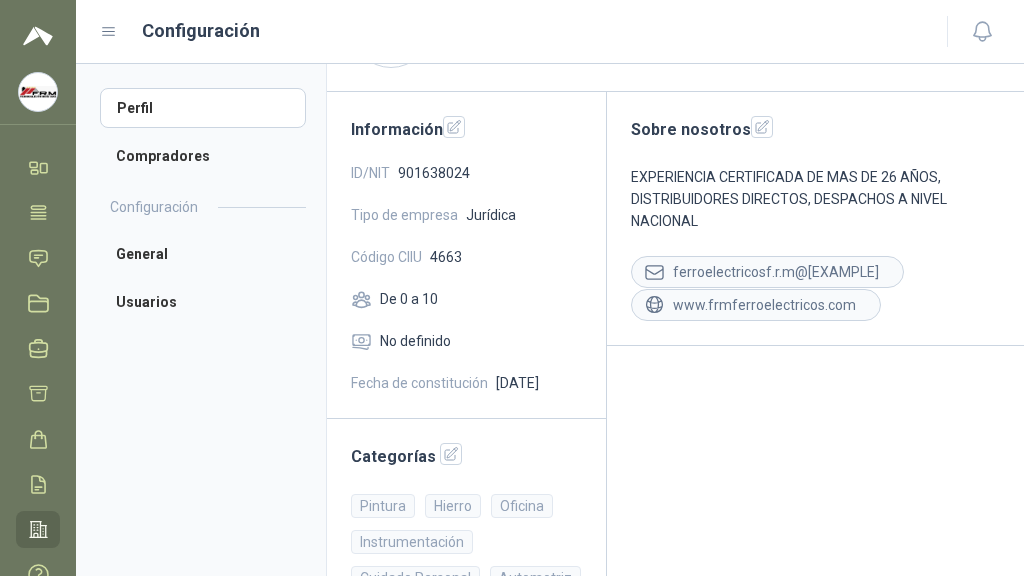 click on "No definido" at bounding box center [415, 341] 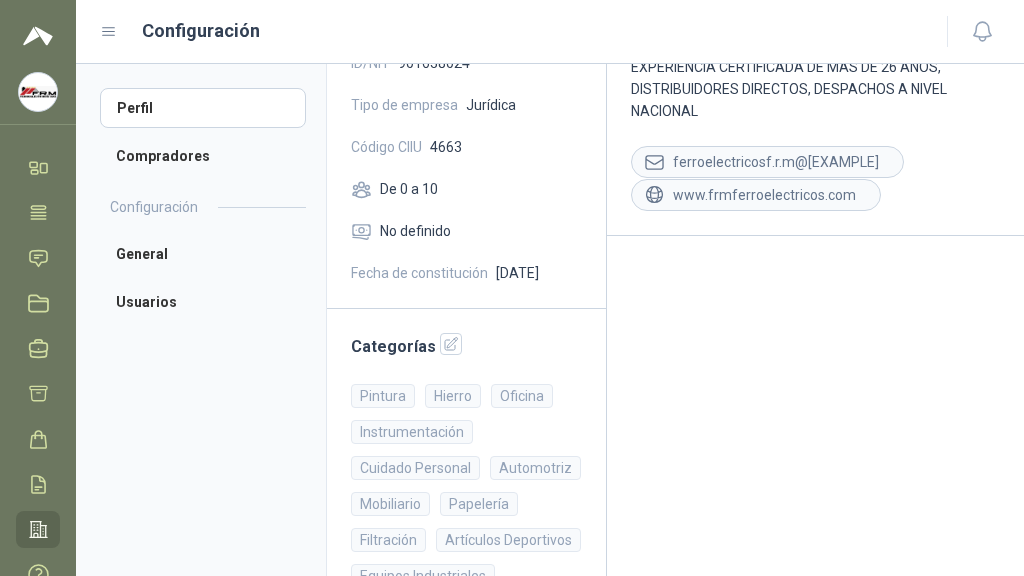 scroll, scrollTop: 0, scrollLeft: 0, axis: both 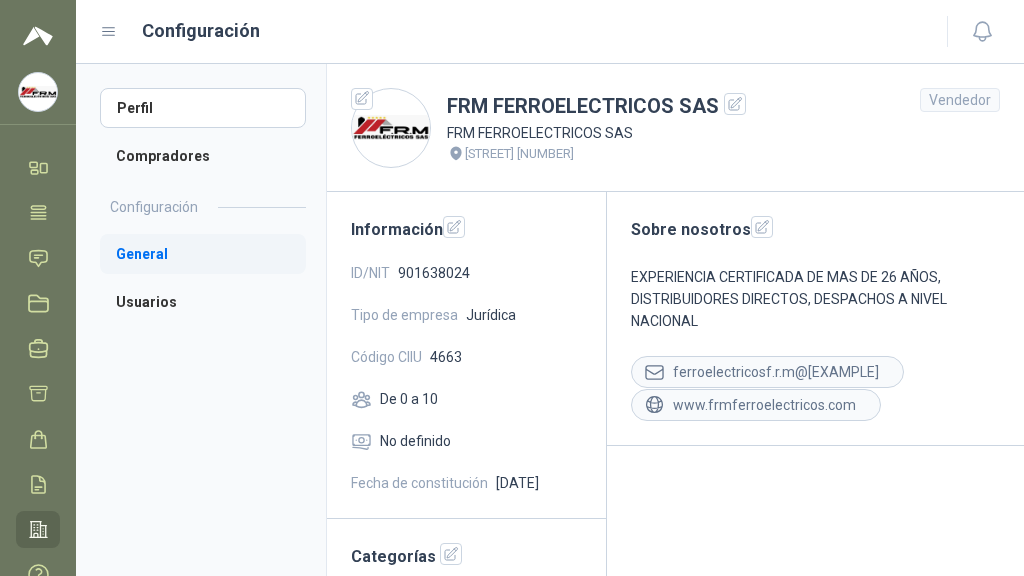 click on "General" at bounding box center (203, 254) 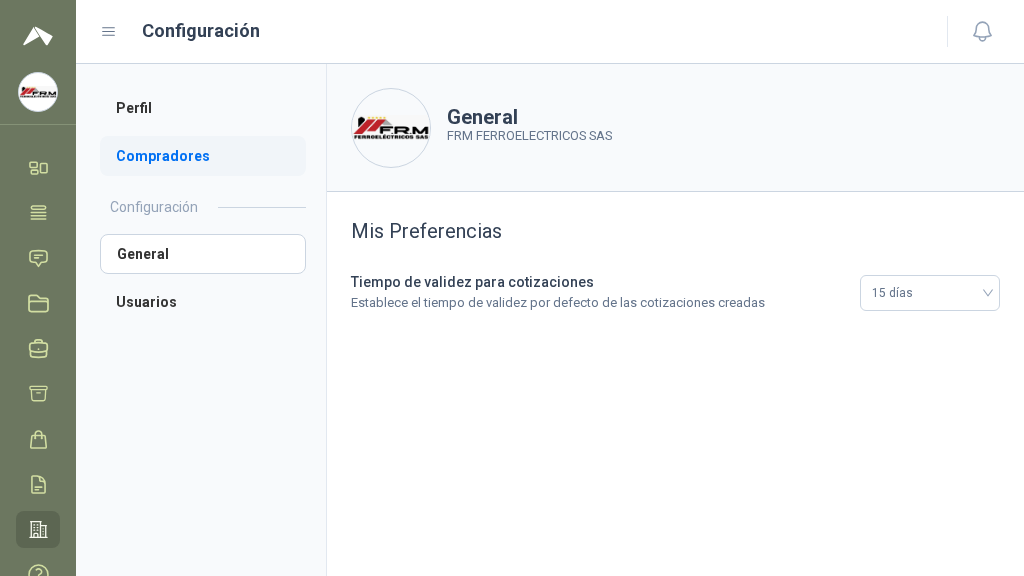 click on "Compradores" at bounding box center [203, 156] 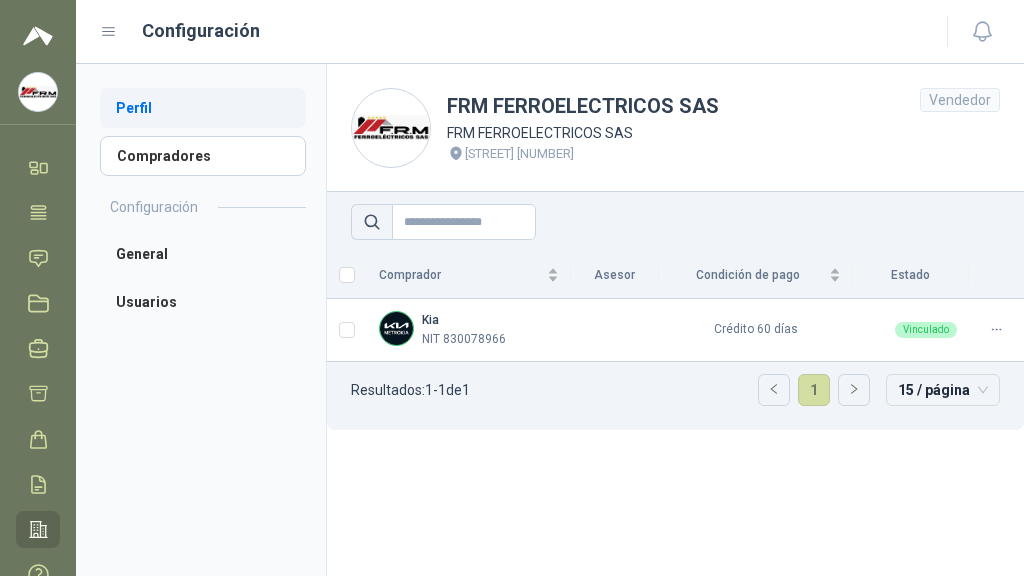 click on "Perfil" at bounding box center [203, 108] 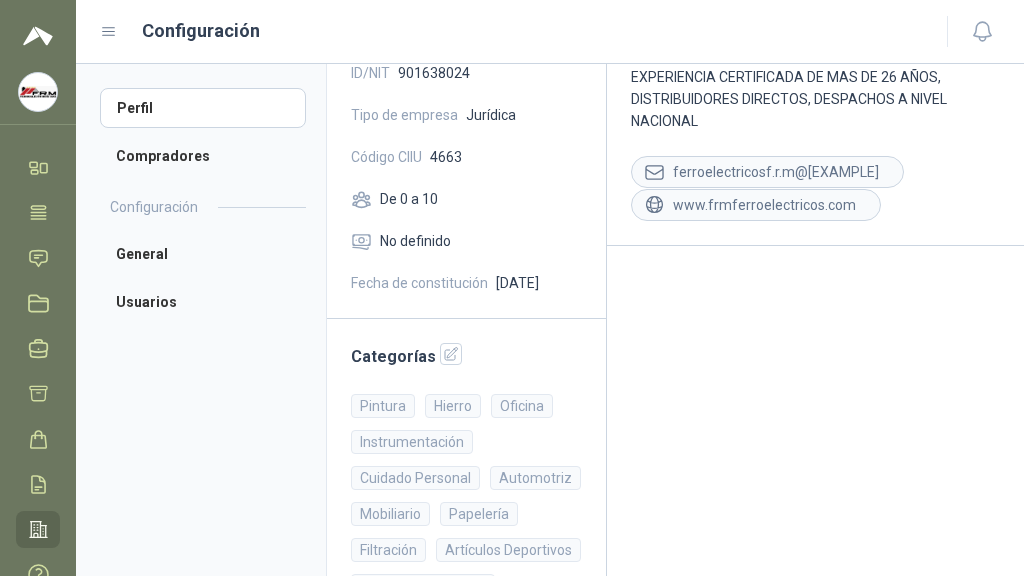 scroll, scrollTop: 0, scrollLeft: 0, axis: both 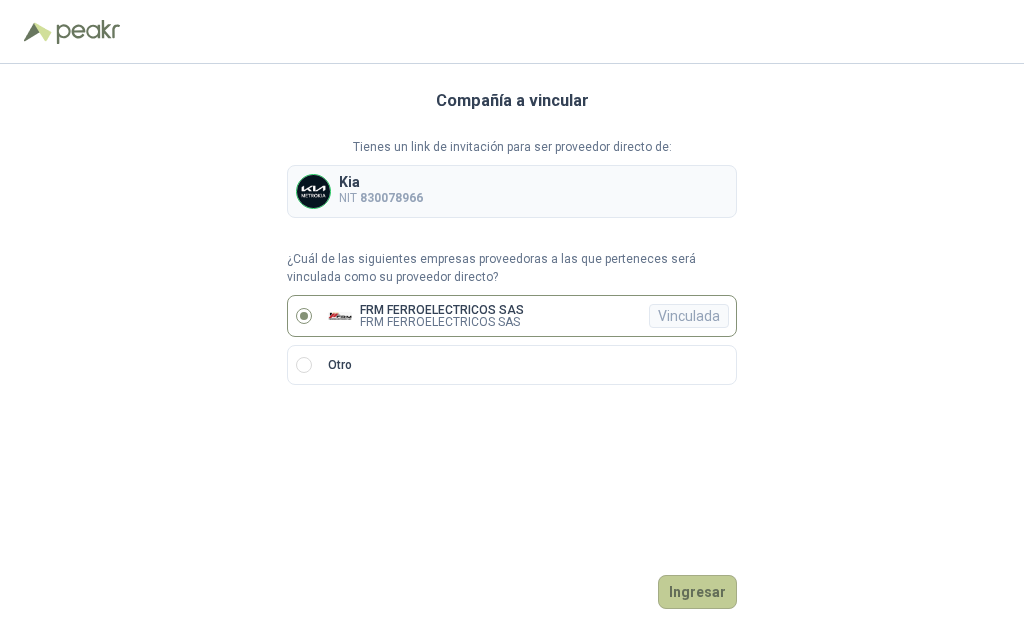 click on "Ingresar" at bounding box center [697, 592] 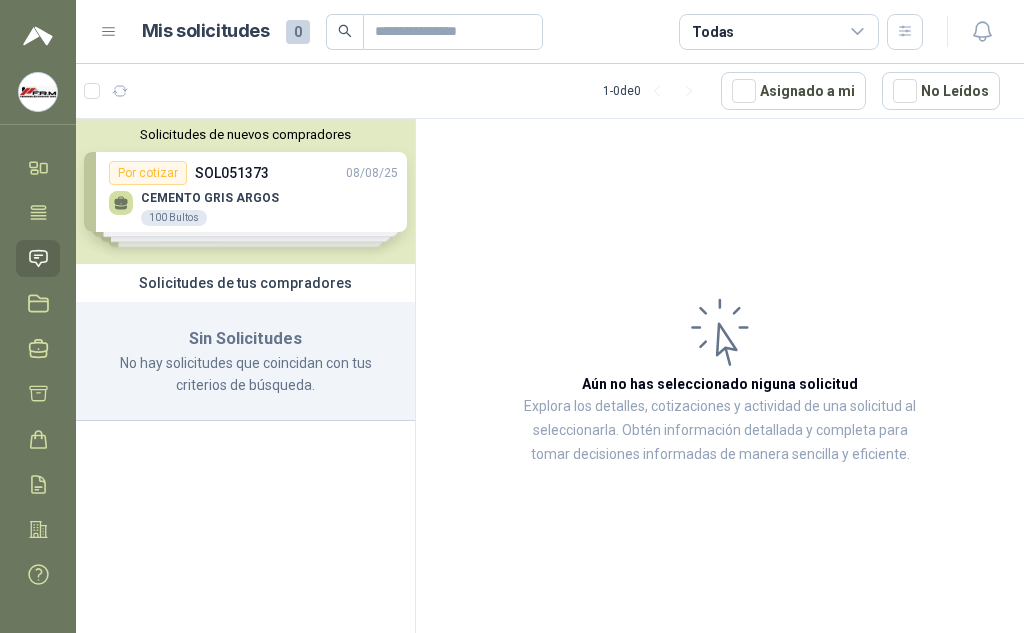 click at bounding box center [38, 92] 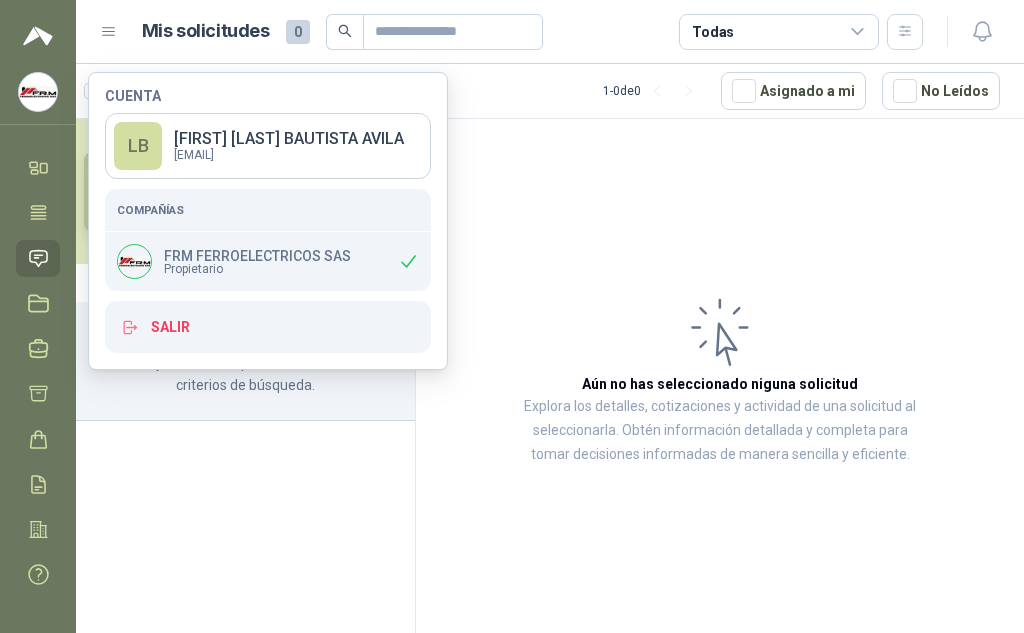 click on "FRM FERROELECTRICOS SAS" at bounding box center [257, 256] 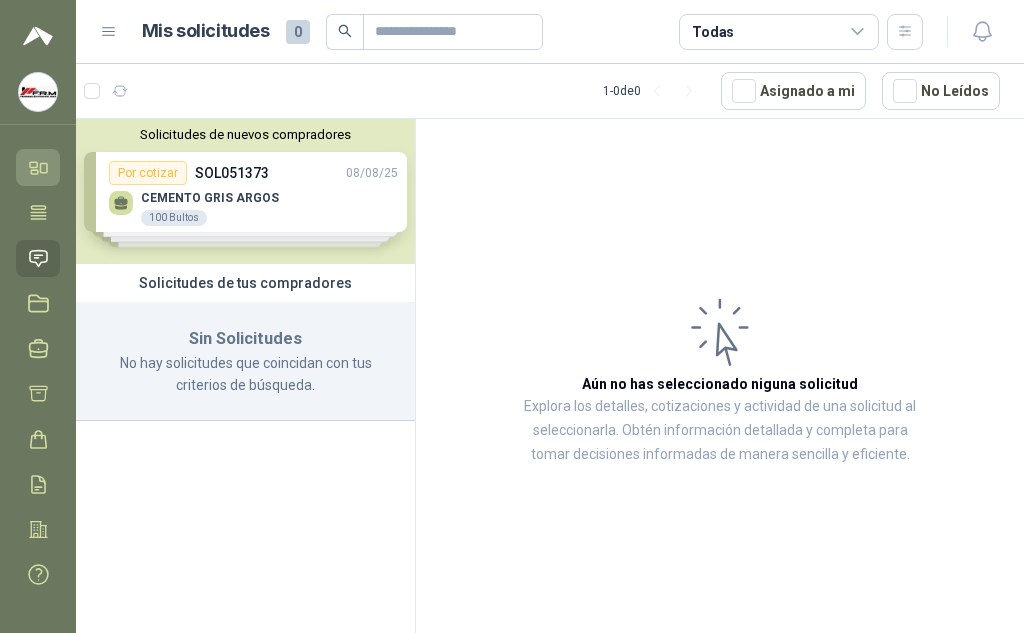 click on "Inicio" at bounding box center (38, 167) 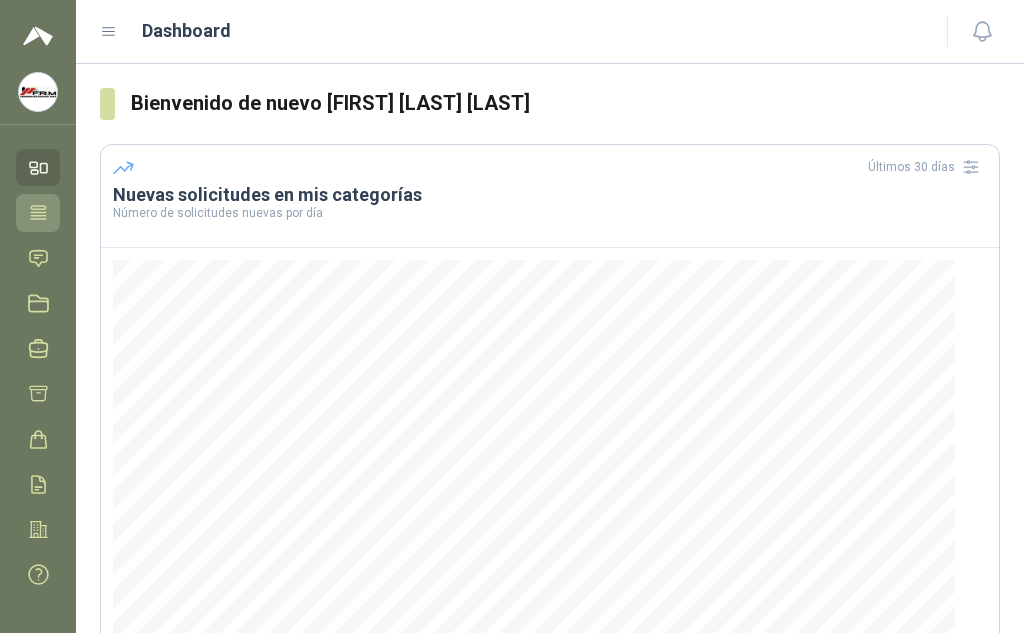 click 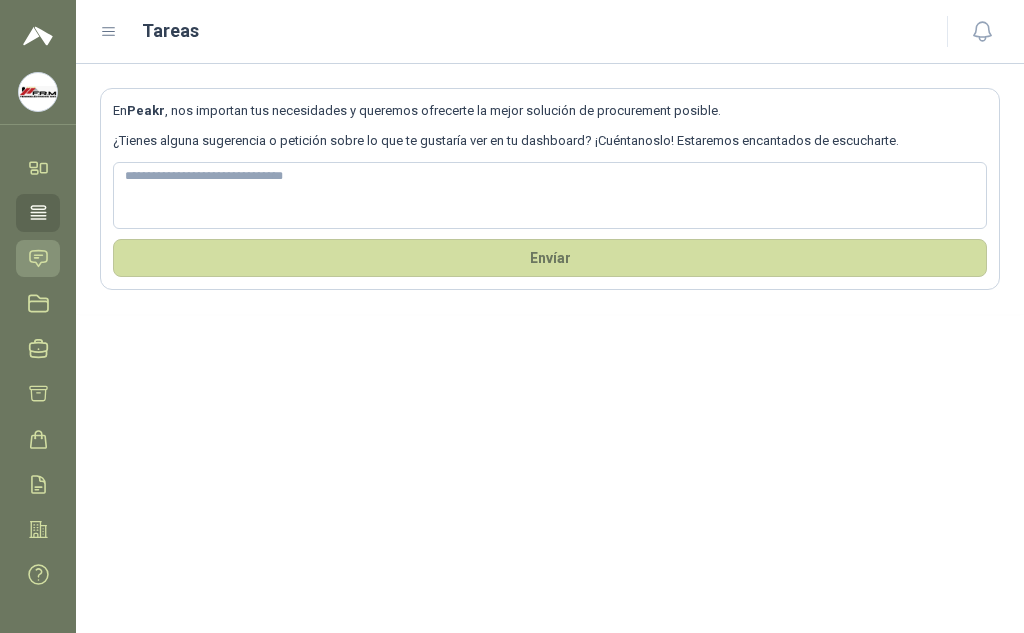click 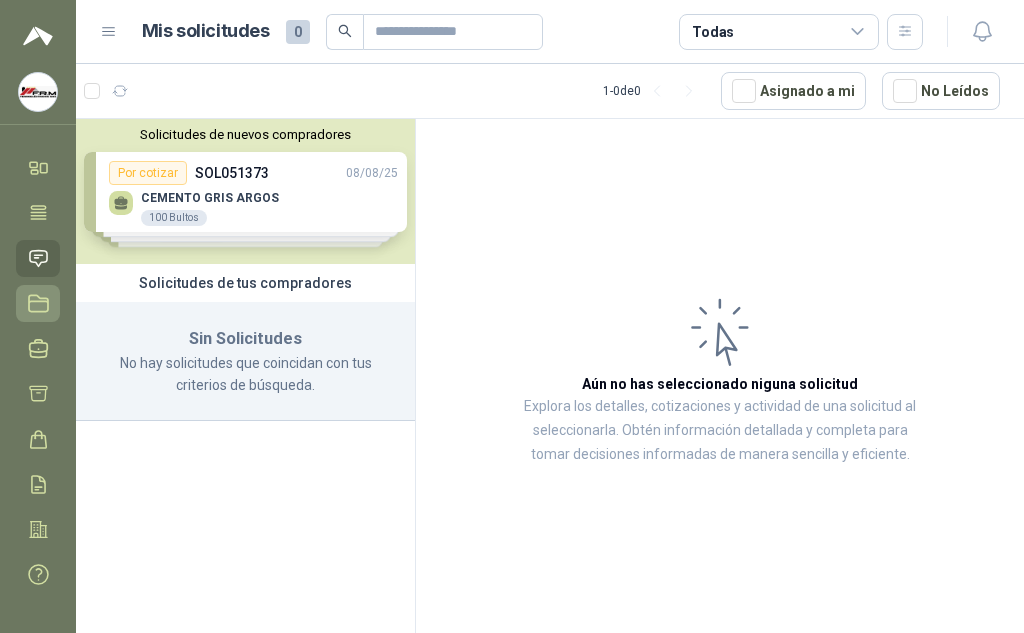 click 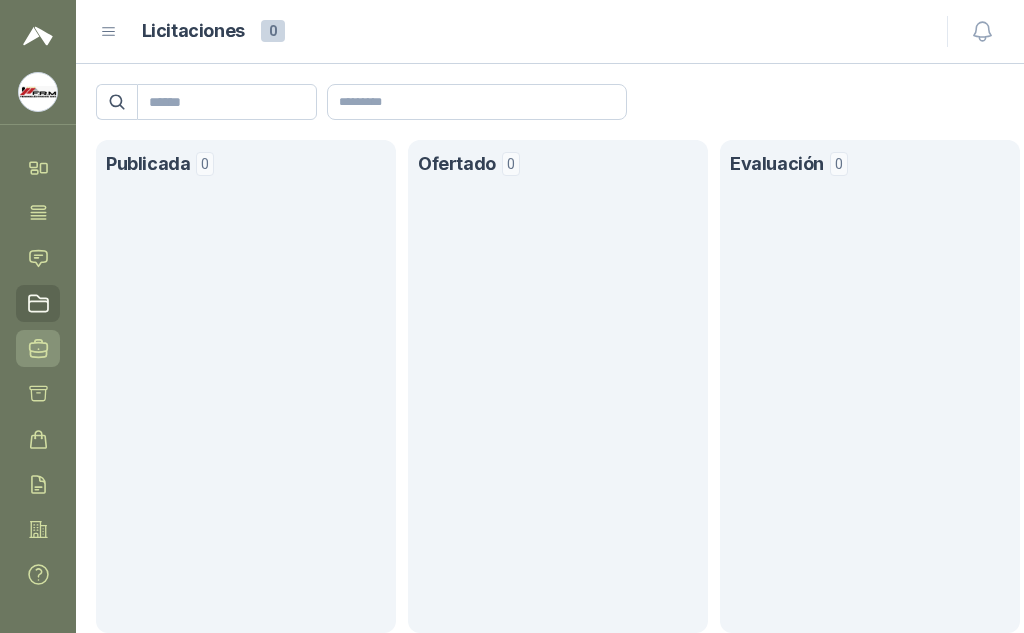 click 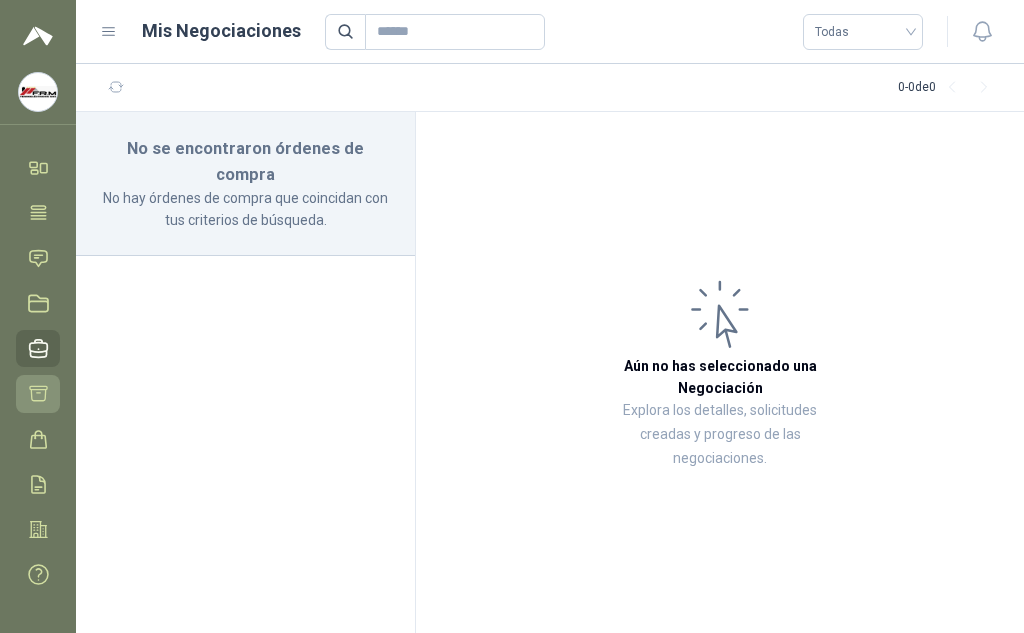 click on "Cotizar" at bounding box center (38, 393) 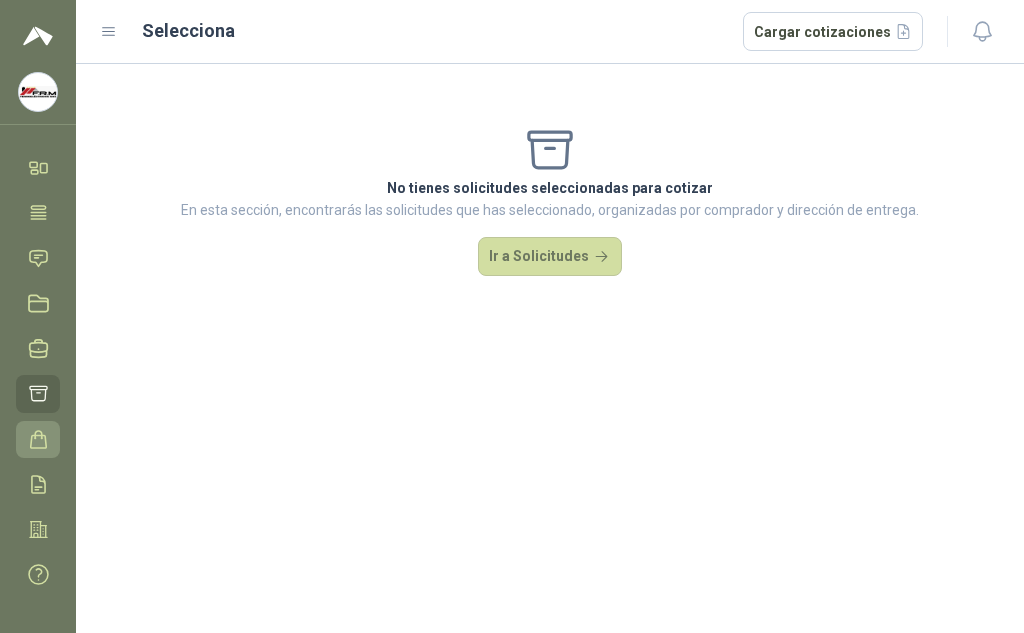 click 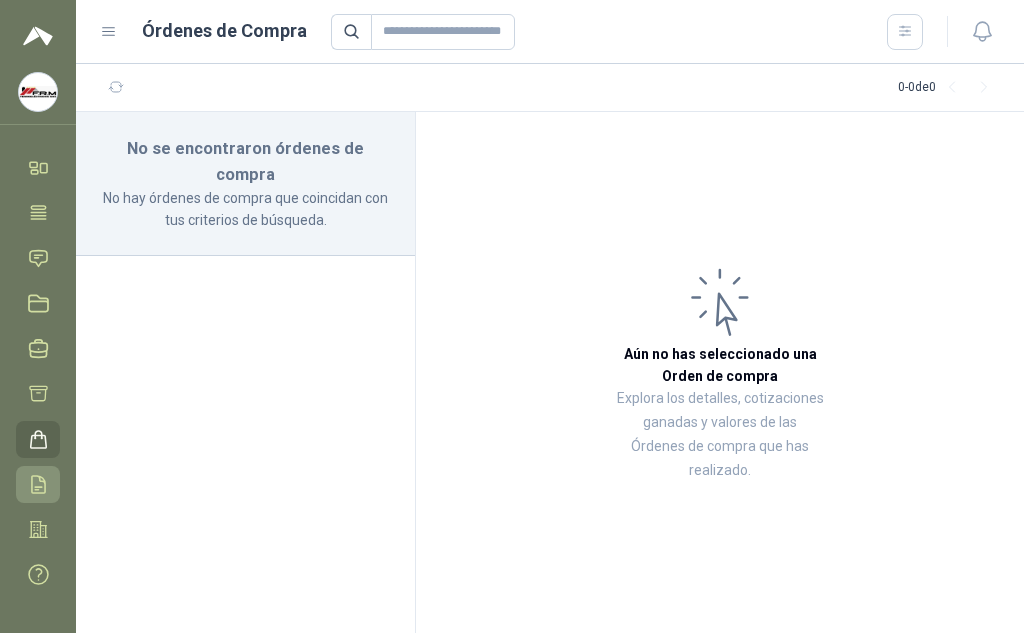 click 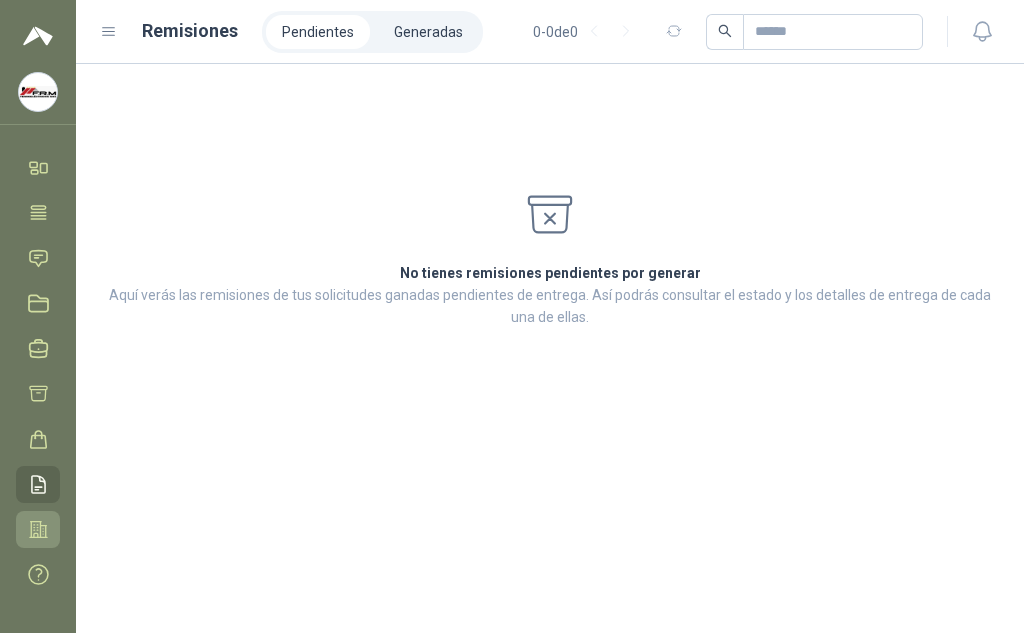 click 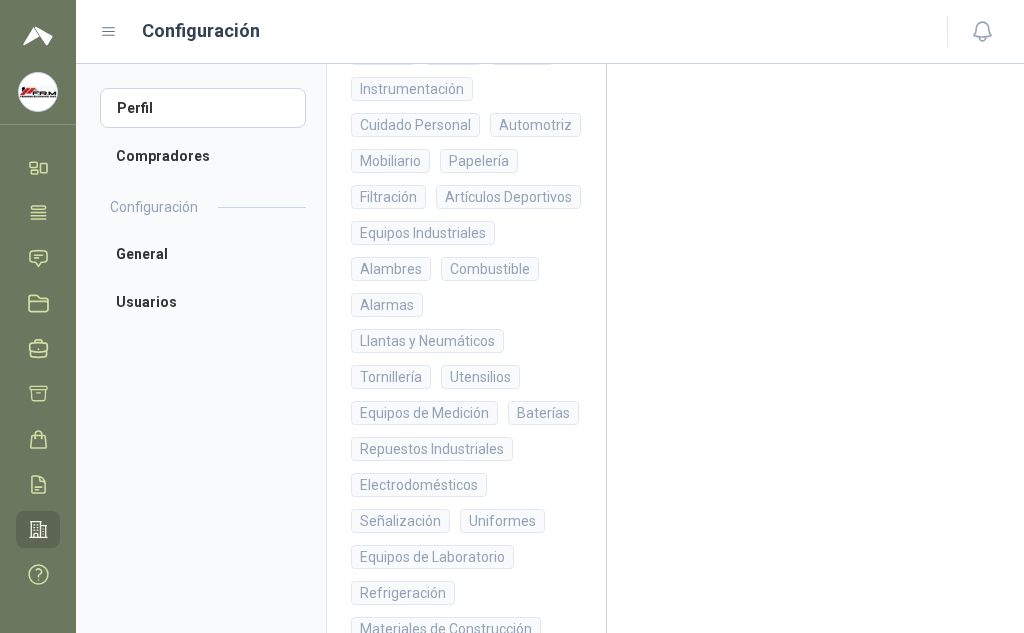 scroll, scrollTop: 0, scrollLeft: 0, axis: both 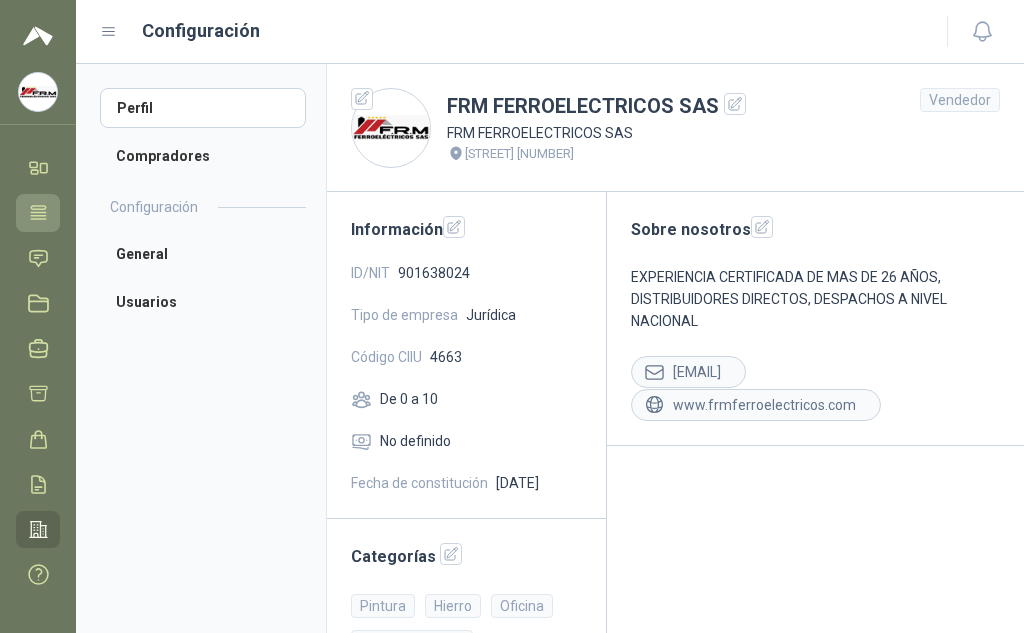 click 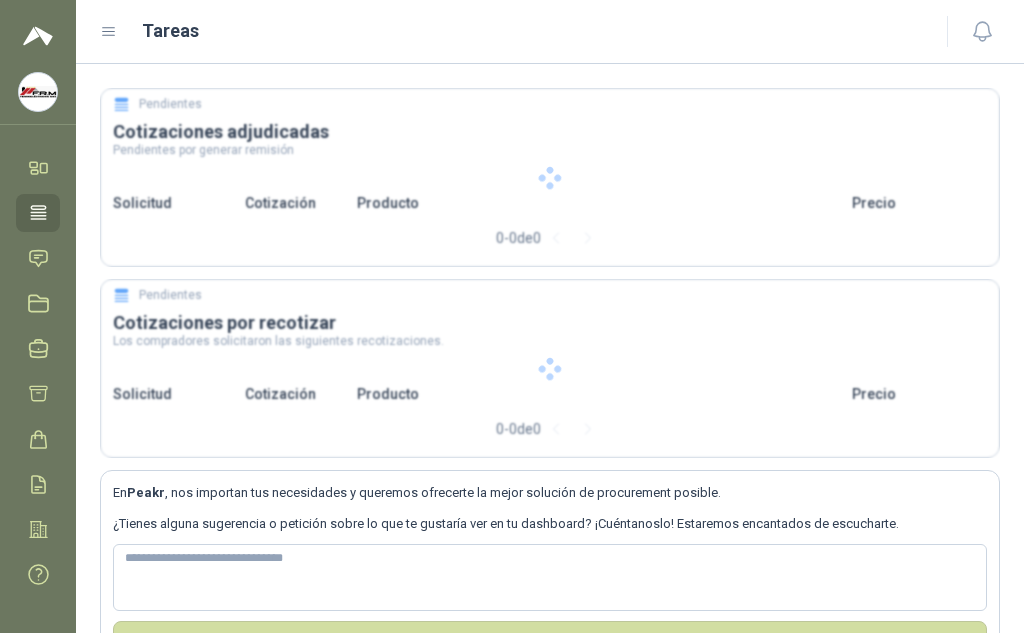 type 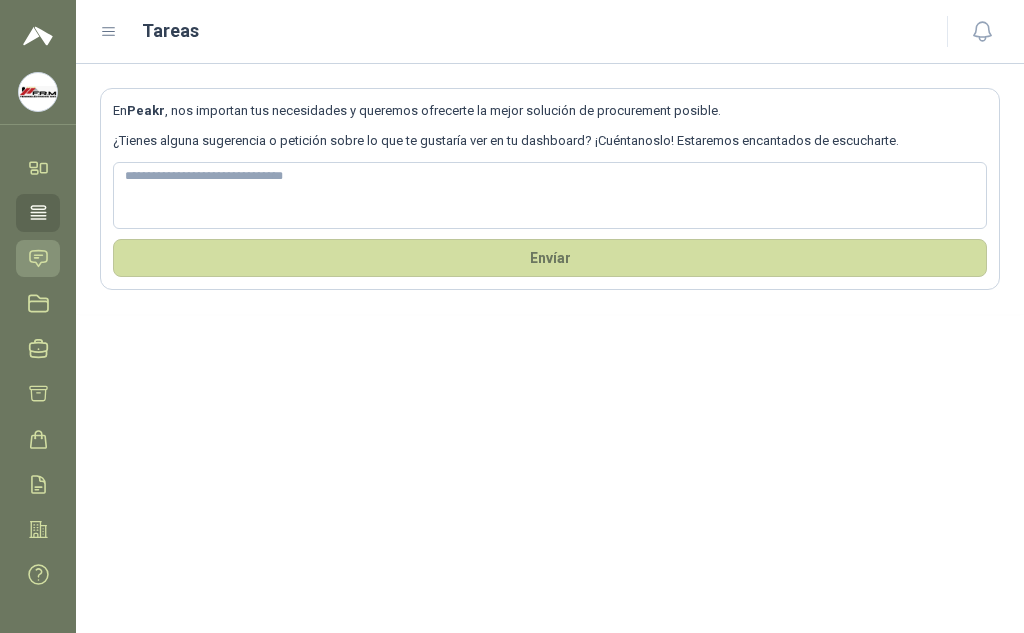 click 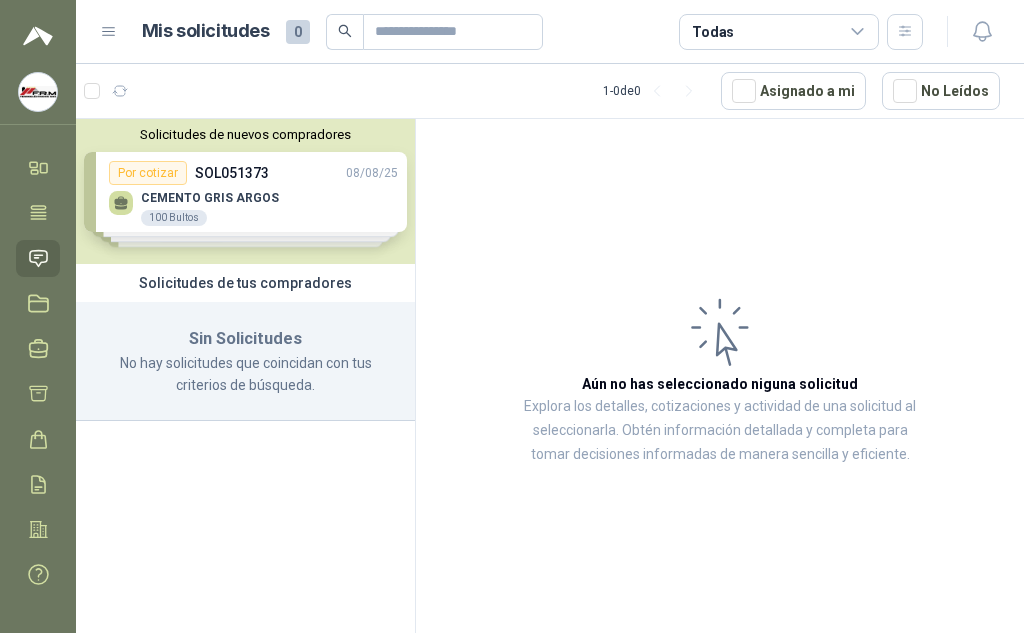click on "Solicitudes de nuevos compradores Por cotizar SOL051373 08/08/25   CEMENTO GRIS ARGOS  100   Bultos Por cotizar SOL051368 08/08/25   DIFERENCIAL 1 TON DE 6 MTS  CADENA 220V BISONTE 1   Unidades Por cotizar SOL051364 08/08/25   CEMENTO GRIS BULTO X 50 100   Unidades Por cotizar SOL051362 08/08/25   ROCA MUERTA 200   Unidades ¿Quieres recibir  cientos de solicitudes de compra  como estas todos los días? Agenda una reunión" at bounding box center (245, 191) 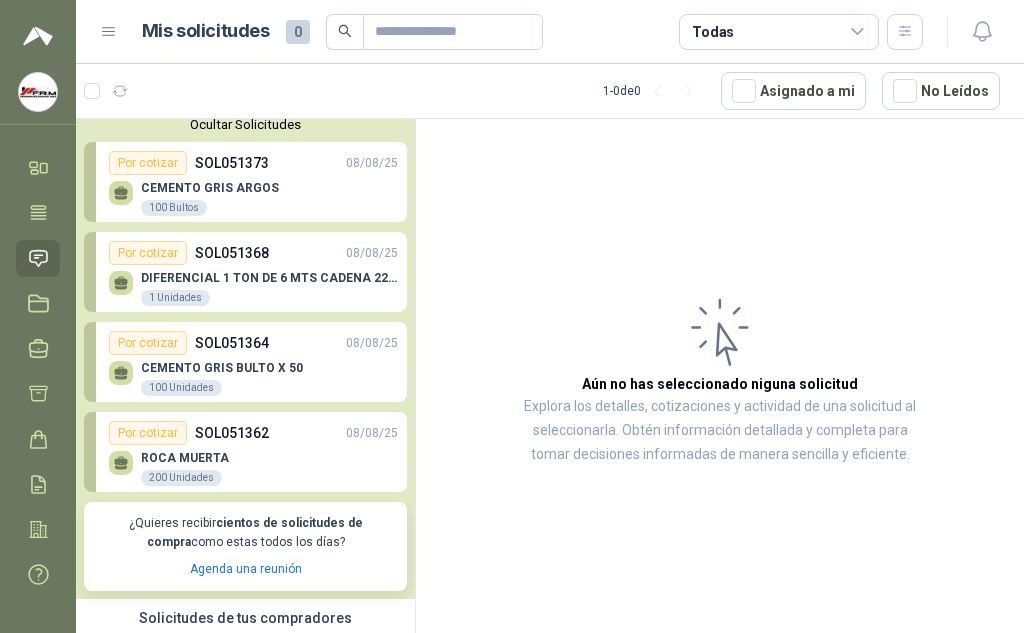 scroll, scrollTop: 0, scrollLeft: 0, axis: both 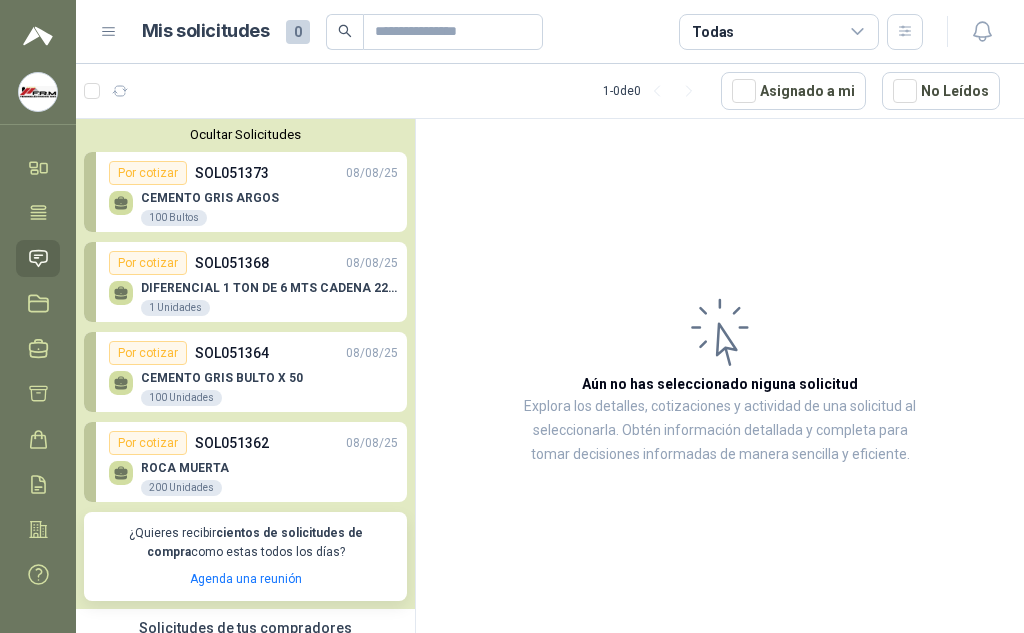 click on "CEMENTO GRIS BULTO X 50" at bounding box center (222, 378) 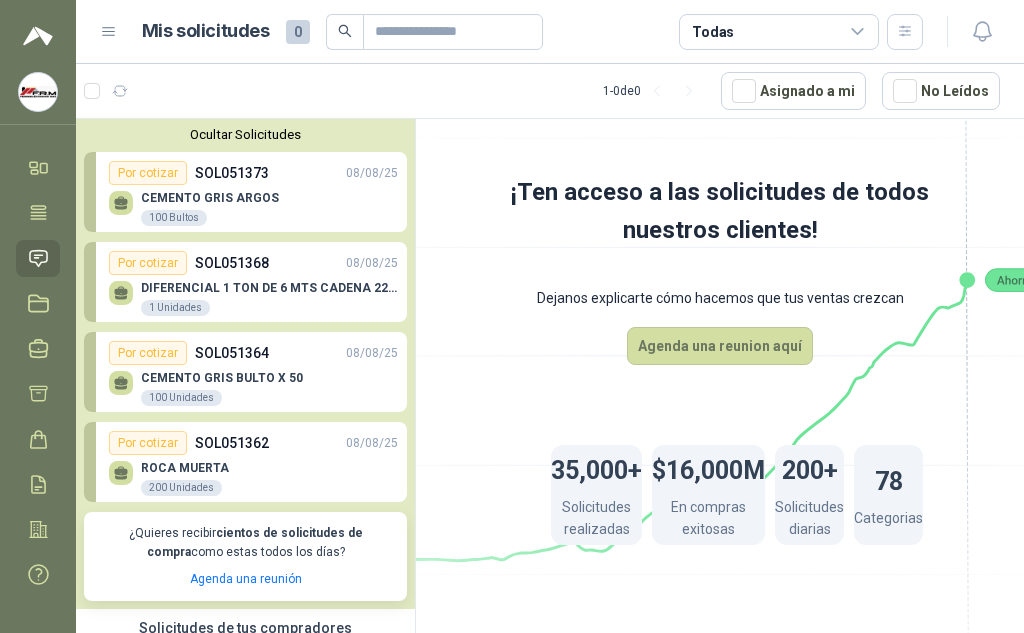 click on "Por cotizar" at bounding box center (148, 263) 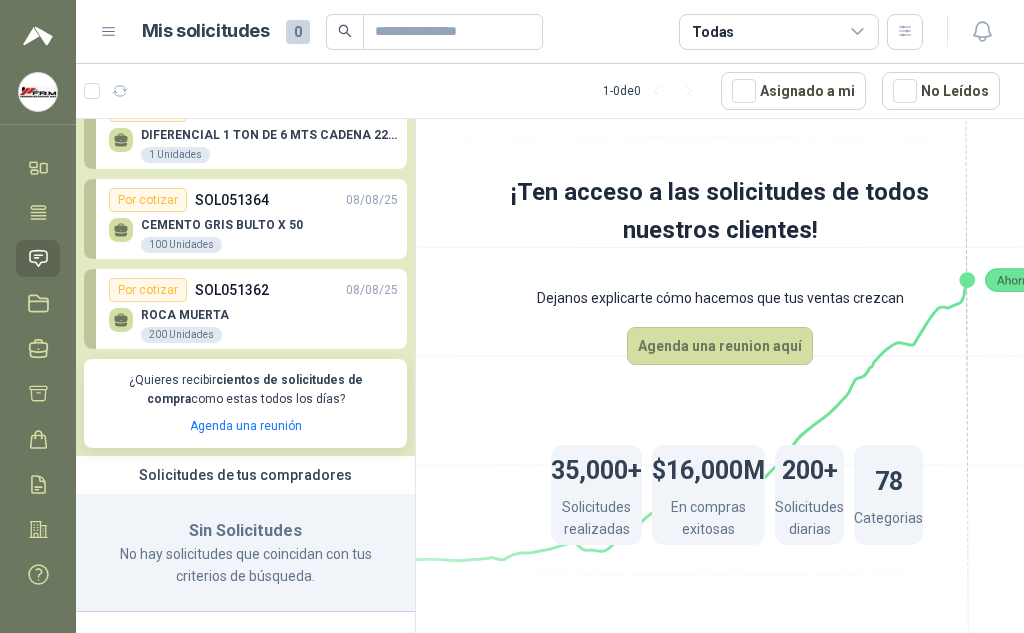 scroll, scrollTop: 17, scrollLeft: 0, axis: vertical 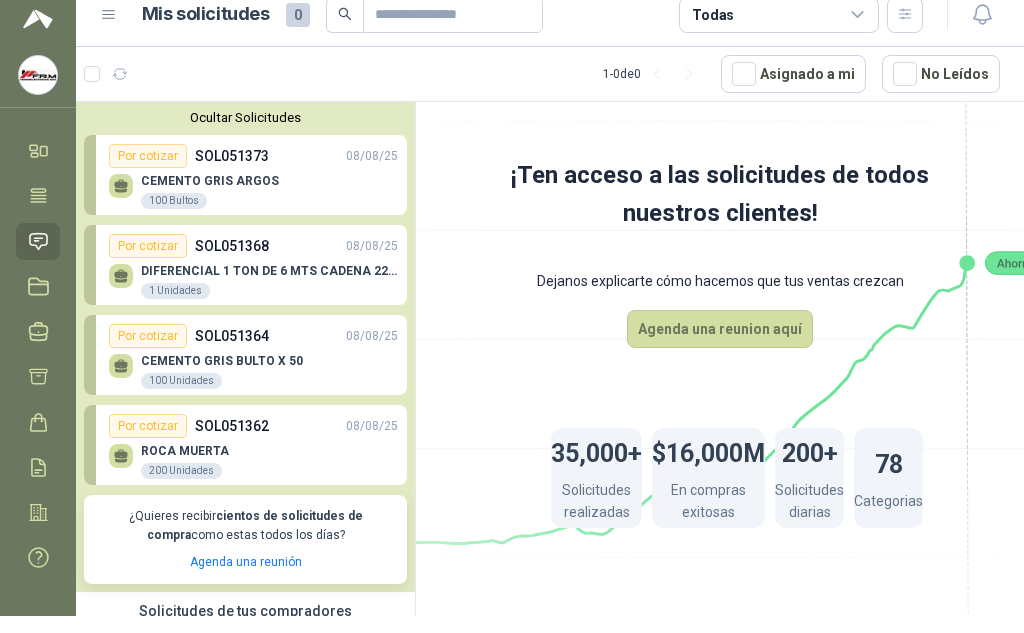click on "100   Bultos" at bounding box center (174, 201) 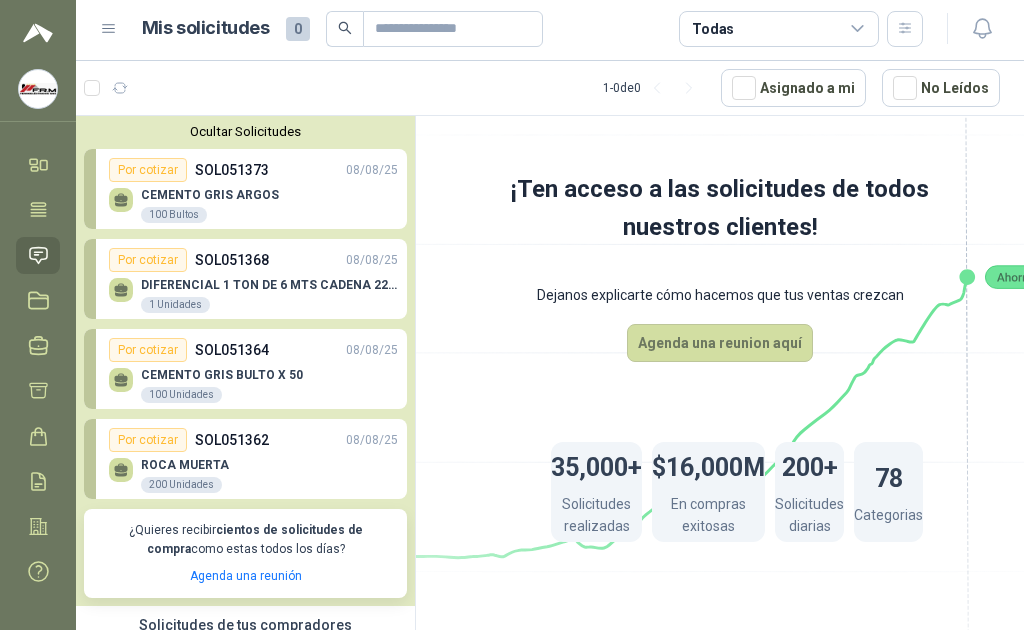 scroll, scrollTop: 0, scrollLeft: 0, axis: both 